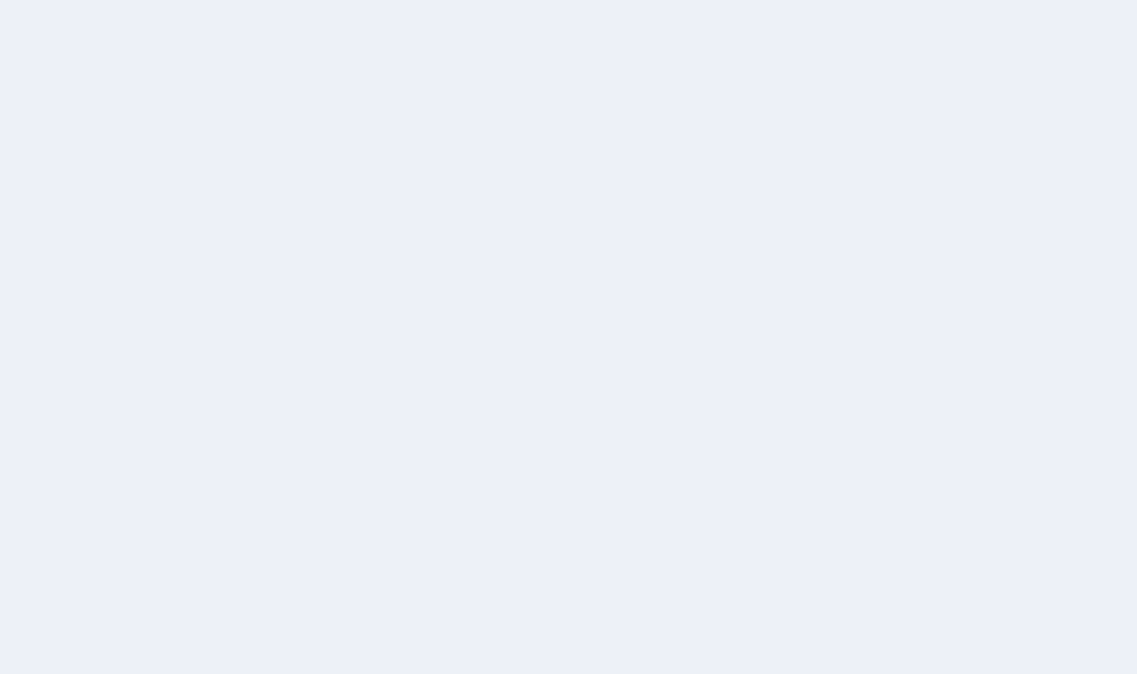 scroll, scrollTop: 0, scrollLeft: 0, axis: both 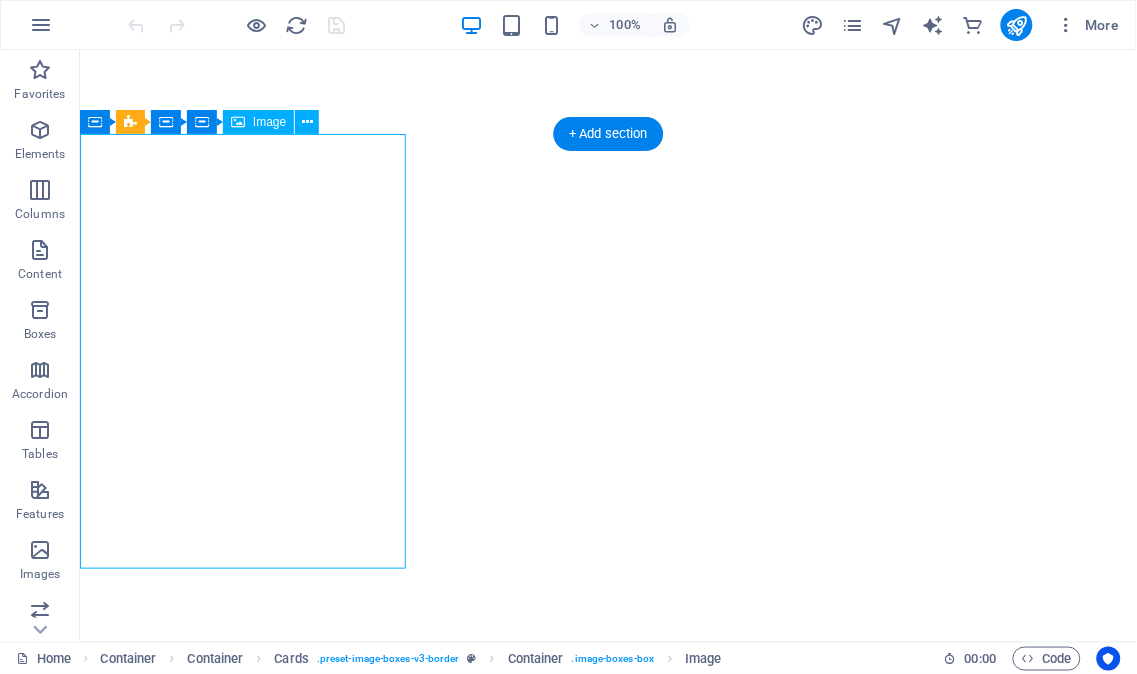 select on "%" 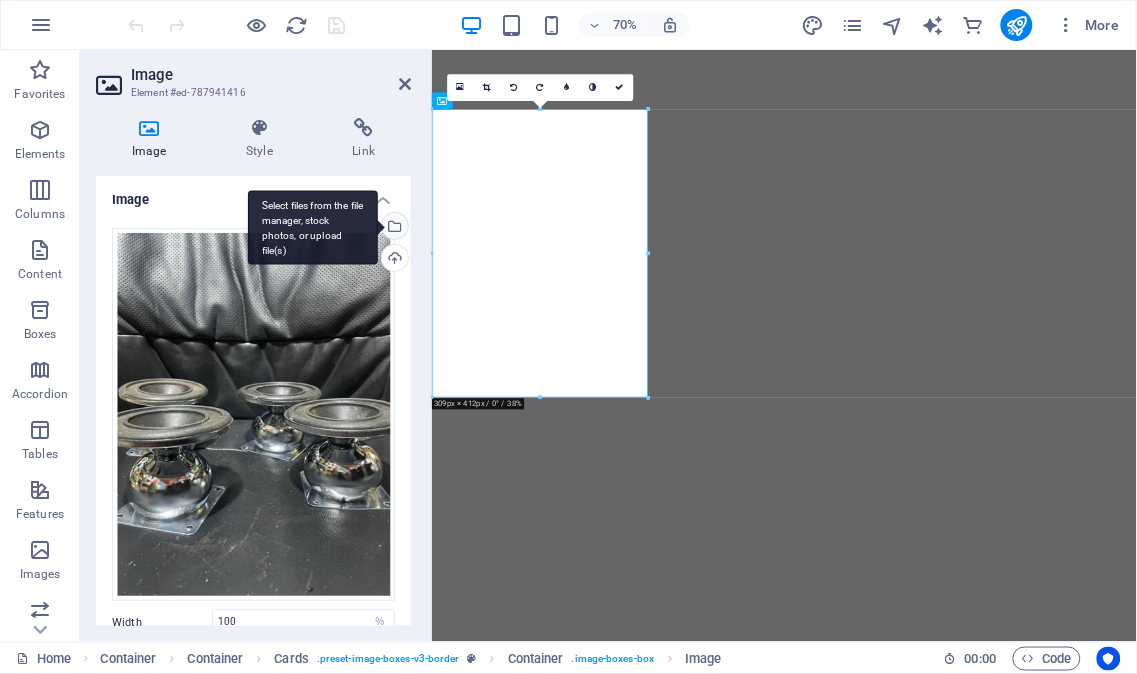 click on "Select files from the file manager, stock photos, or upload file(s)" at bounding box center (393, 228) 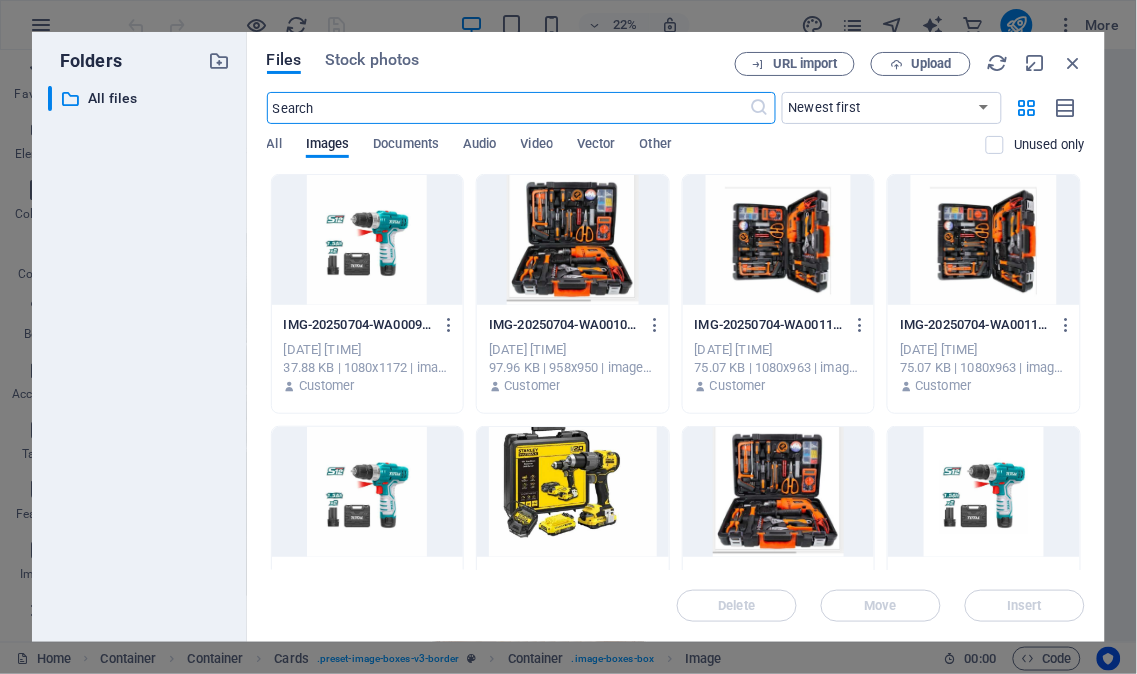 scroll, scrollTop: 2237, scrollLeft: 0, axis: vertical 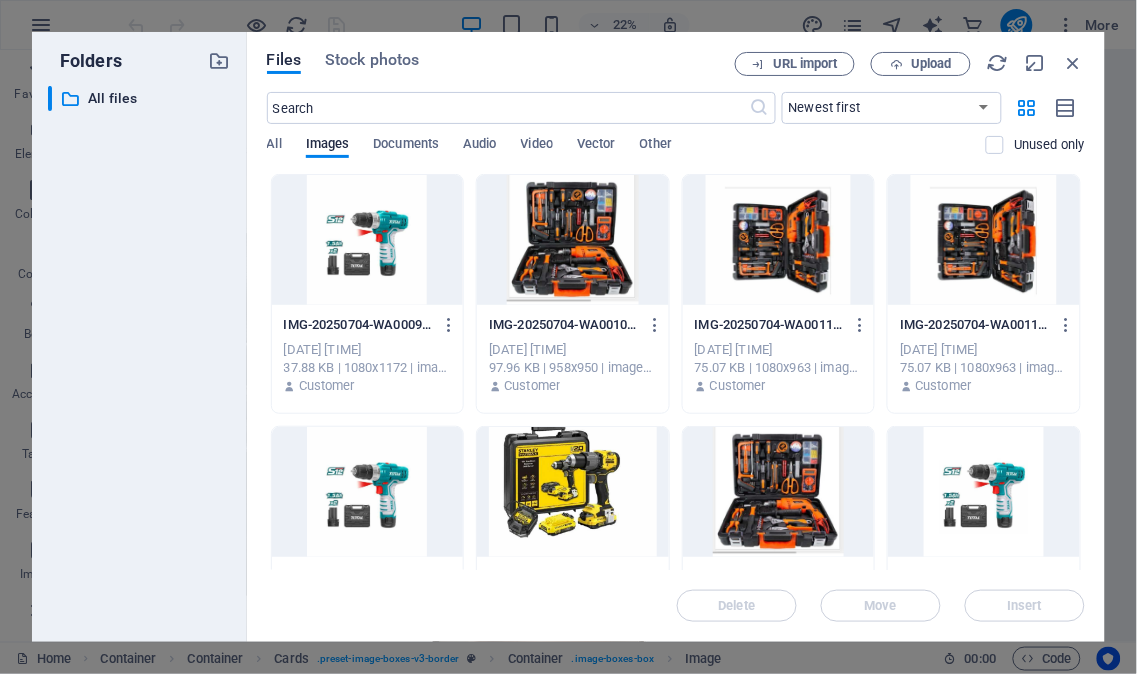 click at bounding box center [368, 240] 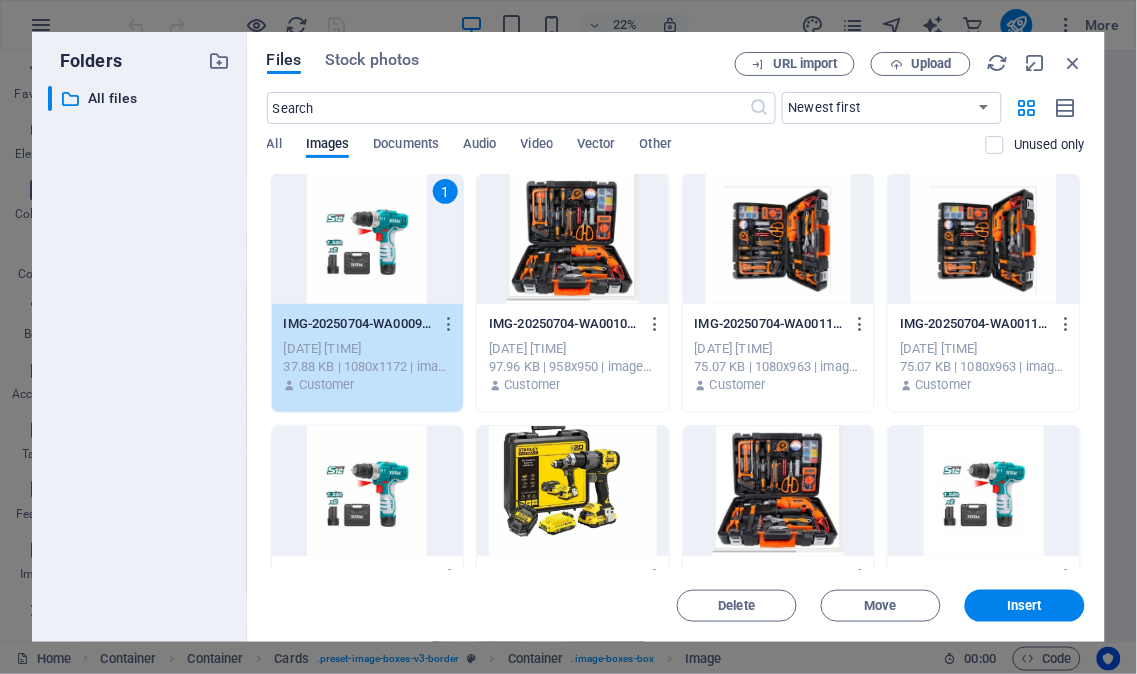 scroll, scrollTop: 0, scrollLeft: 0, axis: both 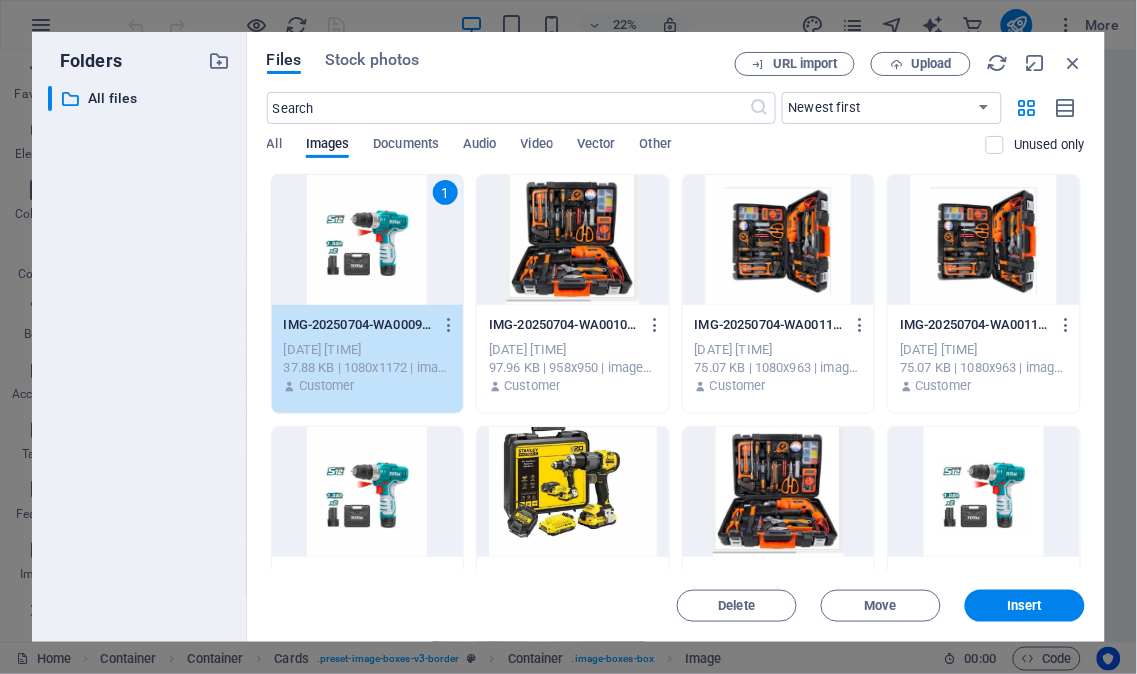 click on "1 IMG-20250704-WA0009-xfRz25RUYPY4HdAeBHUr1A.jpg IMG-20250704-WA0009-xfRz25RUYPY4HdAeBHUr1A.jpg Jul 13, 2025 7:43 PM 37.88 KB | 1080x1172 | image/jpeg Customer IMG-20250704-WA0010-h6qERVci7ClU6-MiCaXadA.jpg IMG-20250704-WA0010-h6qERVci7ClU6-MiCaXadA.jpg Jul 13, 2025 7:43 PM 97.96 KB | 958x950 | image/jpeg Customer IMG-20250704-WA0011-2lAqbXMo9uhP0maCzBv1pg.jpg IMG-20250704-WA0011-2lAqbXMo9uhP0maCzBv1pg.jpg Jul 13, 2025 7:43 PM 75.07 KB | 1080x963 | image/jpeg Customer IMG-20250704-WA0011--_yn7gnxESK0PcsOZe8Gpw.jpg IMG-20250704-WA0011--_yn7gnxESK0PcsOZe8Gpw.jpg Jul 13, 2025 7:43 PM 75.07 KB | 1080x963 | image/jpeg Customer IMG-20250704-WA0009-TRmhsJVUGbryb2UMiaXDUQ.jpg IMG-20250704-WA0009-TRmhsJVUGbryb2UMiaXDUQ.jpg Jul 13, 2025 7:42 PM 37.88 KB | 1080x1172 | image/jpeg Customer IMG-20250704-WA0013-I0ABGi_54TqlzwIGiKKBfg.jpg IMG-20250704-WA0013-I0ABGi_54TqlzwIGiKKBfg.jpg Jul 13, 2025 7:42 PM 63.05 KB | 1036x798 | image/jpeg Customer IMG-20250704-WA0010-JypTctvH-ttFanshd9zPyw.jpg Jul 13, 2025 7:41 PM Customer" at bounding box center [676, 1176] 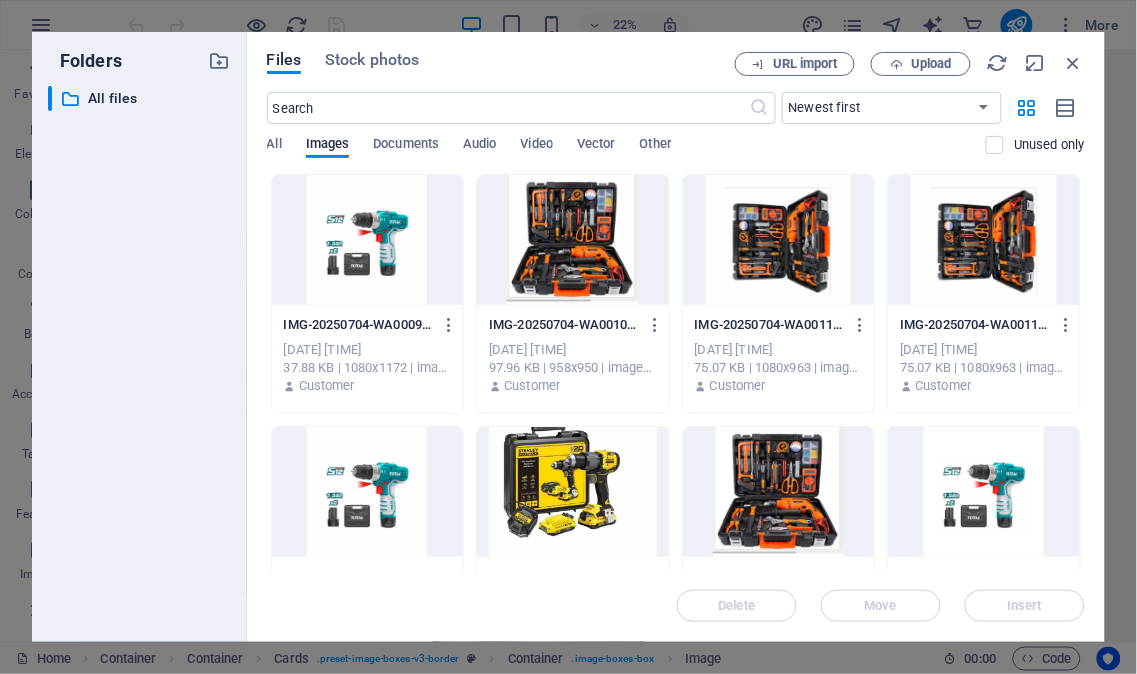 click at bounding box center [573, 240] 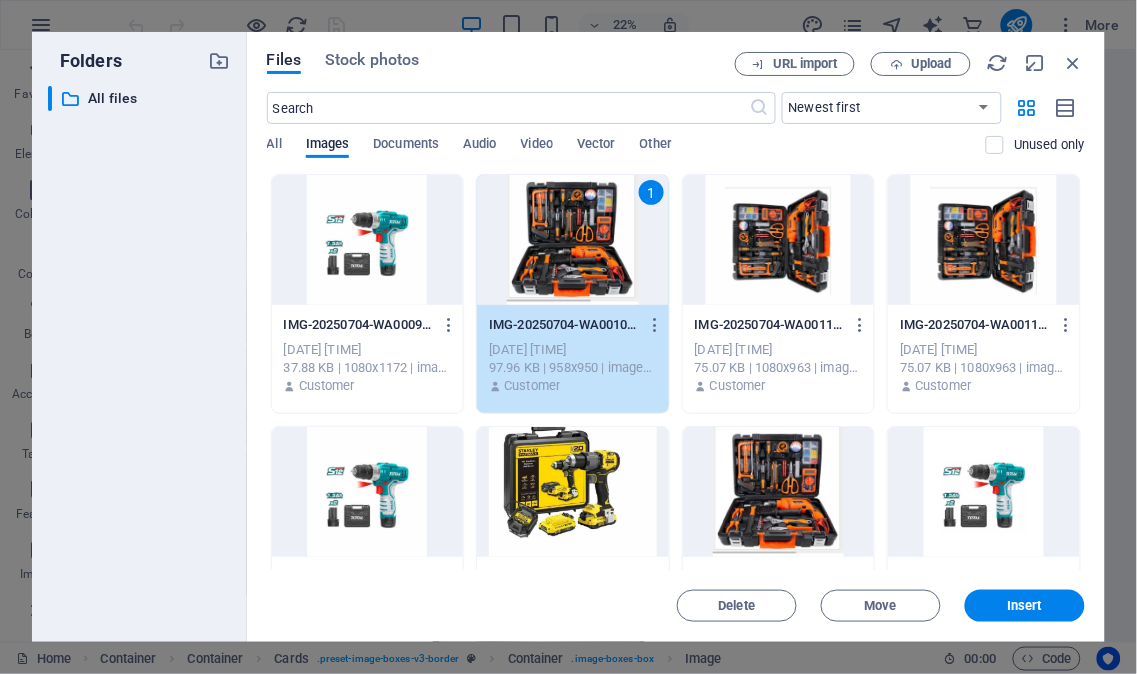 click at bounding box center [368, 240] 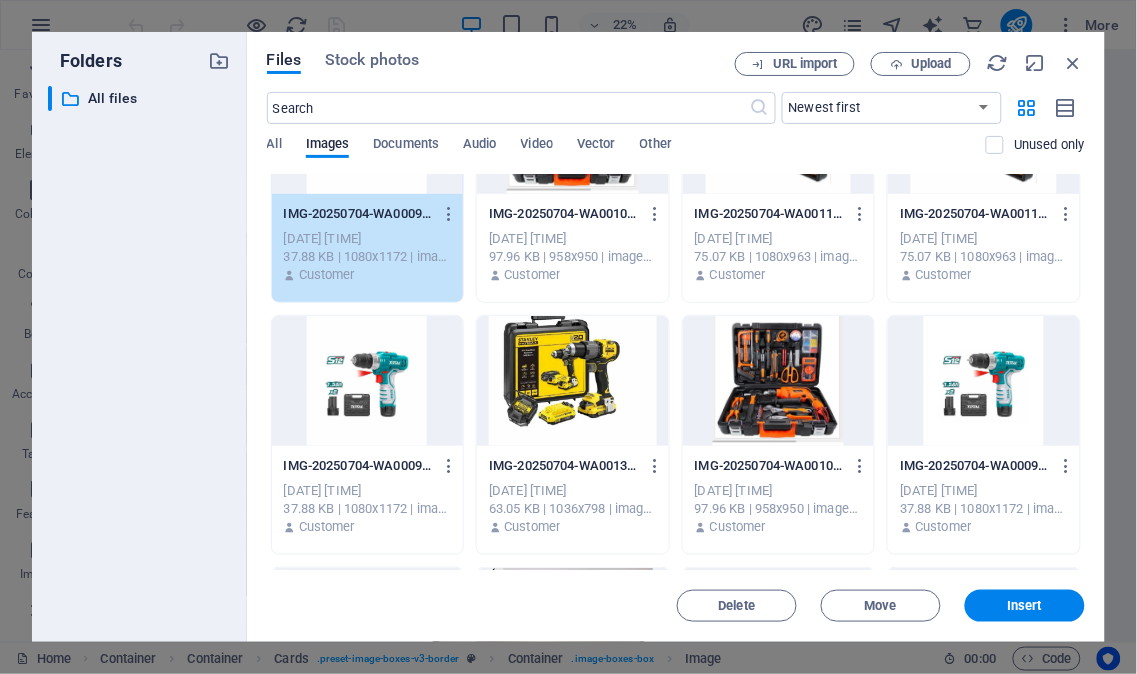 scroll, scrollTop: 0, scrollLeft: 0, axis: both 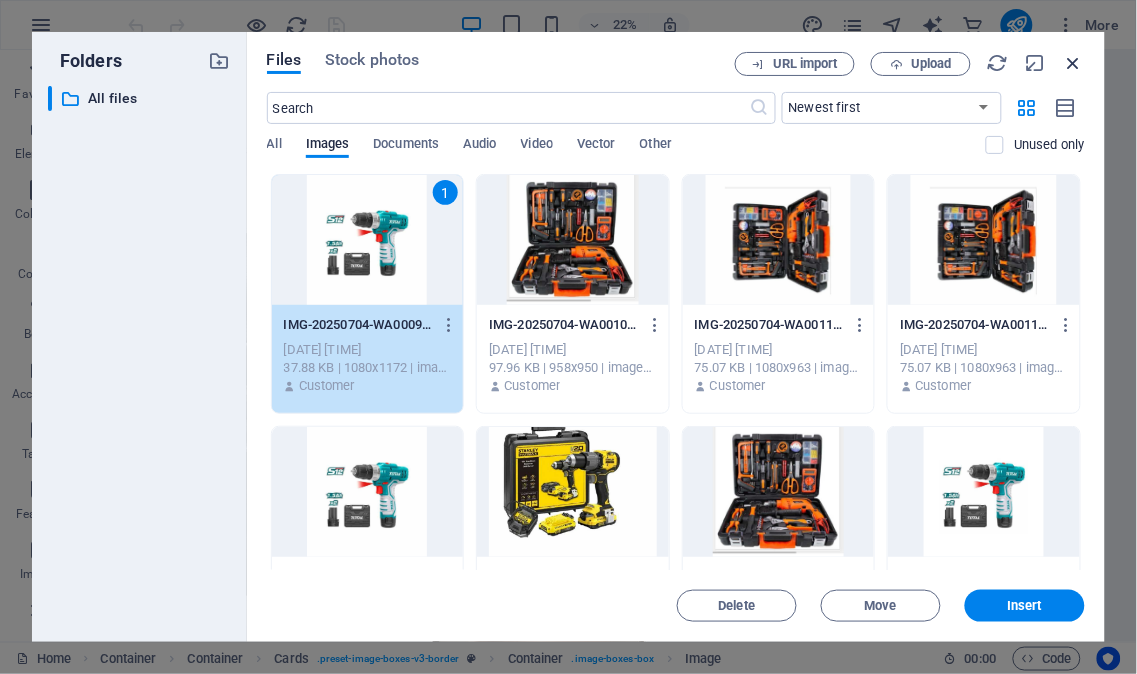 click at bounding box center [1074, 63] 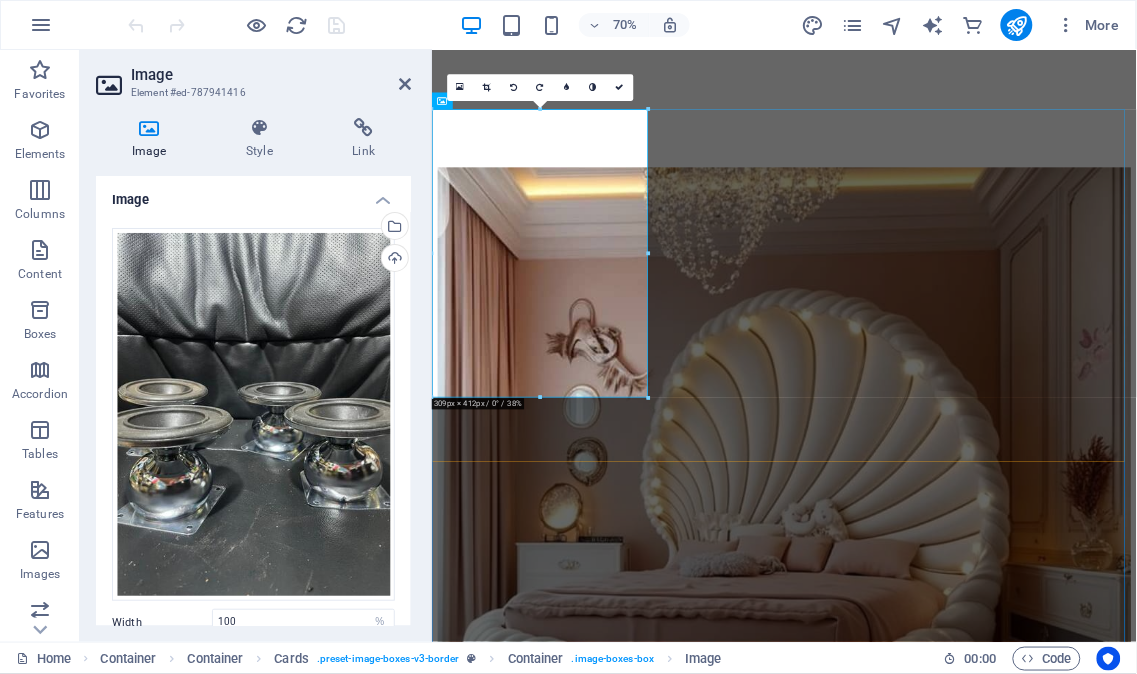 scroll, scrollTop: 1990, scrollLeft: 0, axis: vertical 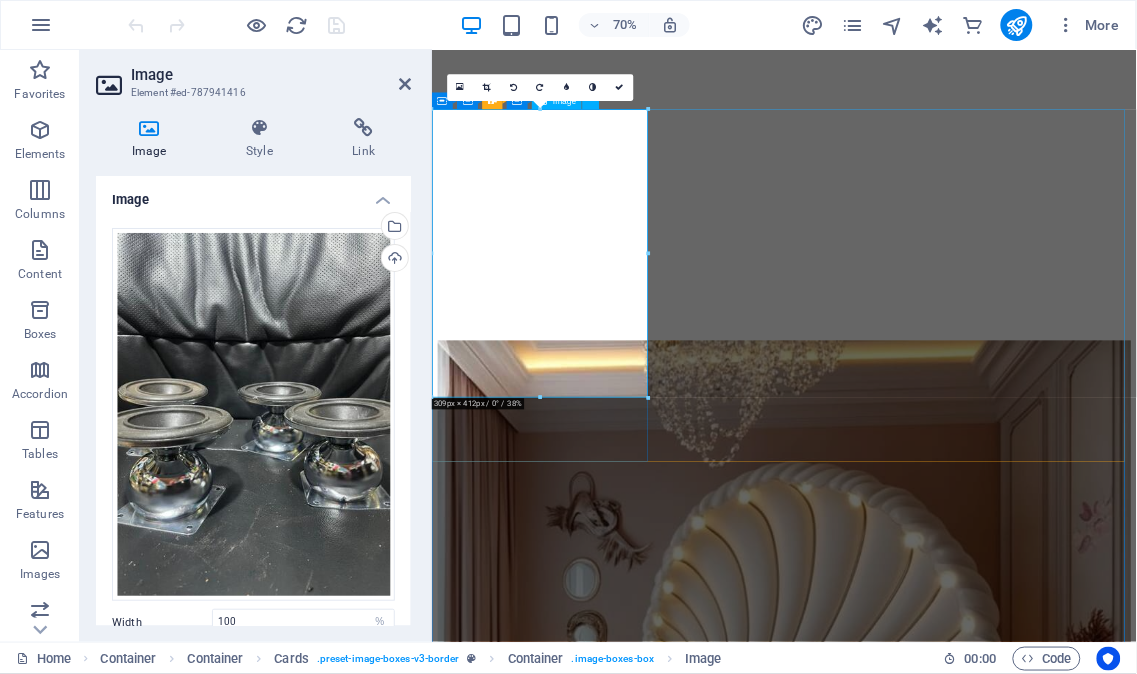 click at bounding box center (934, 6601) 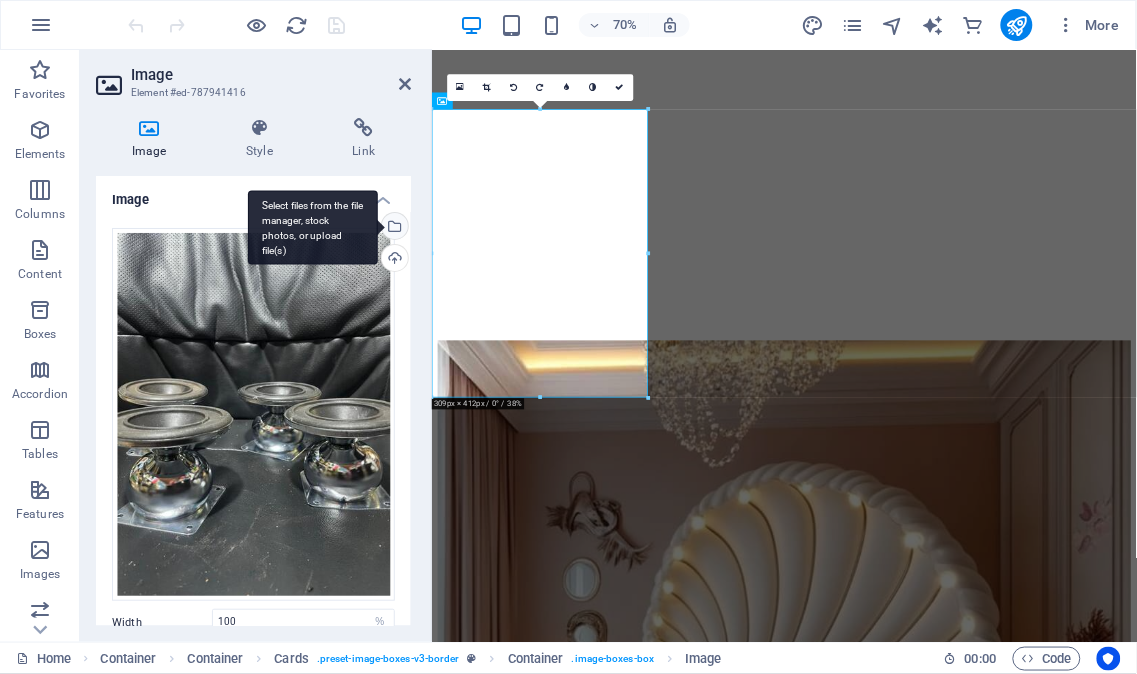 click on "Select files from the file manager, stock photos, or upload file(s)" at bounding box center [393, 228] 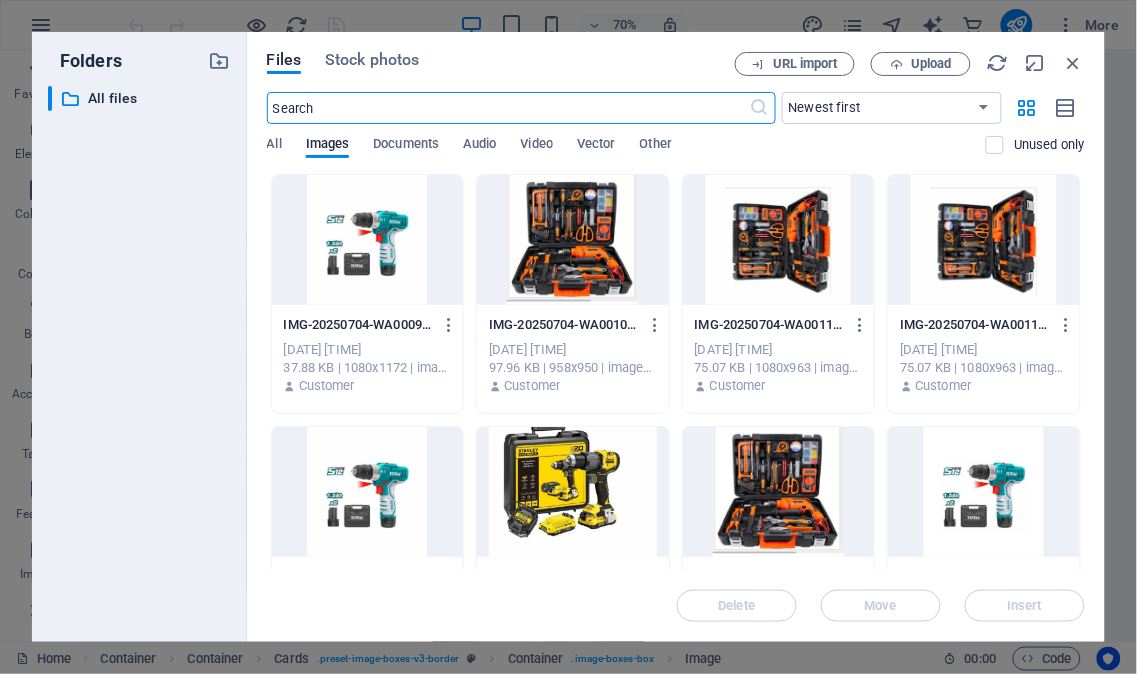 scroll, scrollTop: 2237, scrollLeft: 0, axis: vertical 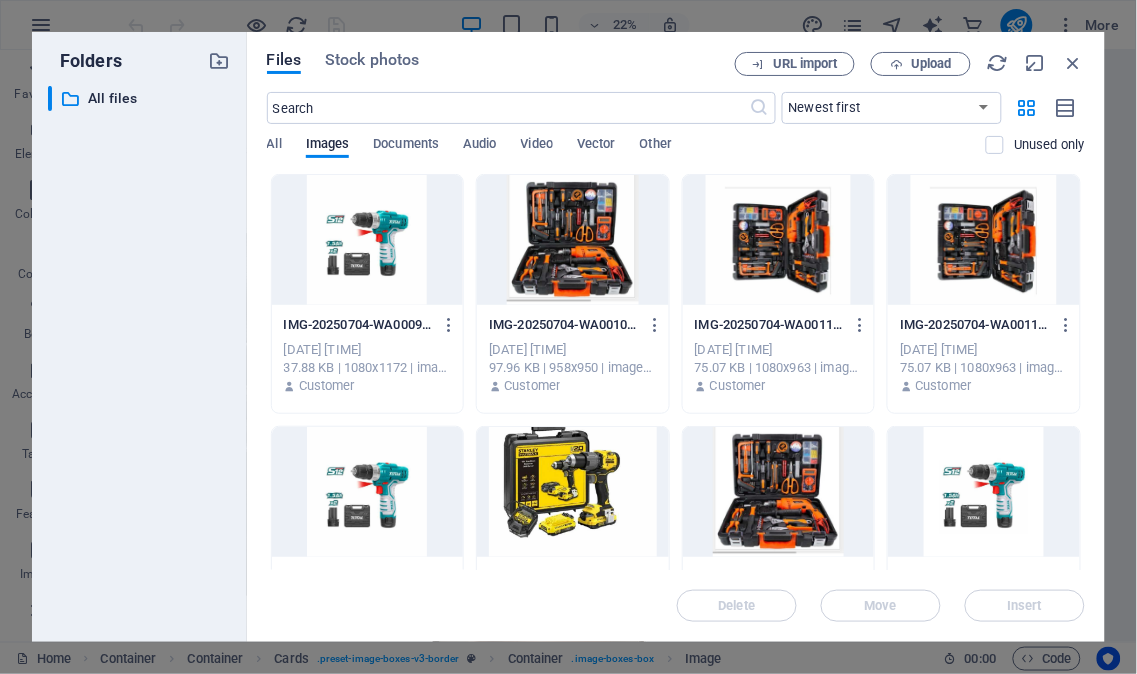 click at bounding box center [368, 240] 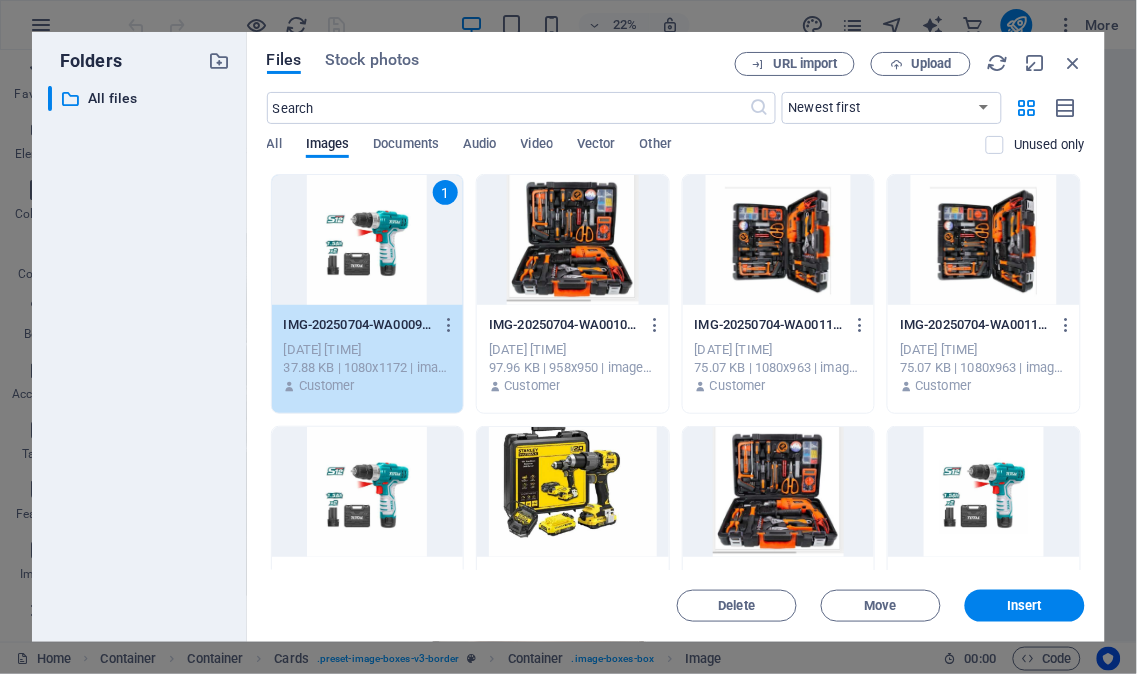 click at bounding box center [573, 240] 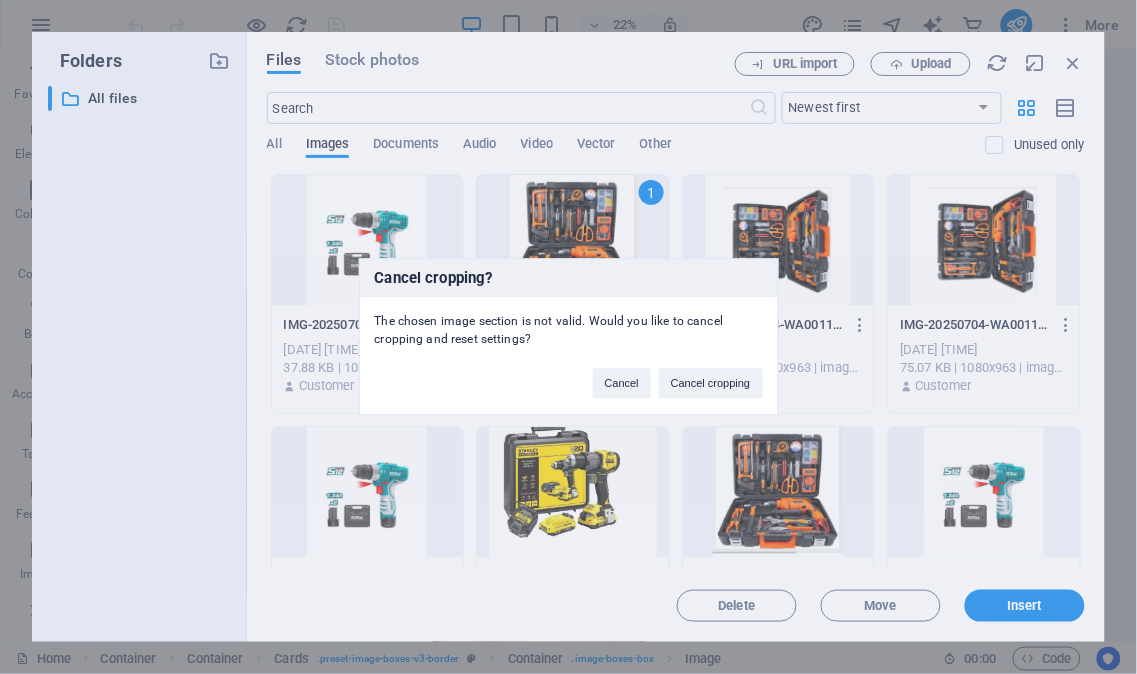 type 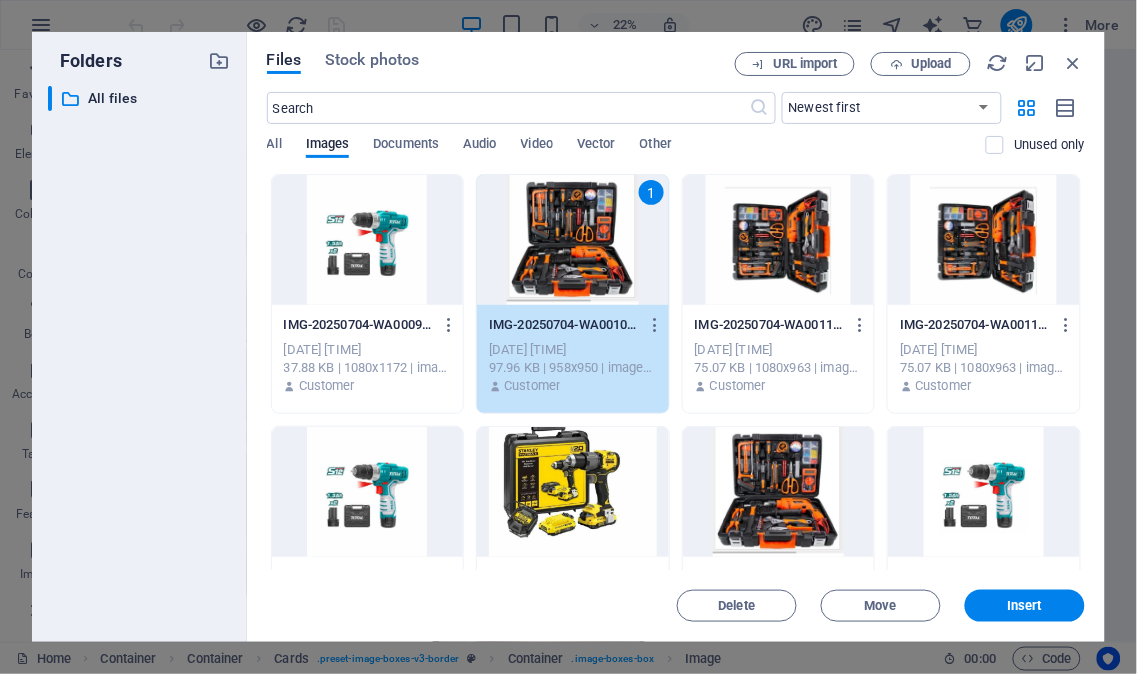 click at bounding box center (368, 240) 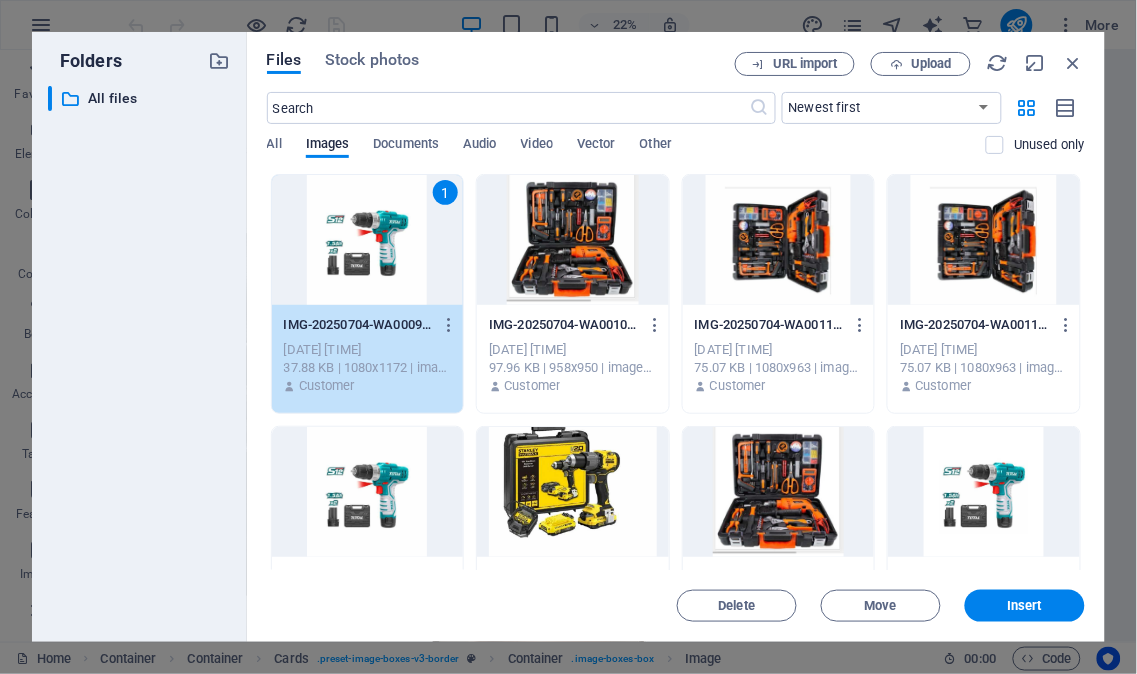 click at bounding box center [573, 240] 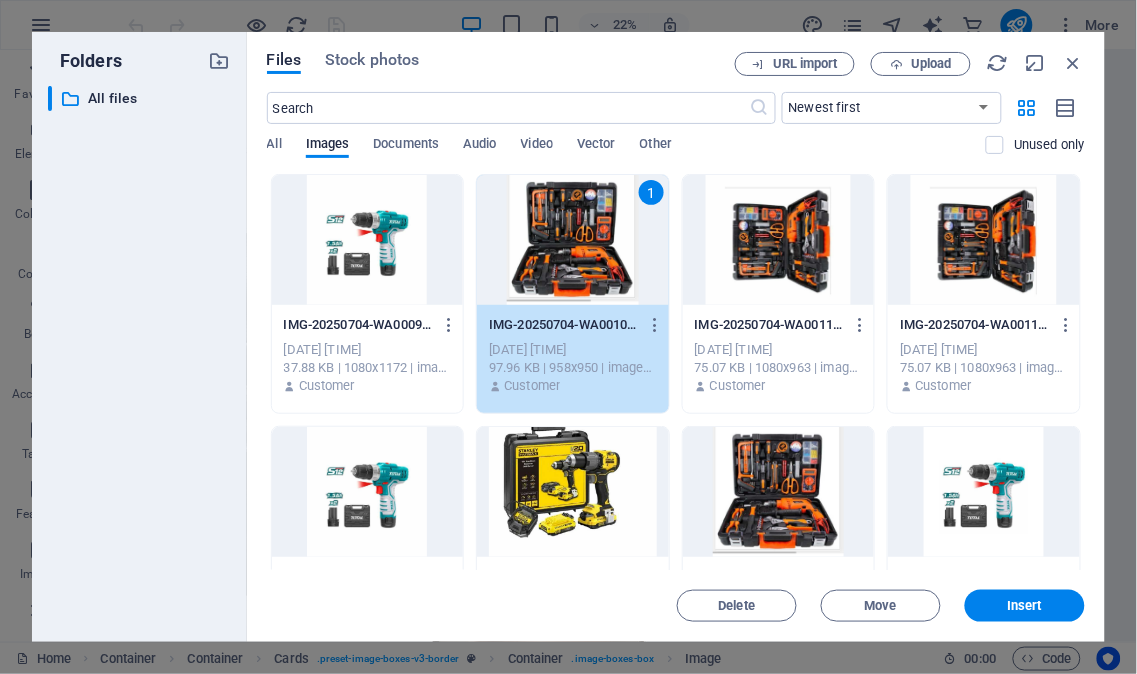 click at bounding box center [368, 240] 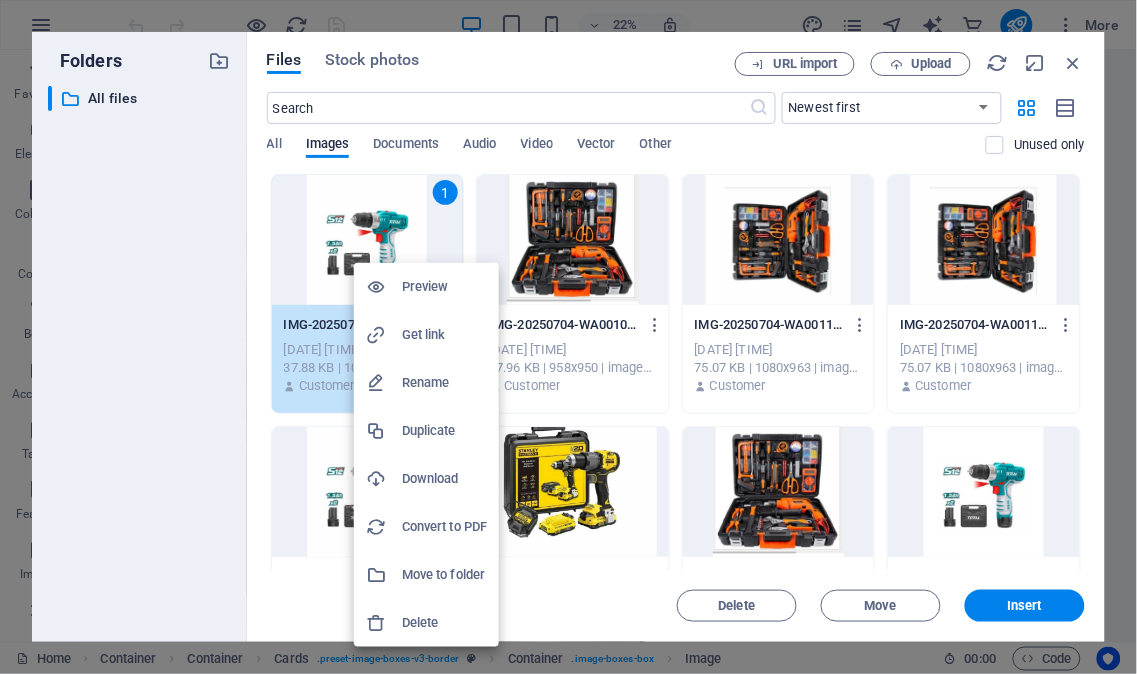 click on "Delete" at bounding box center (444, 623) 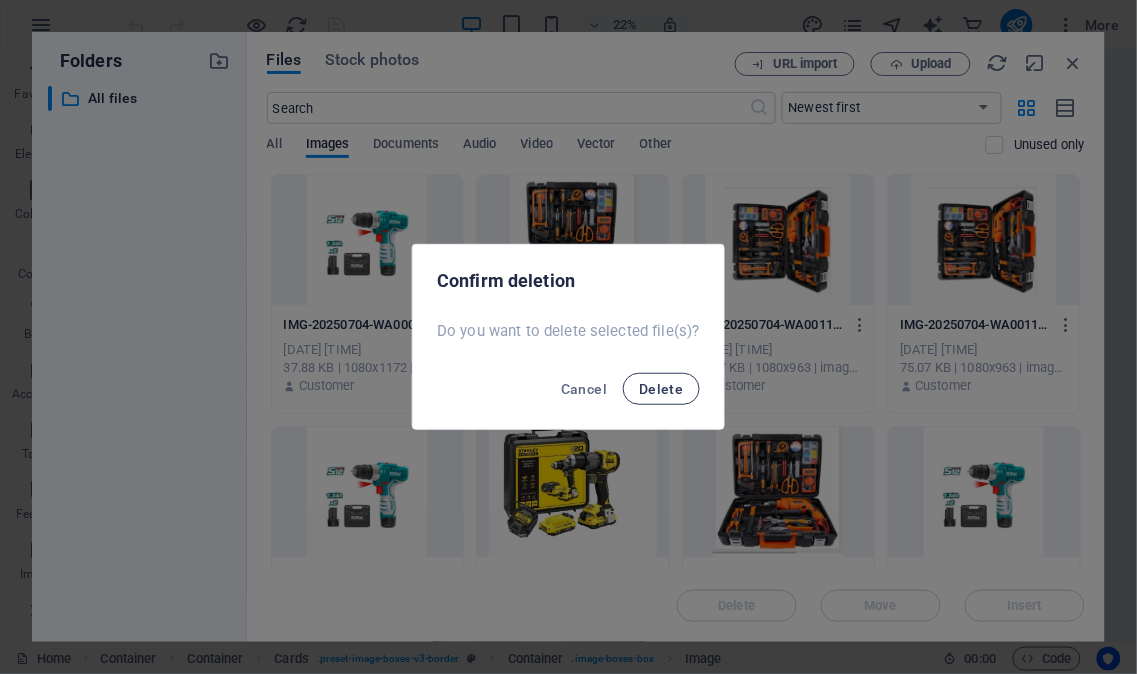 click on "Delete" at bounding box center [661, 389] 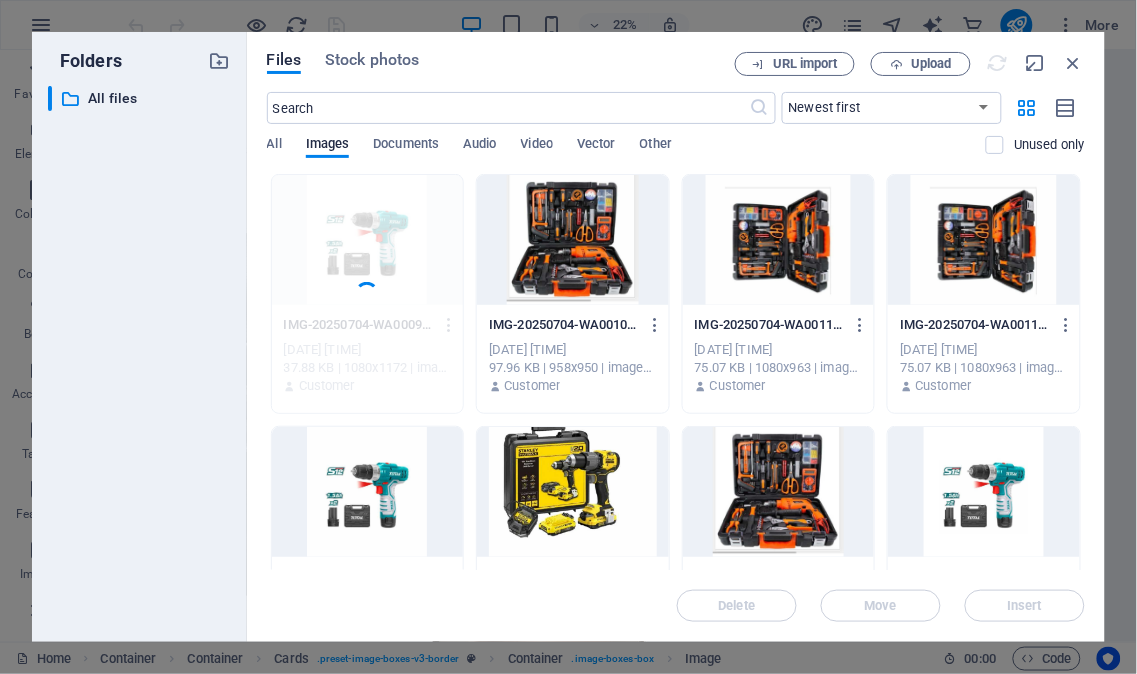 click at bounding box center [573, 240] 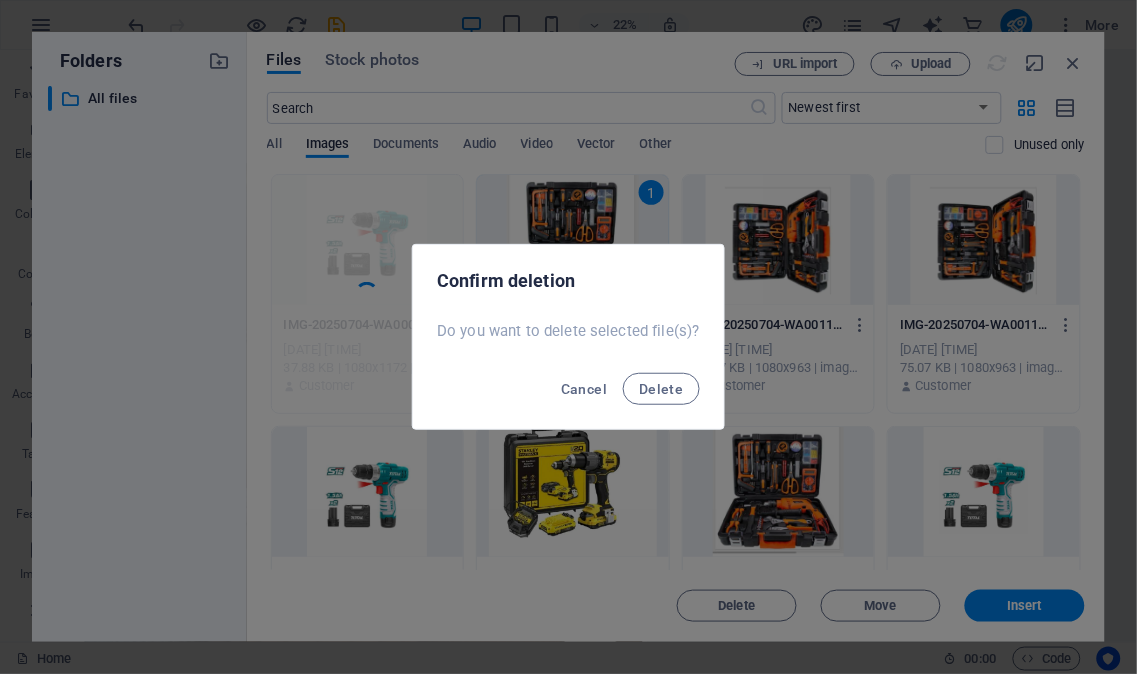 scroll, scrollTop: 1995, scrollLeft: 0, axis: vertical 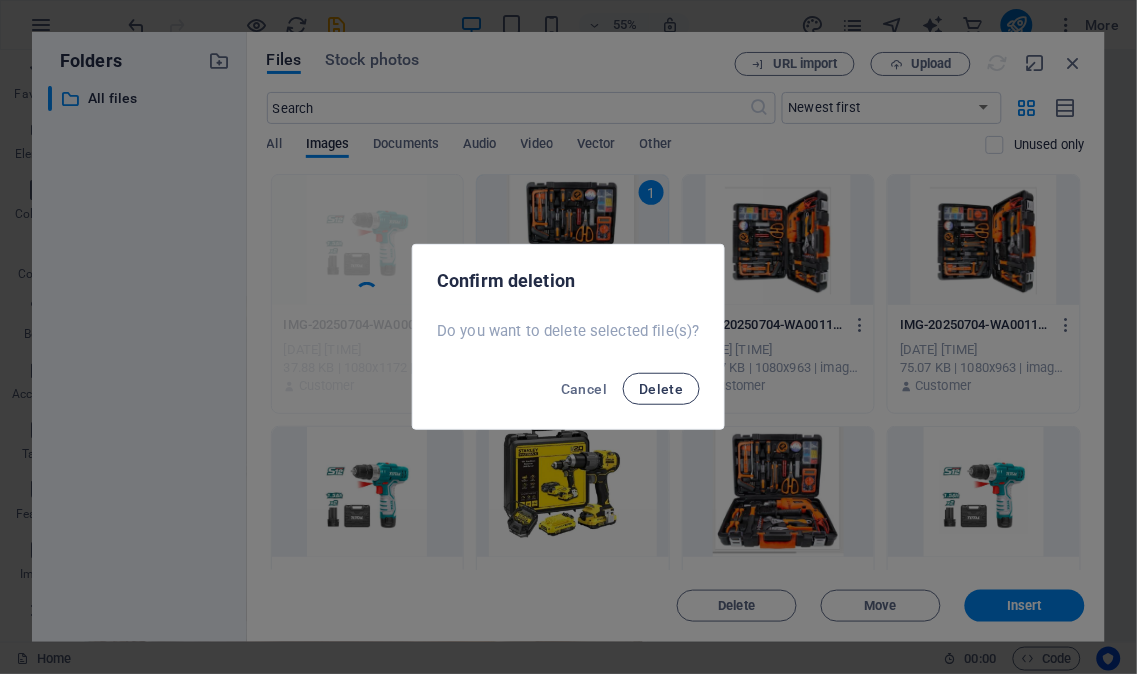 click on "Delete" at bounding box center [661, 389] 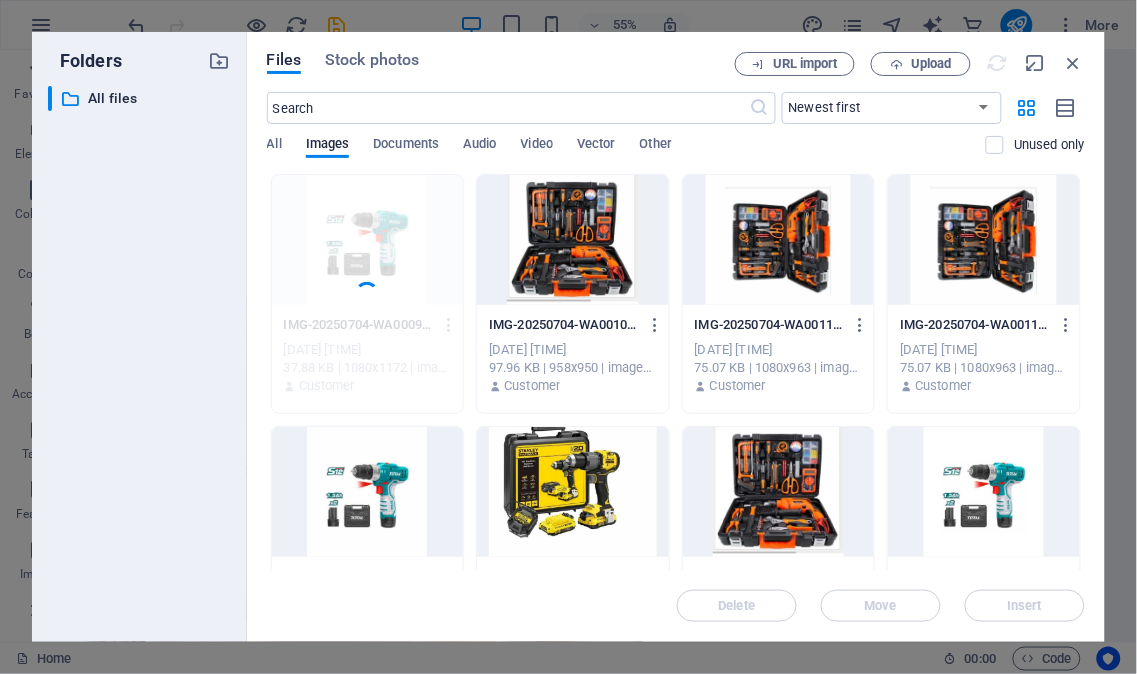 click at bounding box center [779, 240] 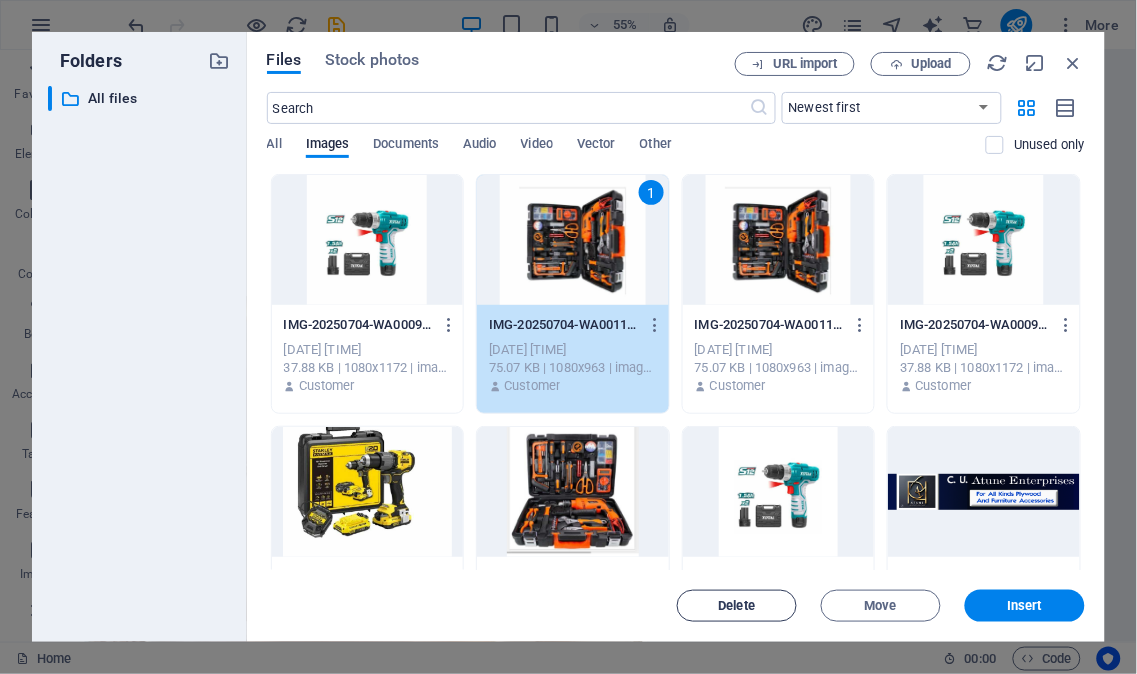 click on "Delete" at bounding box center [737, 606] 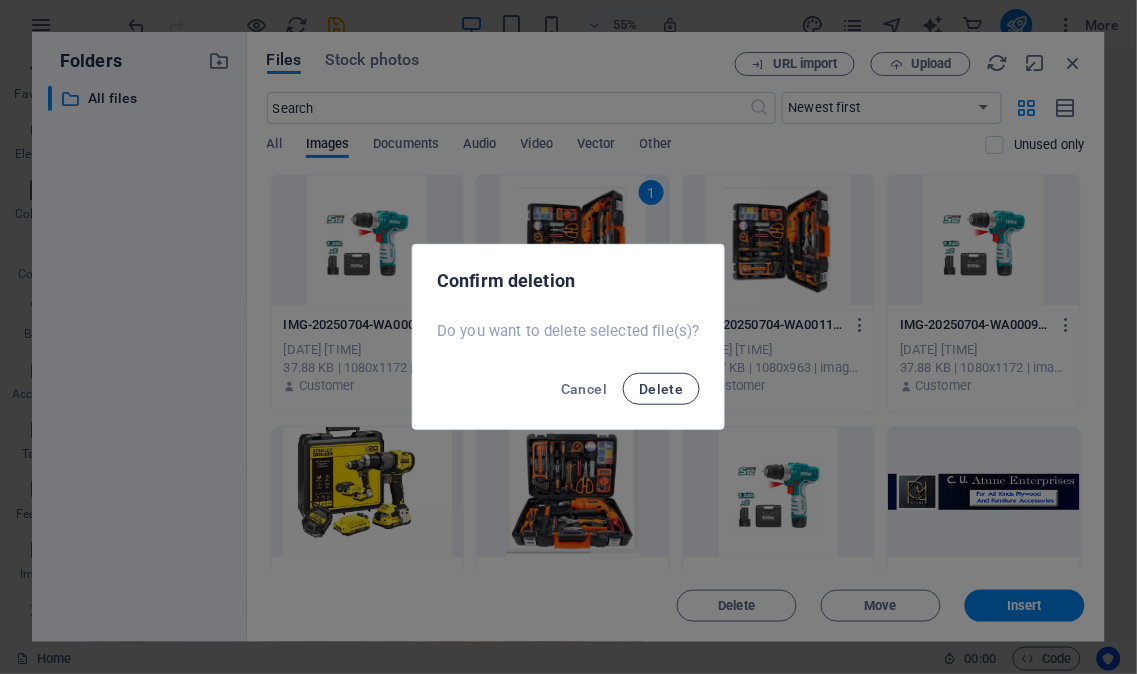 click on "Delete" at bounding box center (661, 389) 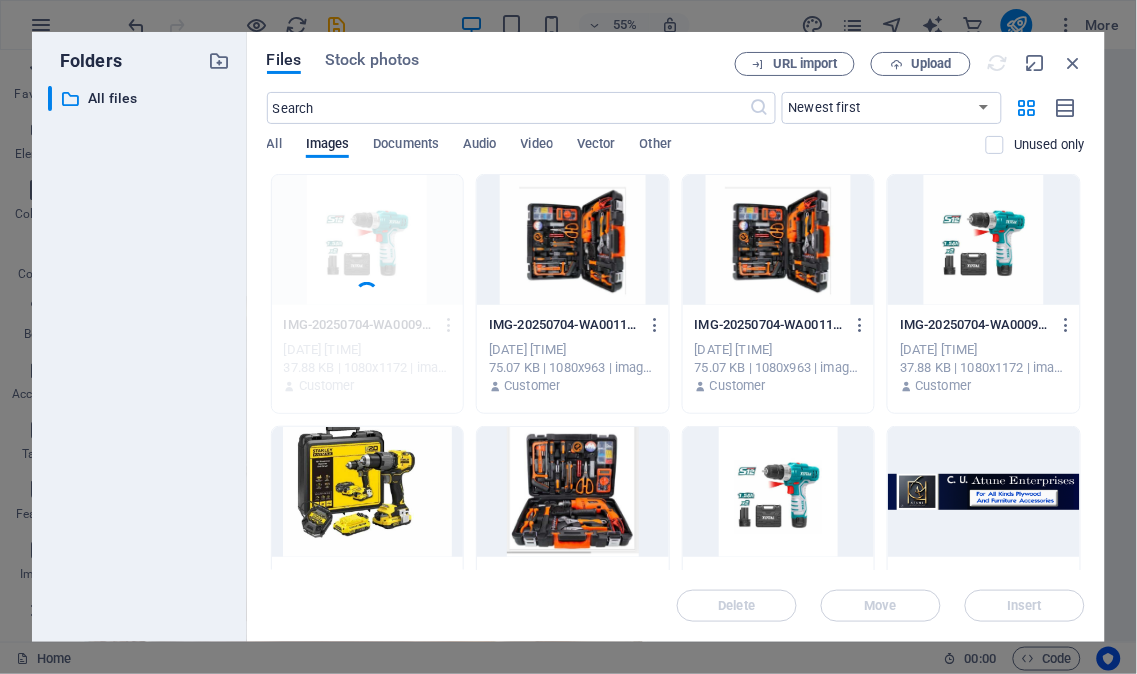 click at bounding box center [573, 240] 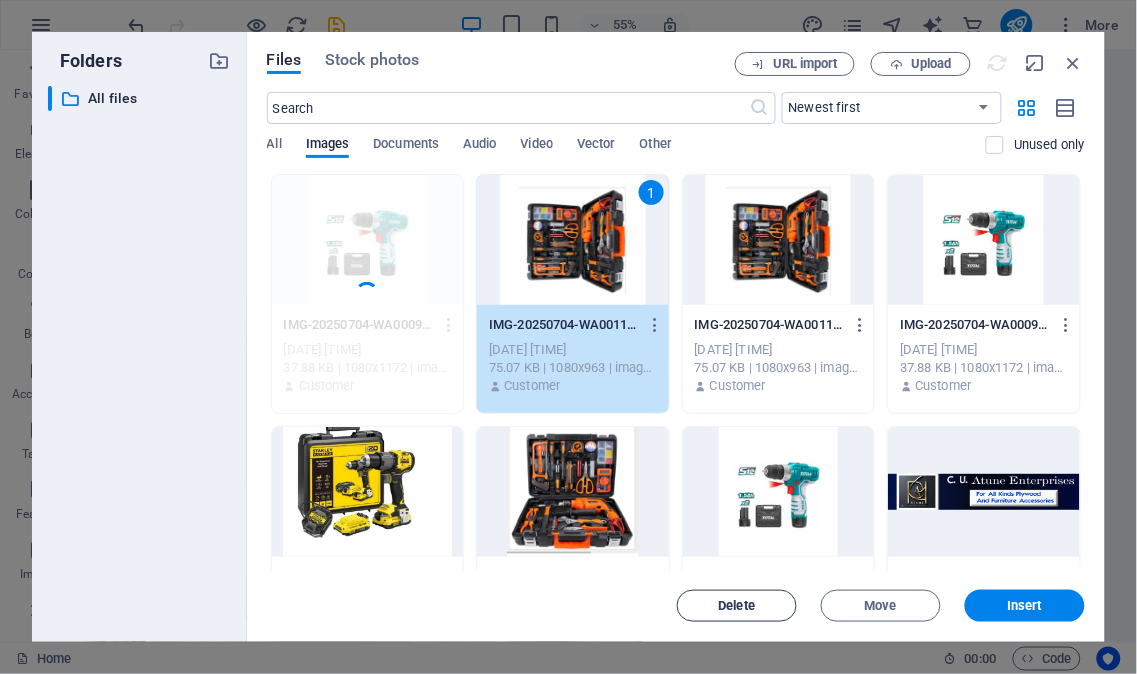 click on "Delete" at bounding box center [737, 606] 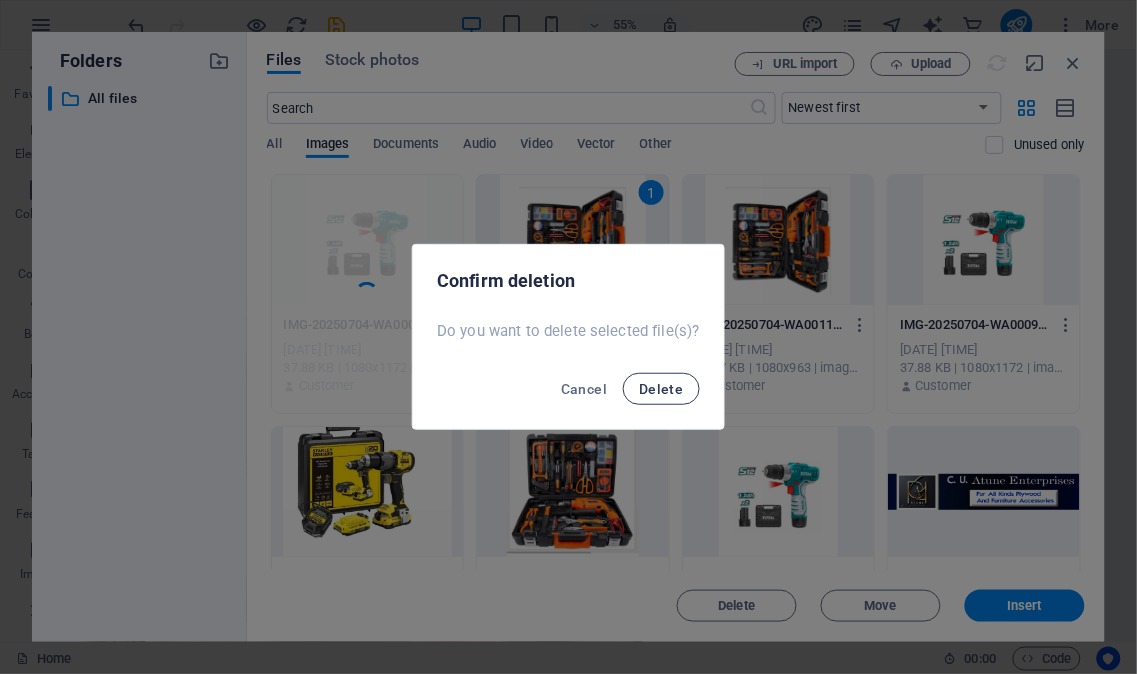 click on "Delete" at bounding box center (661, 389) 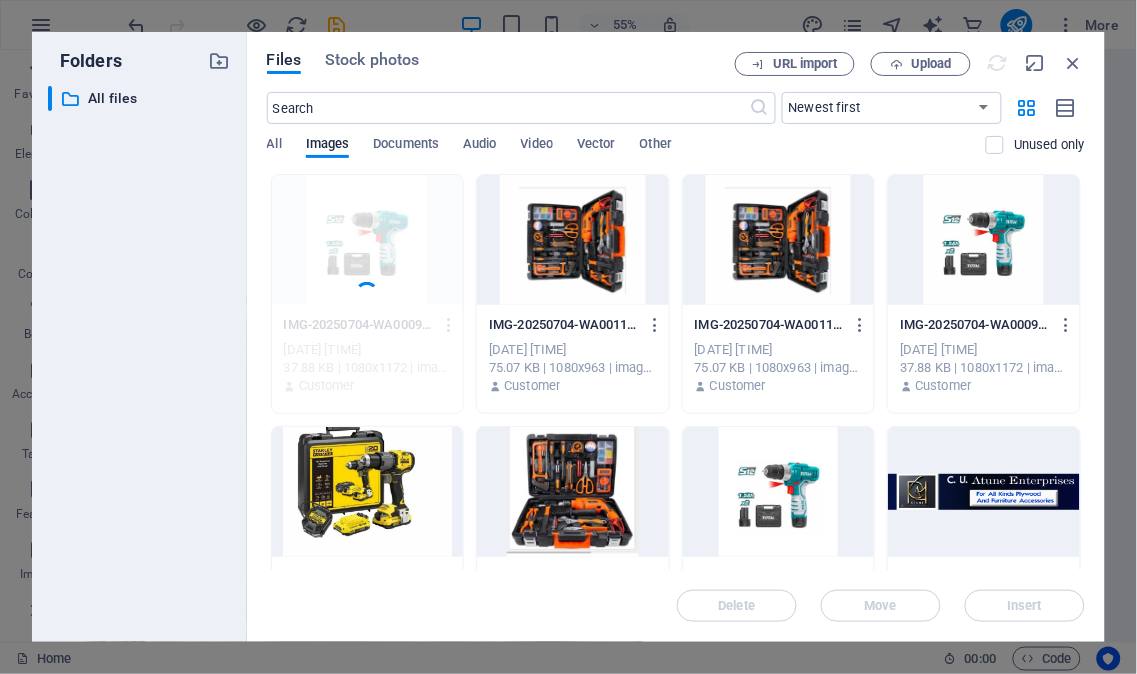 click at bounding box center [368, 294] 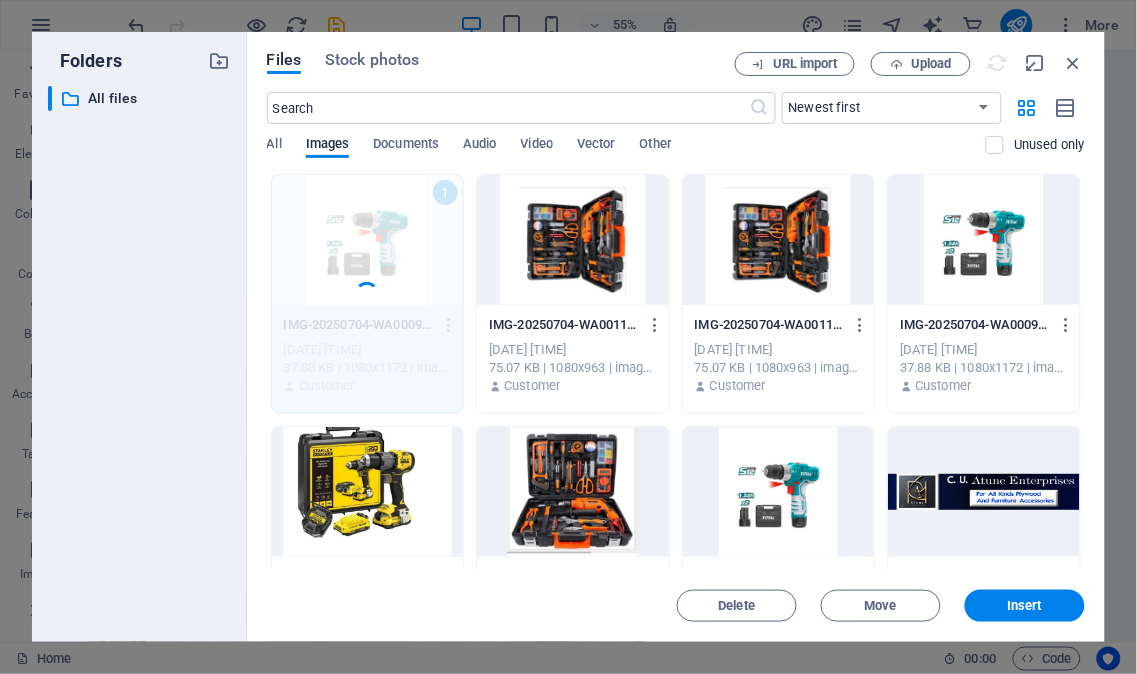 click at bounding box center (573, 240) 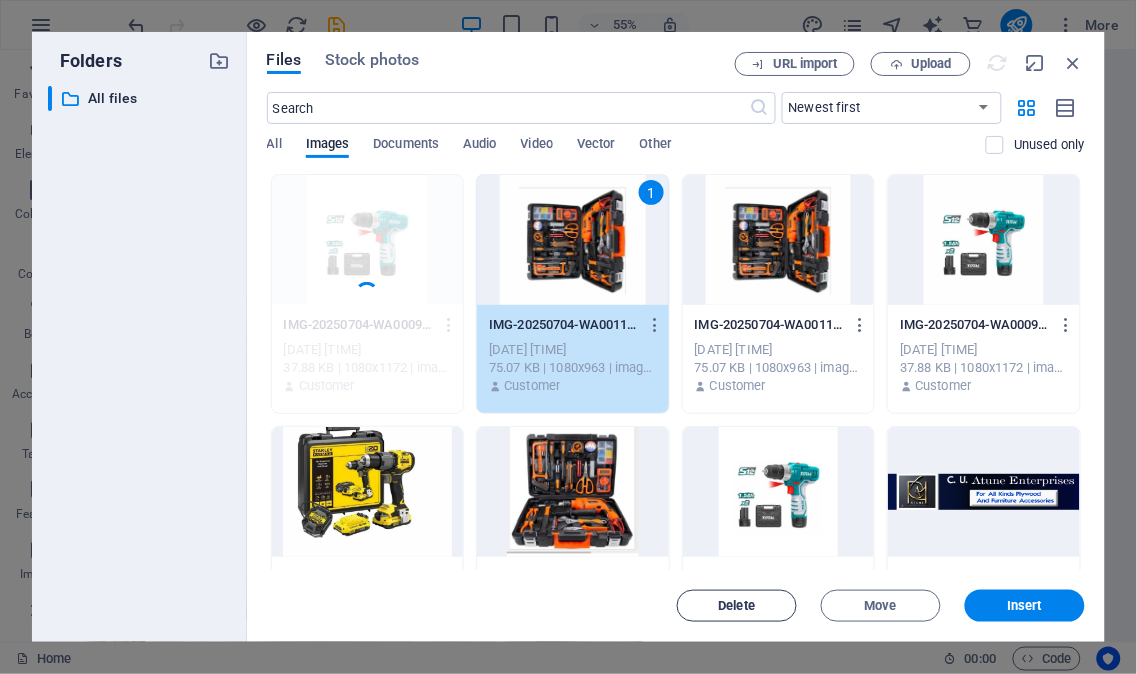 click on "Delete" at bounding box center (737, 606) 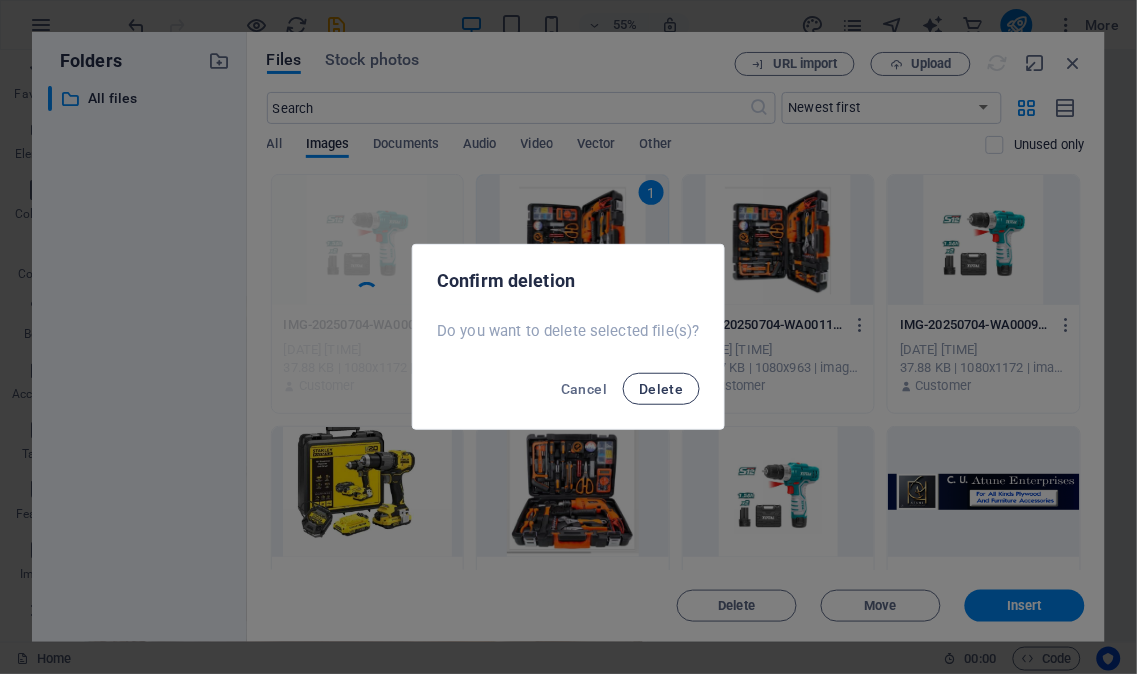 click on "Delete" at bounding box center [661, 389] 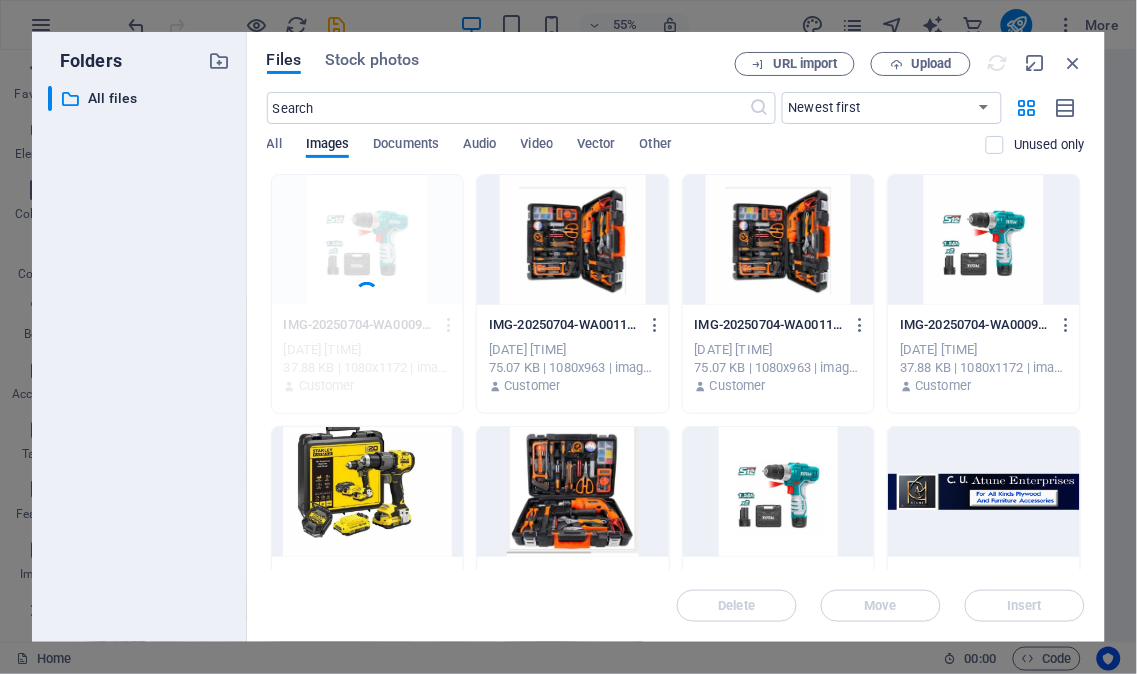 click at bounding box center [779, 240] 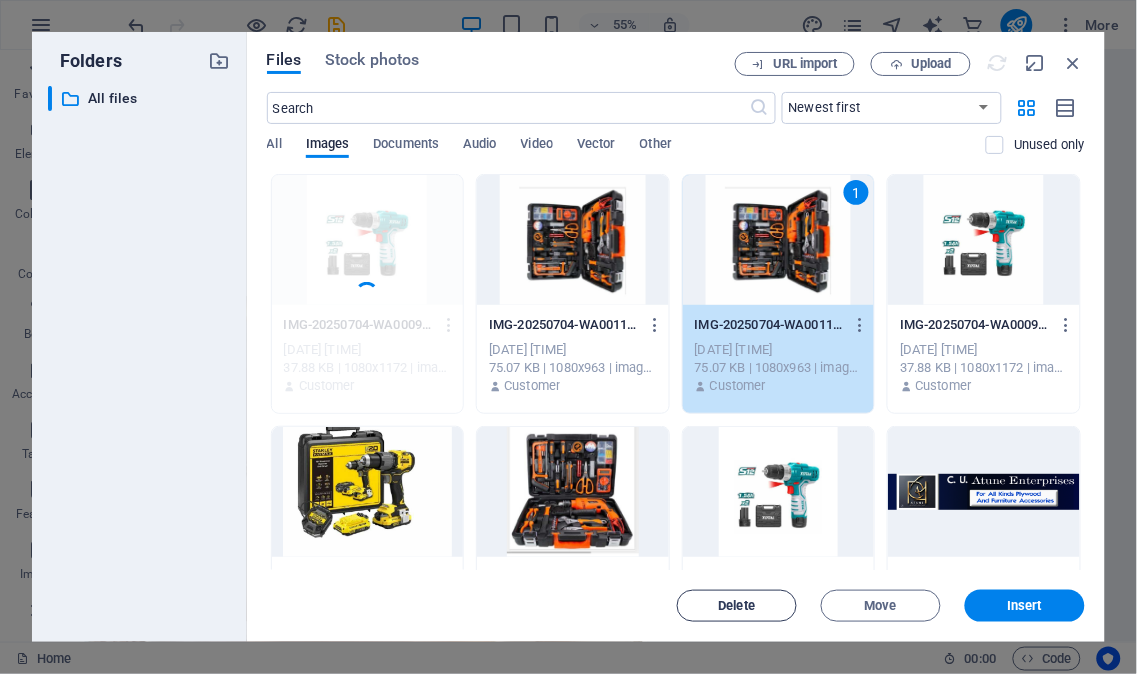 click on "Delete" at bounding box center [737, 606] 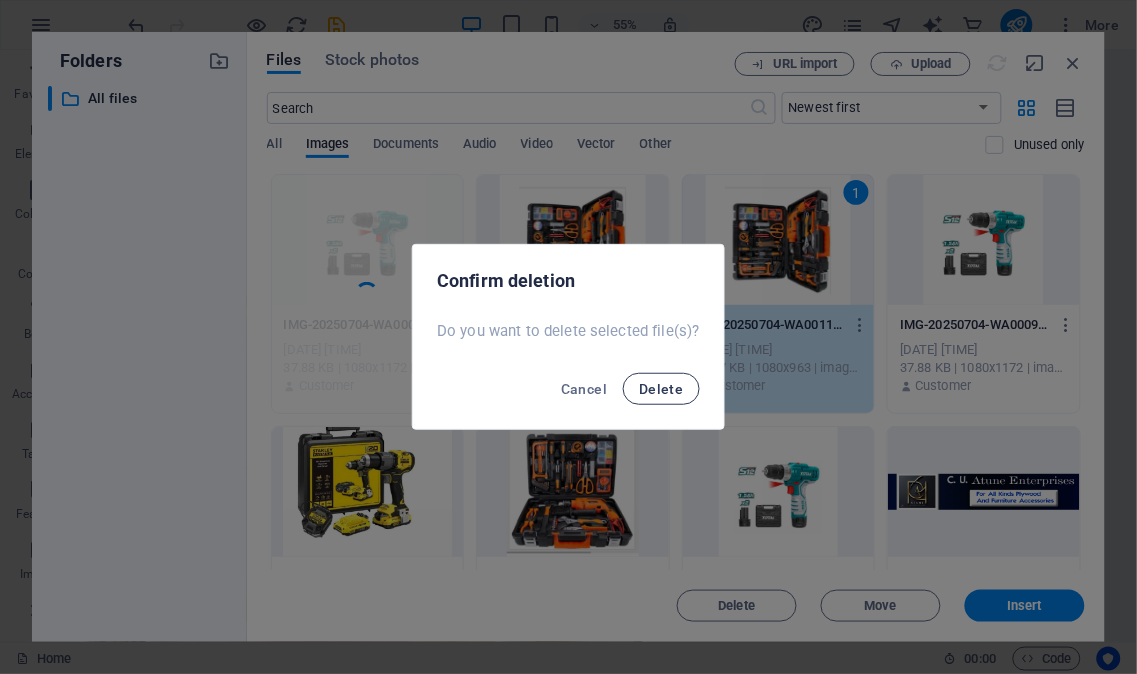click on "Delete" at bounding box center [661, 389] 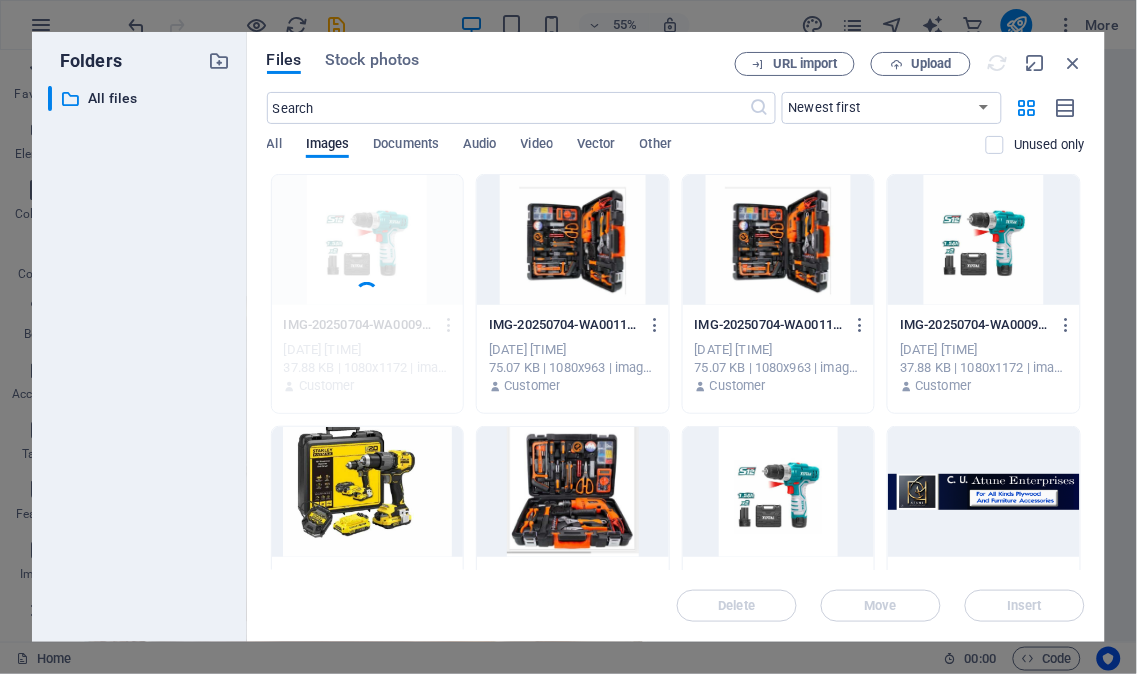 click on "IMG-20250704-WA0009-TRmhsJVUGbryb2UMiaXDUQ.jpg IMG-20250704-WA0009-TRmhsJVUGbryb2UMiaXDUQ.jpg Jul 13, 2025 7:42 PM 37.88 KB | 1080x1172 | image/jpeg Customer" at bounding box center [984, 356] 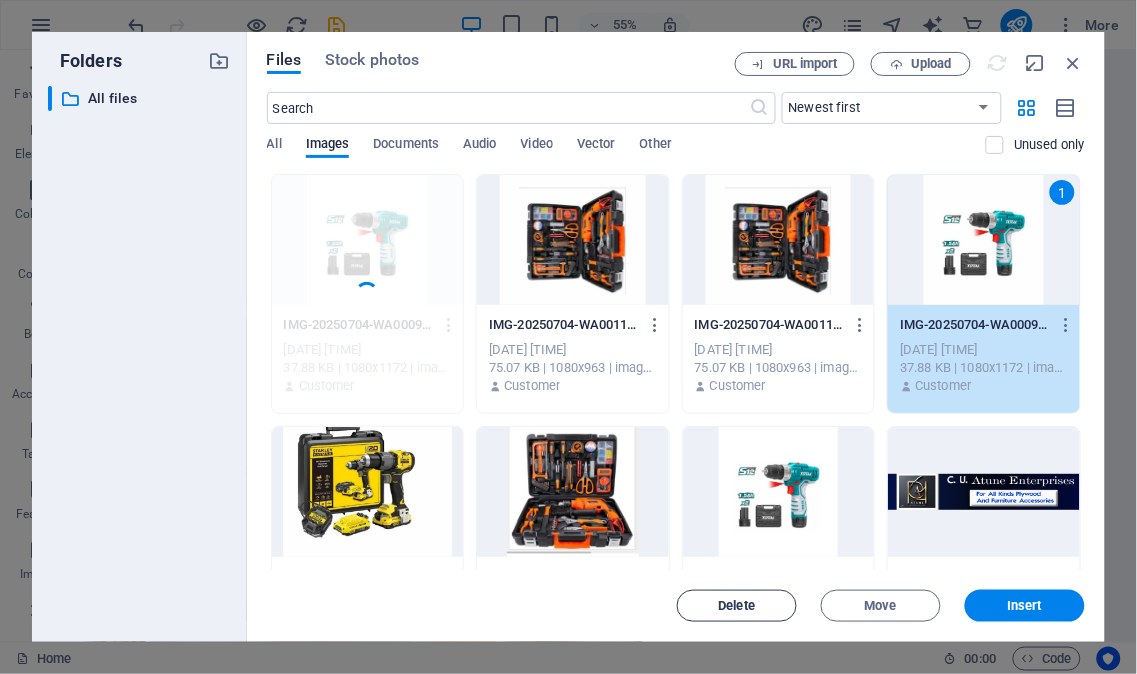 click on "Delete" at bounding box center (737, 606) 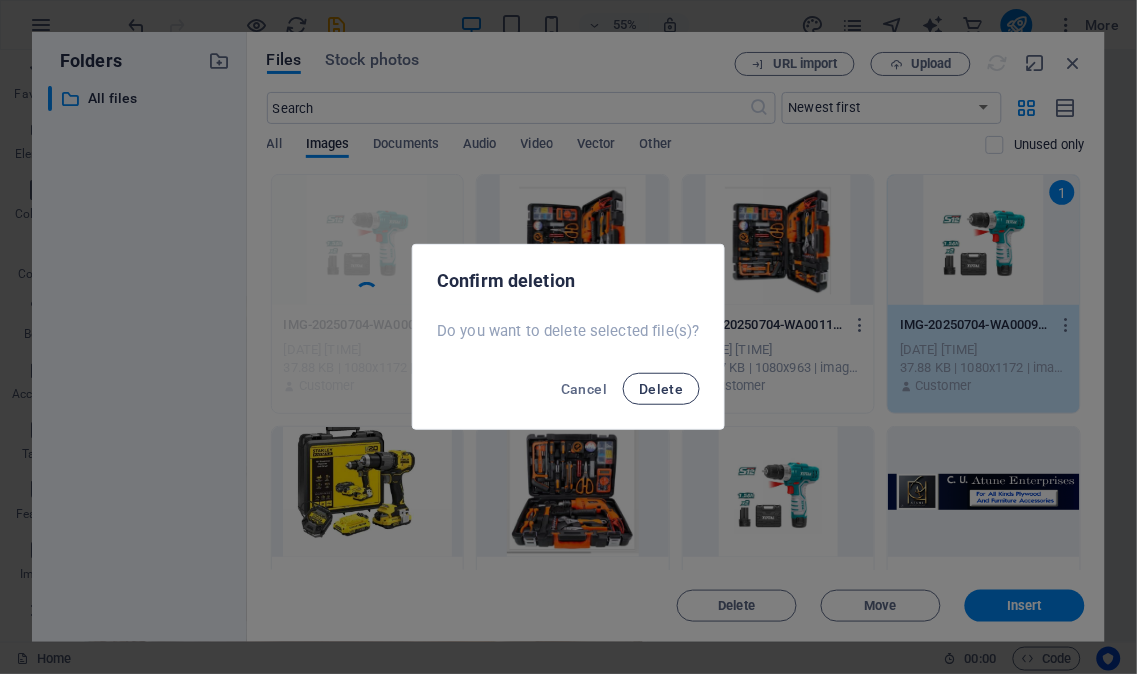 click on "Delete" at bounding box center (661, 389) 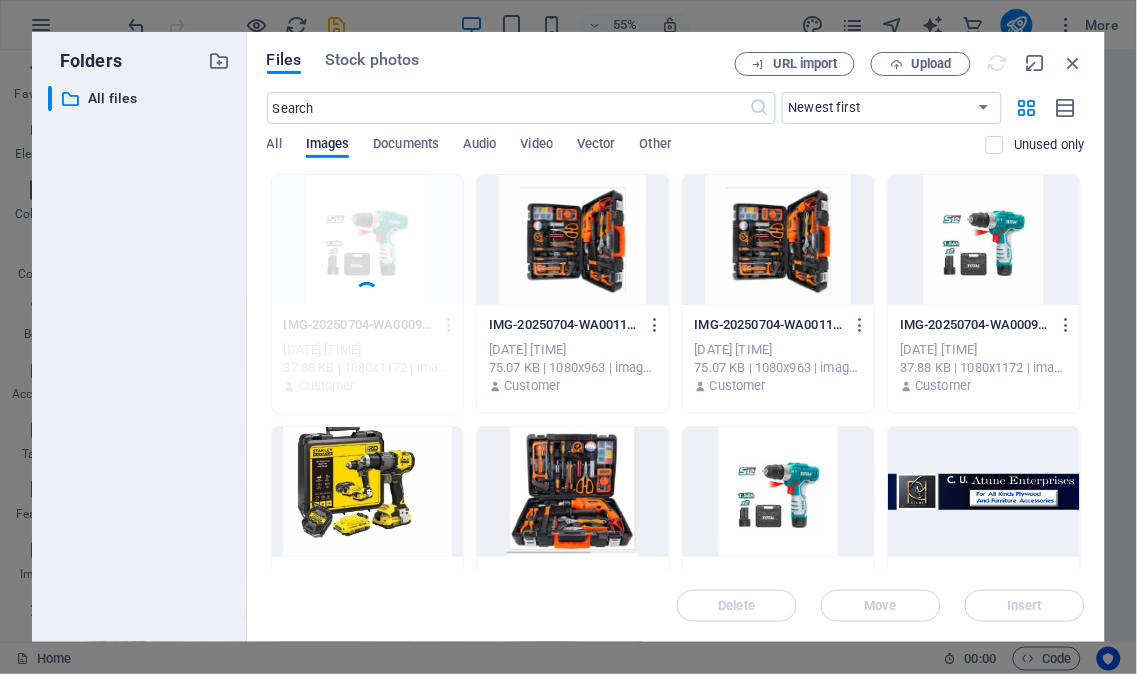 click at bounding box center (368, 492) 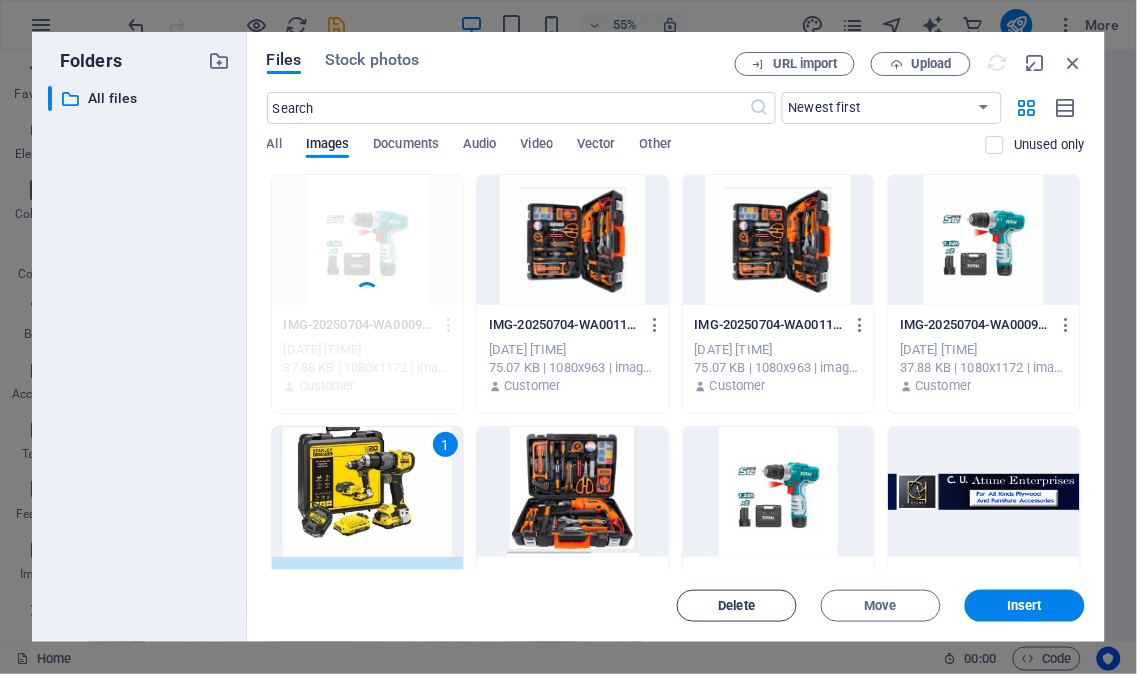 click on "Delete" at bounding box center (737, 606) 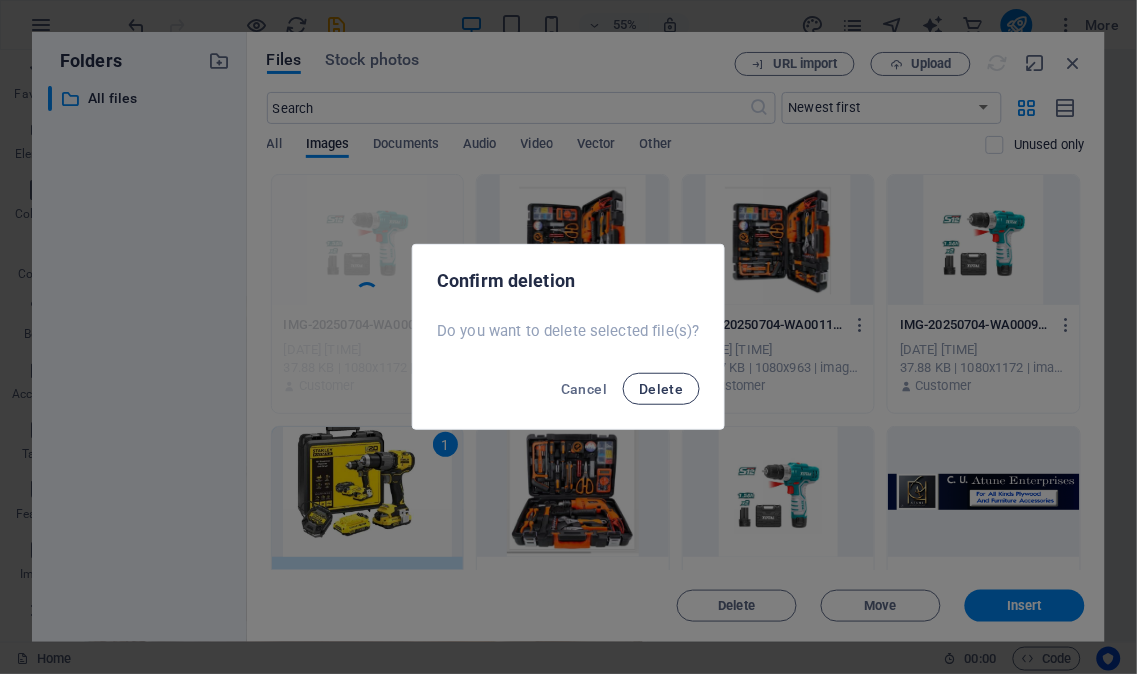 click on "Delete" at bounding box center [661, 389] 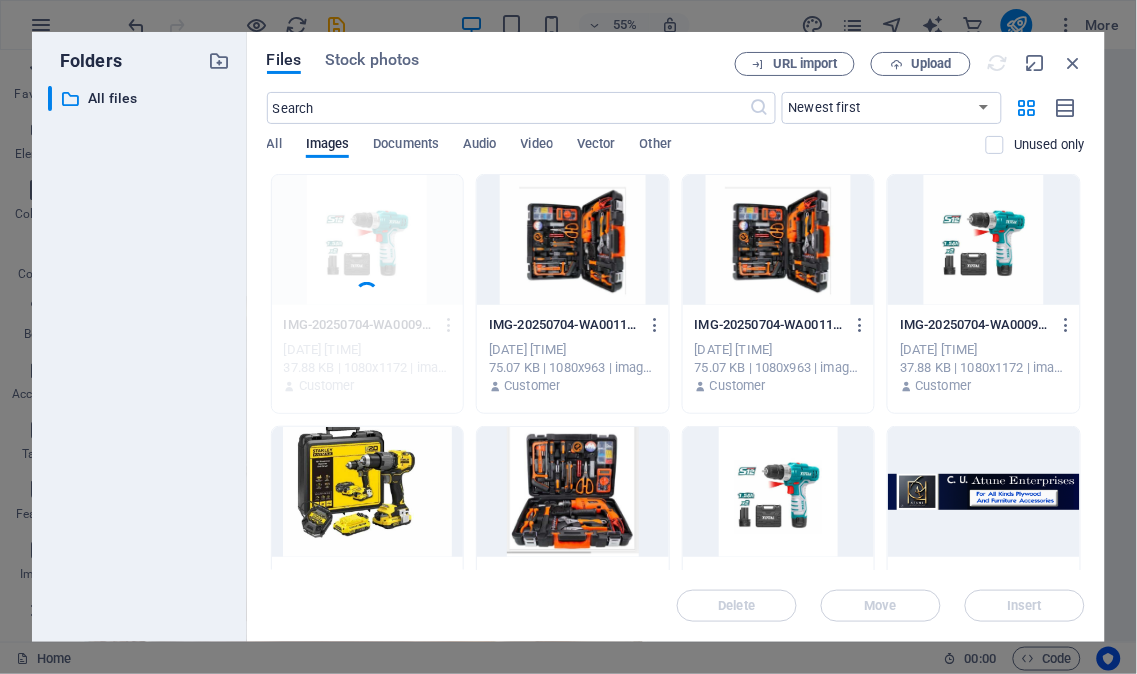 click at bounding box center [573, 492] 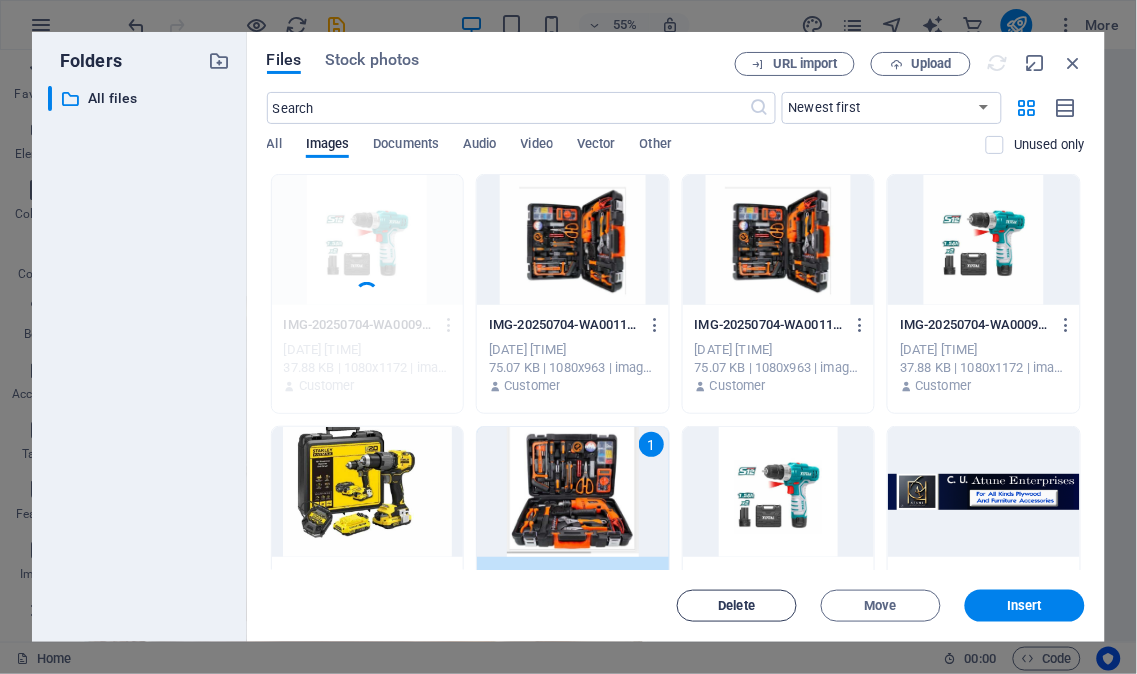 click on "Delete" at bounding box center (737, 606) 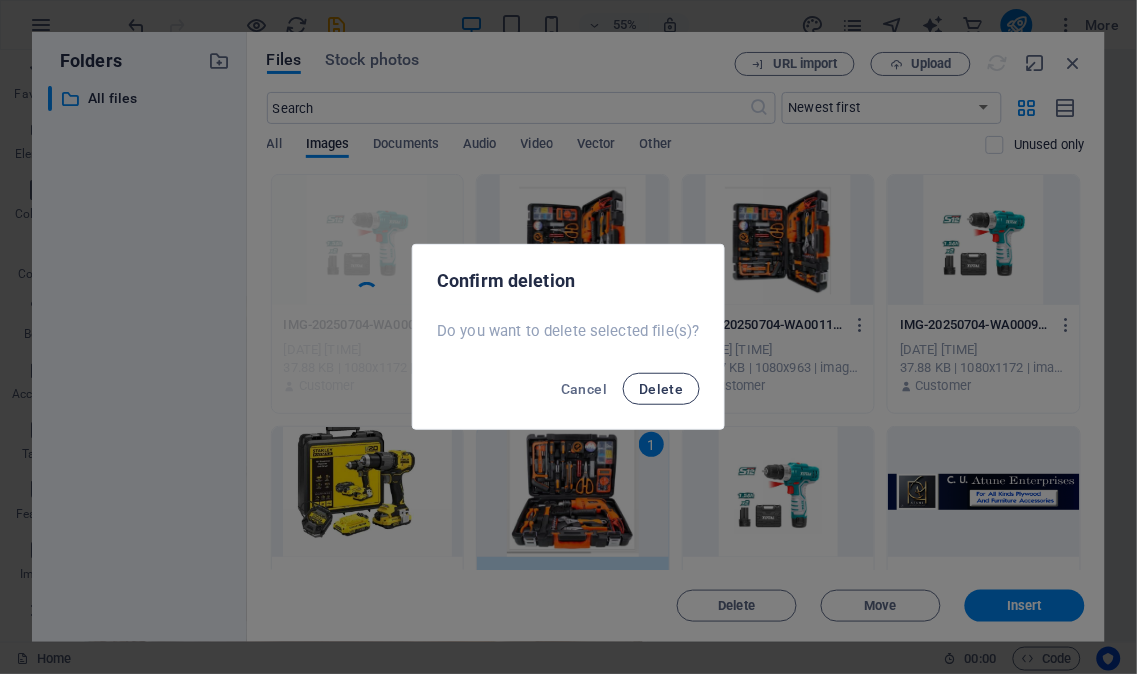 click on "Delete" at bounding box center [661, 389] 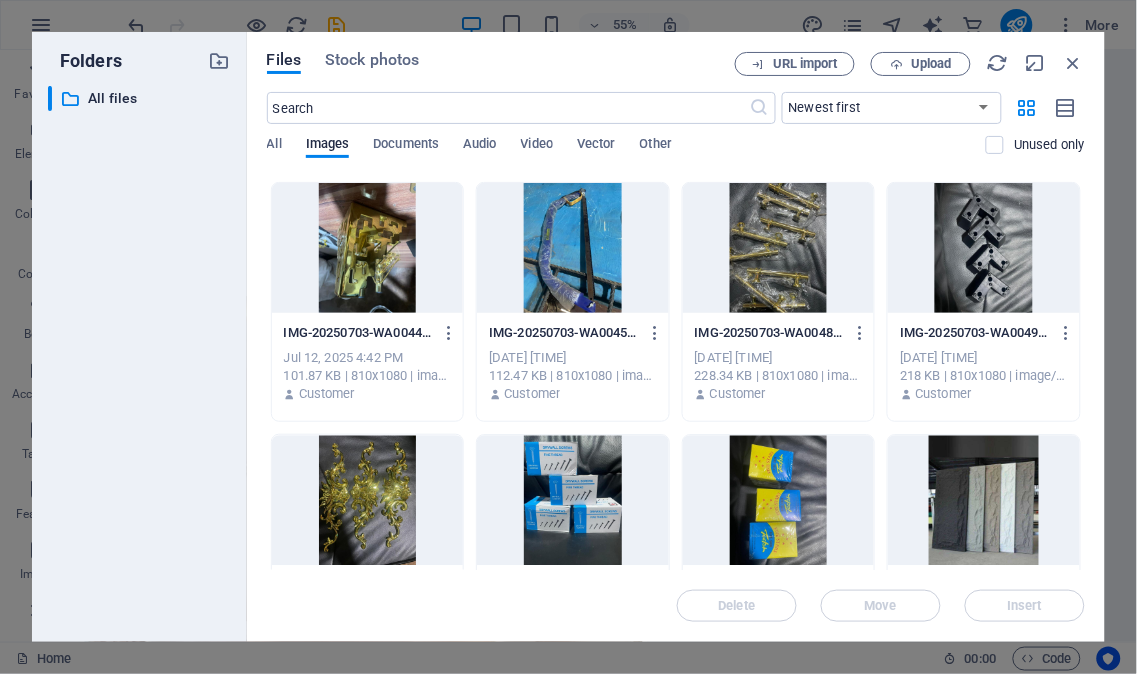 scroll, scrollTop: 747, scrollLeft: 0, axis: vertical 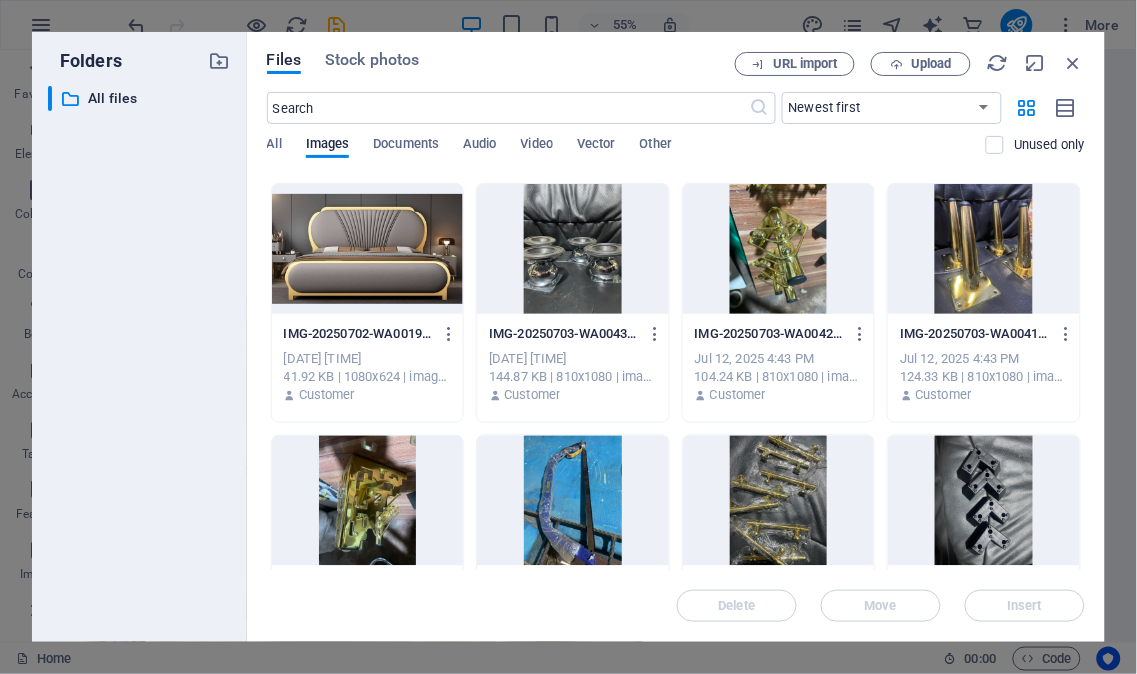 click at bounding box center [573, 249] 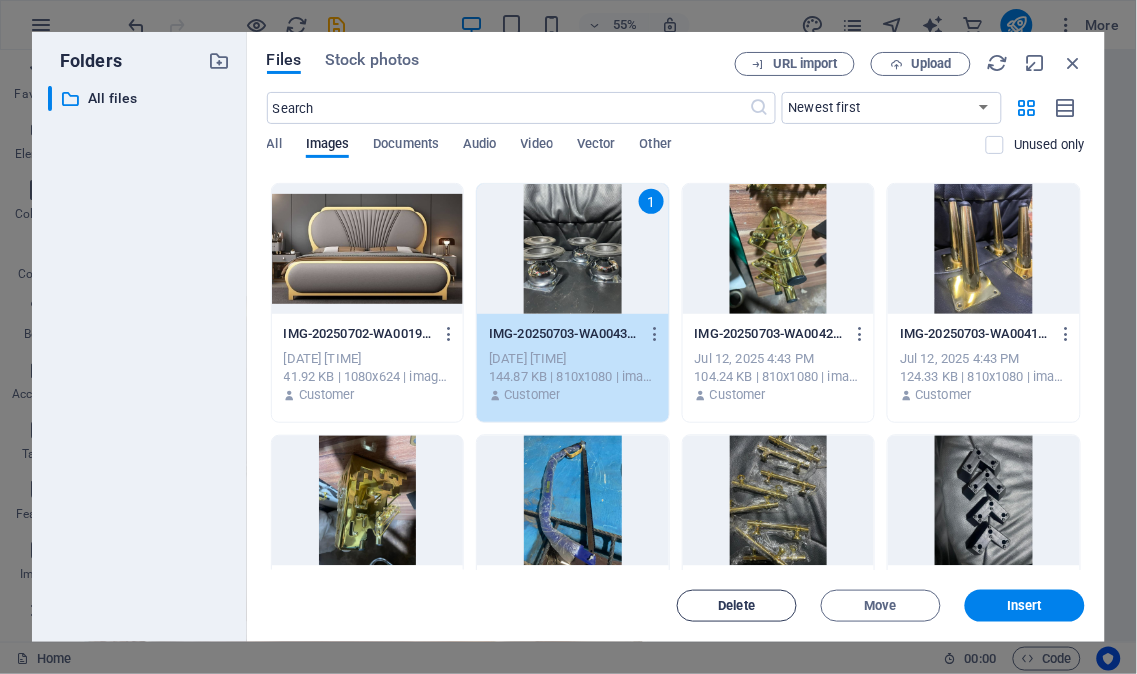 click on "Delete" at bounding box center (737, 606) 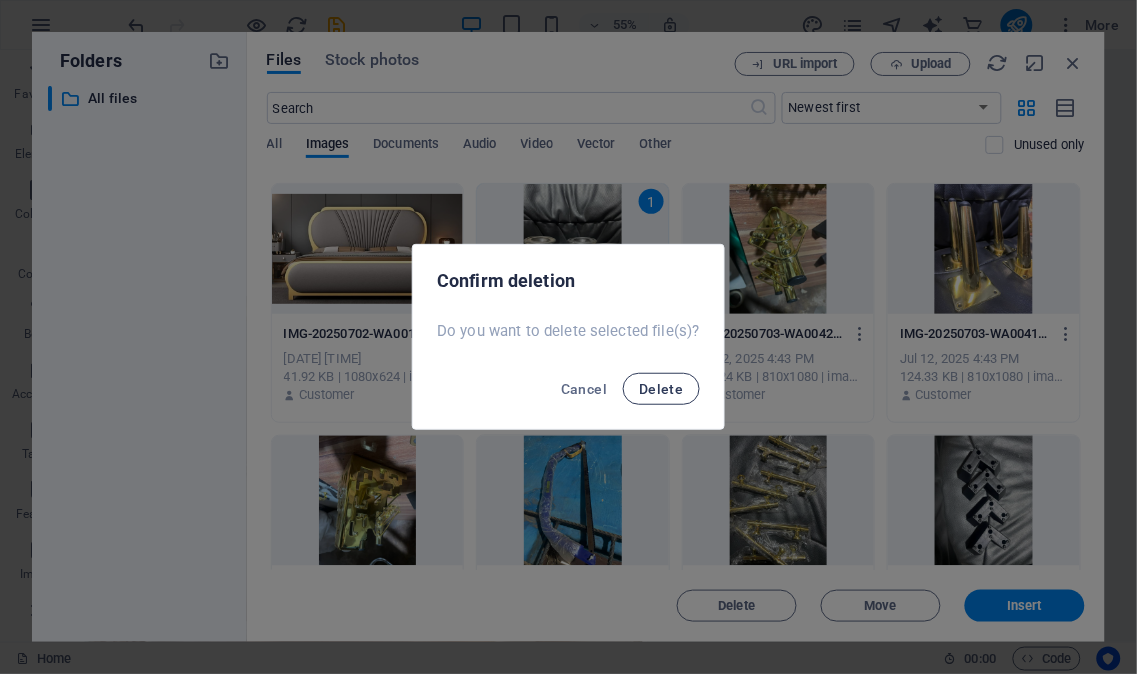 click on "Delete" at bounding box center (661, 389) 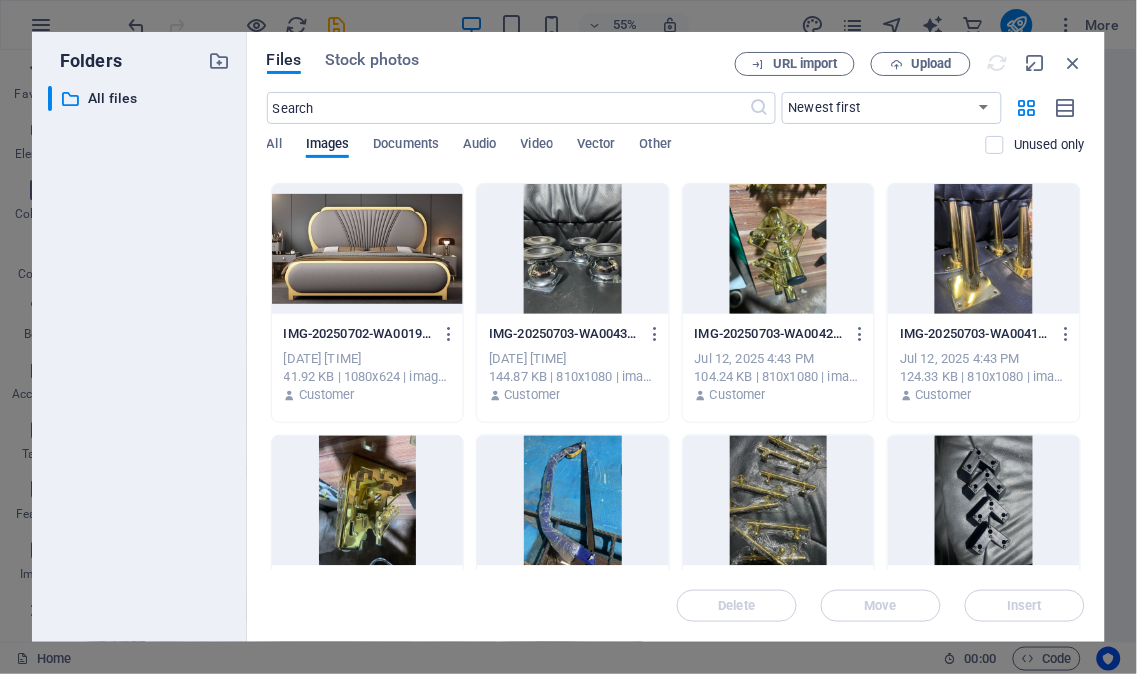 click at bounding box center [779, 249] 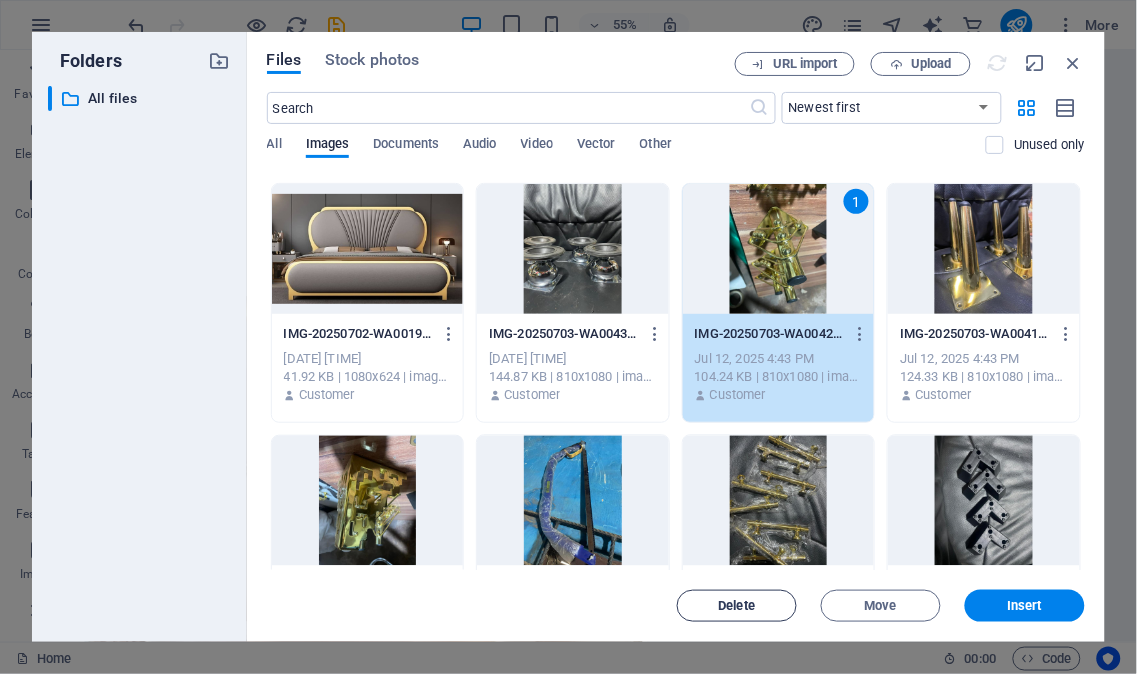 click on "Delete" at bounding box center [737, 606] 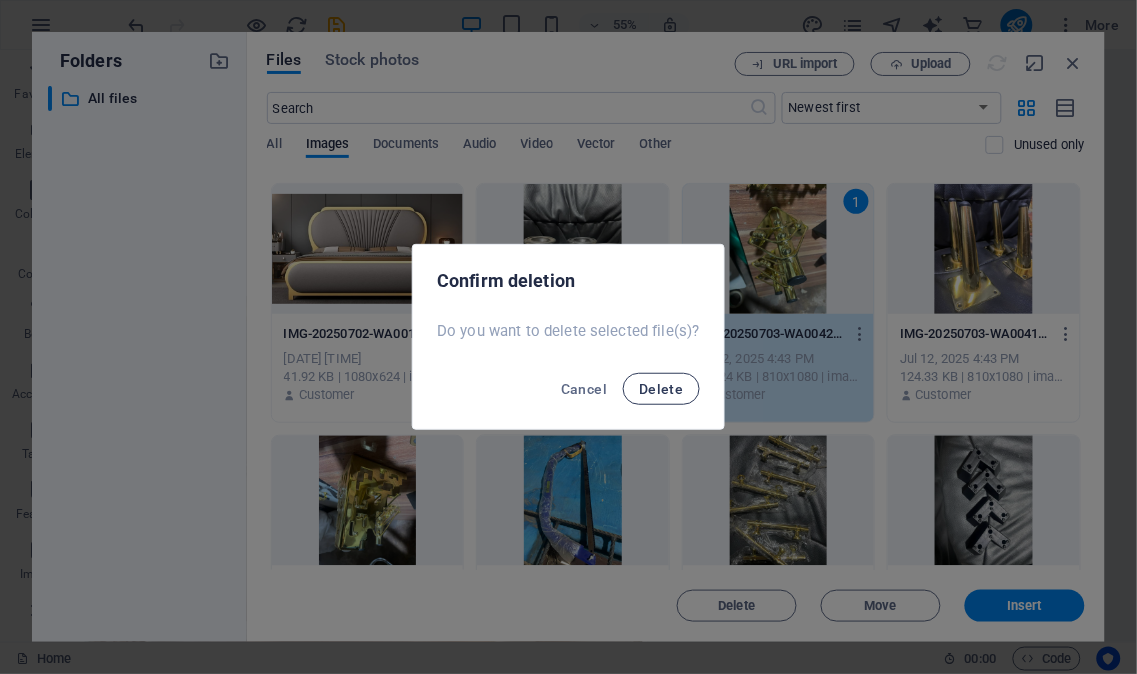drag, startPoint x: 636, startPoint y: 393, endPoint x: 687, endPoint y: 376, distance: 53.75872 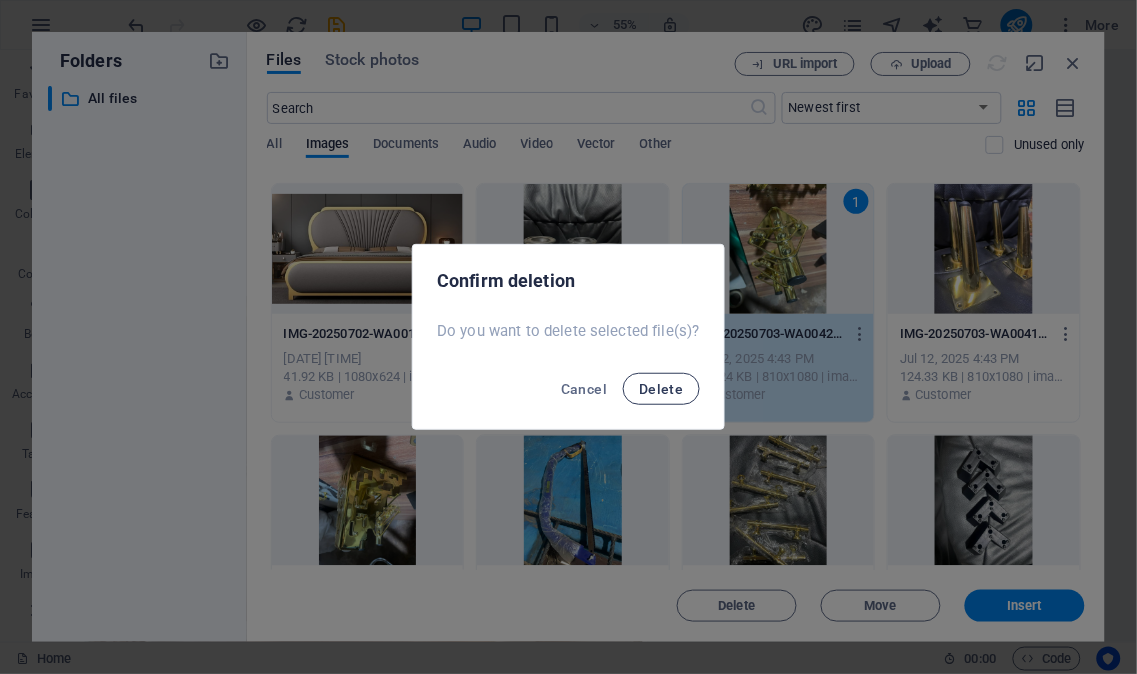 click on "Delete" at bounding box center (661, 389) 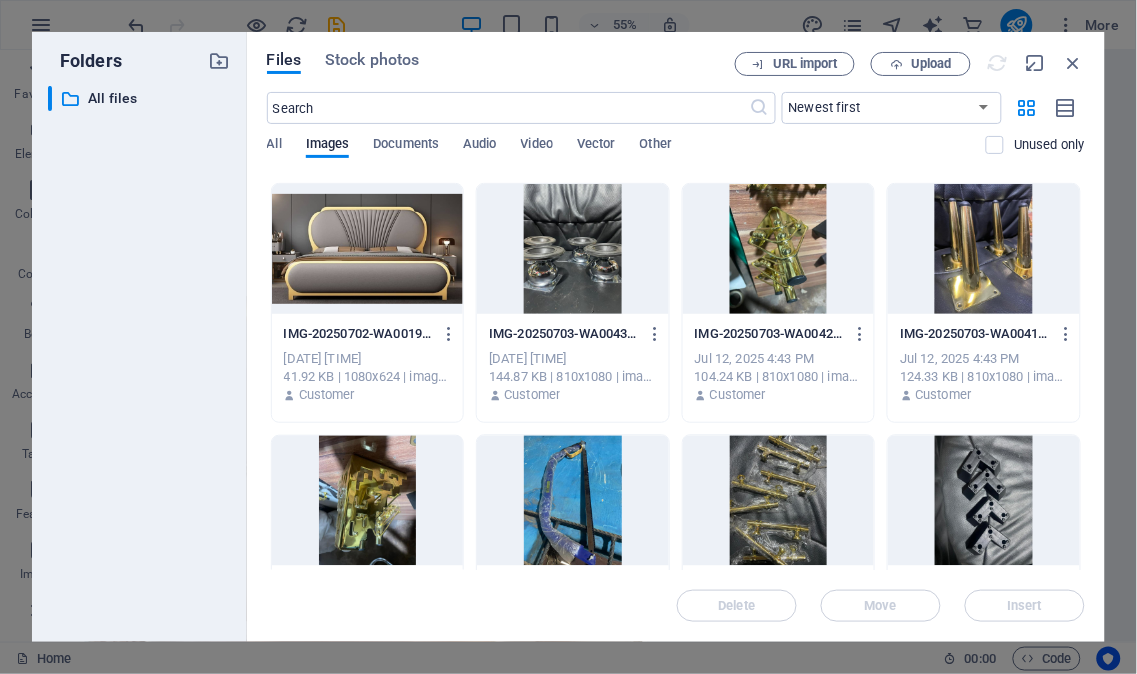 click at bounding box center (984, 249) 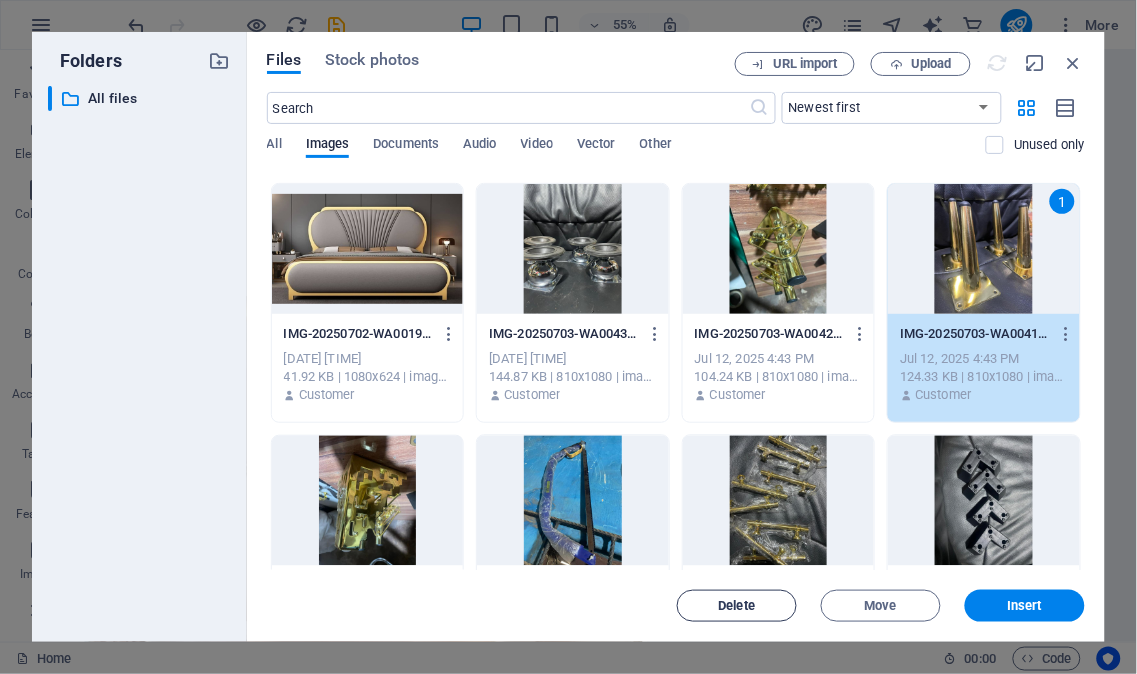 click on "Delete" at bounding box center (737, 606) 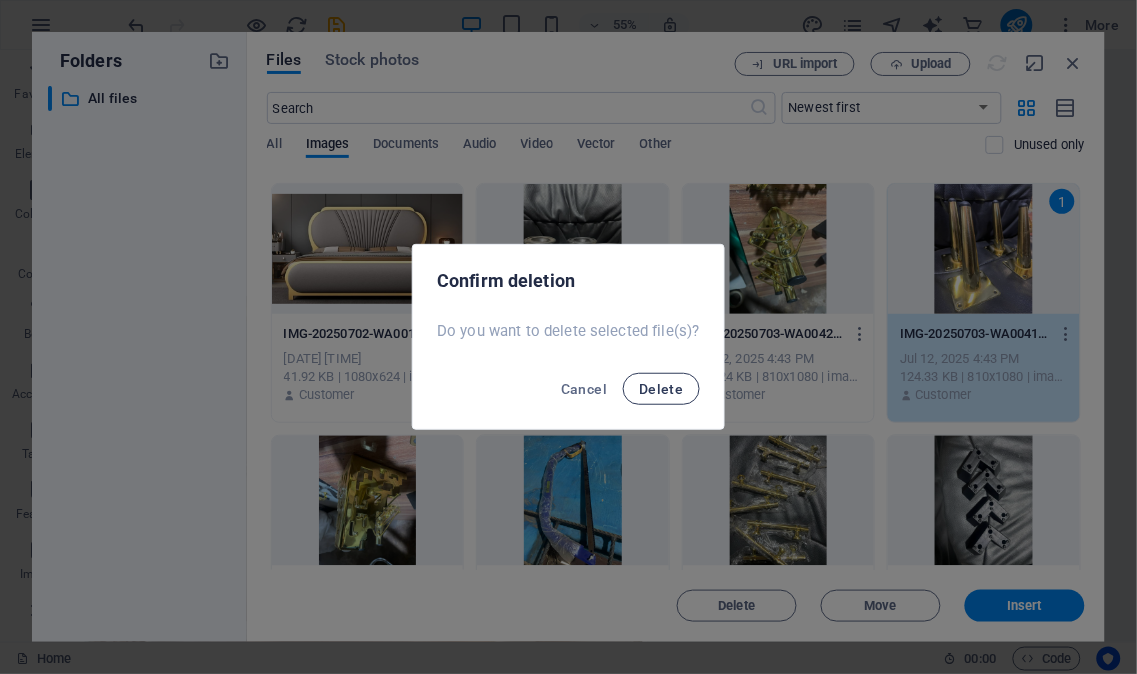 click on "Delete" at bounding box center [661, 389] 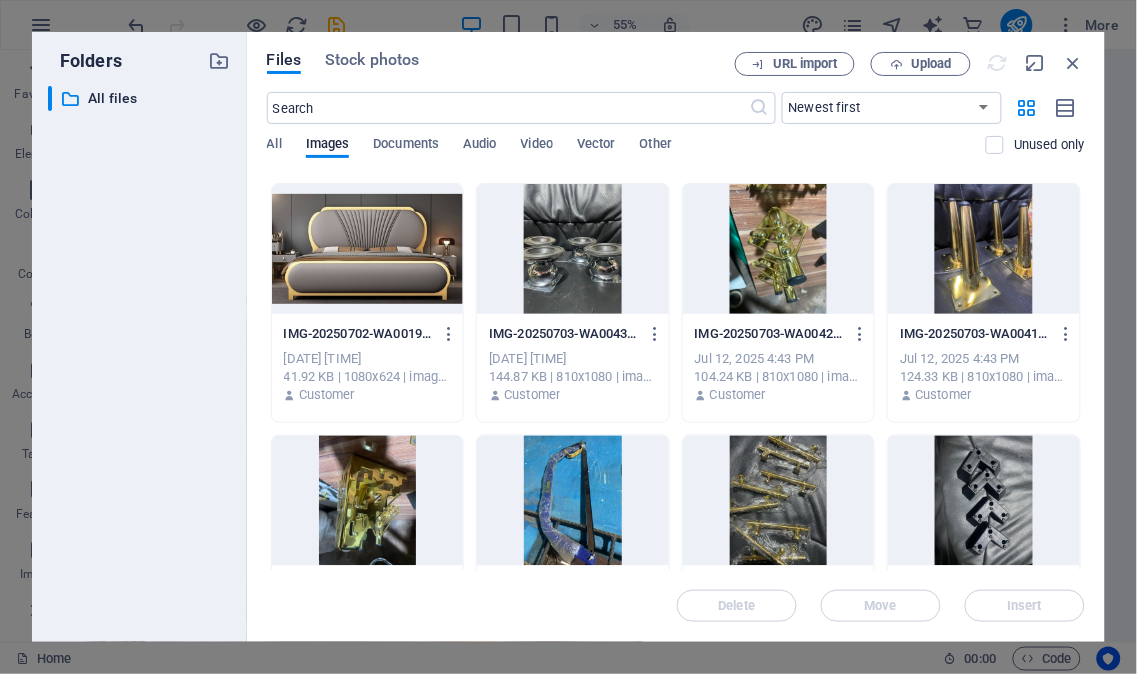 drag, startPoint x: 565, startPoint y: 232, endPoint x: 633, endPoint y: 292, distance: 90.68627 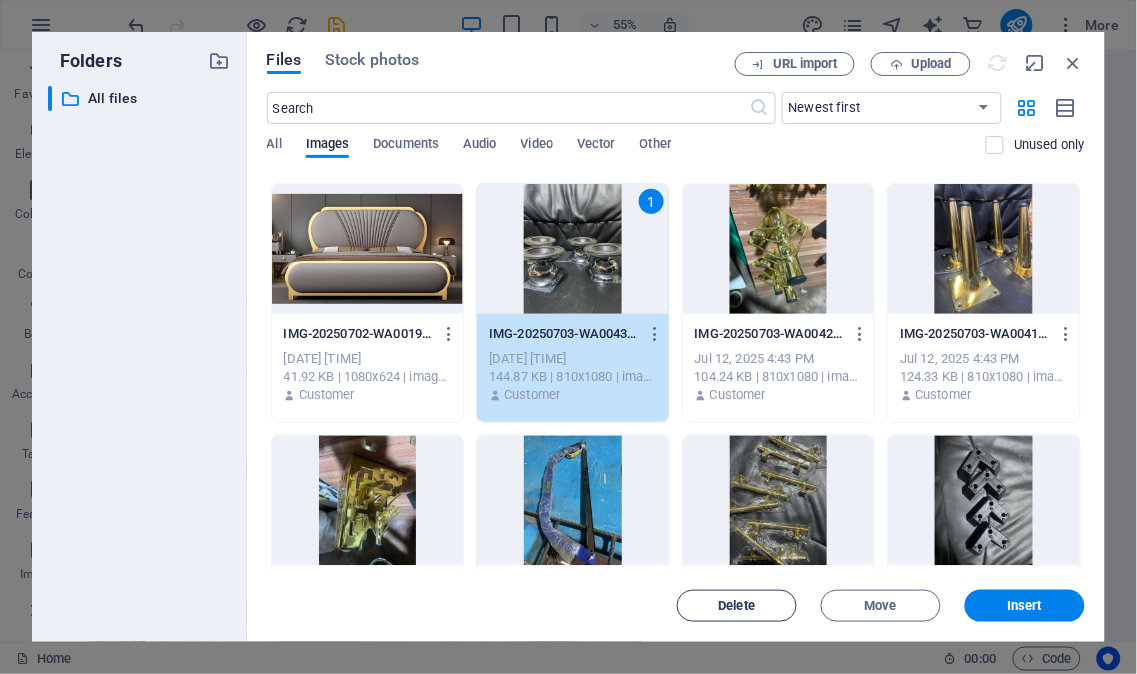 click on "Delete" at bounding box center [737, 606] 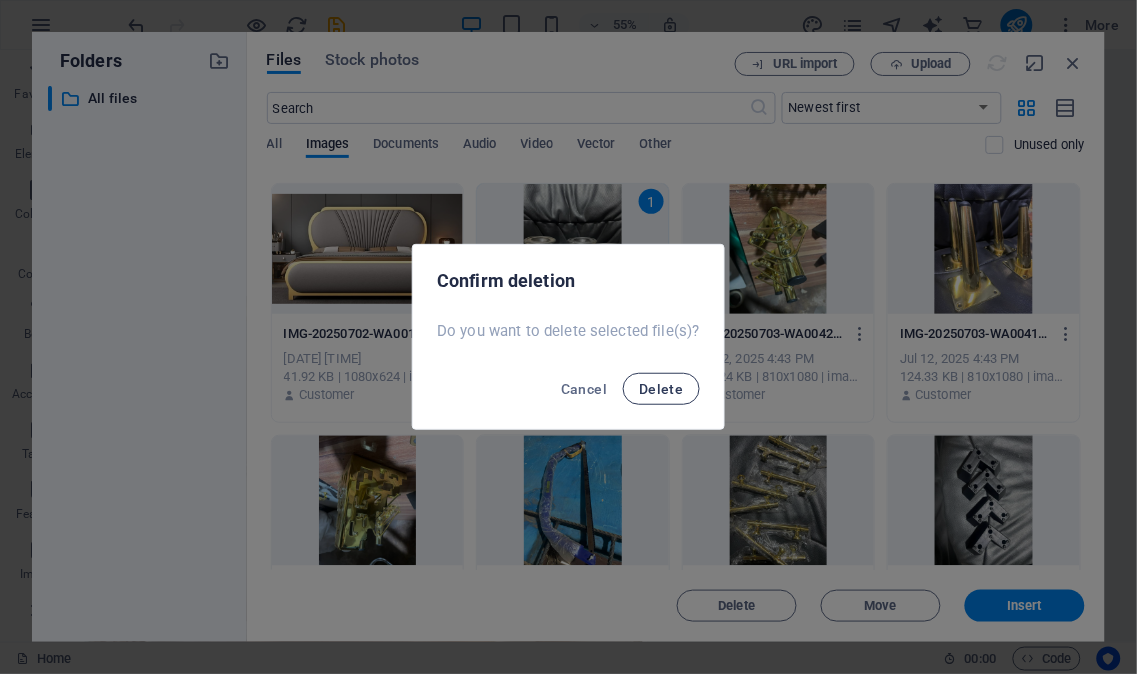click on "Delete" at bounding box center [661, 389] 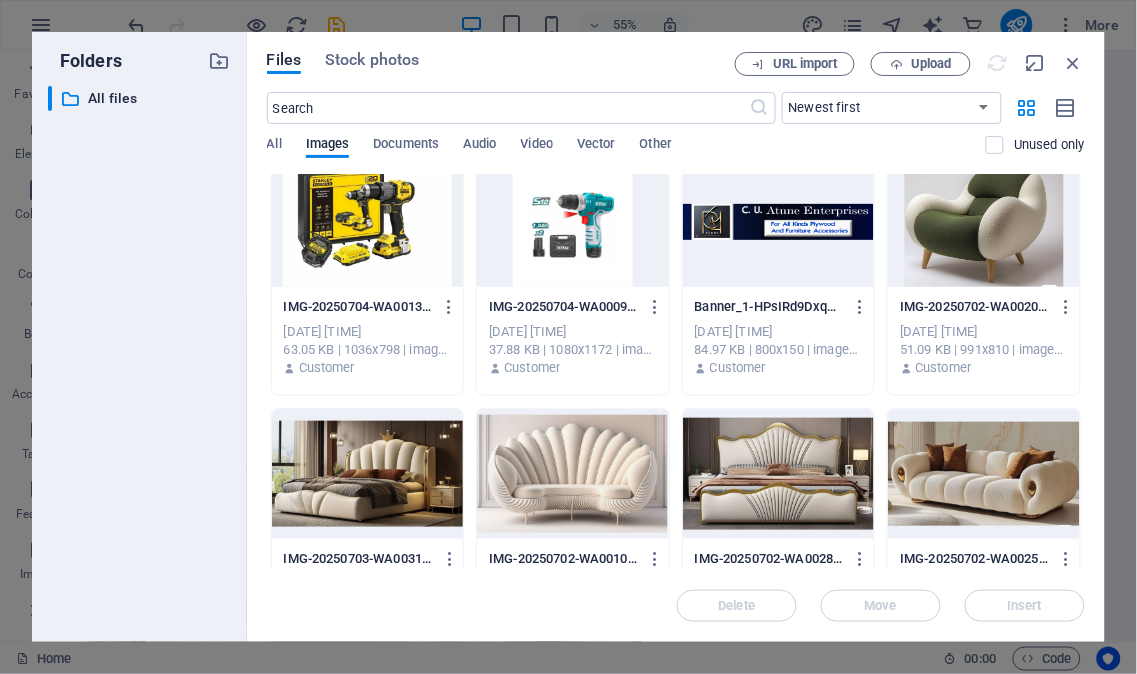 scroll, scrollTop: 333, scrollLeft: 0, axis: vertical 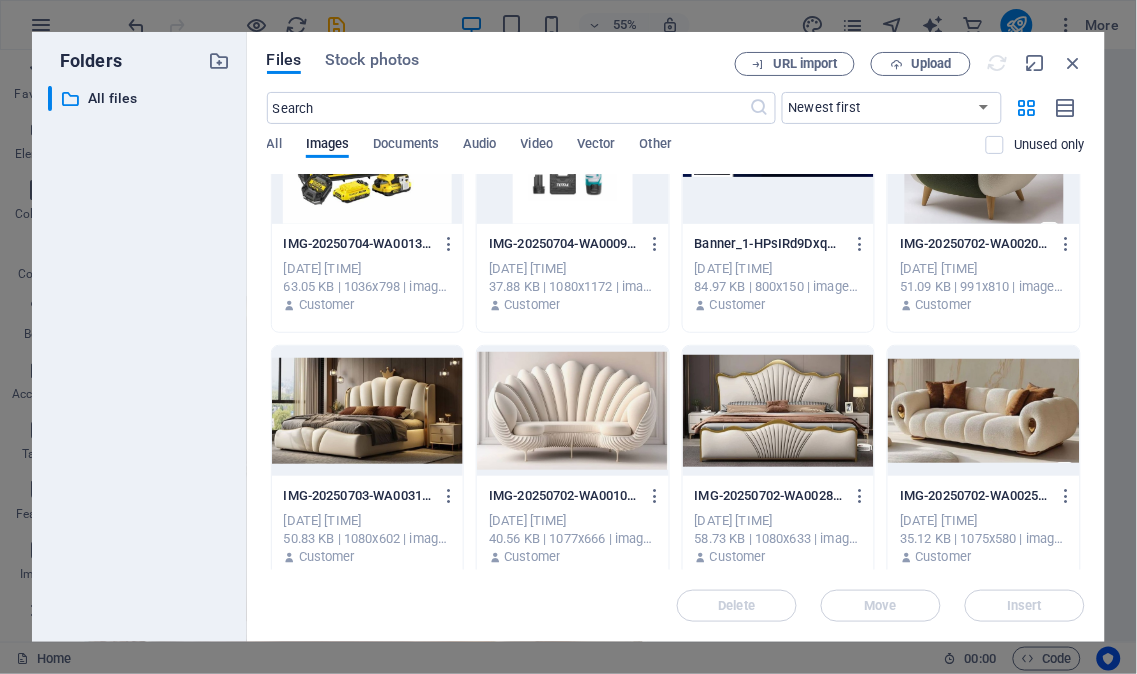 click at bounding box center [573, 411] 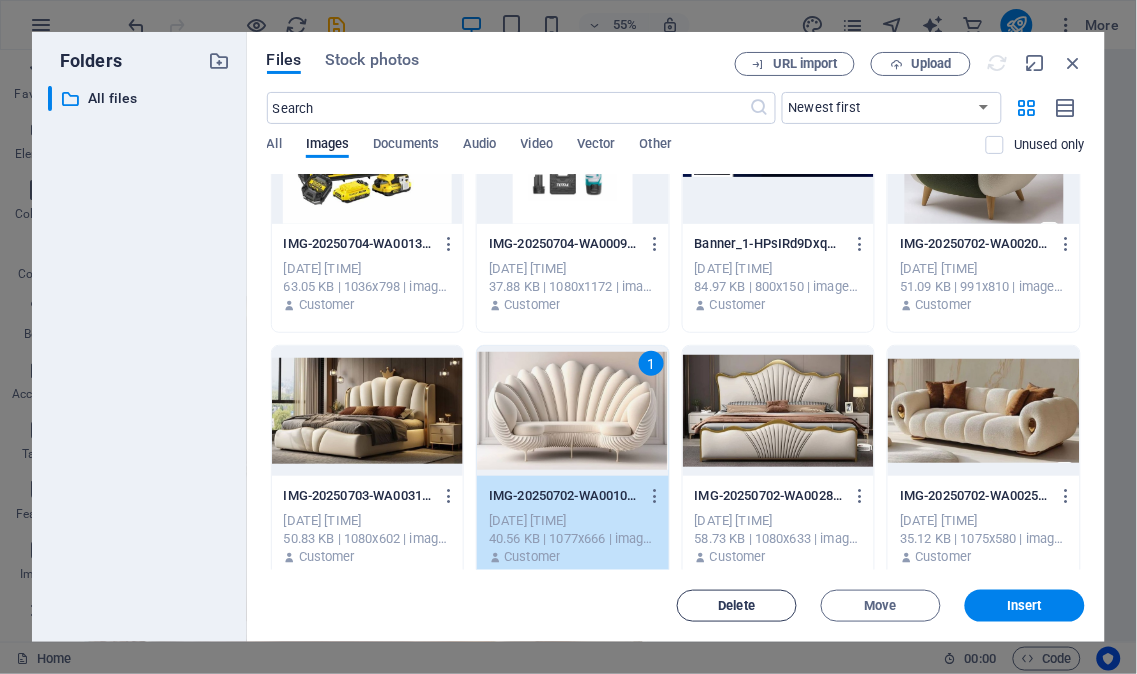 click on "Delete" at bounding box center [737, 606] 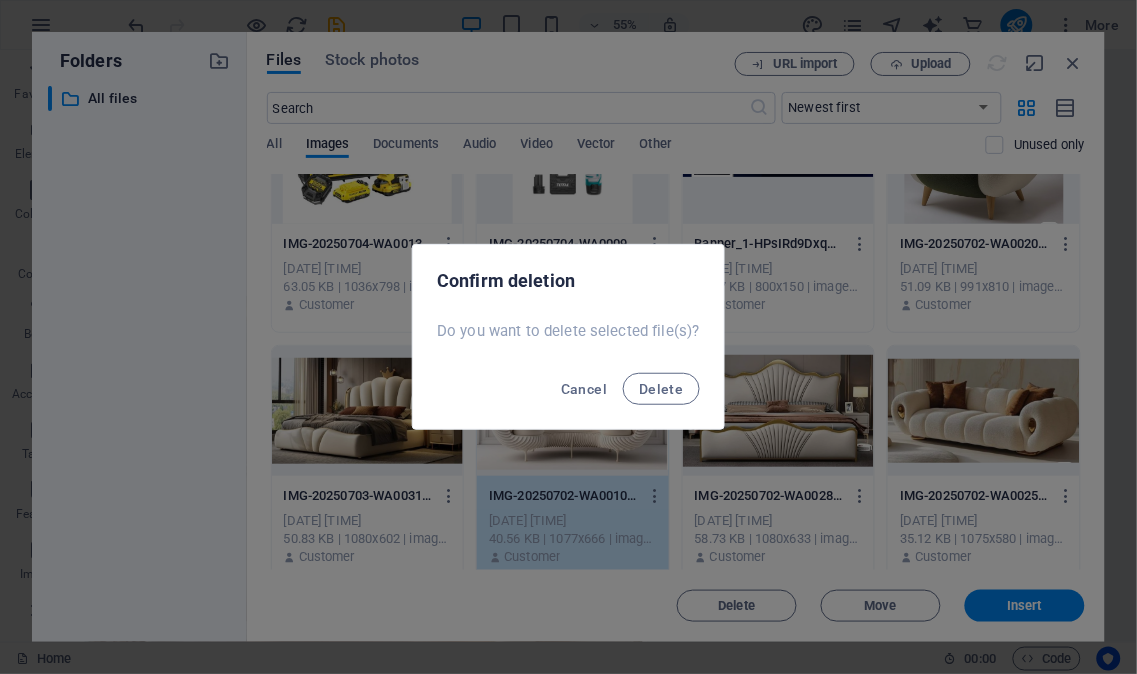 click on "Delete" at bounding box center (661, 389) 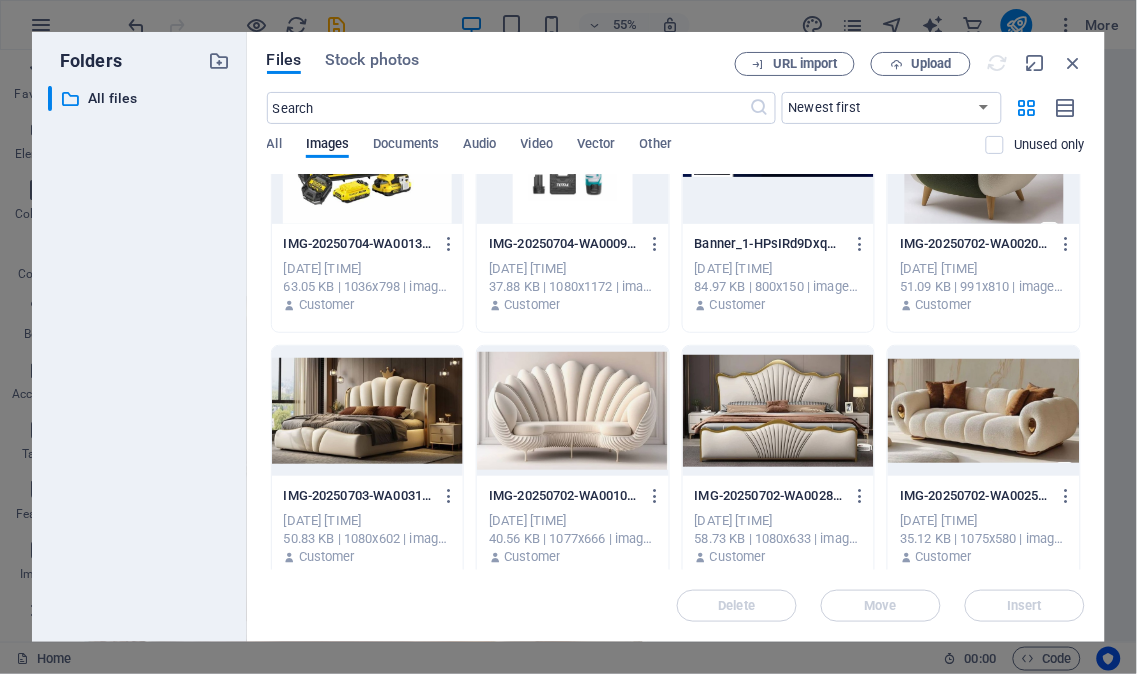 click at bounding box center [779, 411] 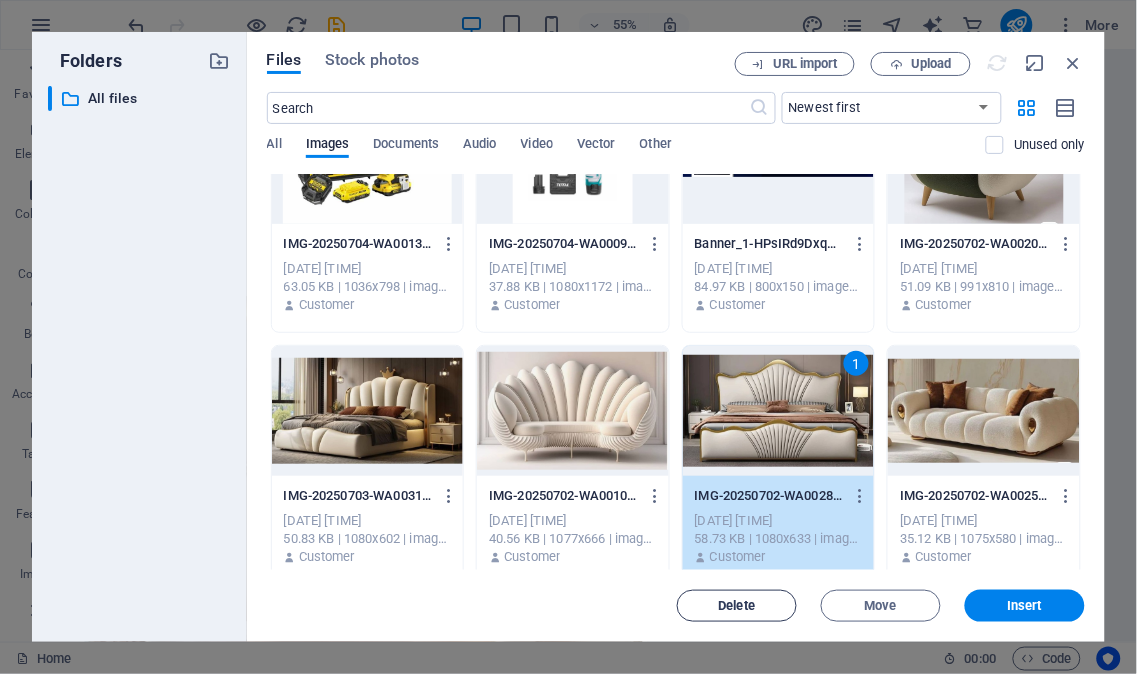 click on "Delete" at bounding box center (737, 606) 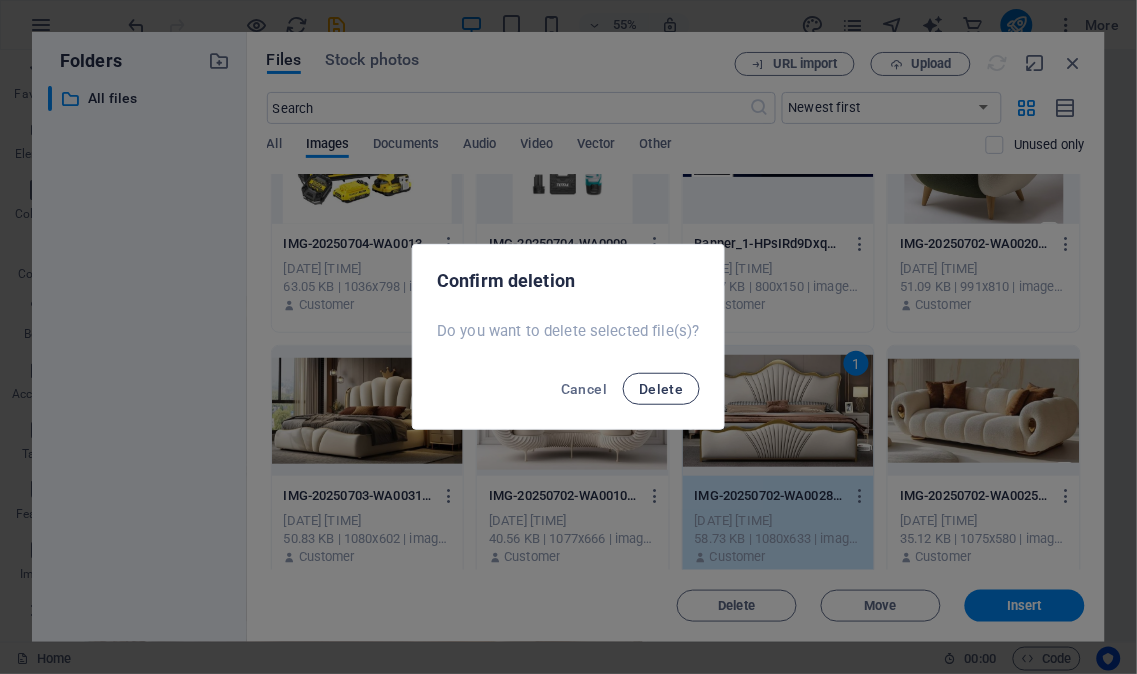 click on "Delete" at bounding box center (661, 389) 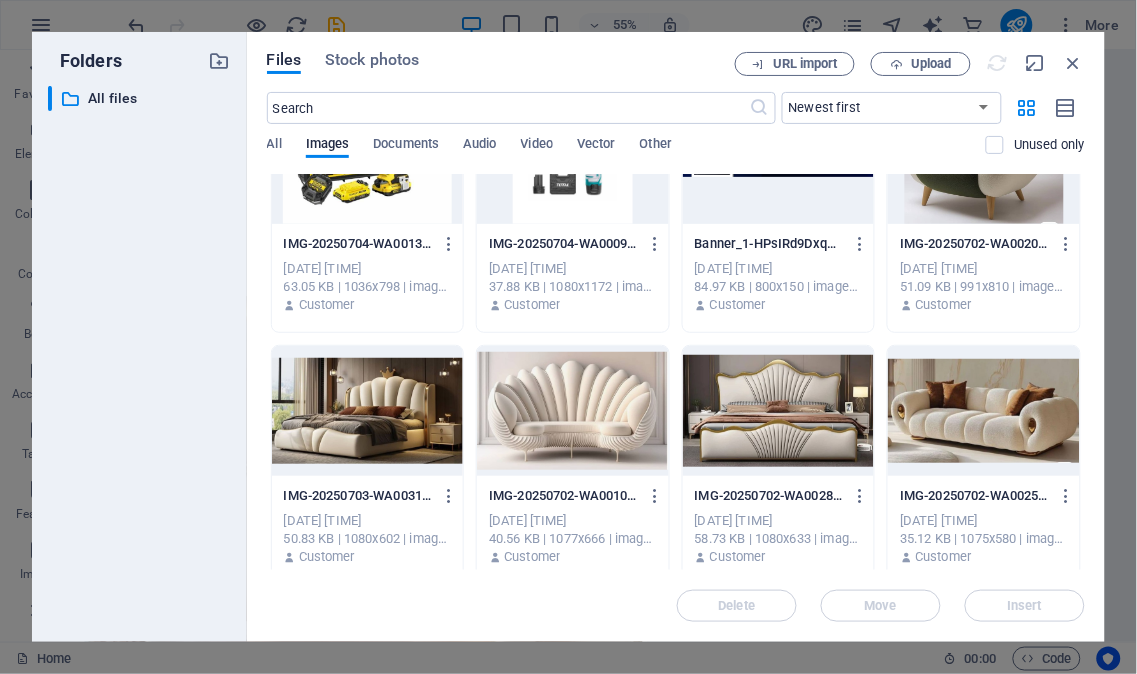 click at bounding box center (984, 411) 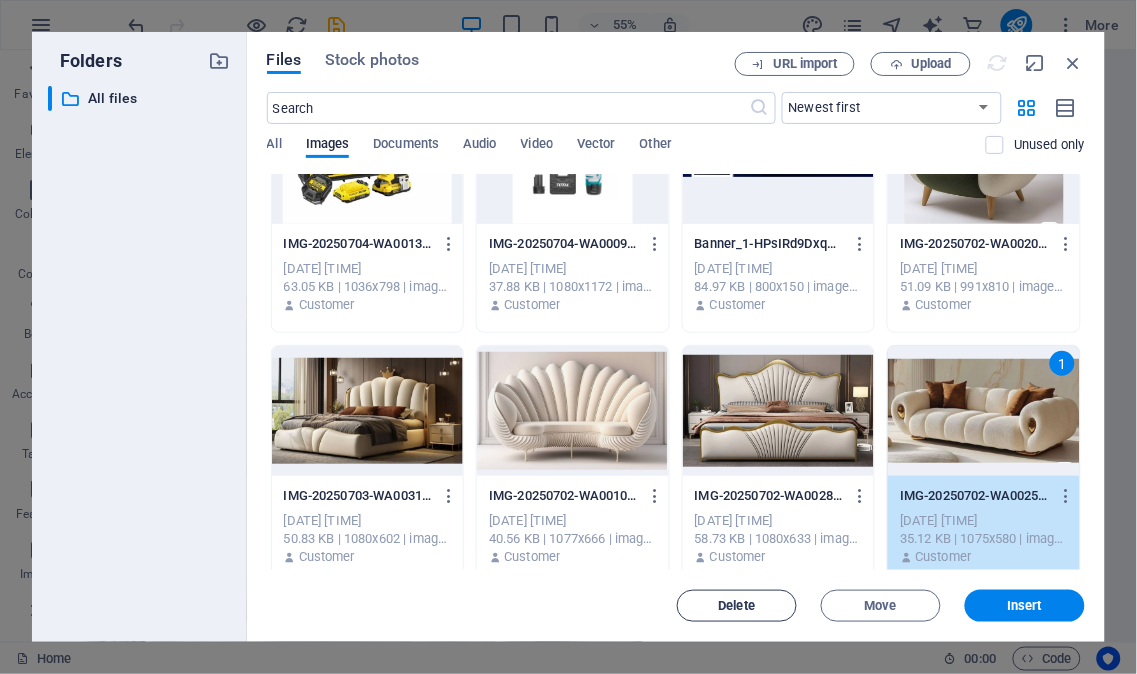 click on "Delete" at bounding box center (737, 606) 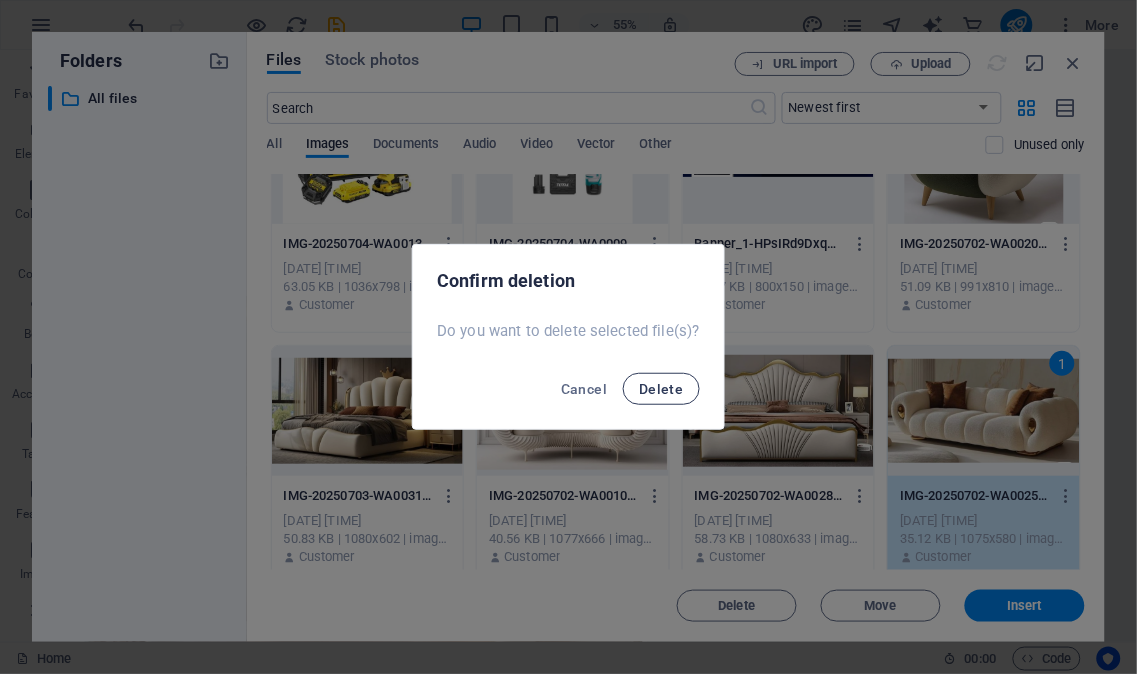 click on "Delete" at bounding box center (661, 389) 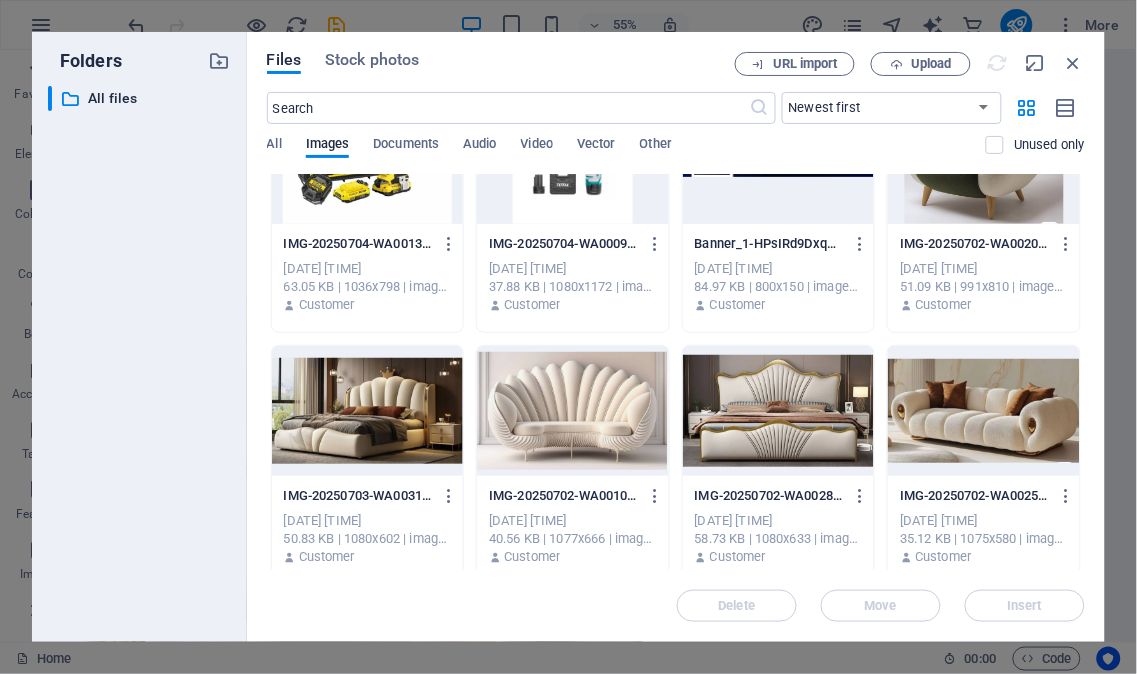 click at bounding box center [984, 411] 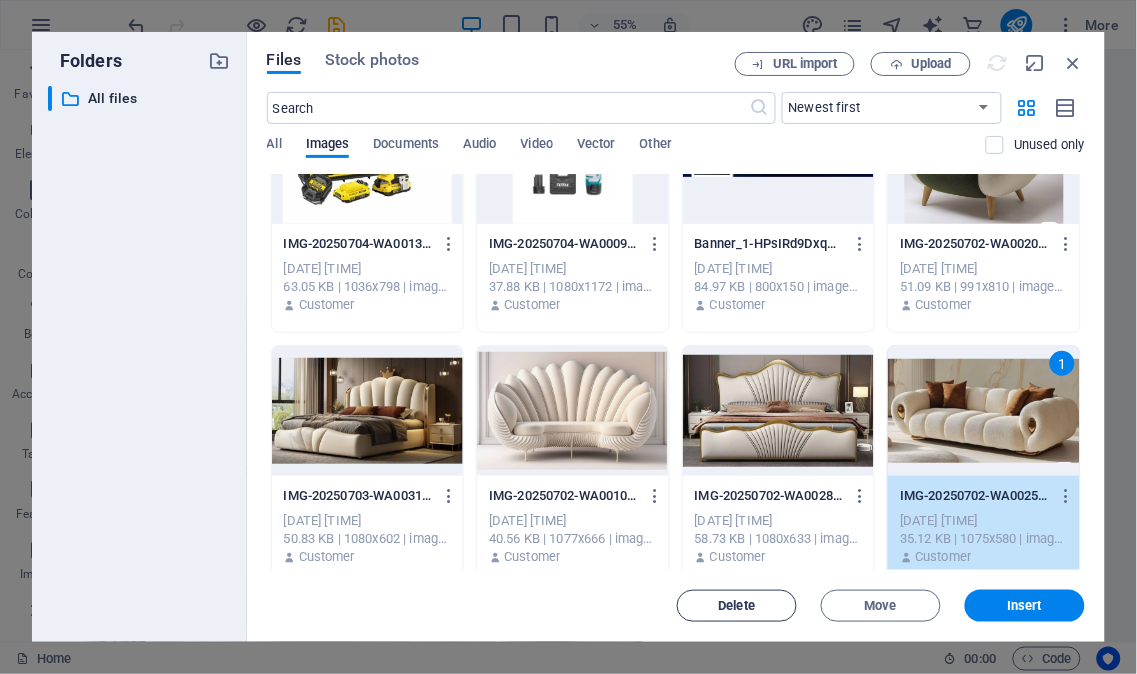 click on "Delete" at bounding box center [737, 606] 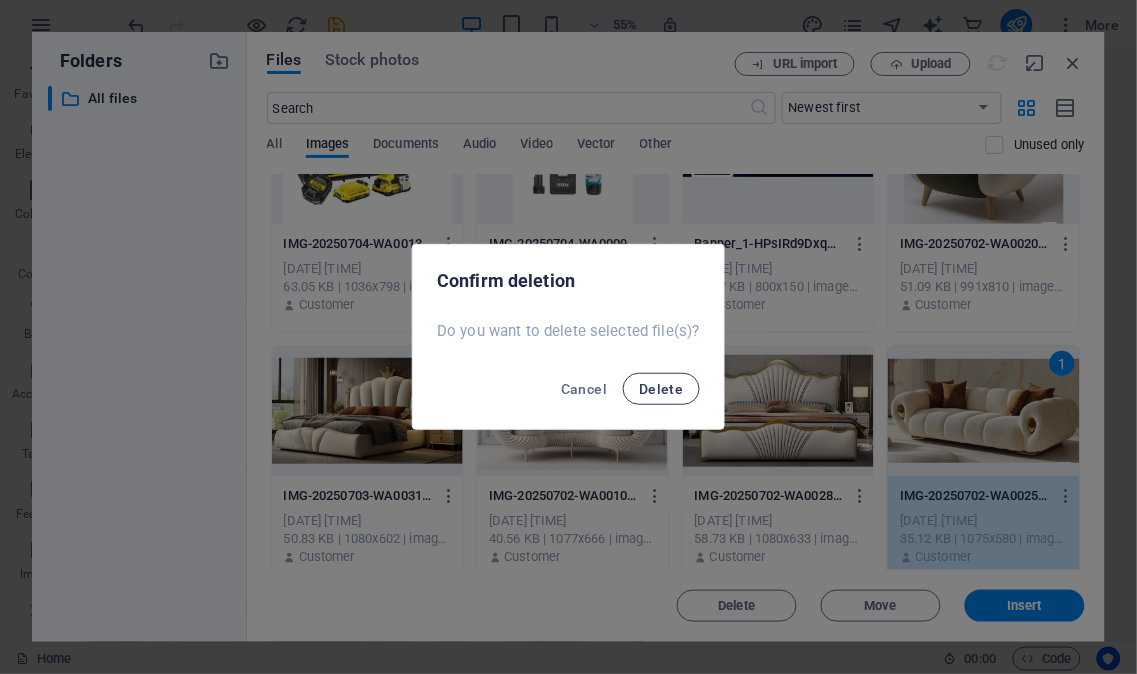 drag, startPoint x: 648, startPoint y: 391, endPoint x: 630, endPoint y: 394, distance: 18.248287 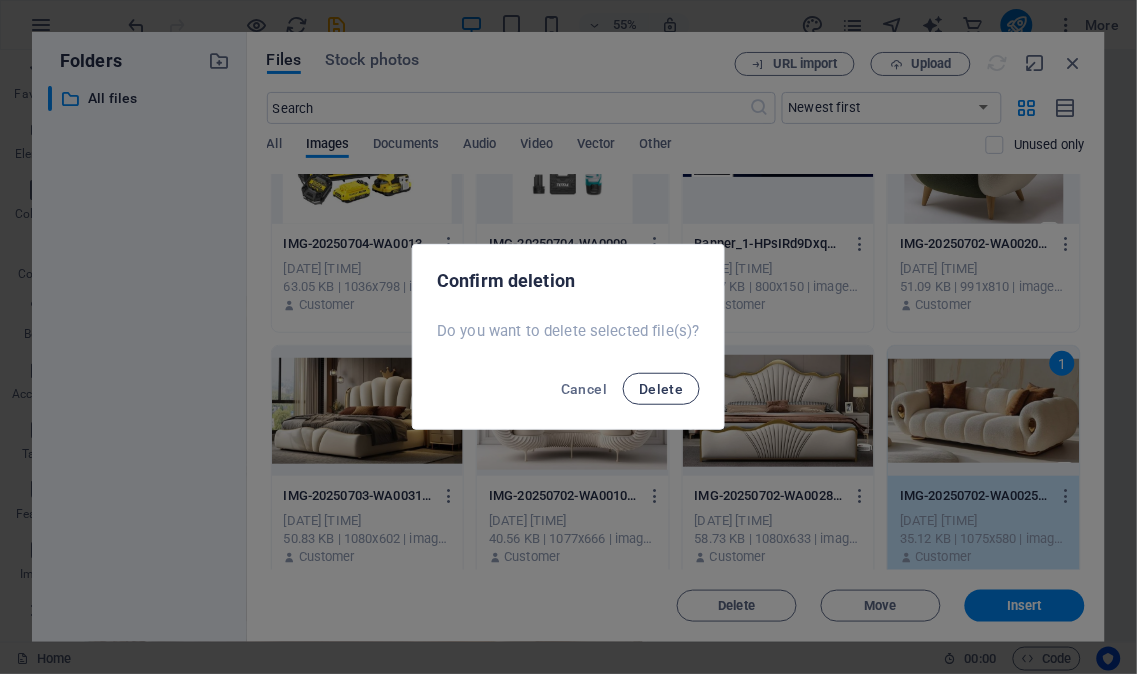 click on "Delete" at bounding box center (661, 389) 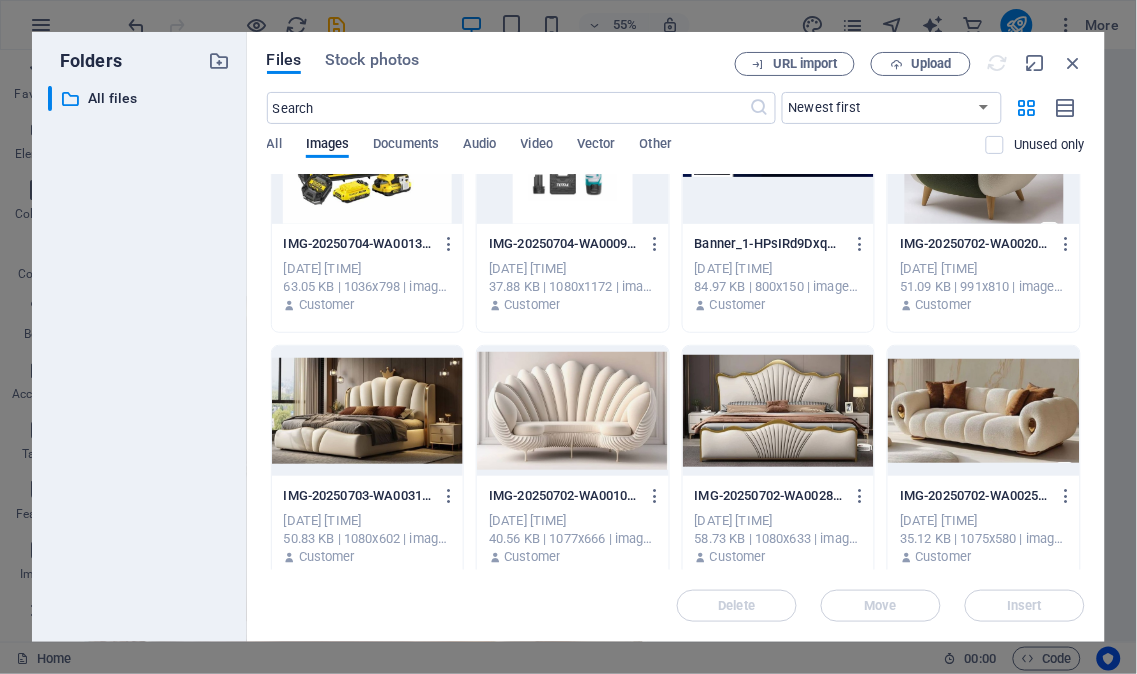 click at bounding box center [368, 411] 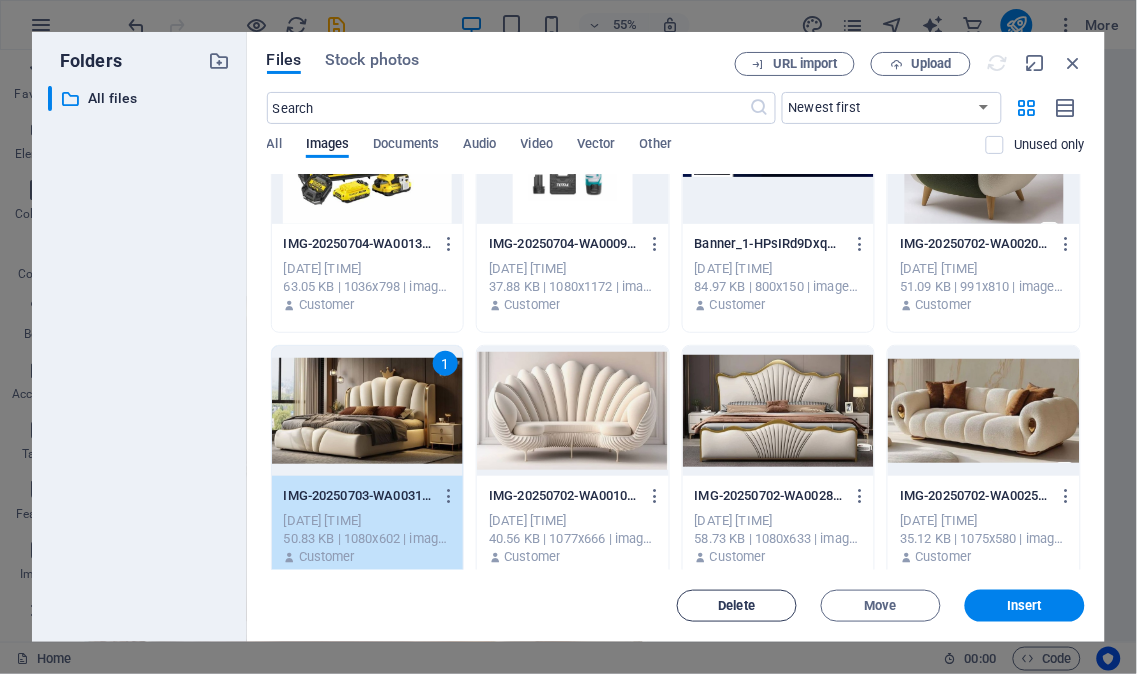 click on "Delete" at bounding box center [737, 606] 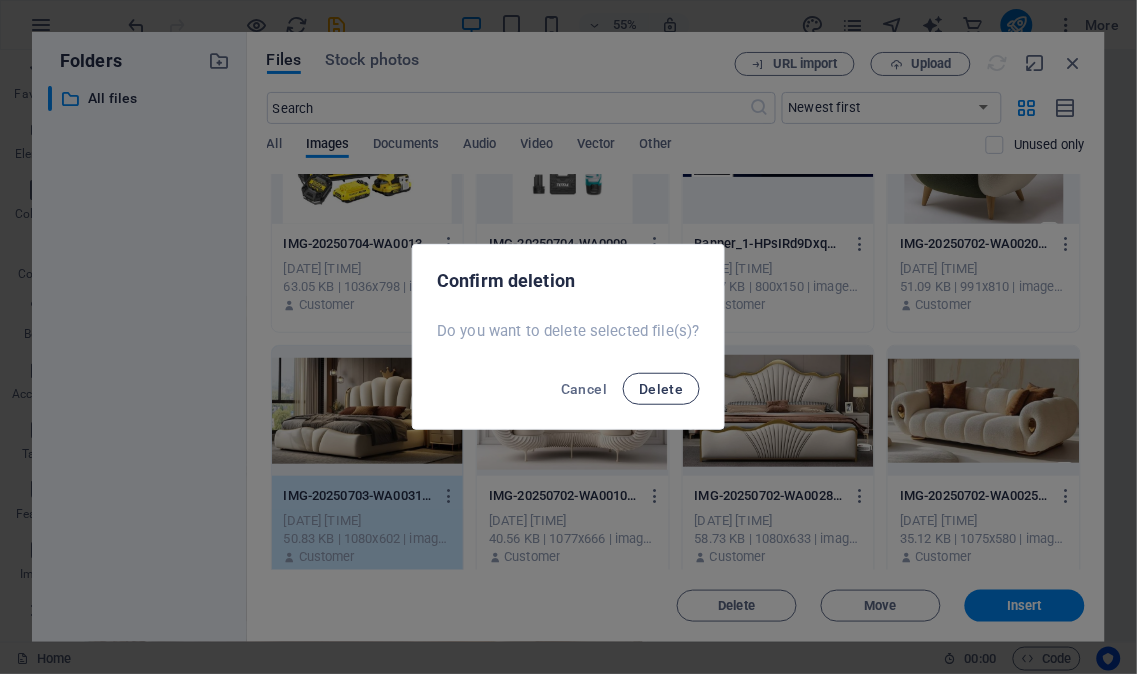 click on "Delete" at bounding box center [661, 389] 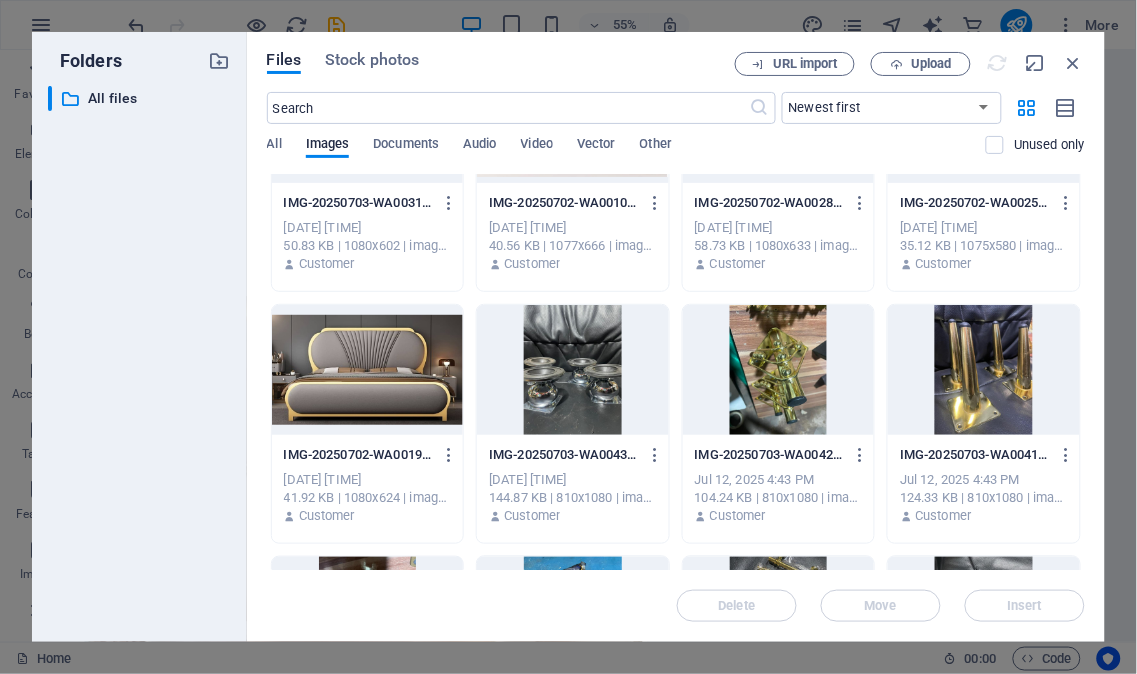 scroll, scrollTop: 777, scrollLeft: 0, axis: vertical 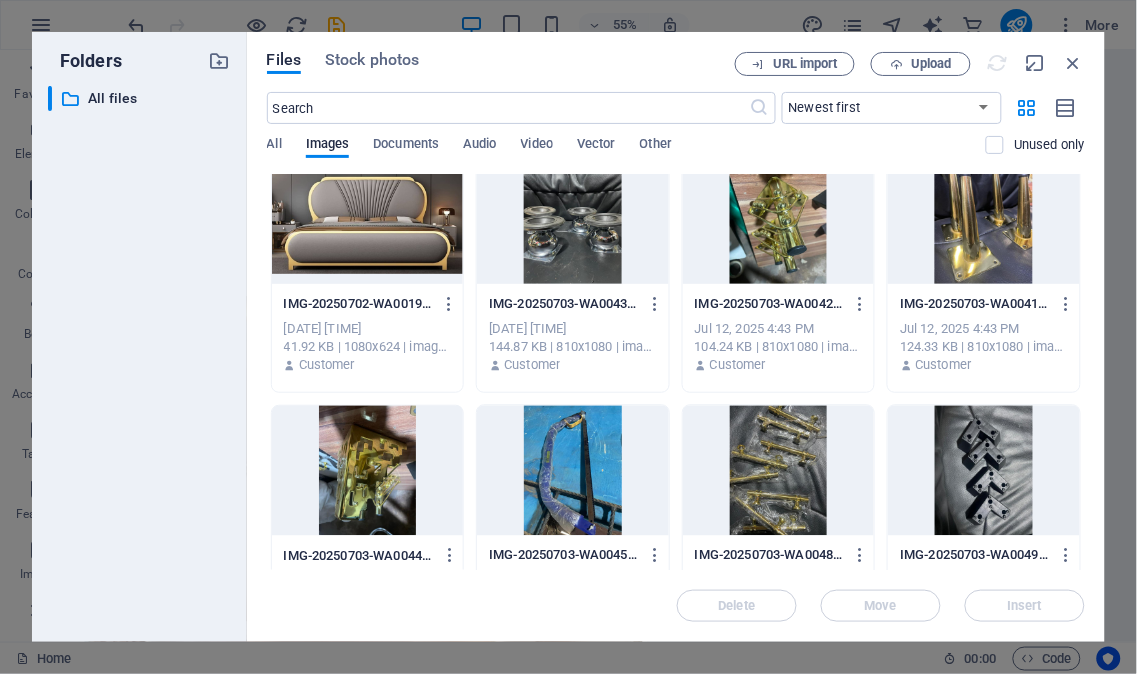click at bounding box center (573, 471) 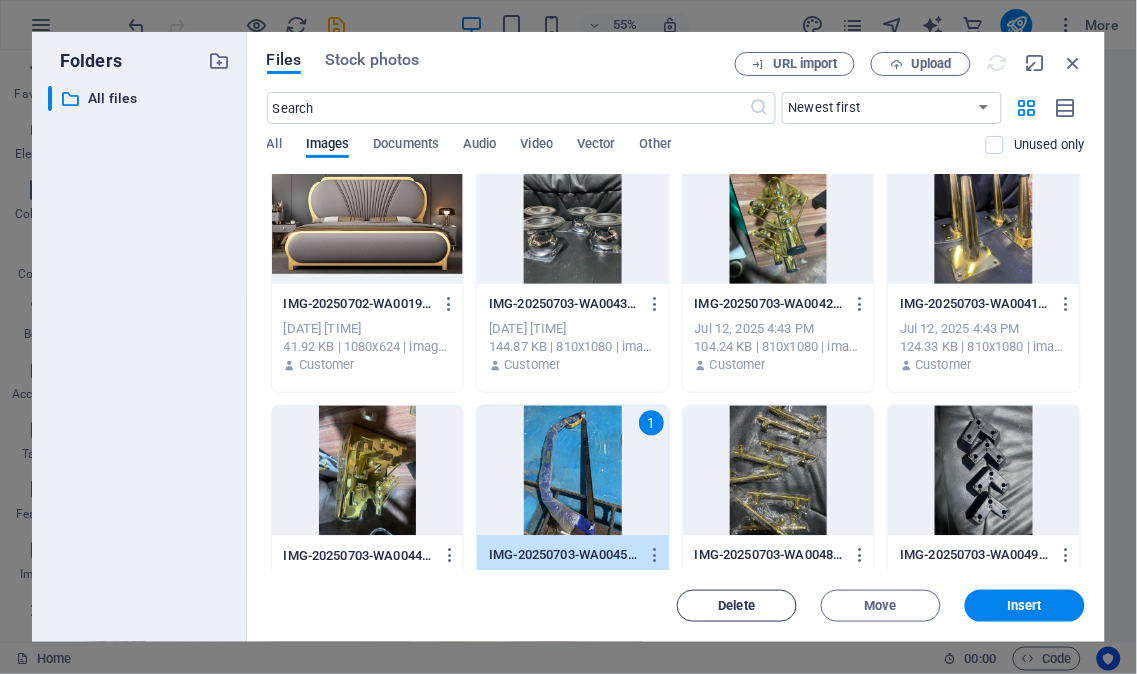 click on "Delete" at bounding box center [737, 606] 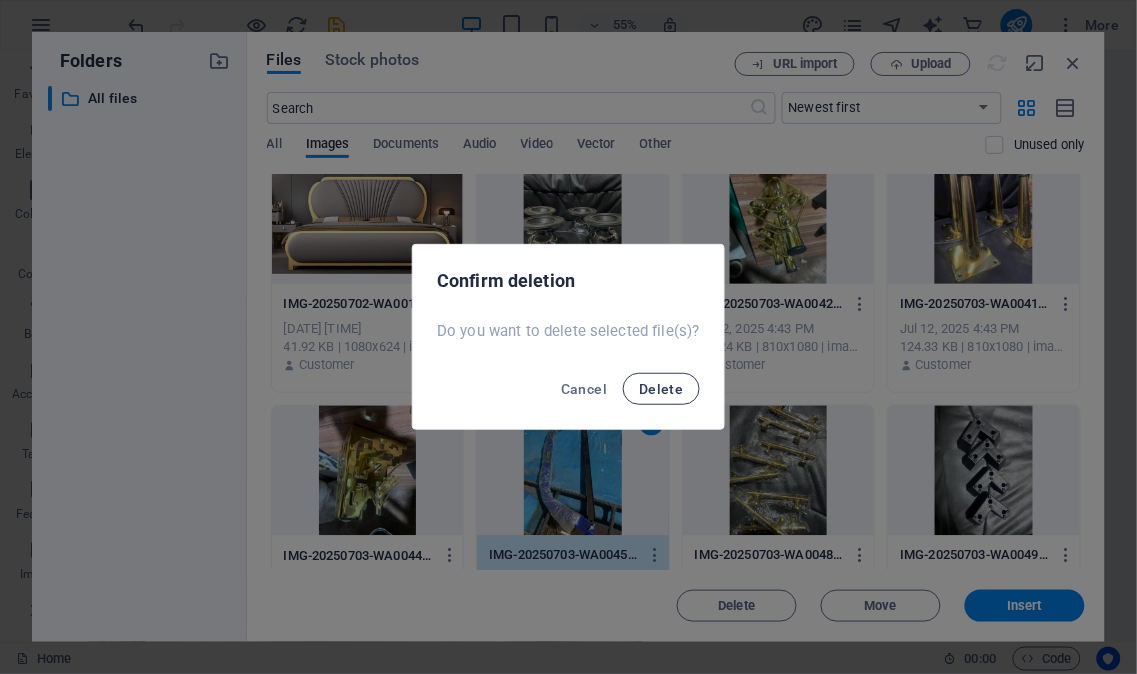 click on "Delete" at bounding box center [661, 389] 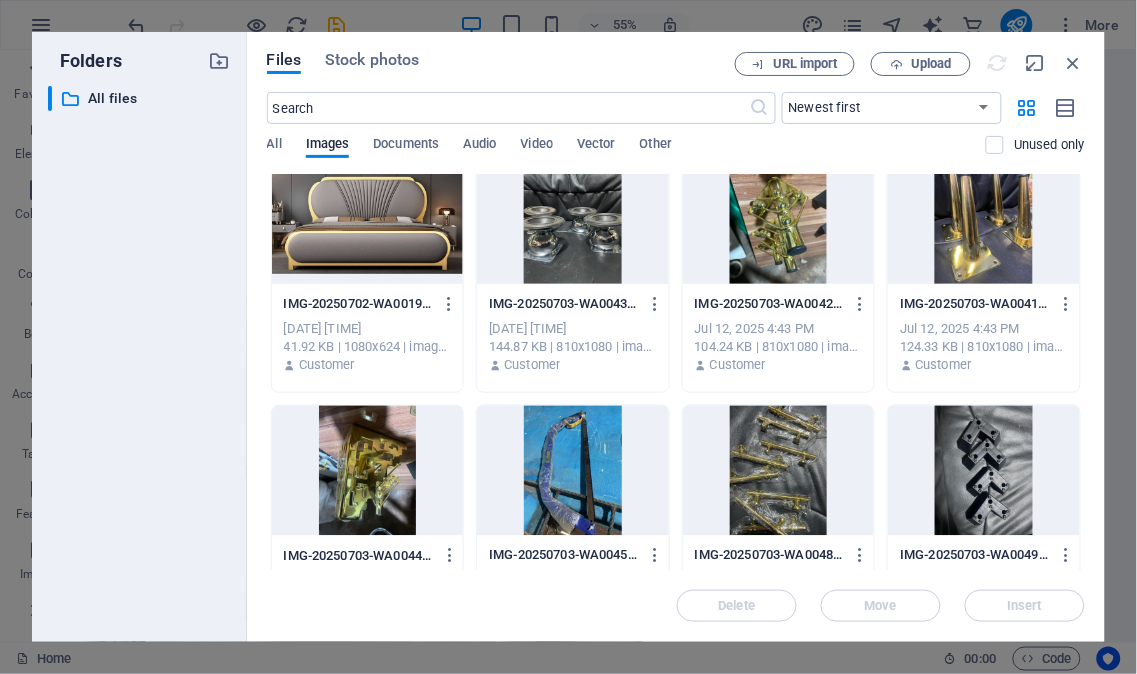 drag, startPoint x: 393, startPoint y: 465, endPoint x: 406, endPoint y: 467, distance: 13.152946 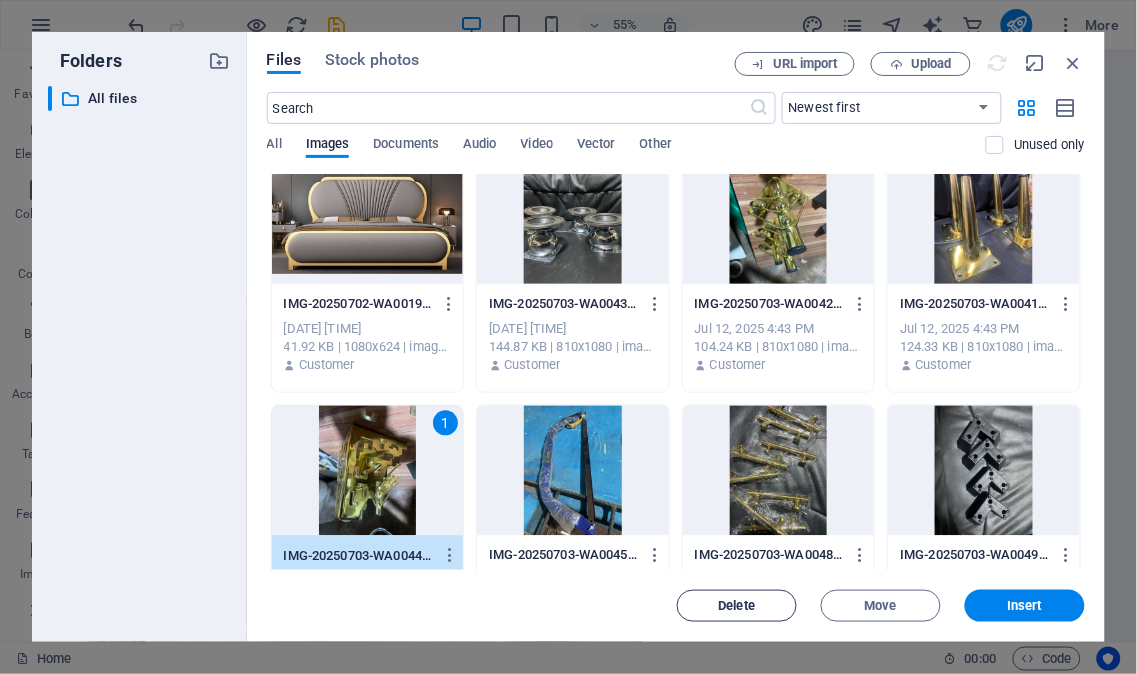 click on "Delete" at bounding box center [737, 606] 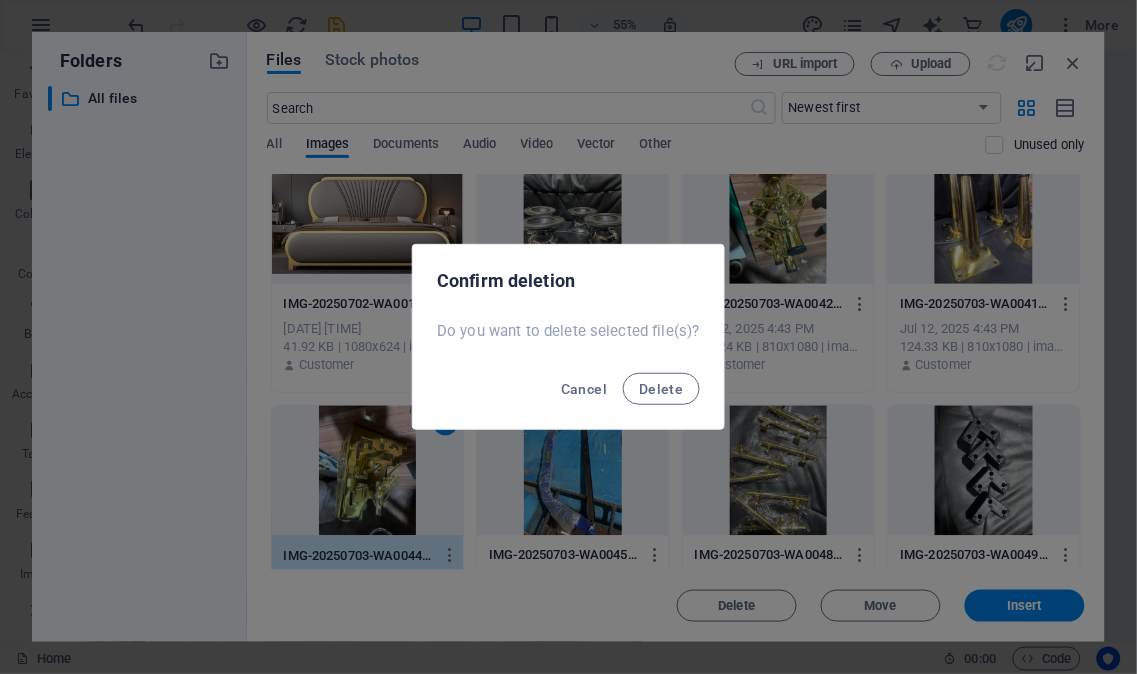 drag, startPoint x: 657, startPoint y: 390, endPoint x: 683, endPoint y: 408, distance: 31.622776 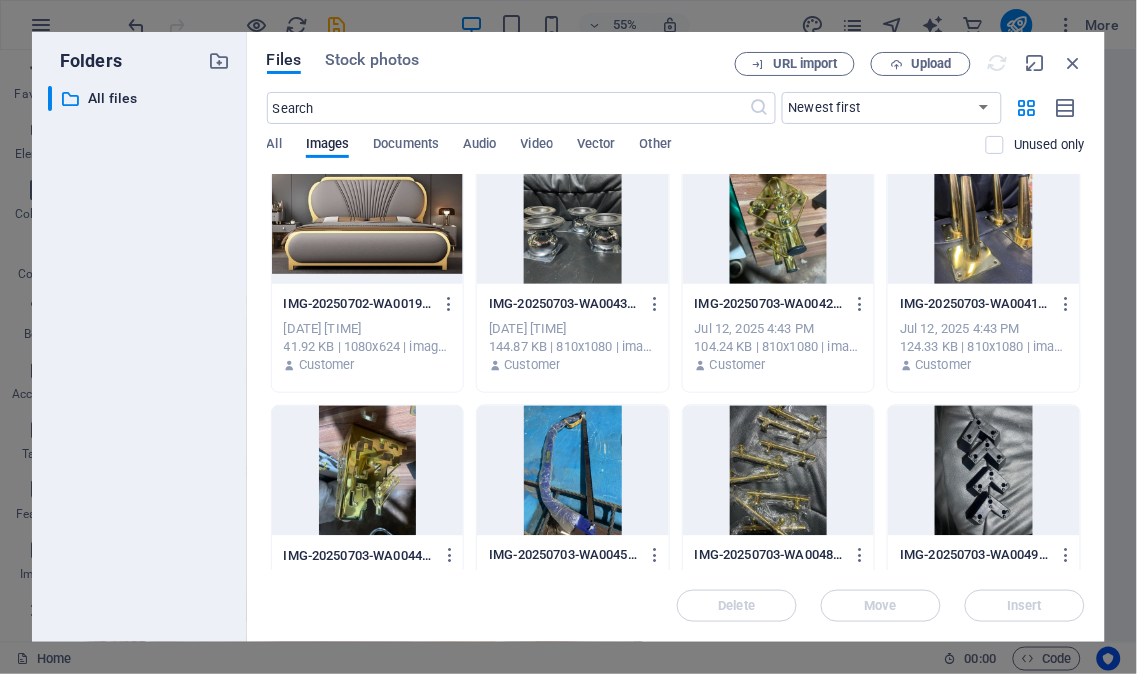 click on "Files Stock photos URL import Upload ​ Newest first Oldest first Name (A-Z) Name (Z-A) Size (0-9) Size (9-0) Resolution (0-9) Resolution (9-0) All Images Documents Audio Video Vector Other Unused only Drop files here to upload them instantly IMG-20250704-WA0009-xfRz25RUYPY4HdAeBHUr1A.jpg IMG-20250704-WA0009-xfRz25RUYPY4HdAeBHUr1A.jpg Jul 13, 2025 7:43 PM 37.88 KB | 1080x1172 | image/jpeg Customer IMG-20250704-WA0011-2lAqbXMo9uhP0maCzBv1pg.jpg IMG-20250704-WA0011-2lAqbXMo9uhP0maCzBv1pg.jpg Jul 13, 2025 7:43 PM 75.07 KB | 1080x963 | image/jpeg Customer IMG-20250704-WA0011--_yn7gnxESK0PcsOZe8Gpw.jpg IMG-20250704-WA0011--_yn7gnxESK0PcsOZe8Gpw.jpg Jul 13, 2025 7:43 PM 75.07 KB | 1080x963 | image/jpeg Customer IMG-20250704-WA0009-TRmhsJVUGbryb2UMiaXDUQ.jpg IMG-20250704-WA0009-TRmhsJVUGbryb2UMiaXDUQ.jpg Jul 13, 2025 7:42 PM 37.88 KB | 1080x1172 | image/jpeg Customer IMG-20250704-WA0013-I0ABGi_54TqlzwIGiKKBfg.jpg IMG-20250704-WA0013-I0ABGi_54TqlzwIGiKKBfg.jpg Jul 13, 2025 7:42 PM 63.05 KB | 1036x798 | image/jpeg" at bounding box center (676, 337) 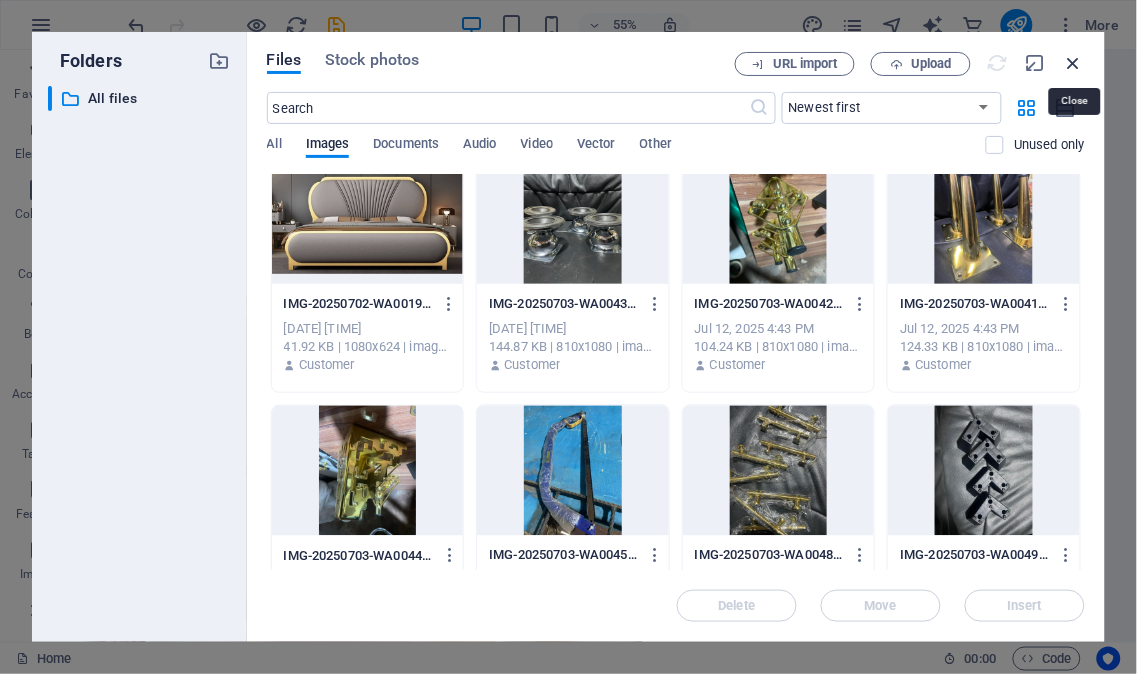 drag, startPoint x: 1073, startPoint y: 62, endPoint x: 975, endPoint y: 18, distance: 107.42439 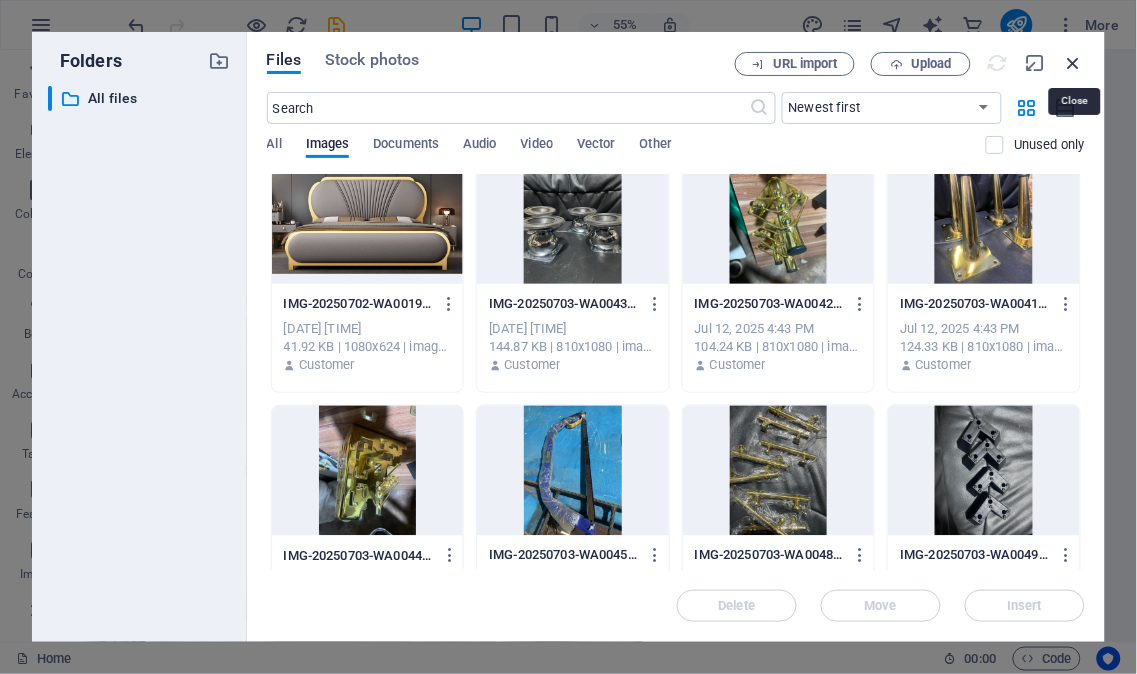 click at bounding box center [1074, 63] 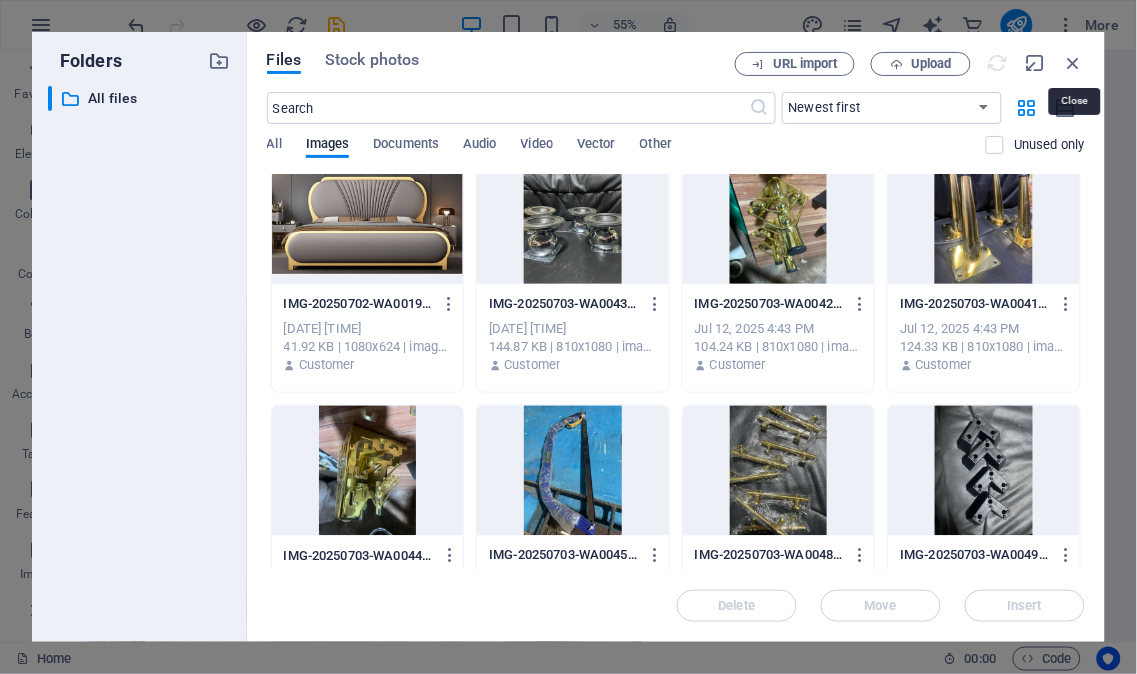 scroll, scrollTop: 2000, scrollLeft: 0, axis: vertical 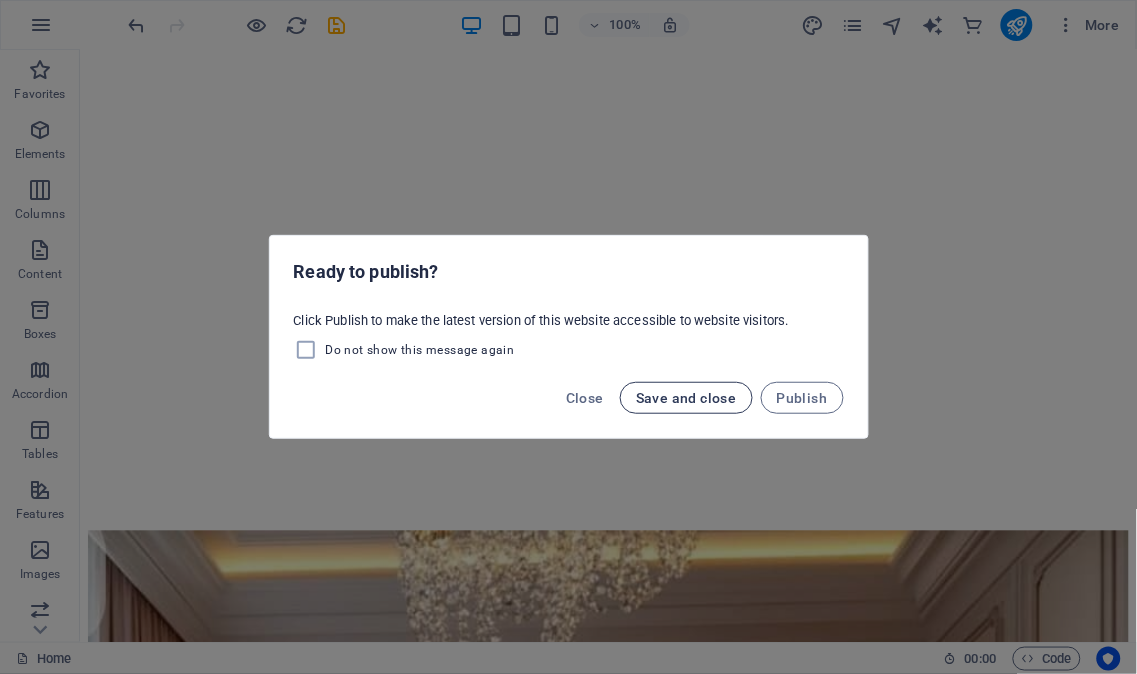 click on "Save and close" at bounding box center (686, 398) 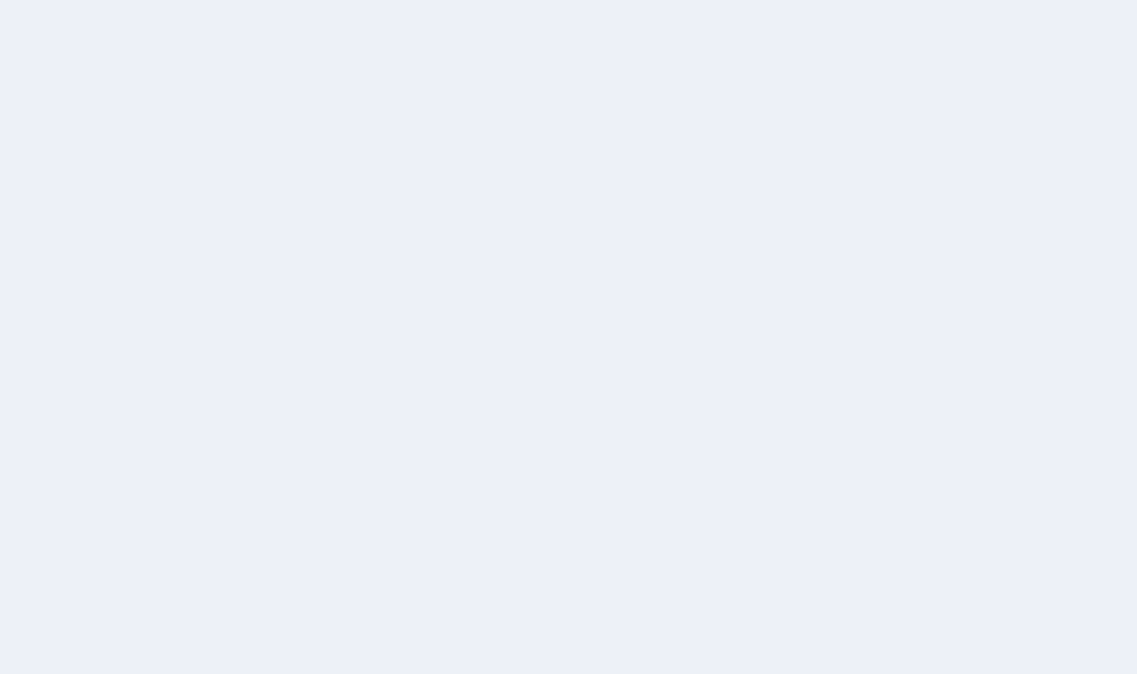 scroll, scrollTop: 0, scrollLeft: 0, axis: both 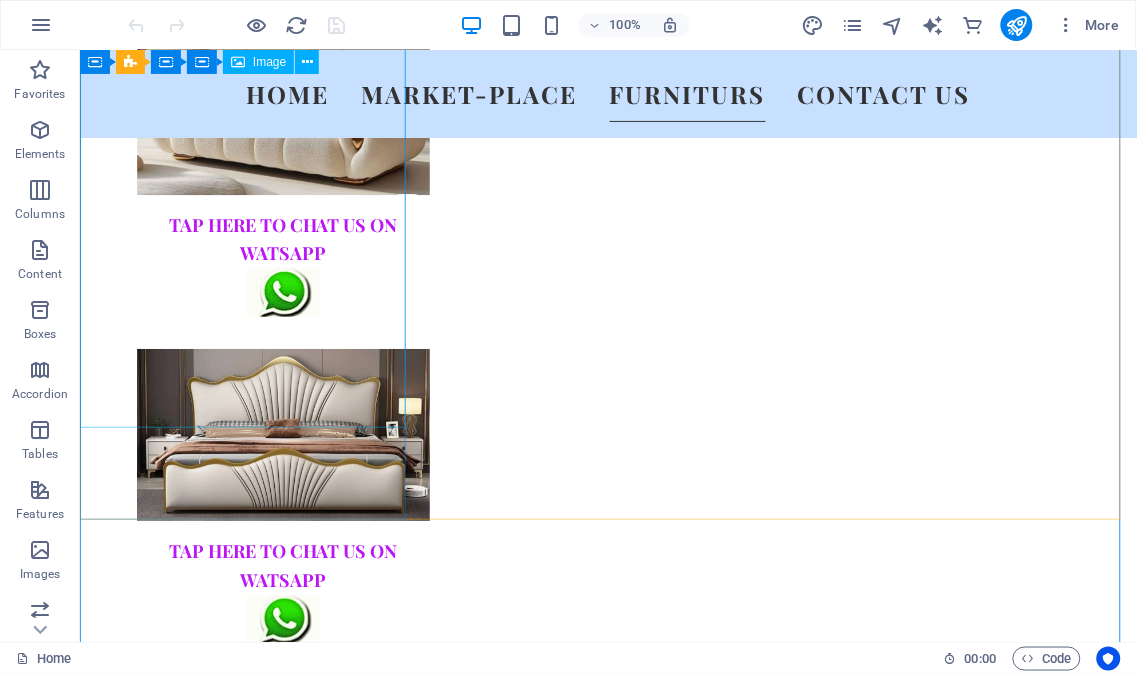 click at bounding box center (244, 3828) 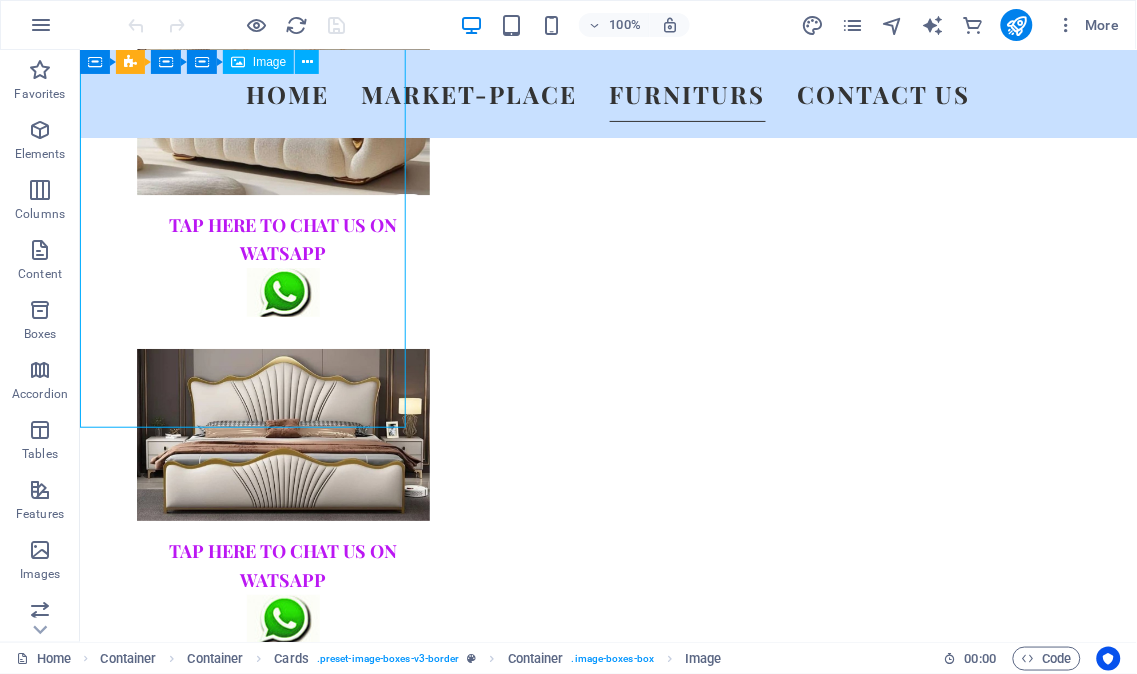 click at bounding box center (244, 3828) 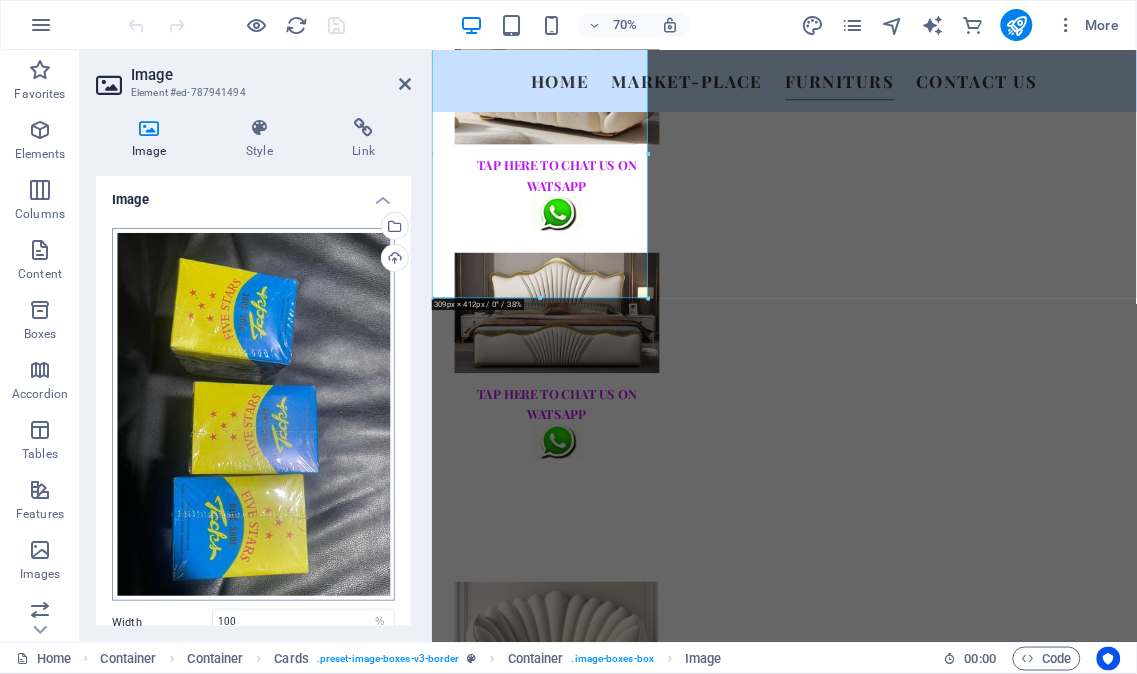scroll, scrollTop: 2635, scrollLeft: 0, axis: vertical 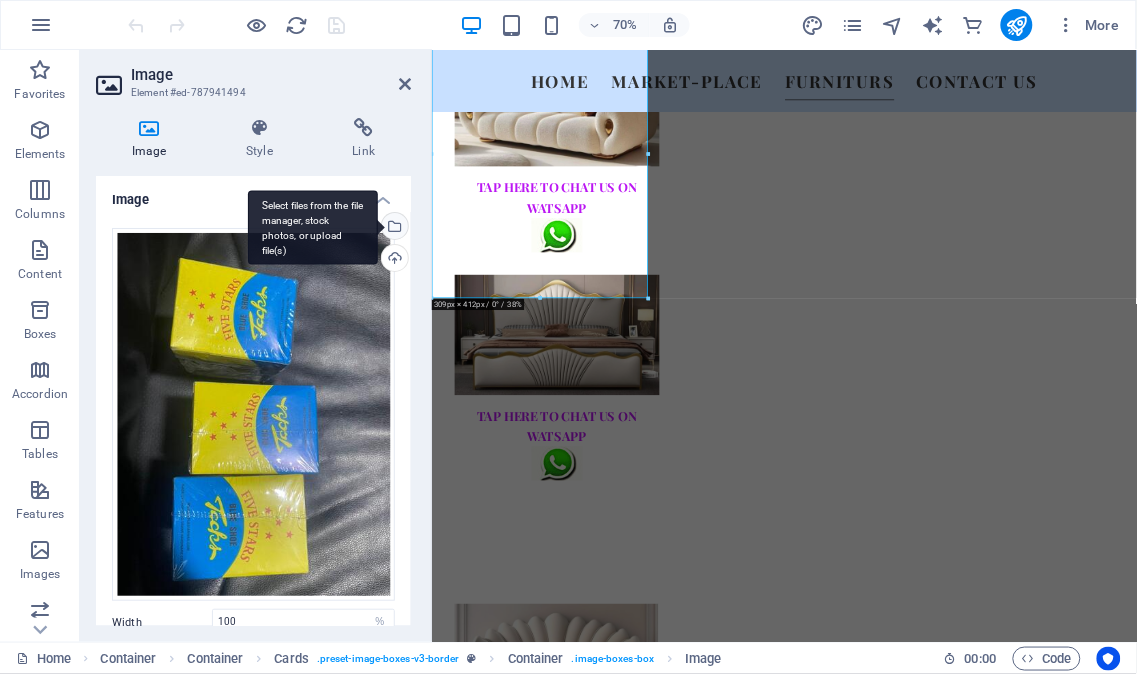 click on "Select files from the file manager, stock photos, or upload file(s)" at bounding box center [393, 228] 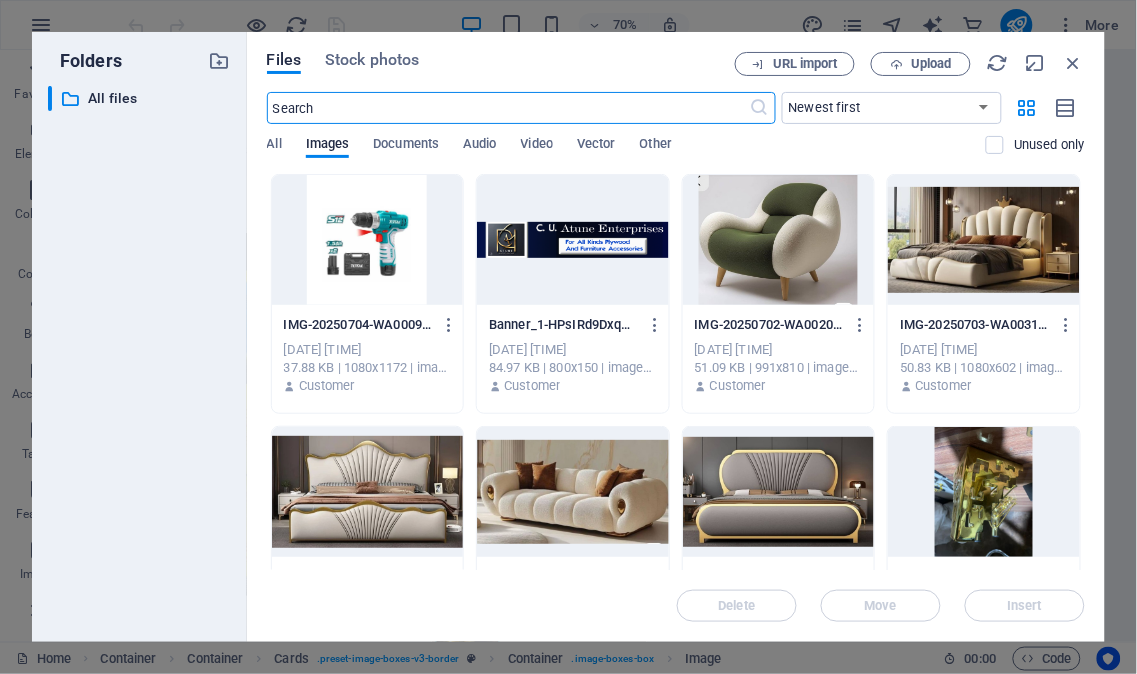 scroll, scrollTop: 2863, scrollLeft: 0, axis: vertical 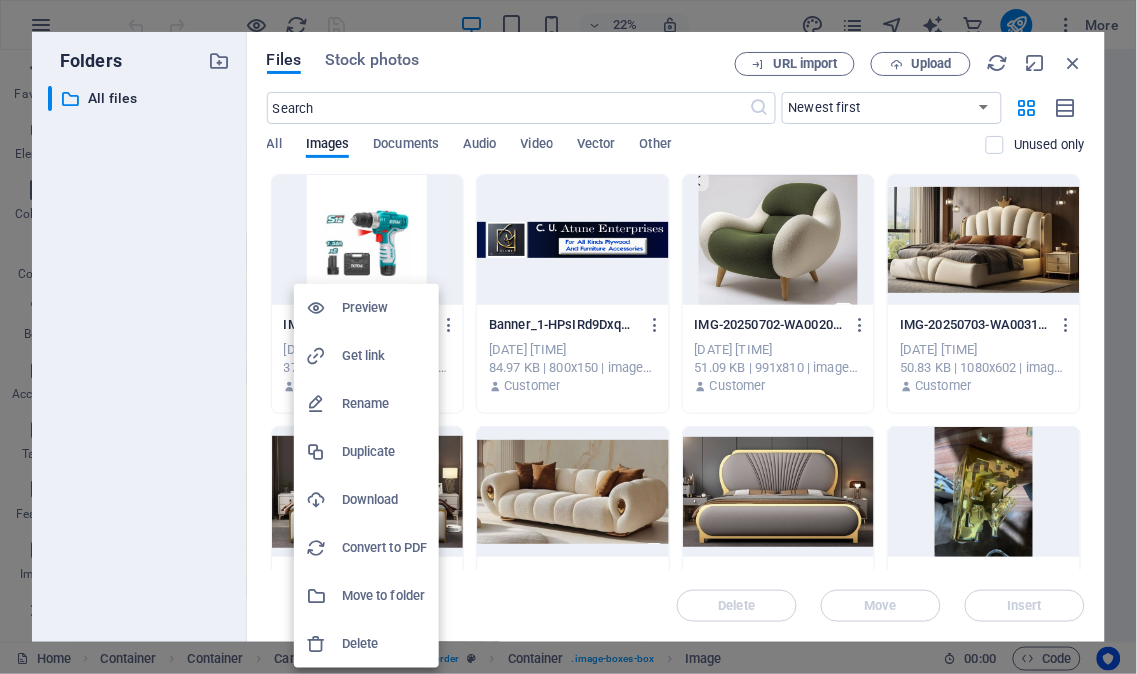 click on "Delete" at bounding box center [384, 644] 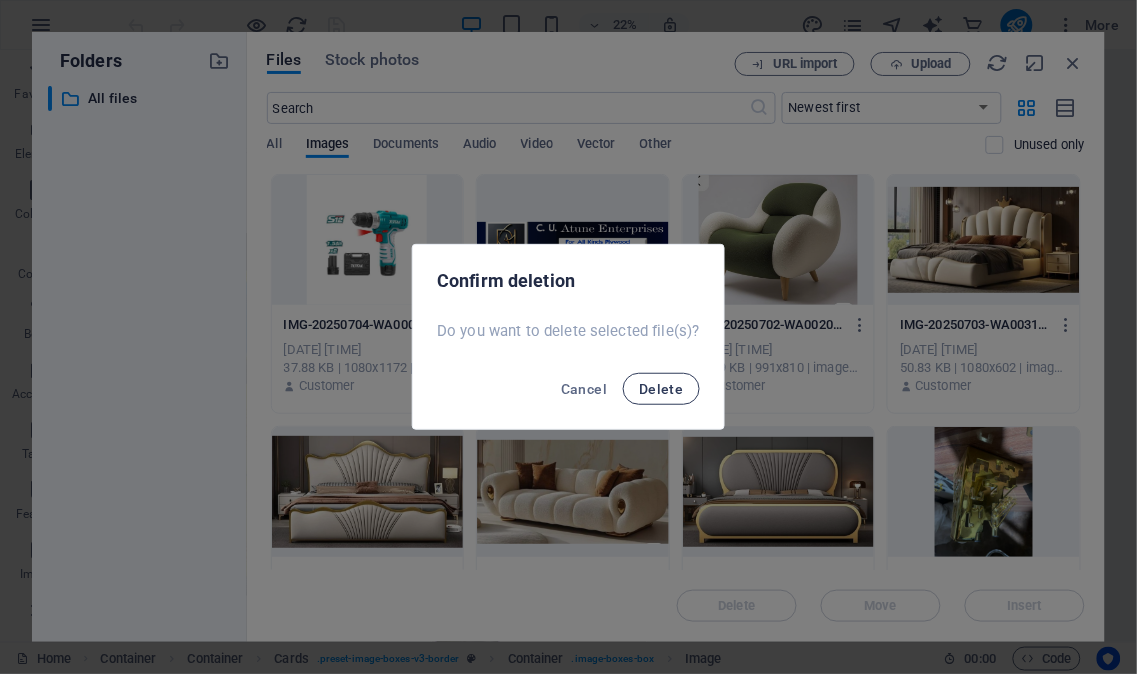 click on "Delete" at bounding box center (661, 389) 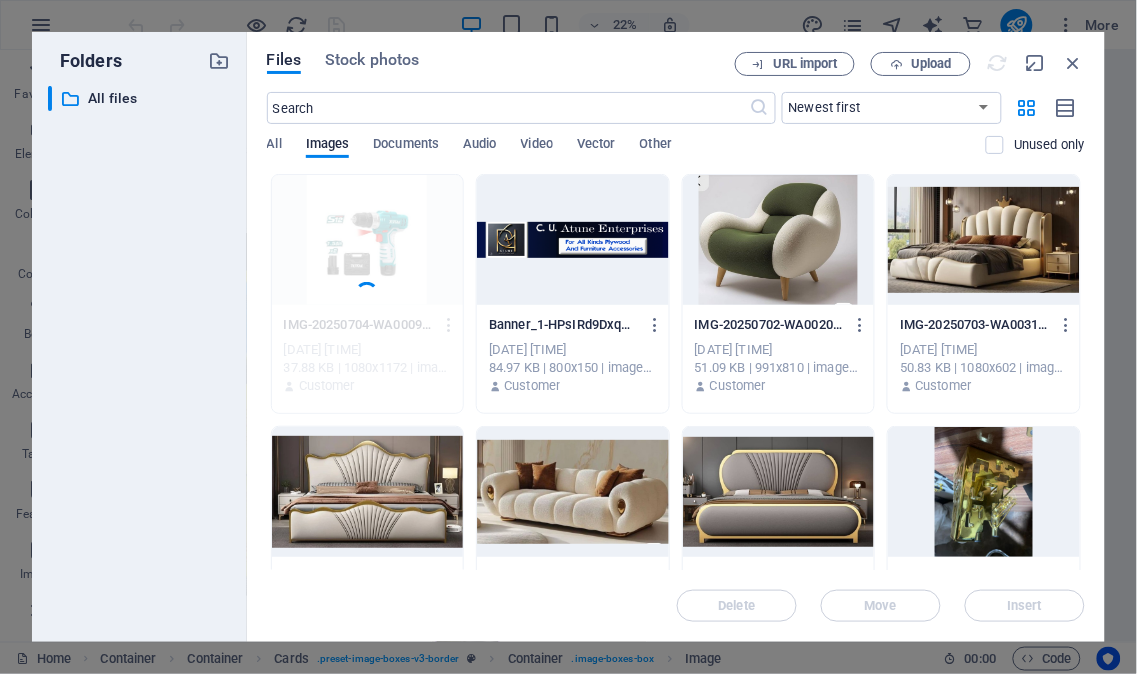 click at bounding box center [779, 240] 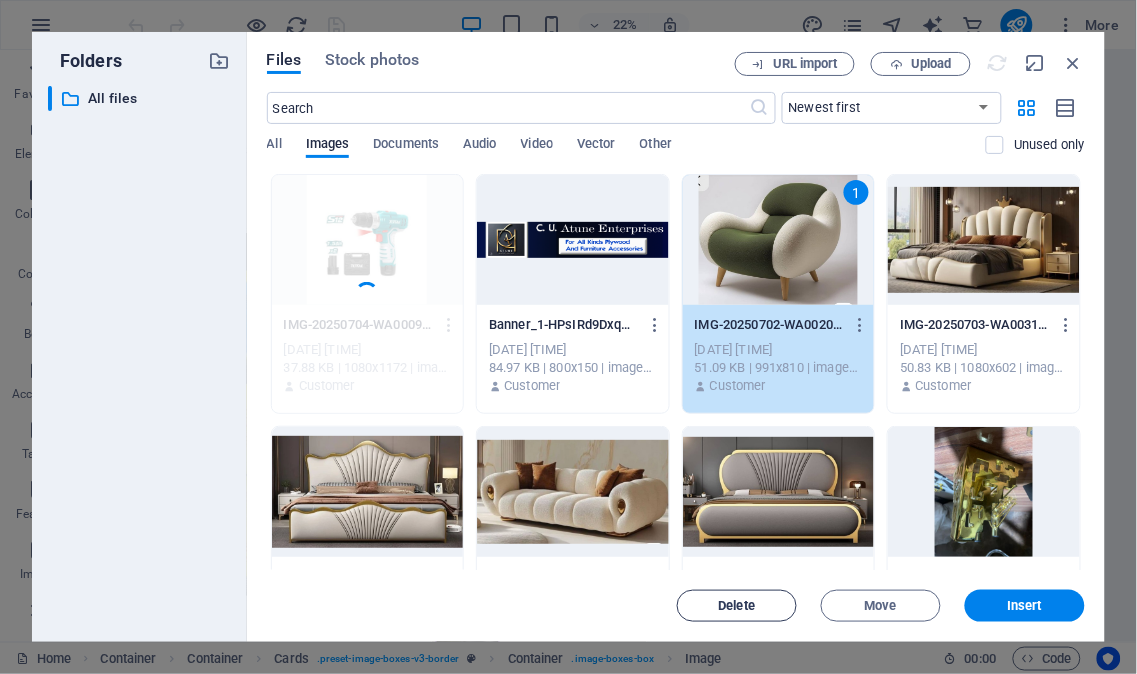 click on "Delete" at bounding box center (737, 606) 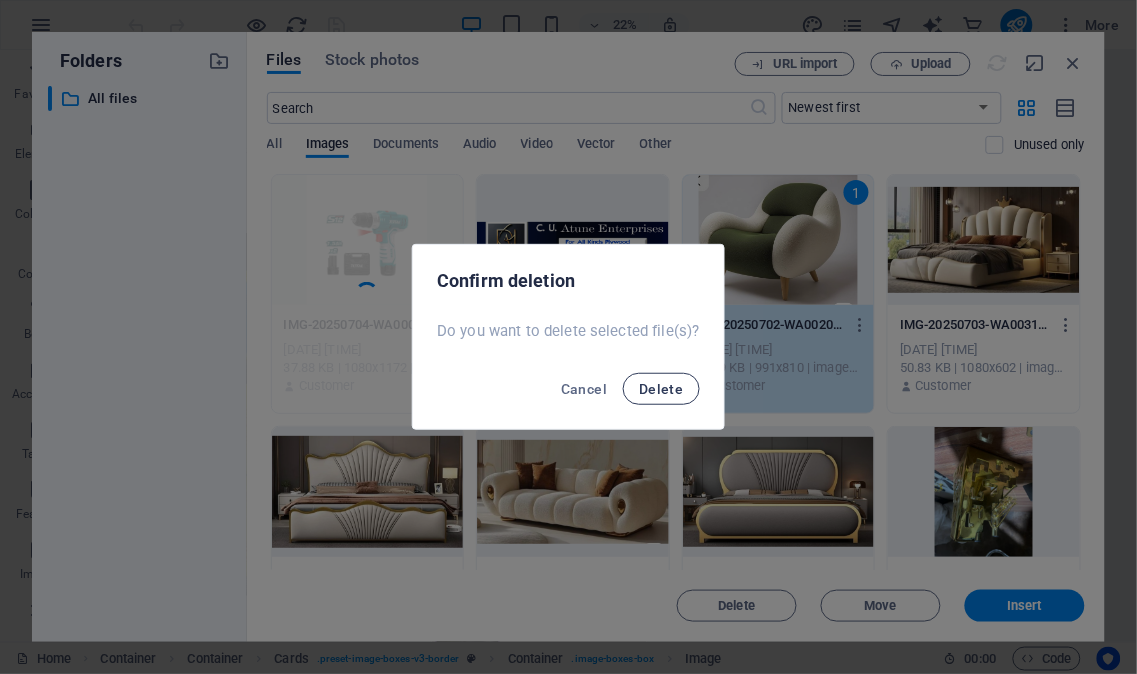 click on "Delete" at bounding box center [661, 389] 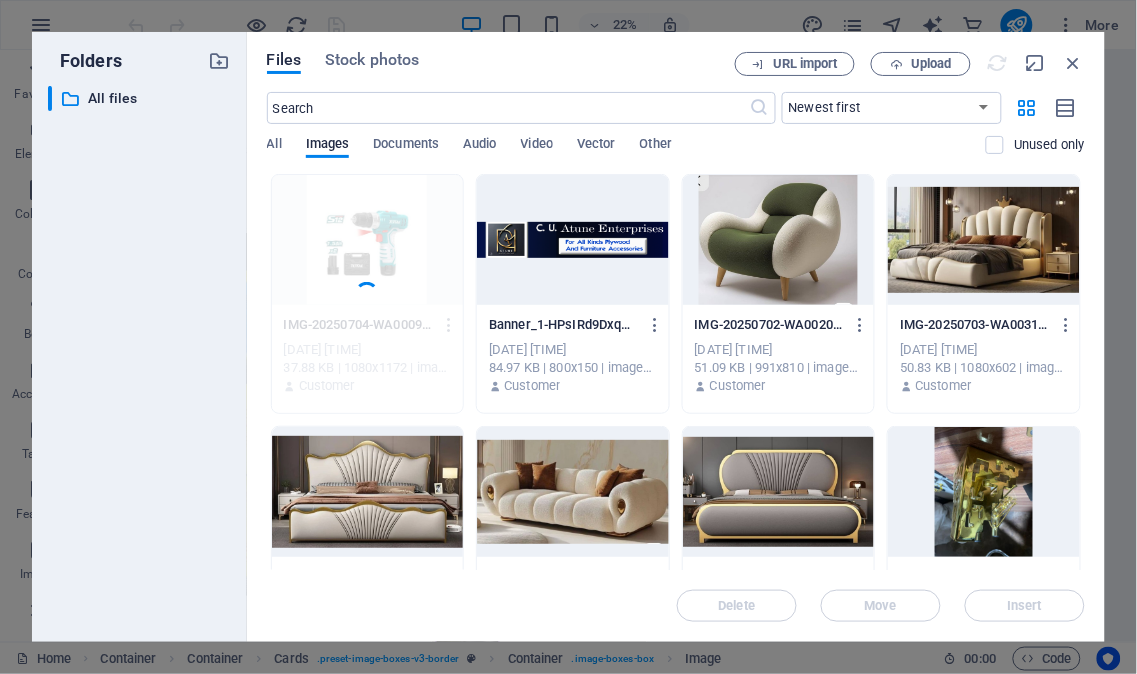 click on "IMG-20250703-WA0031-E4TgPe8eA1cE1UeofaEEiA.jpg IMG-20250703-WA0031-E4TgPe8eA1cE1UeofaEEiA.jpg Jul 12, 2025 6:21 PM 50.83 KB | 1080x602 | image/jpeg Customer" at bounding box center [984, 356] 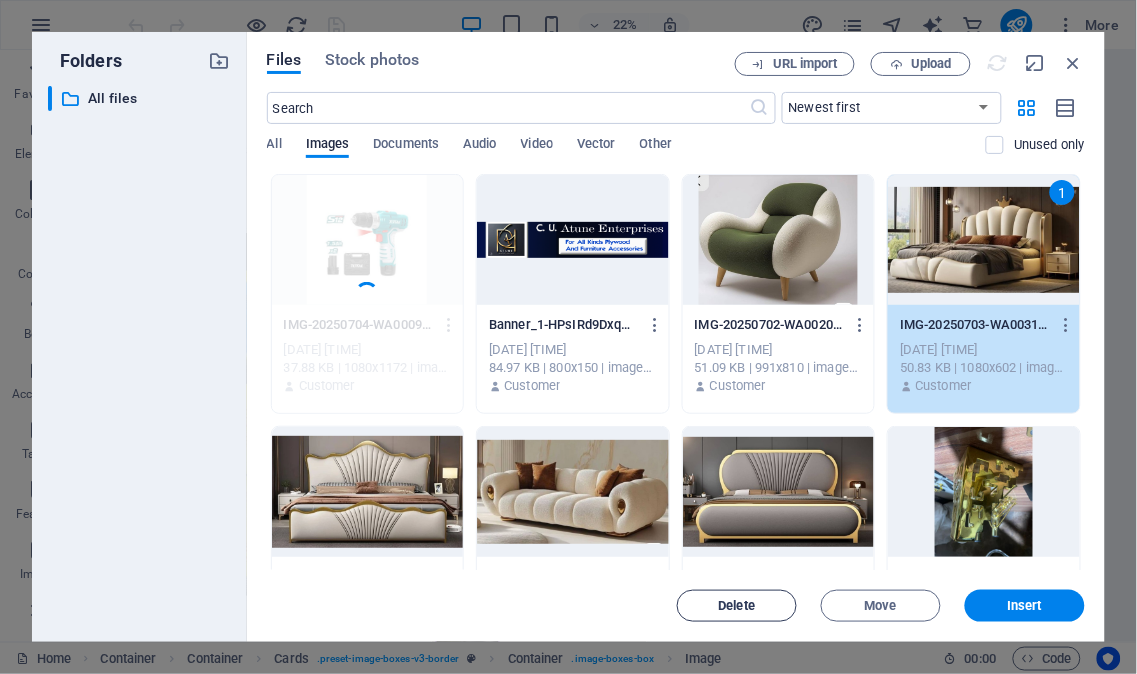 click on "Delete" at bounding box center [737, 606] 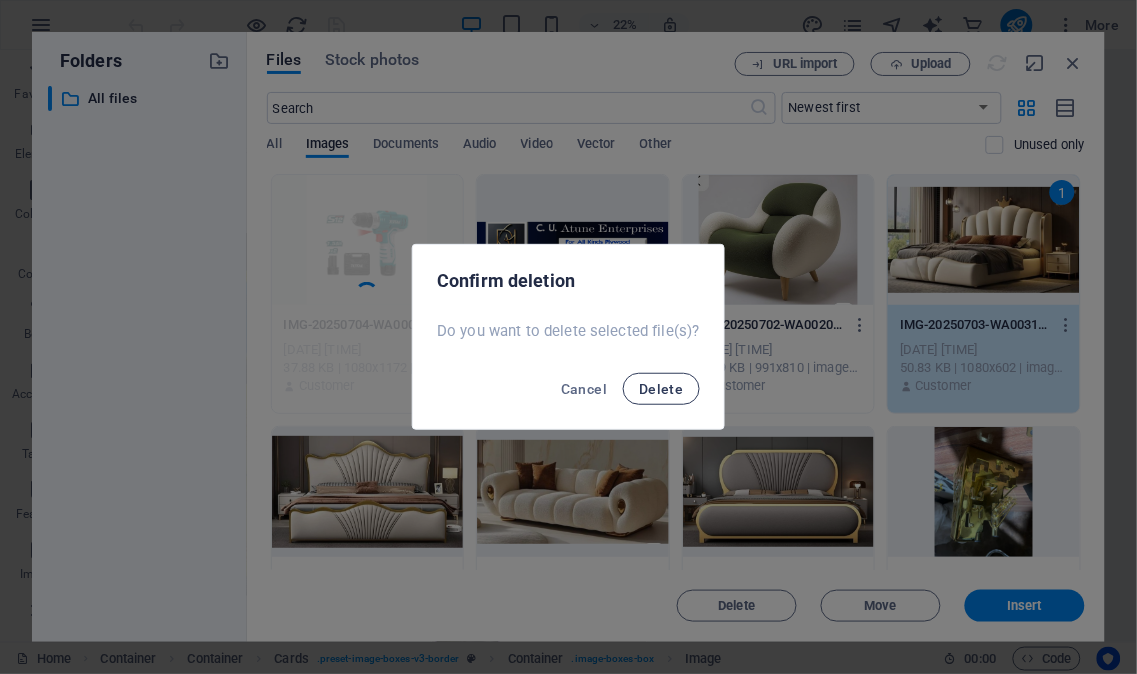 click on "Delete" at bounding box center [661, 389] 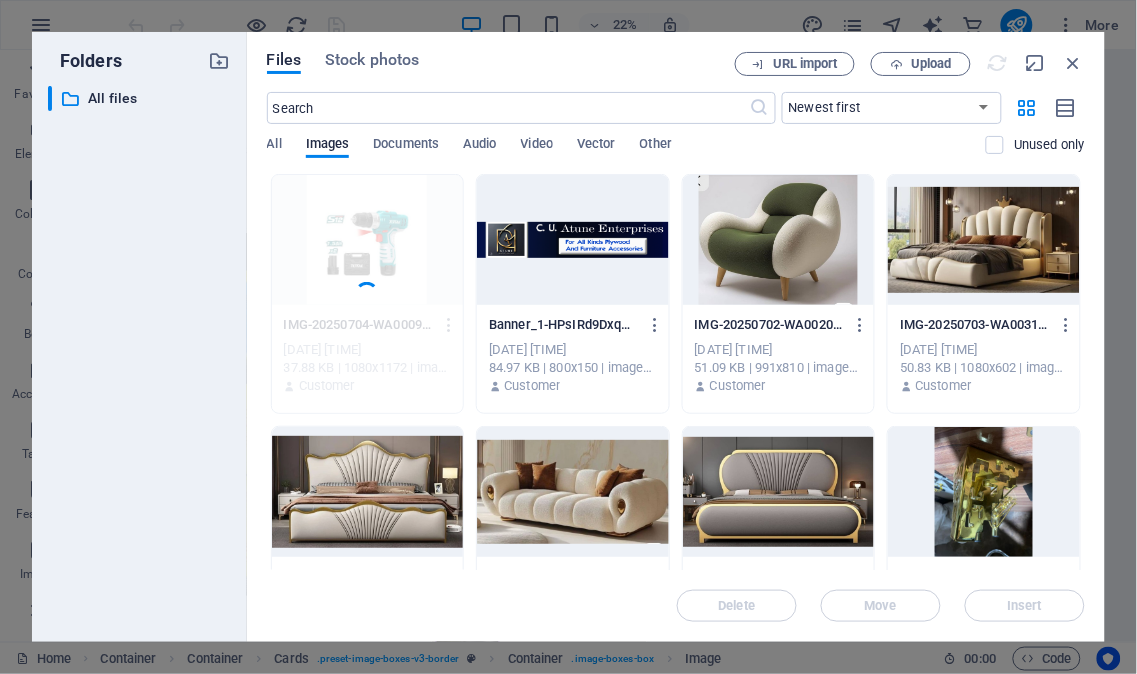 click at bounding box center [779, 492] 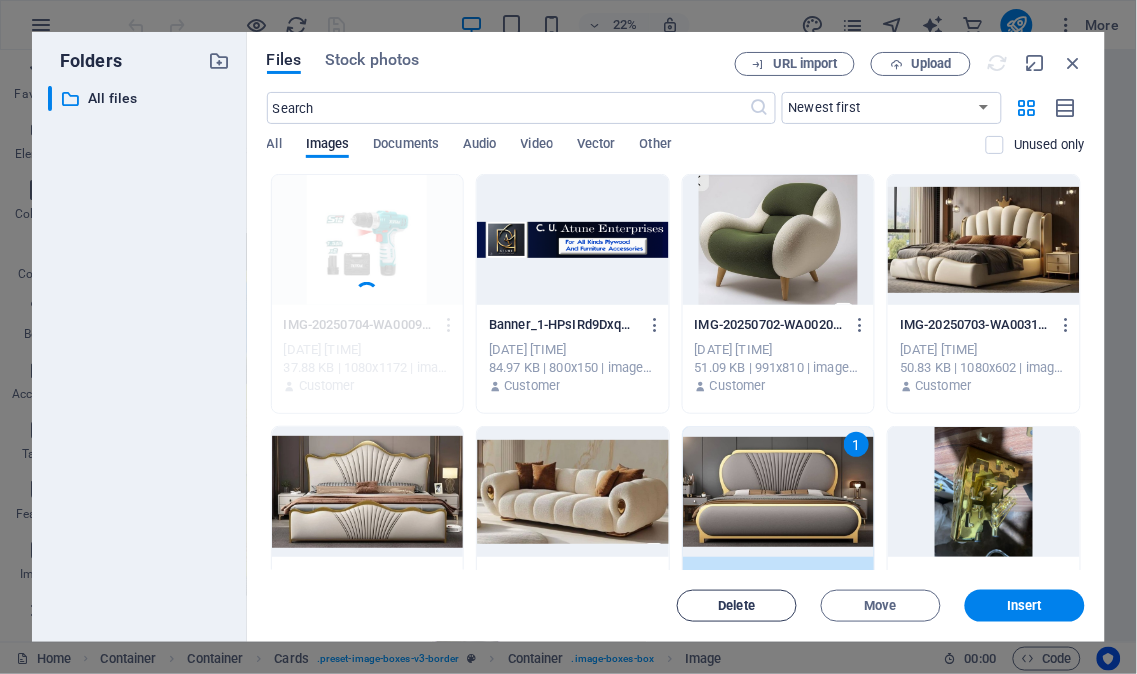 click on "Delete" at bounding box center [737, 606] 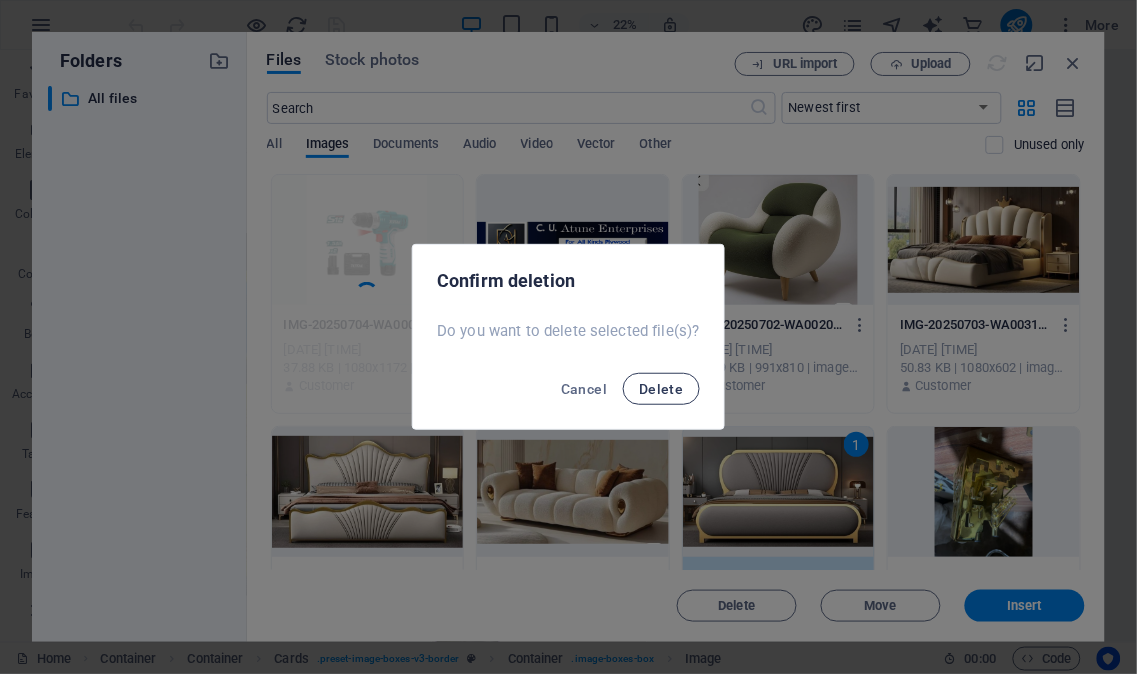 click on "Delete" at bounding box center (661, 389) 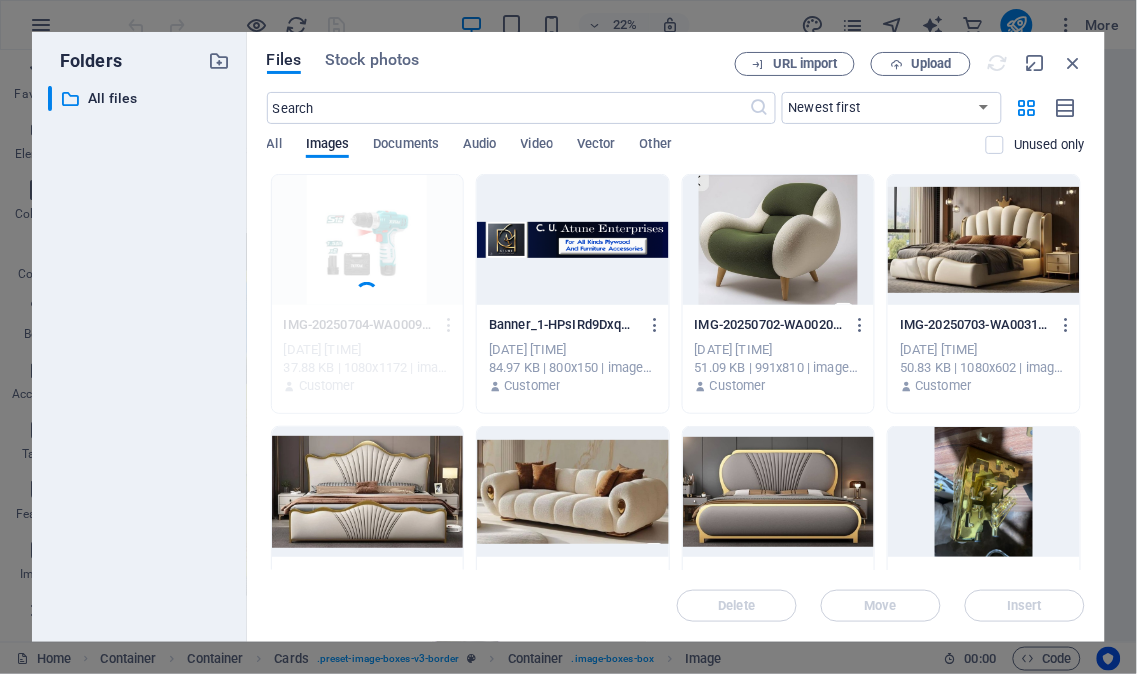click at bounding box center [573, 492] 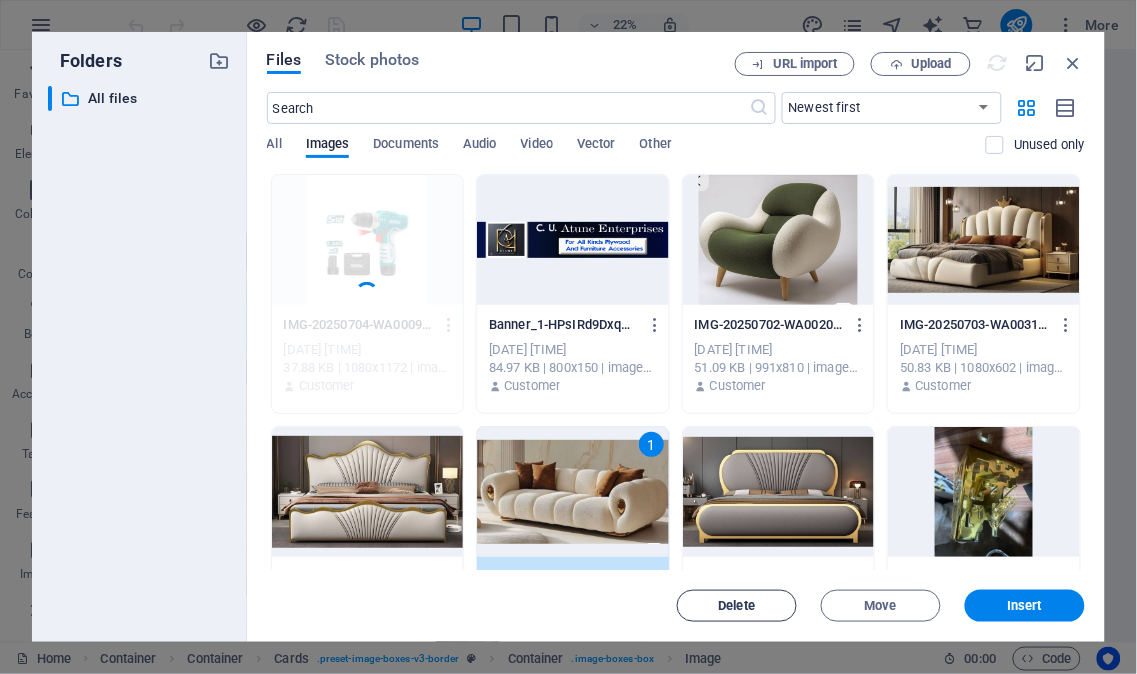 click on "Delete" at bounding box center [737, 606] 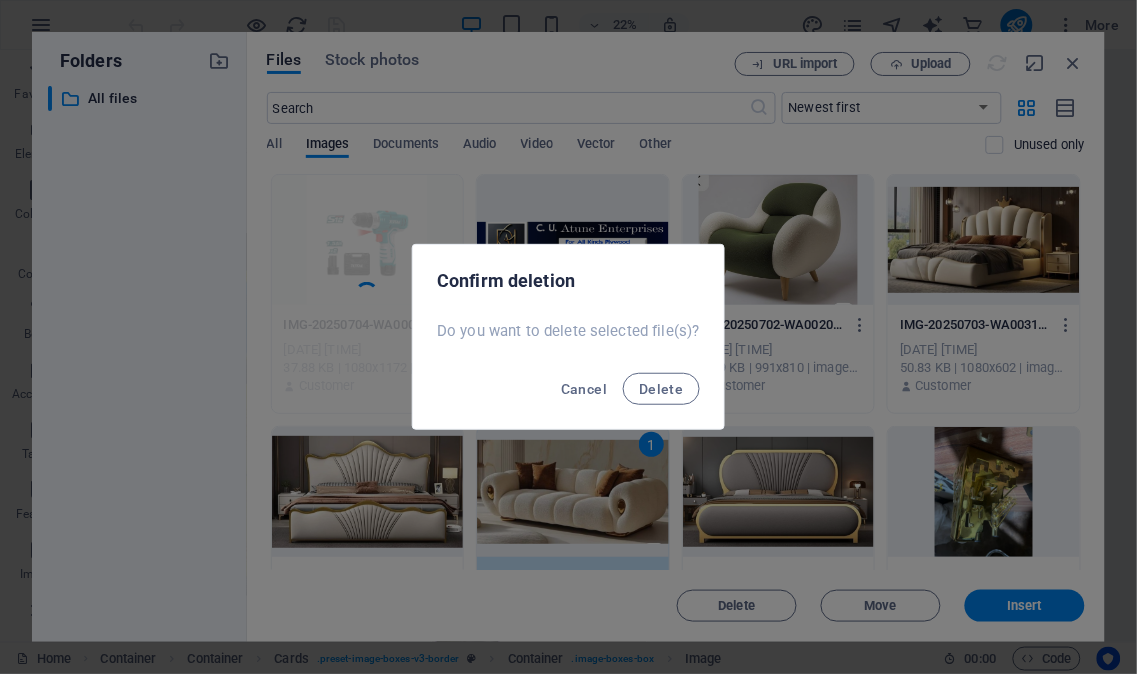 click on "Confirm deletion Do you want to delete selected file(s)? Cancel Delete" at bounding box center (568, 337) 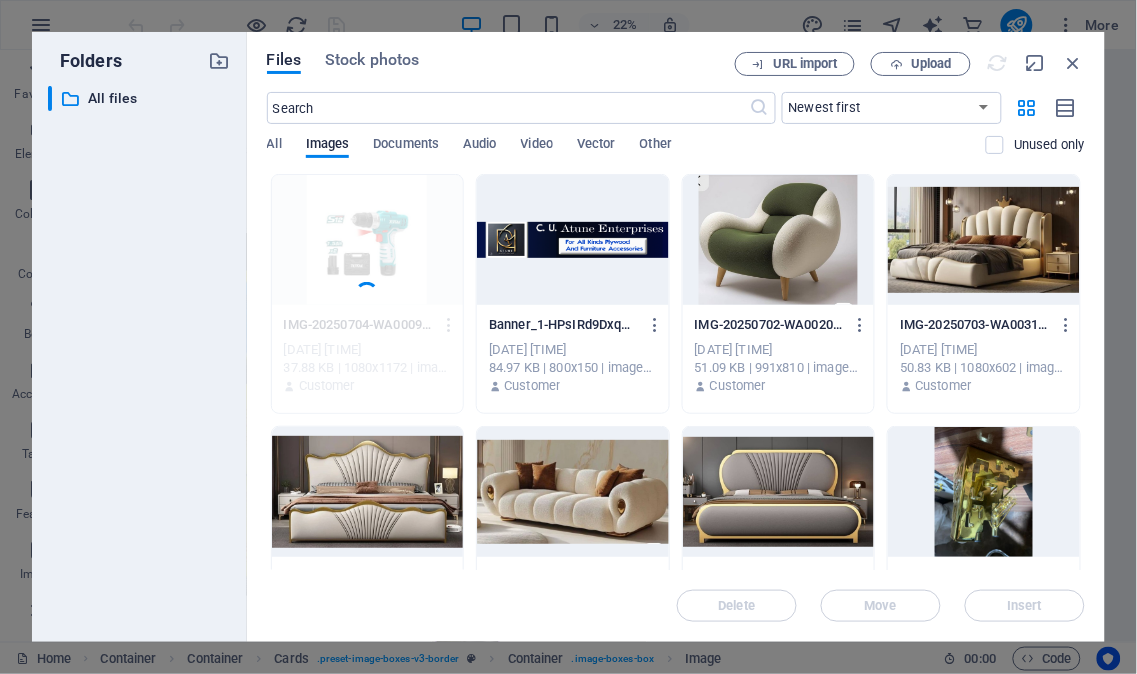 click at bounding box center [368, 492] 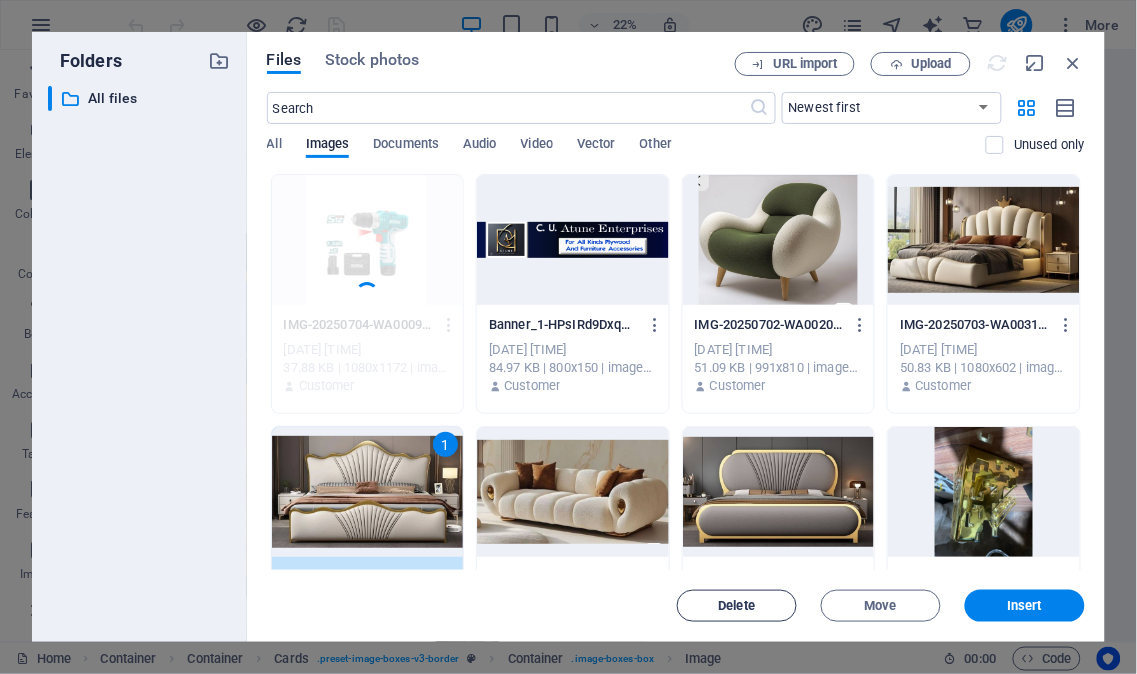 click on "Delete" at bounding box center (737, 606) 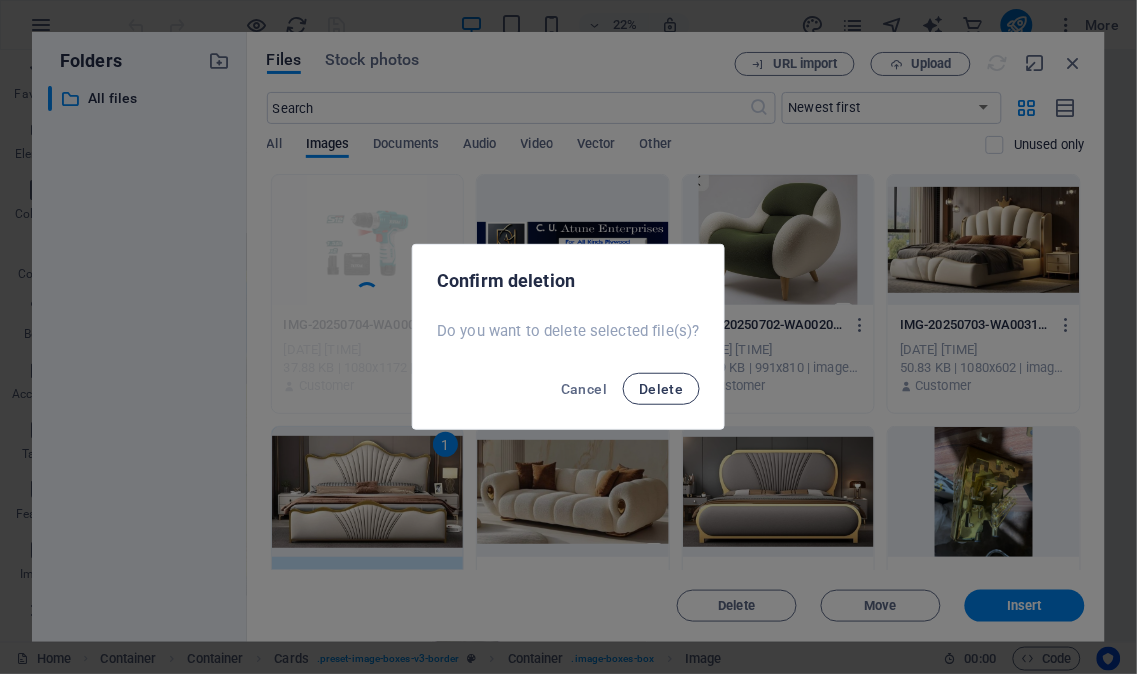 click on "Delete" at bounding box center (661, 389) 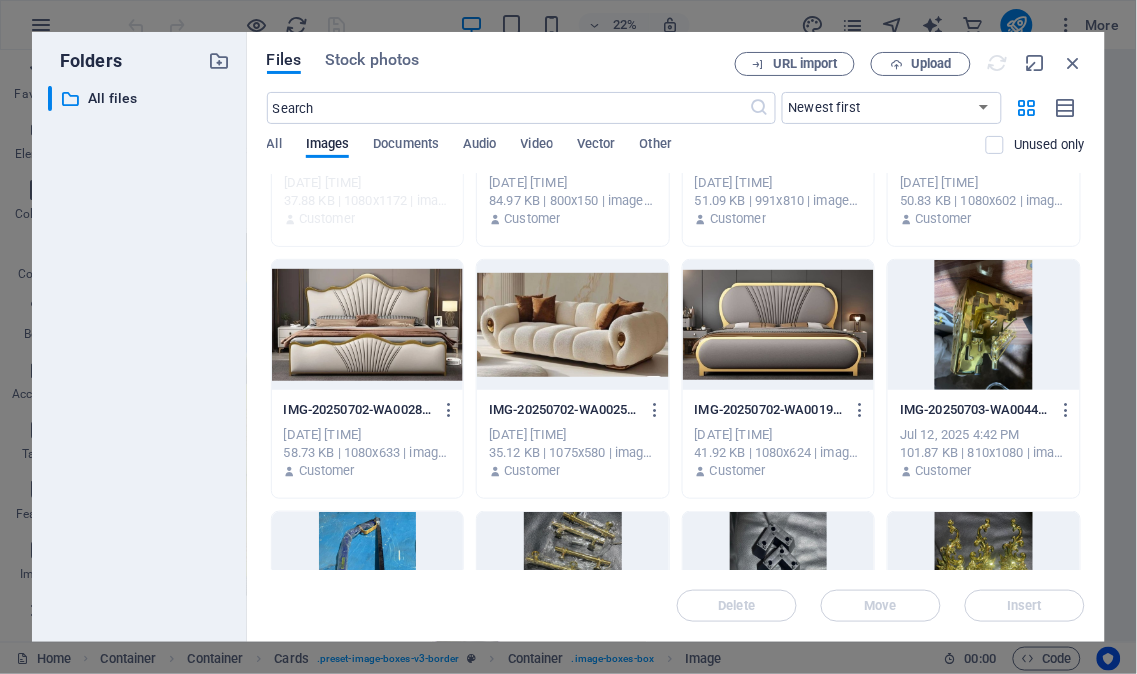 scroll, scrollTop: 333, scrollLeft: 0, axis: vertical 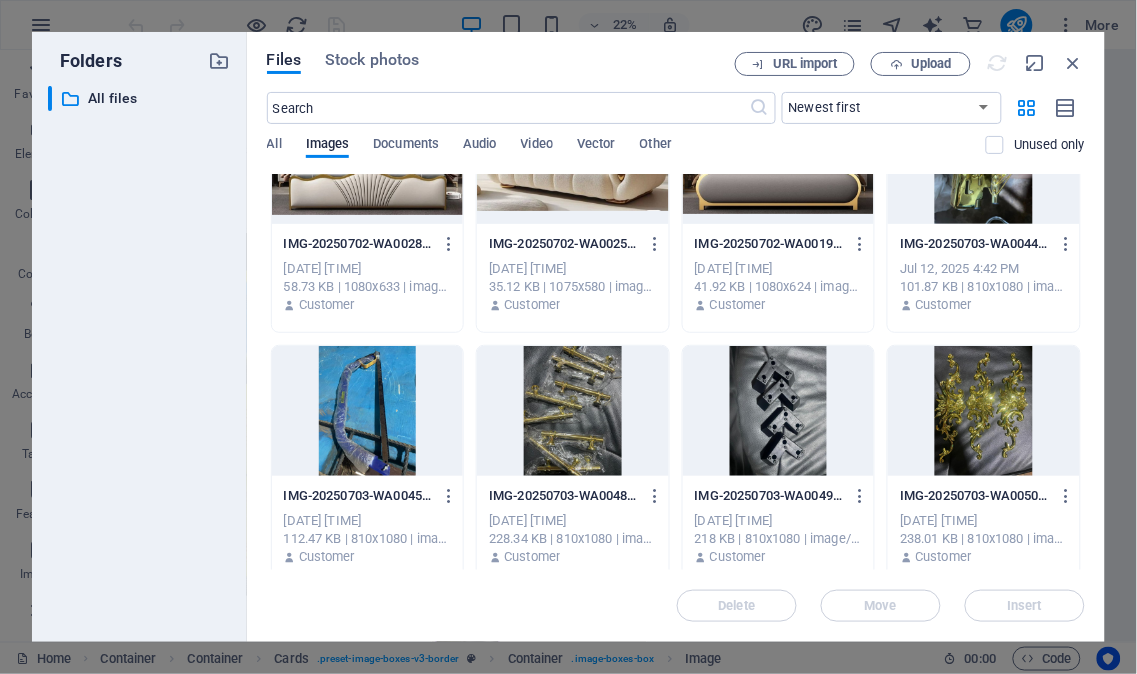 click at bounding box center [573, 411] 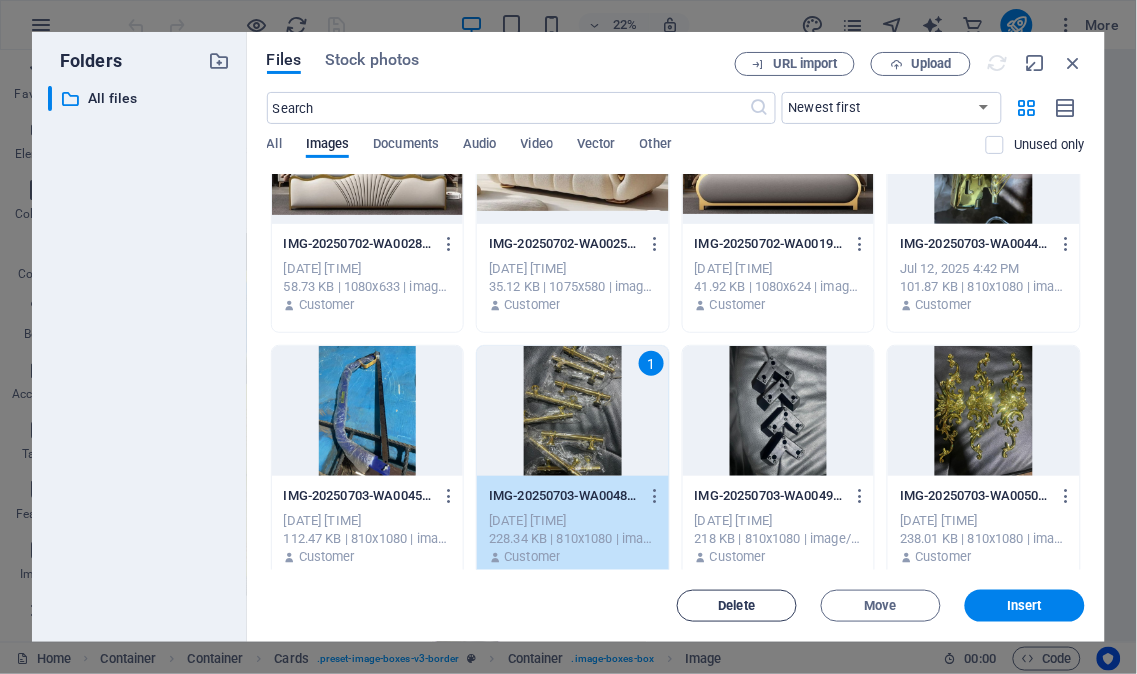 click on "Delete" at bounding box center [737, 606] 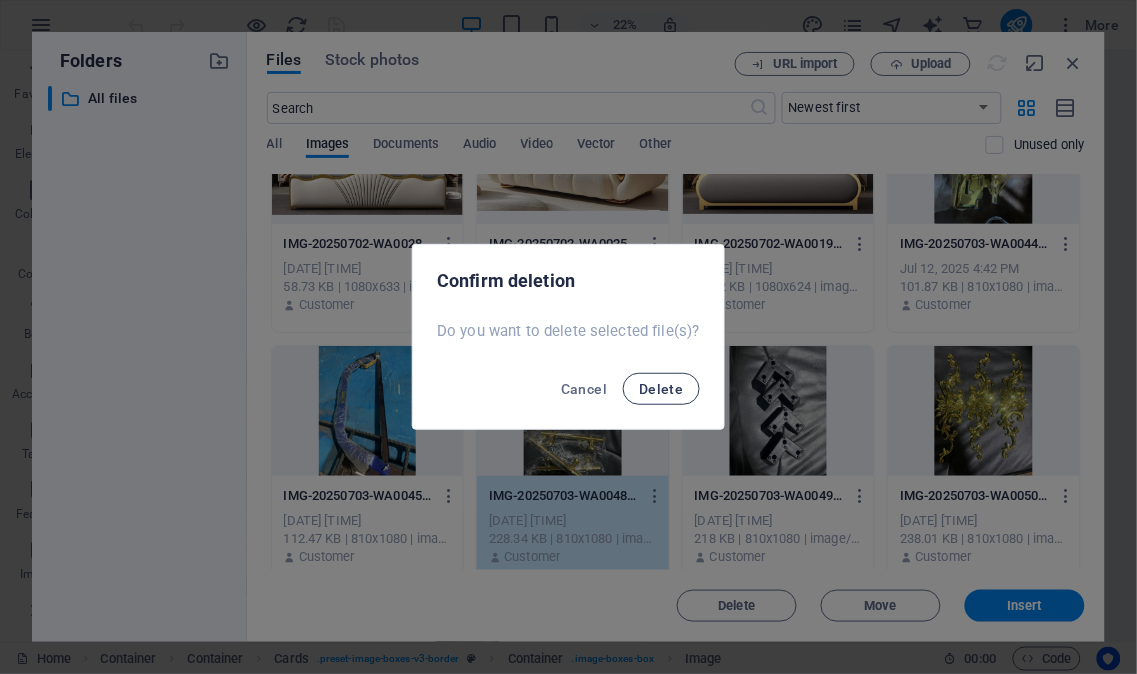 click on "Delete" at bounding box center (661, 389) 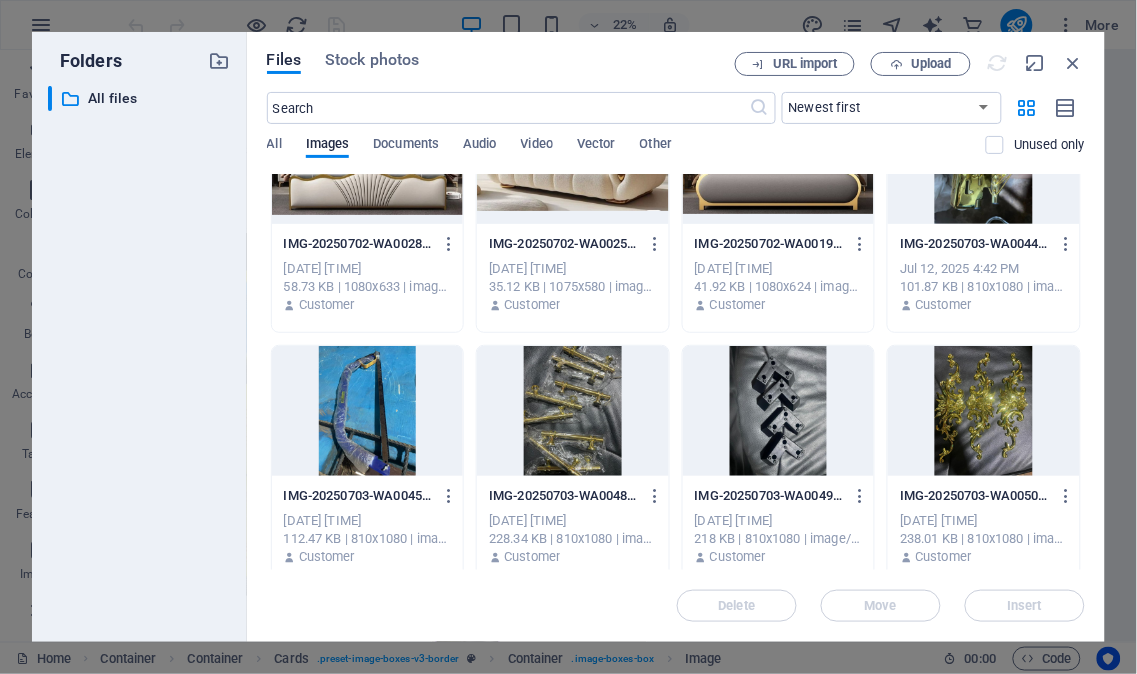 click at bounding box center [368, 411] 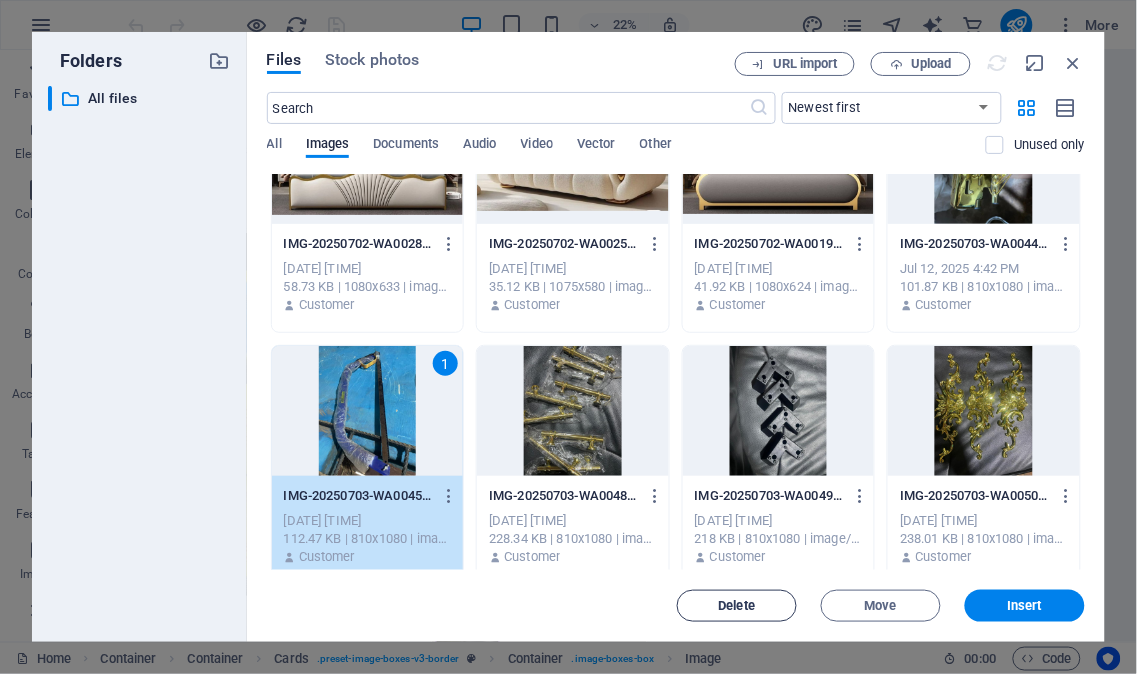click on "Delete" at bounding box center (737, 606) 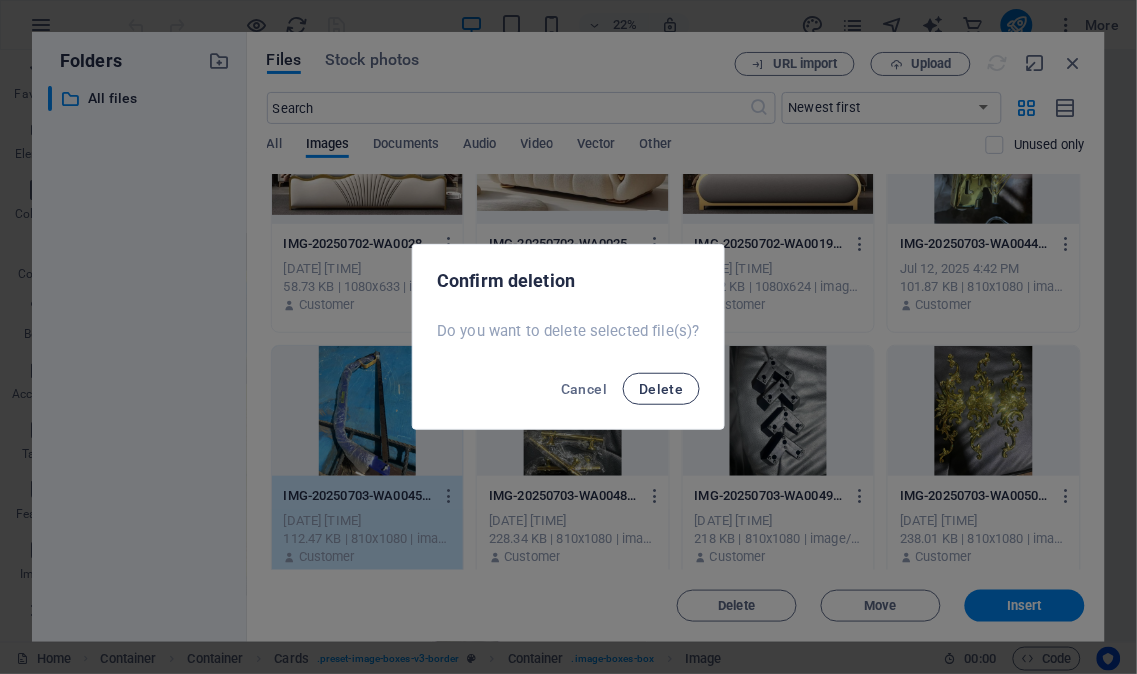 click on "Delete" at bounding box center (661, 389) 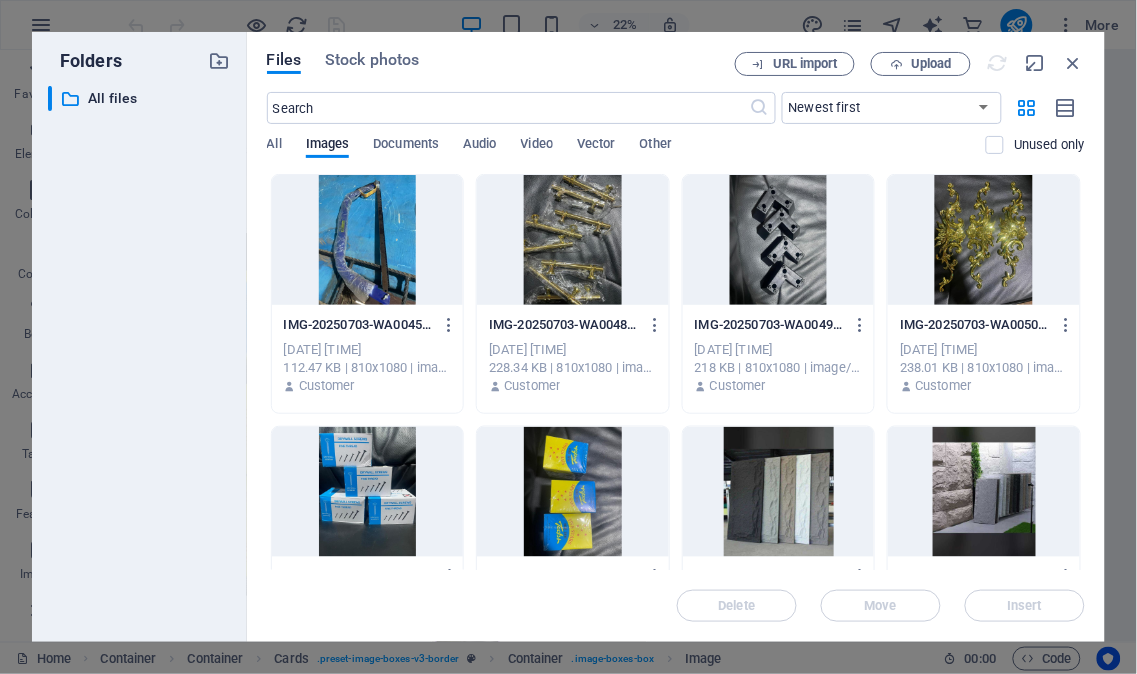 scroll, scrollTop: 666, scrollLeft: 0, axis: vertical 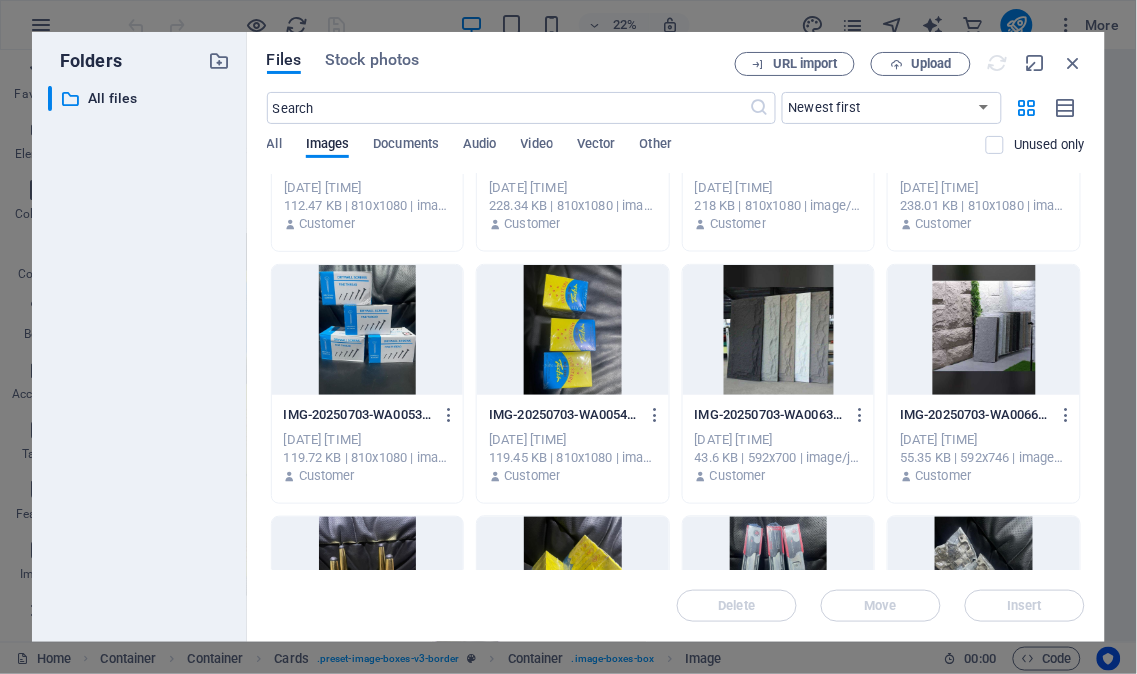 click on "119.45 KB | 810x1080 | image/jpeg" at bounding box center [573, 458] 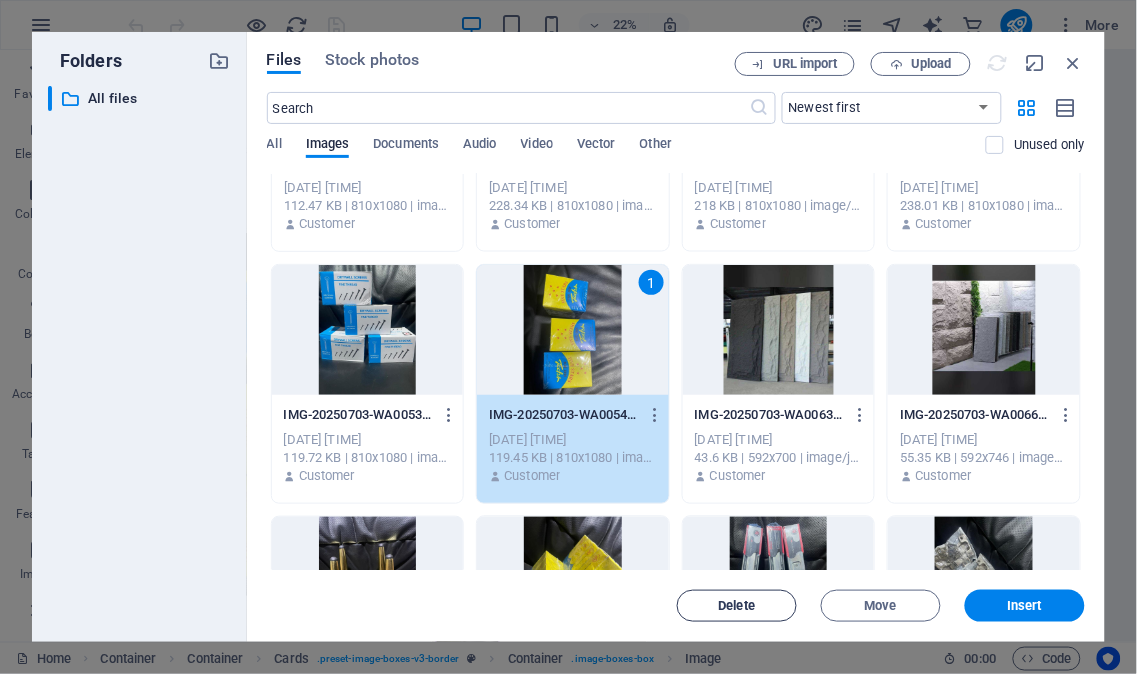 click on "Delete" at bounding box center [737, 606] 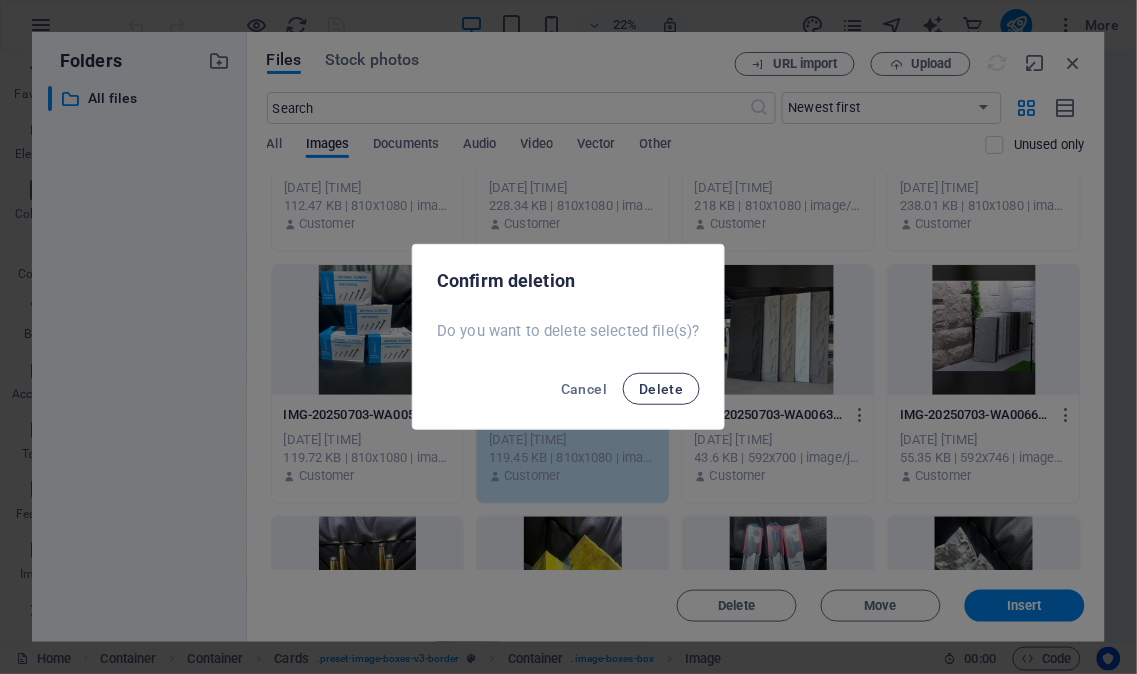click on "Delete" at bounding box center (661, 389) 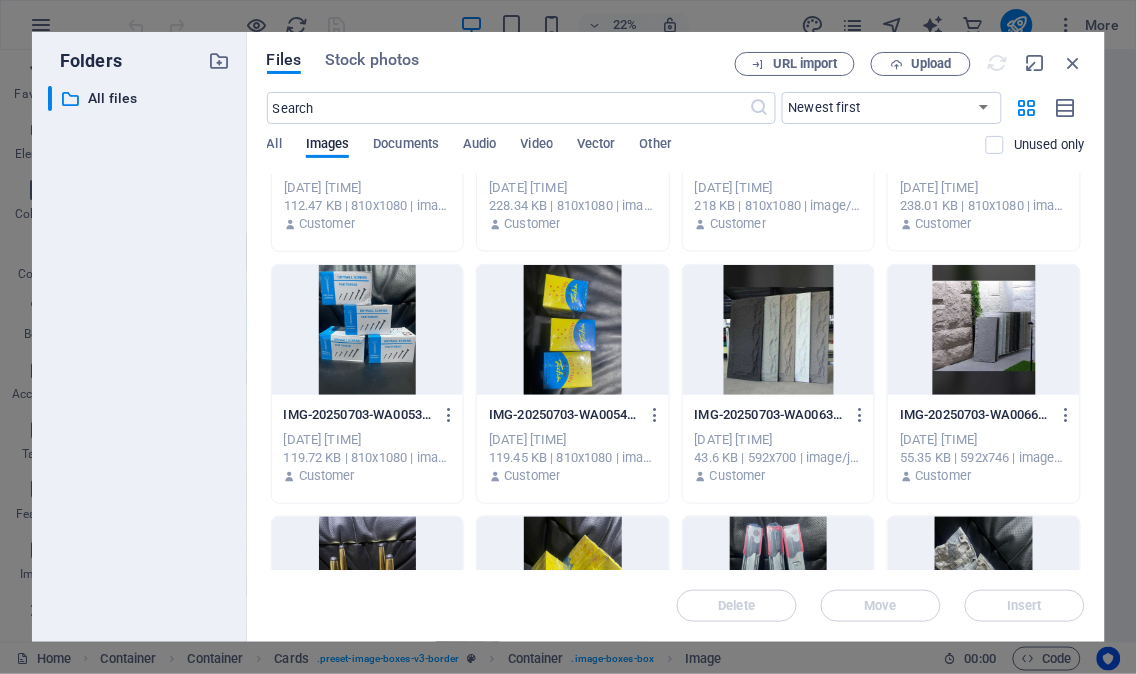 click on "IMG-20250703-WA0053-lNnu4v8oV_F2IoVTM5grOQ.jpg IMG-20250703-WA0053-lNnu4v8oV_F2IoVTM5grOQ.jpg Jul 12, 2025 4:38 PM 119.72 KB | 810x1080 | image/jpeg Customer" at bounding box center [368, 446] 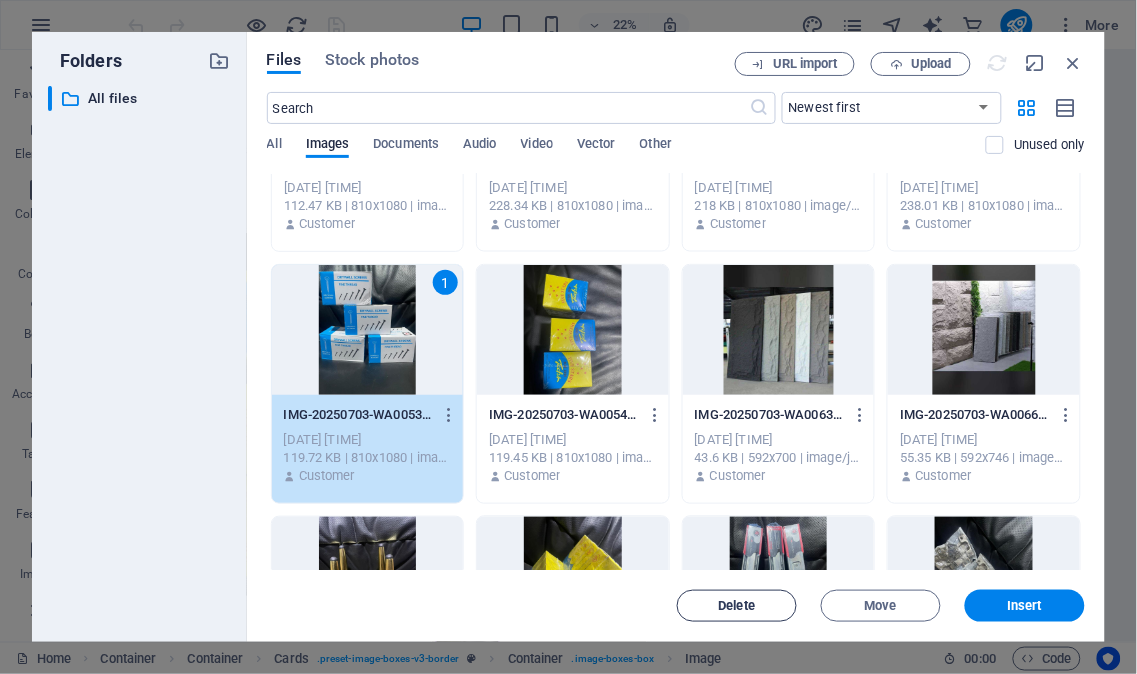 click on "Delete" at bounding box center (737, 606) 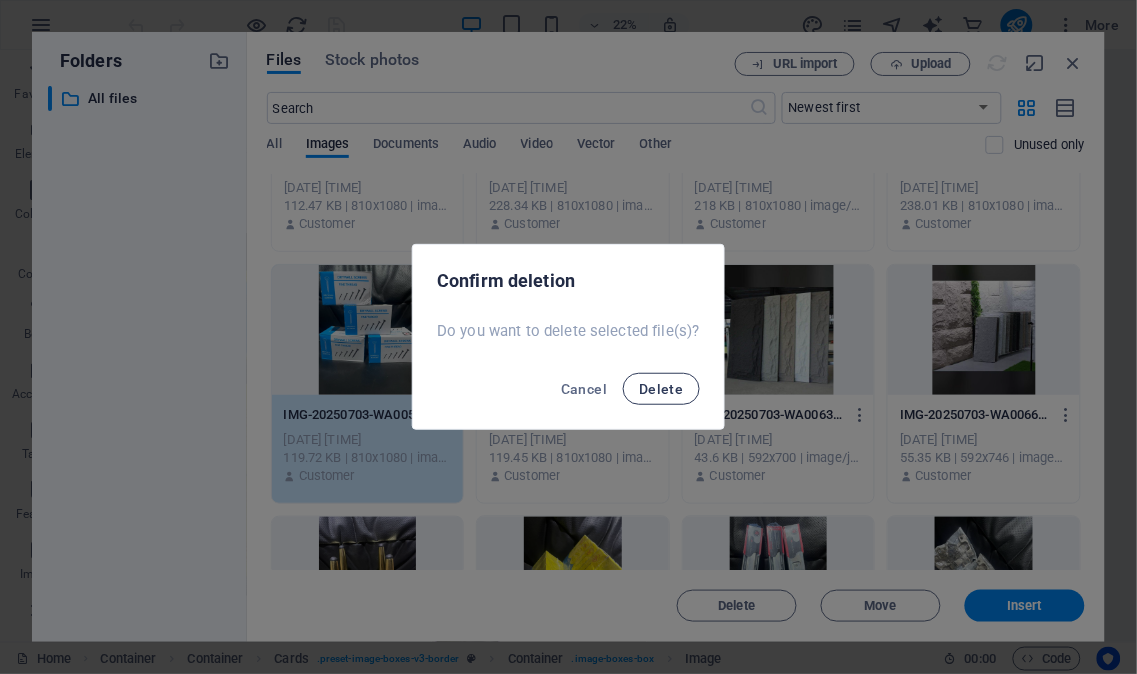 click on "Delete" at bounding box center [661, 389] 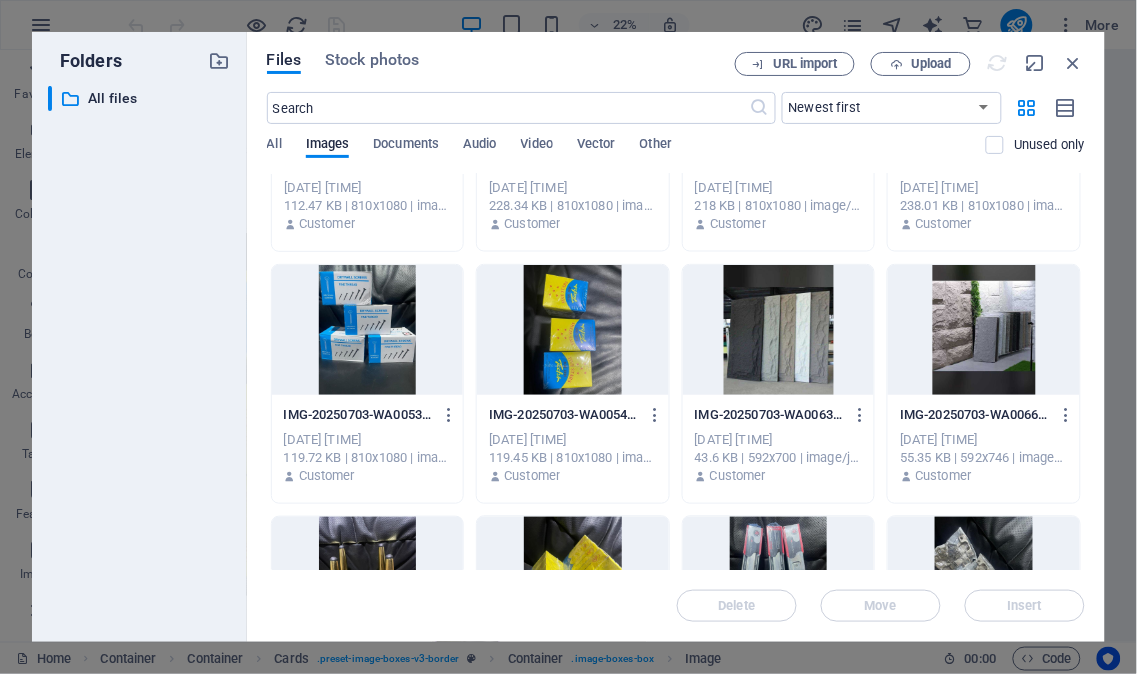 click at bounding box center [984, 330] 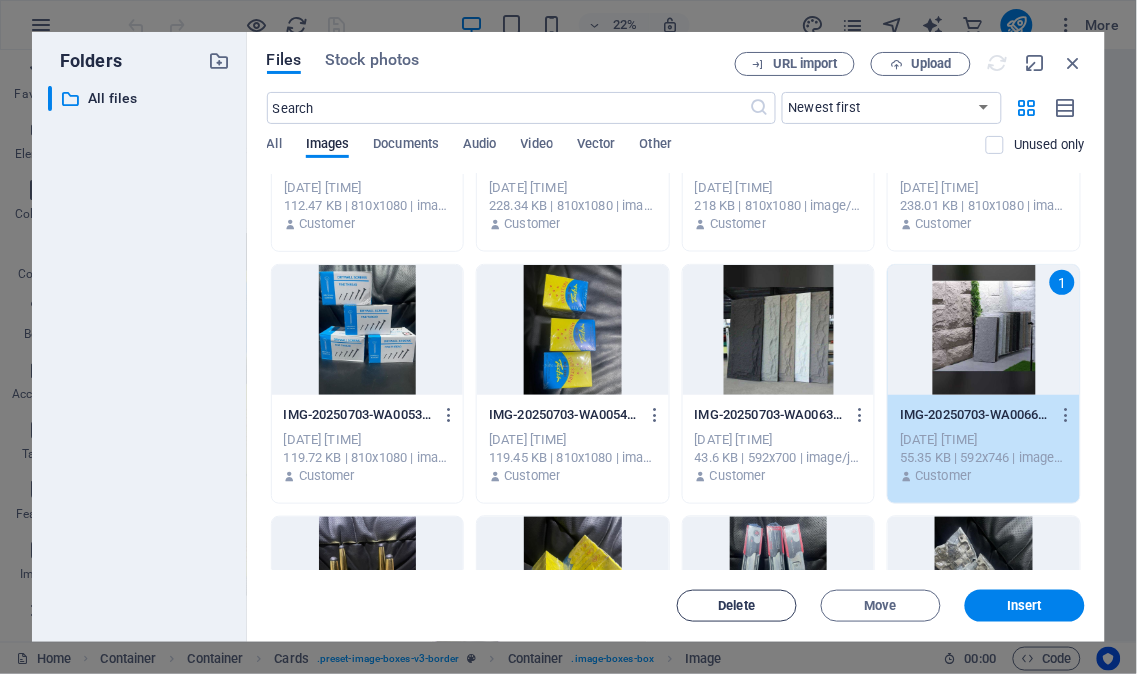 click on "Delete" at bounding box center (737, 606) 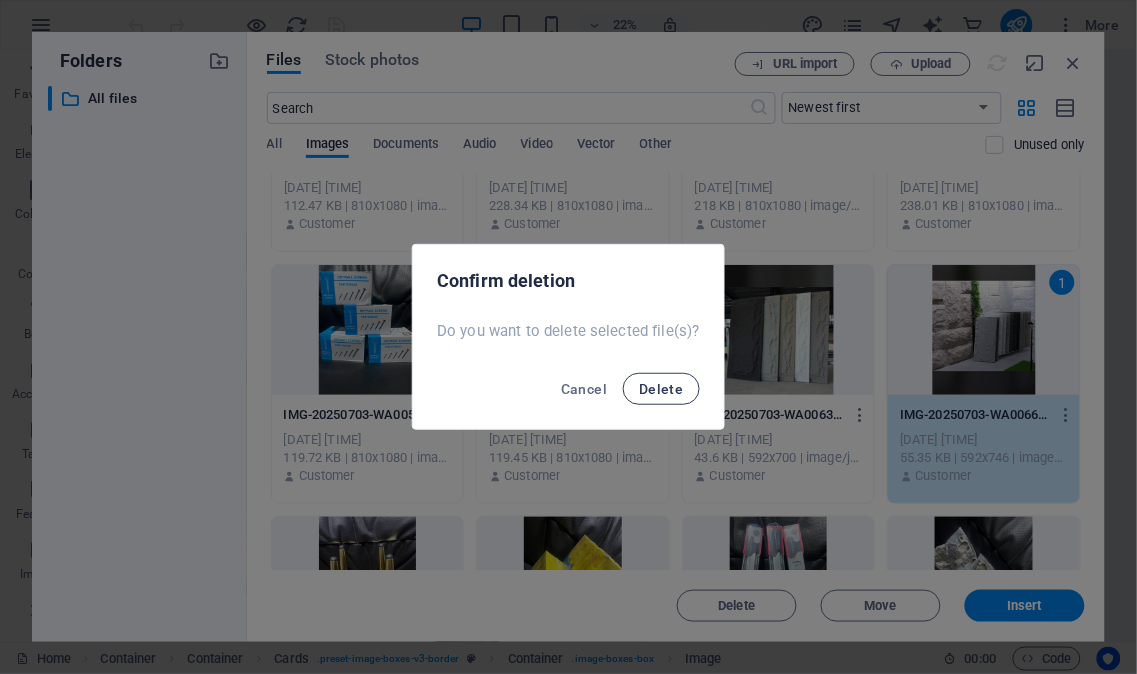 click on "Delete" at bounding box center [661, 389] 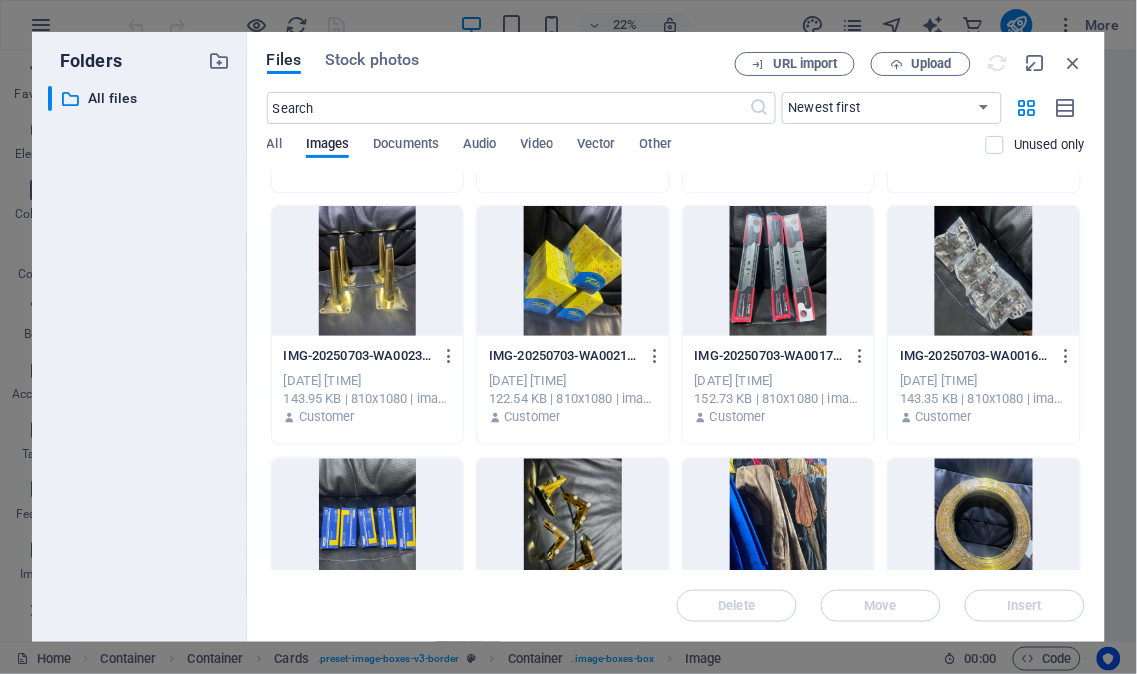 scroll, scrollTop: 1111, scrollLeft: 0, axis: vertical 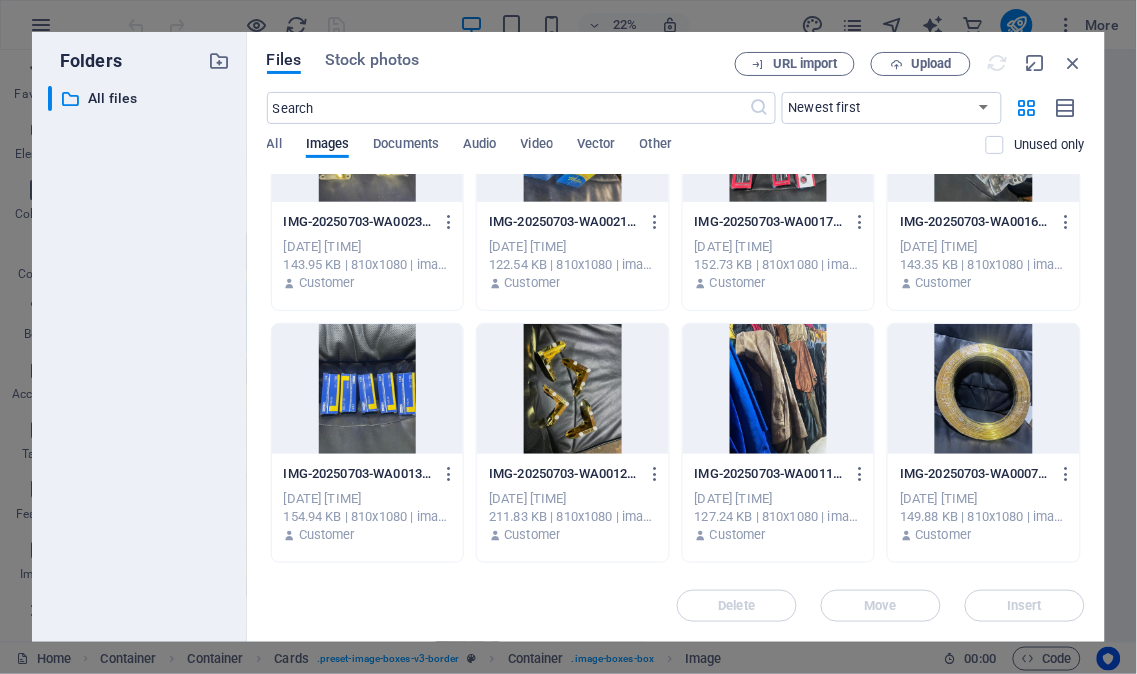 click at bounding box center [779, 389] 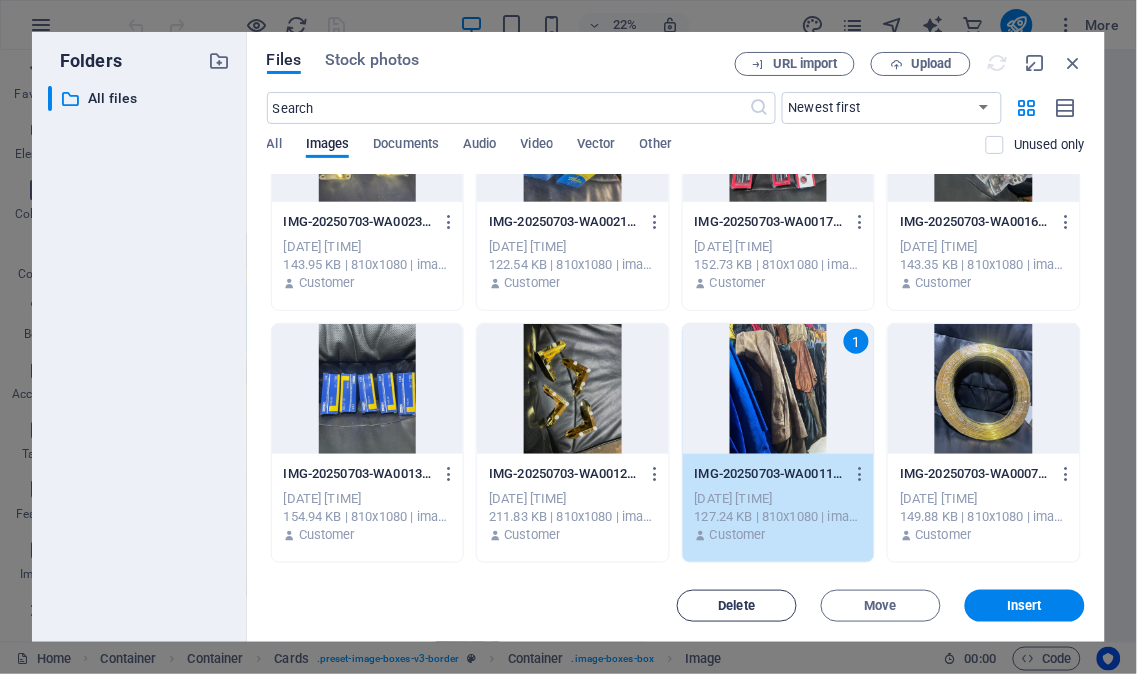 click on "Delete" at bounding box center [737, 606] 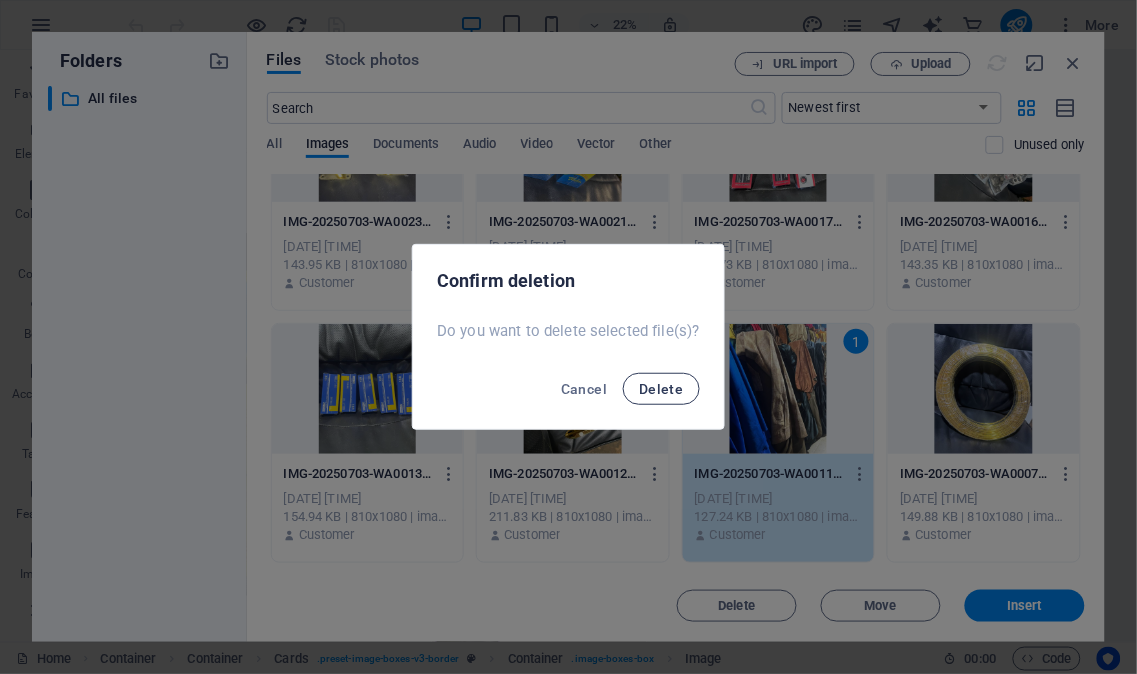 click on "Delete" at bounding box center [661, 389] 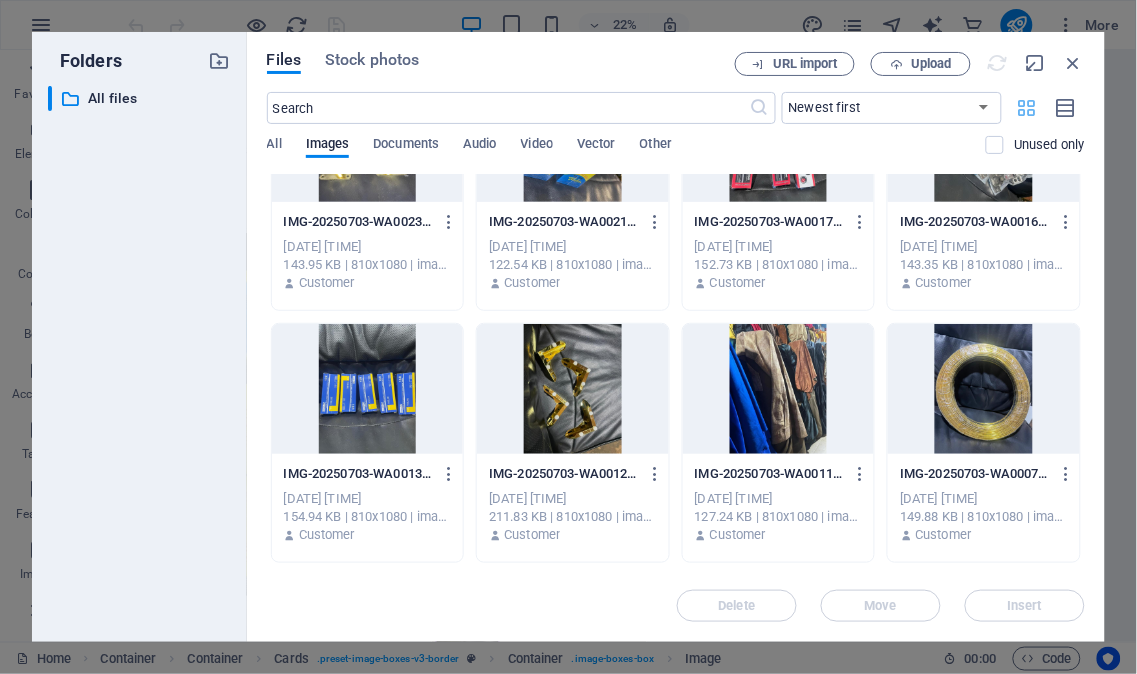 click at bounding box center (1027, 108) 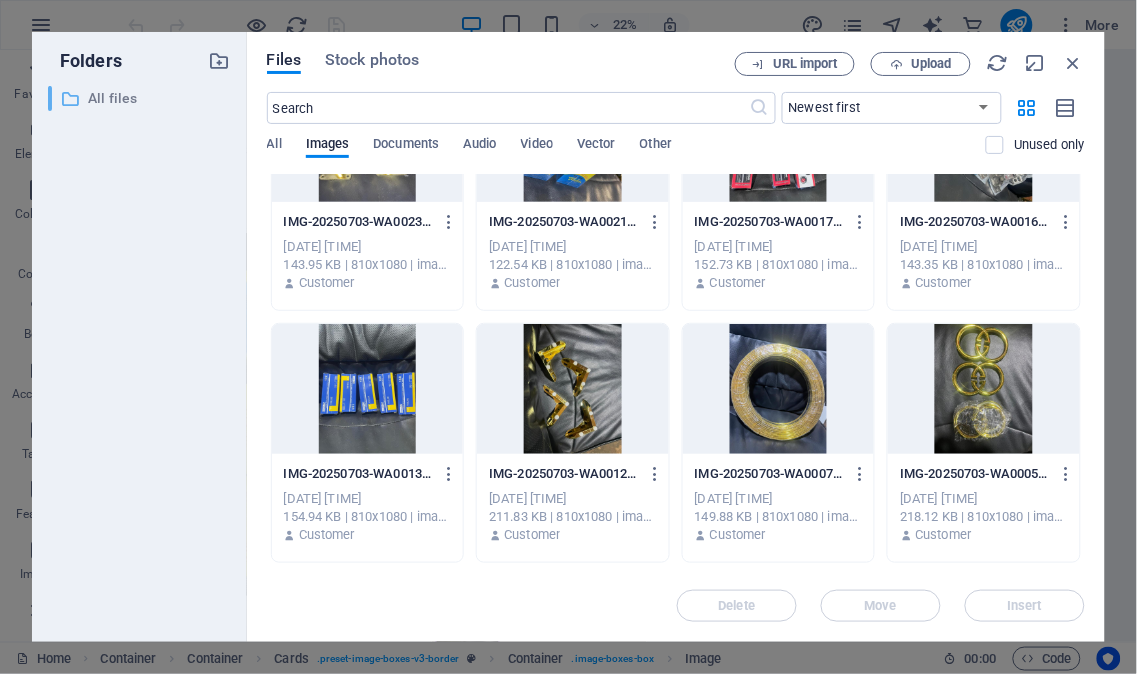 click at bounding box center [70, 99] 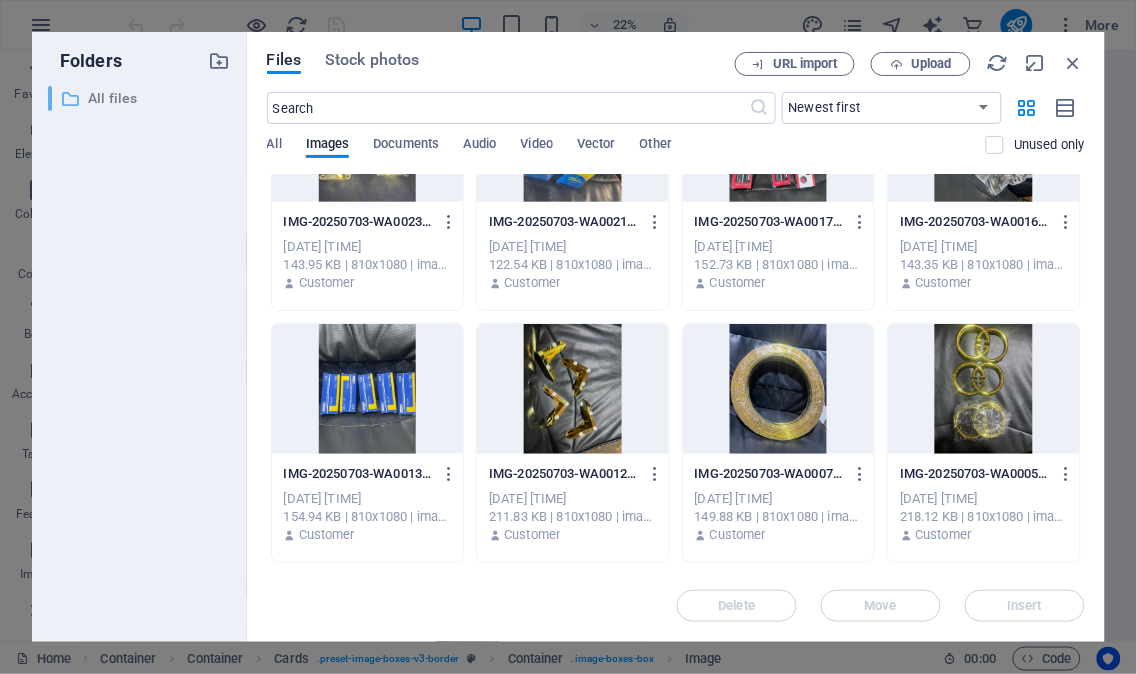 click on "All files" at bounding box center (141, 98) 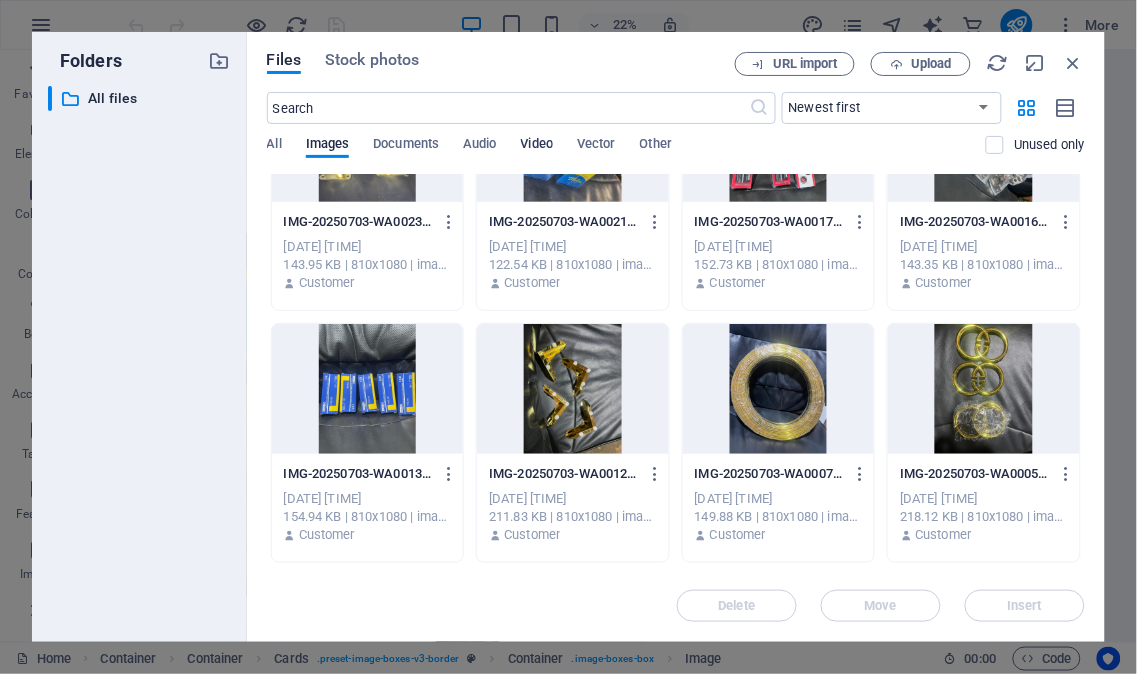 click on "Video" at bounding box center [537, 146] 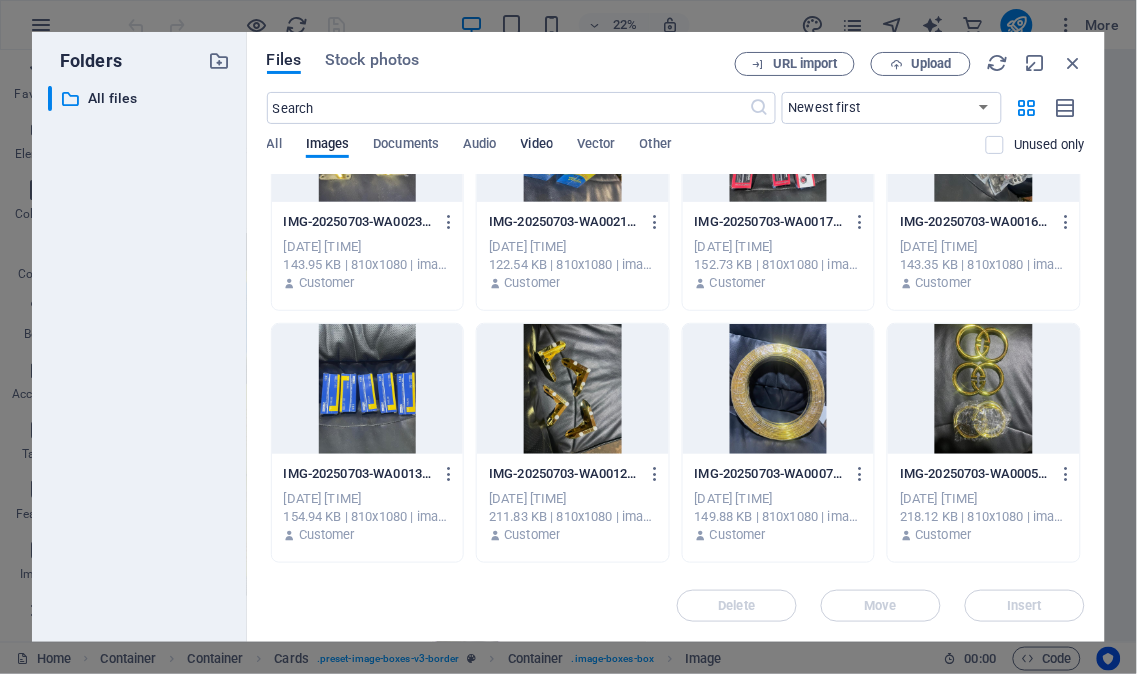 scroll, scrollTop: 95, scrollLeft: 0, axis: vertical 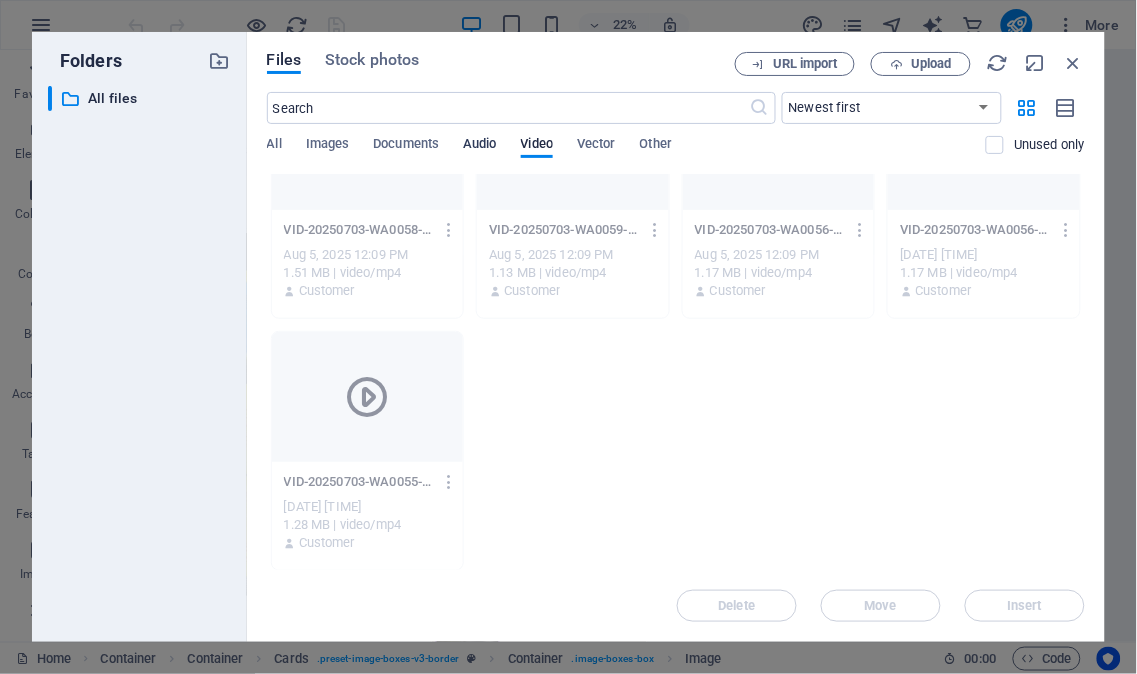 click on "Audio" at bounding box center [479, 146] 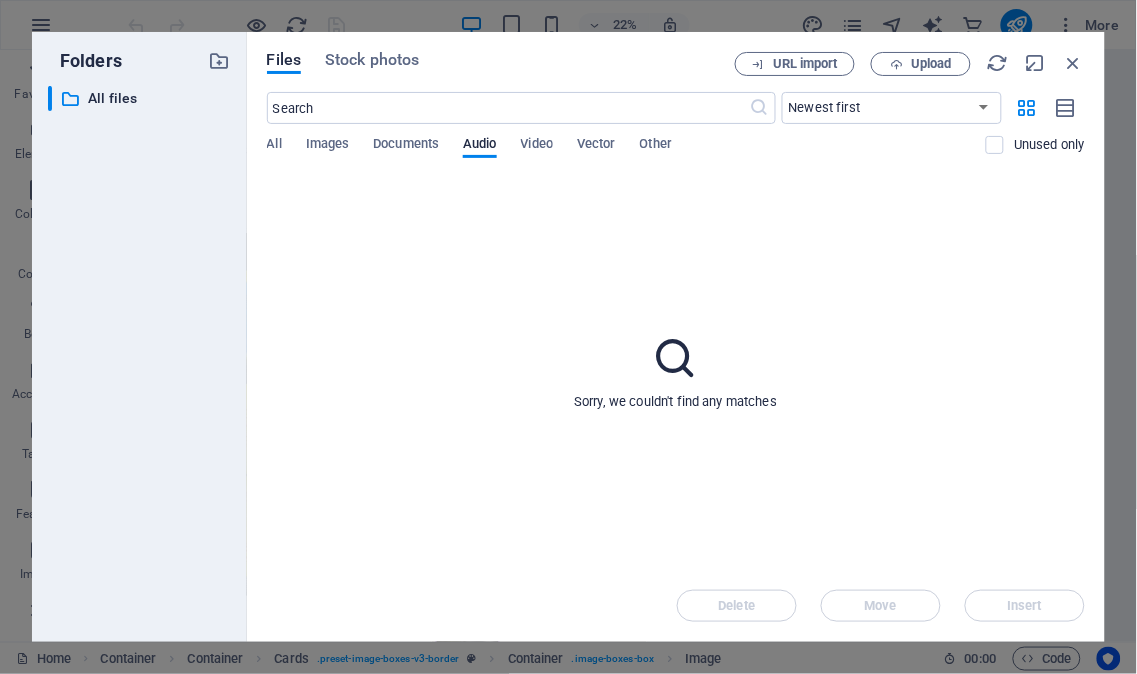 click on "All Images Documents Audio Video Vector Other" at bounding box center (627, 155) 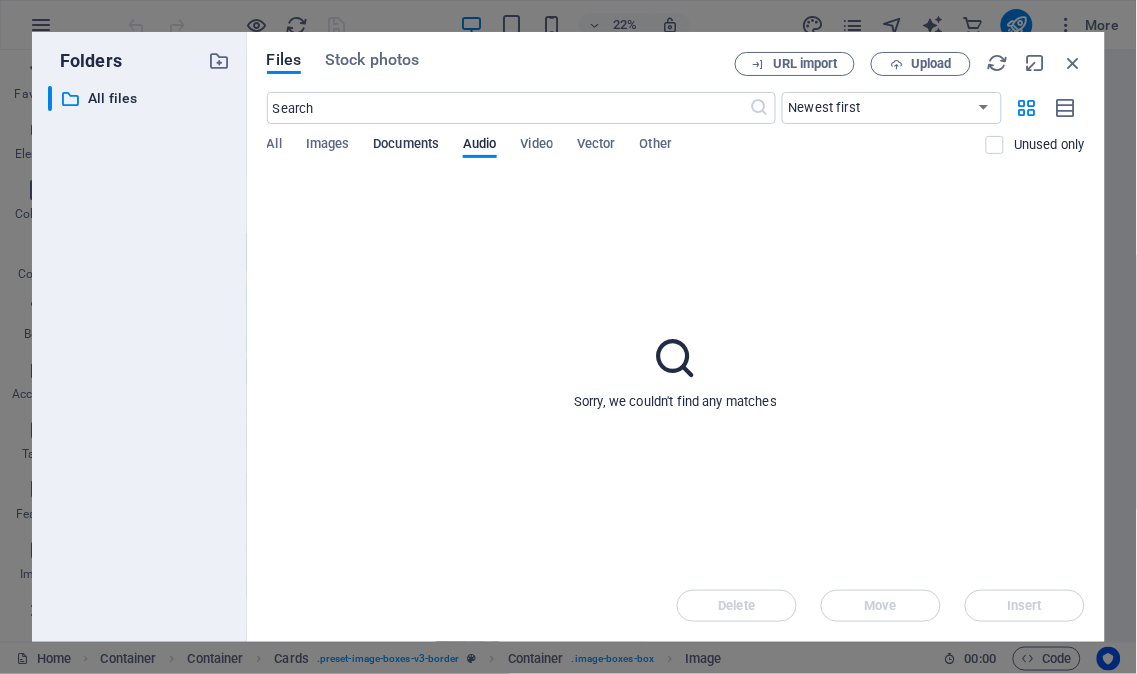 click on "Documents" at bounding box center (406, 146) 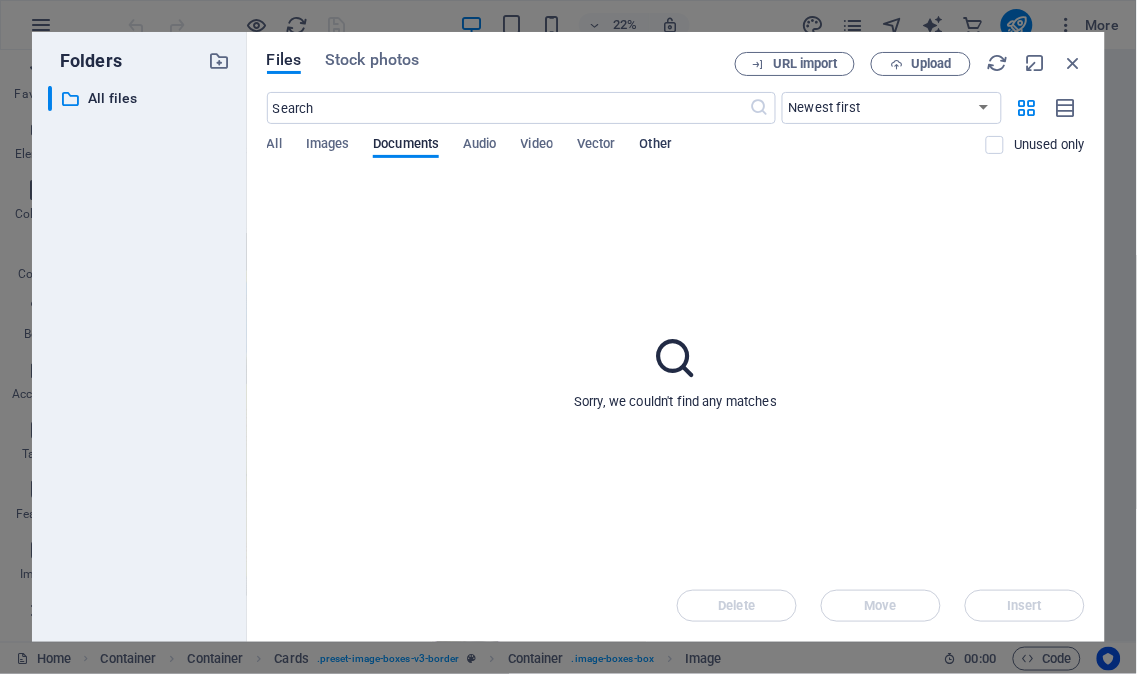 click on "Other" at bounding box center [656, 146] 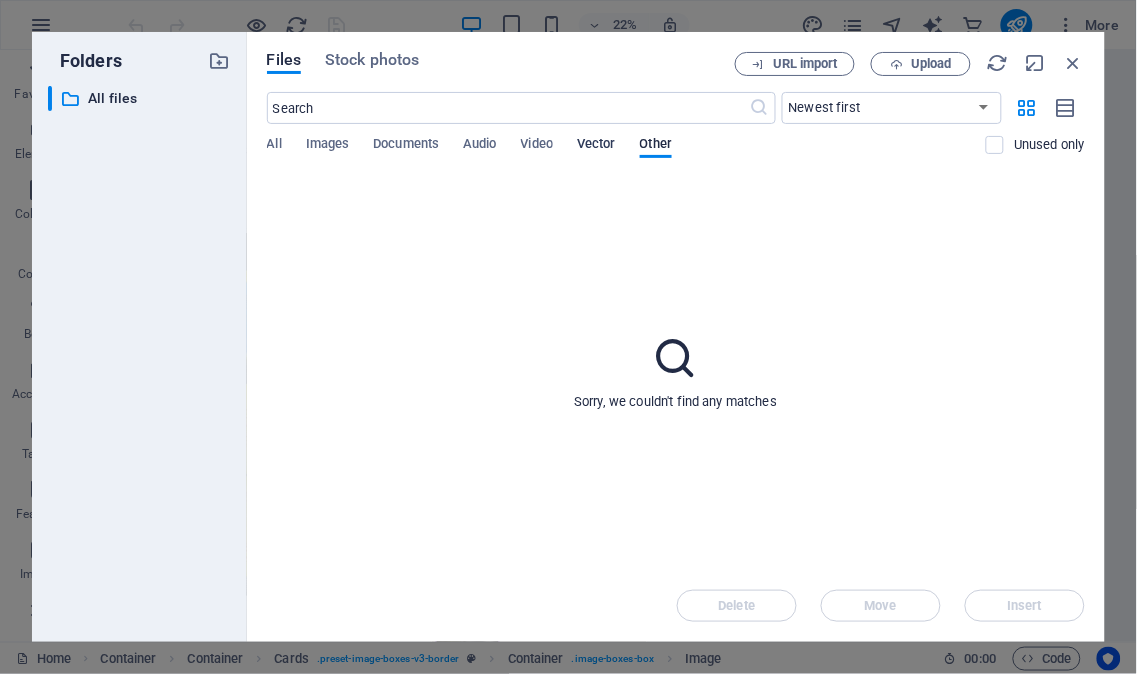 click on "Vector" at bounding box center [596, 146] 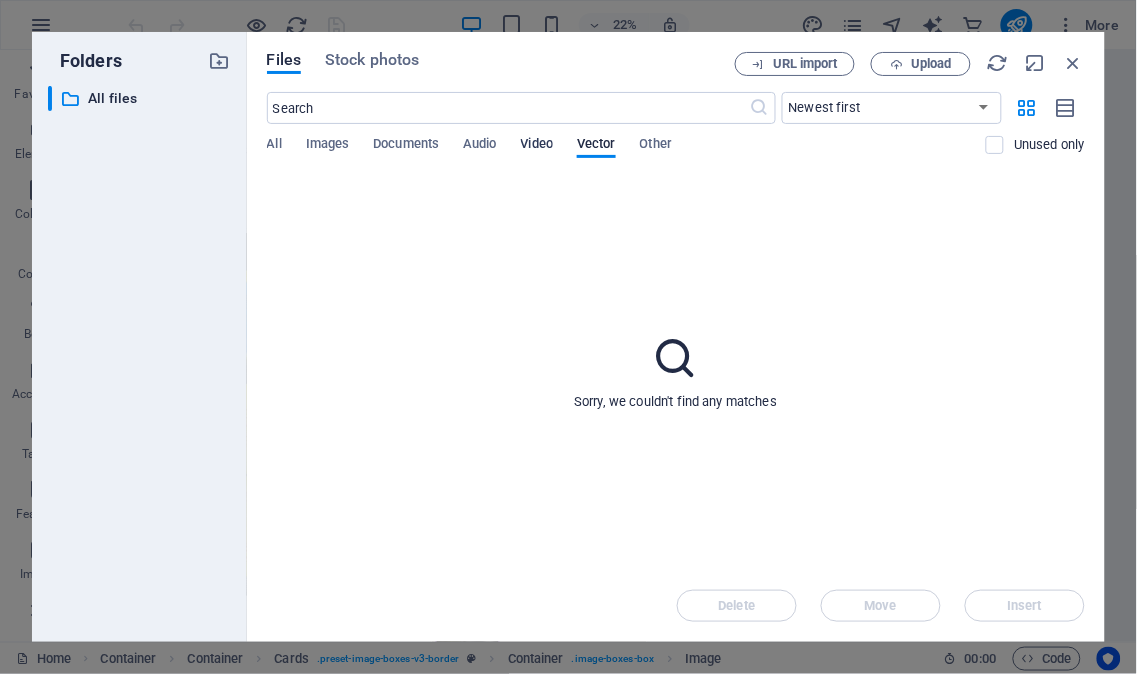 click on "Video" at bounding box center (537, 146) 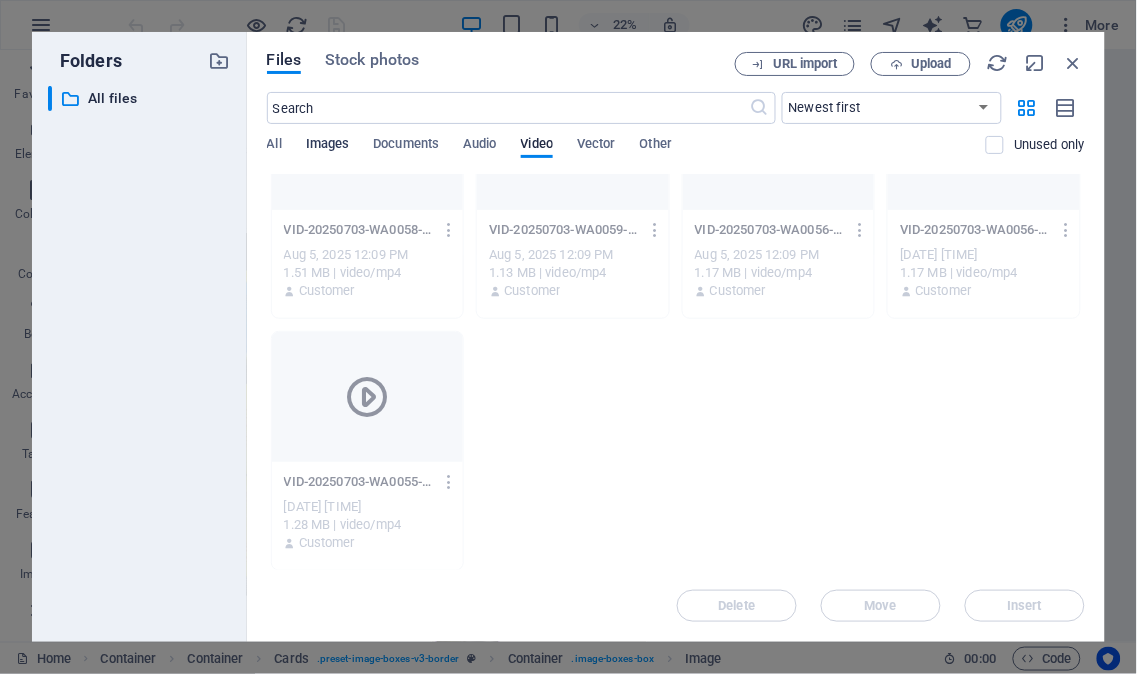 click on "Images" at bounding box center [328, 146] 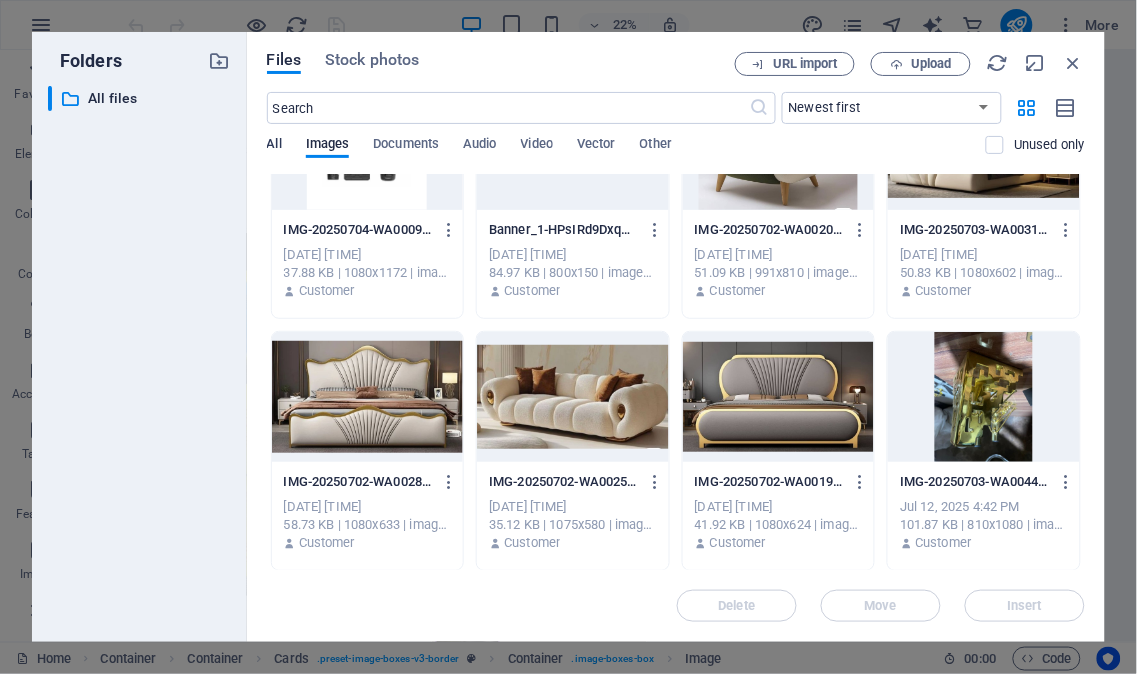 click on "All" at bounding box center [274, 146] 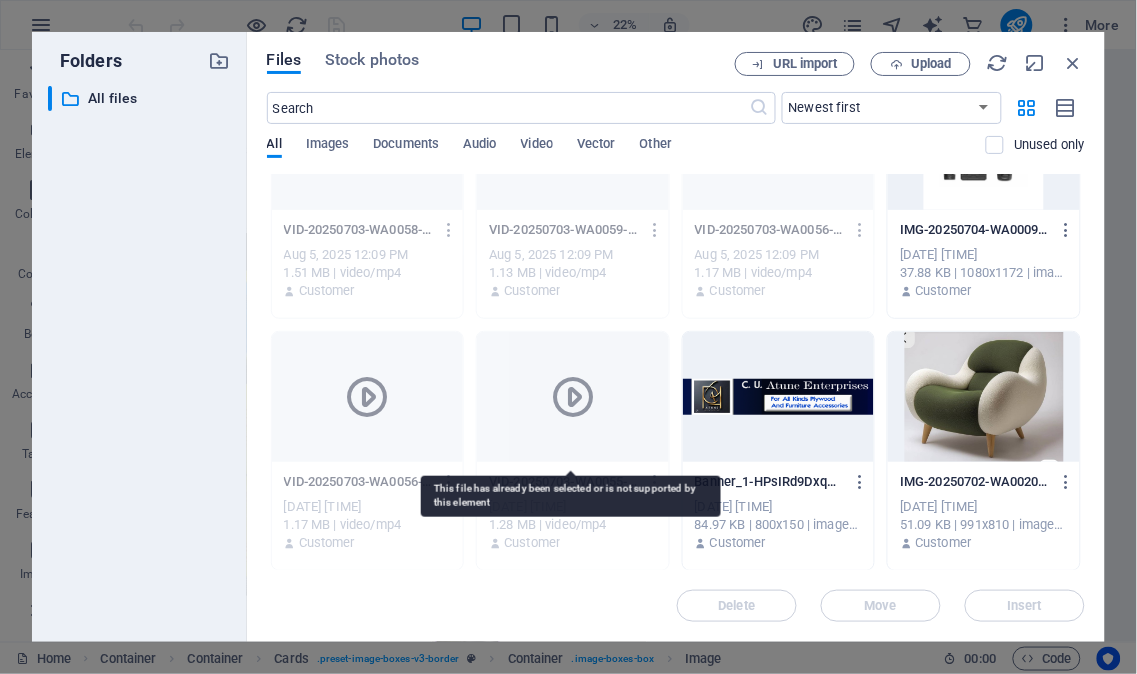 click at bounding box center (573, 397) 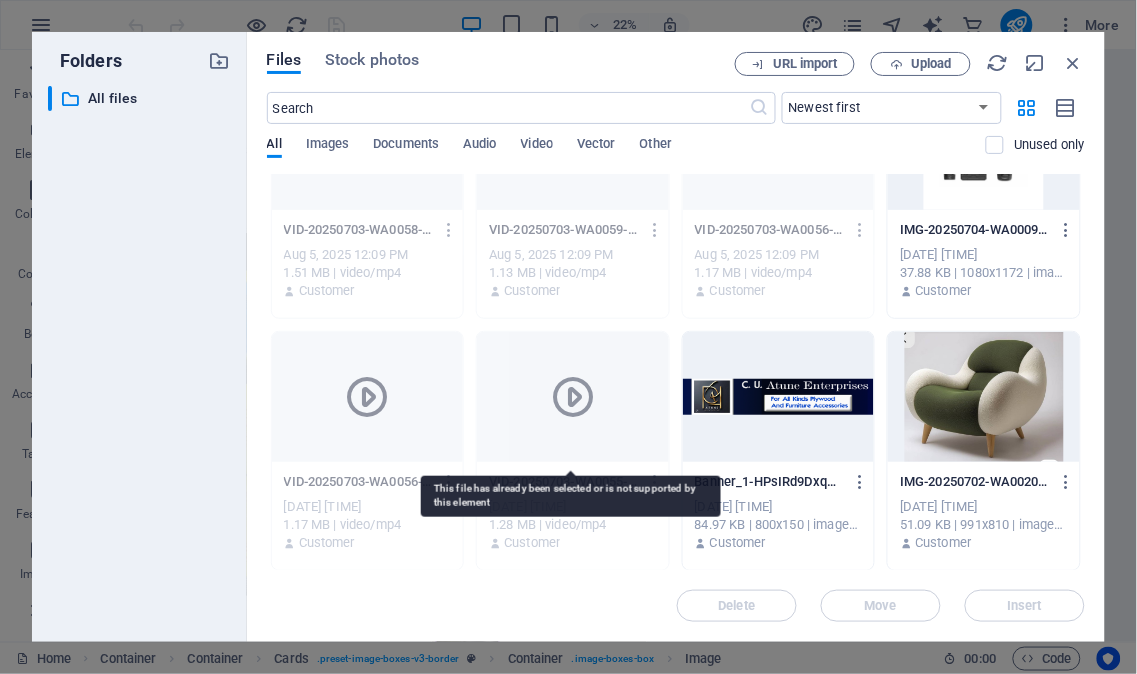 click at bounding box center [573, 397] 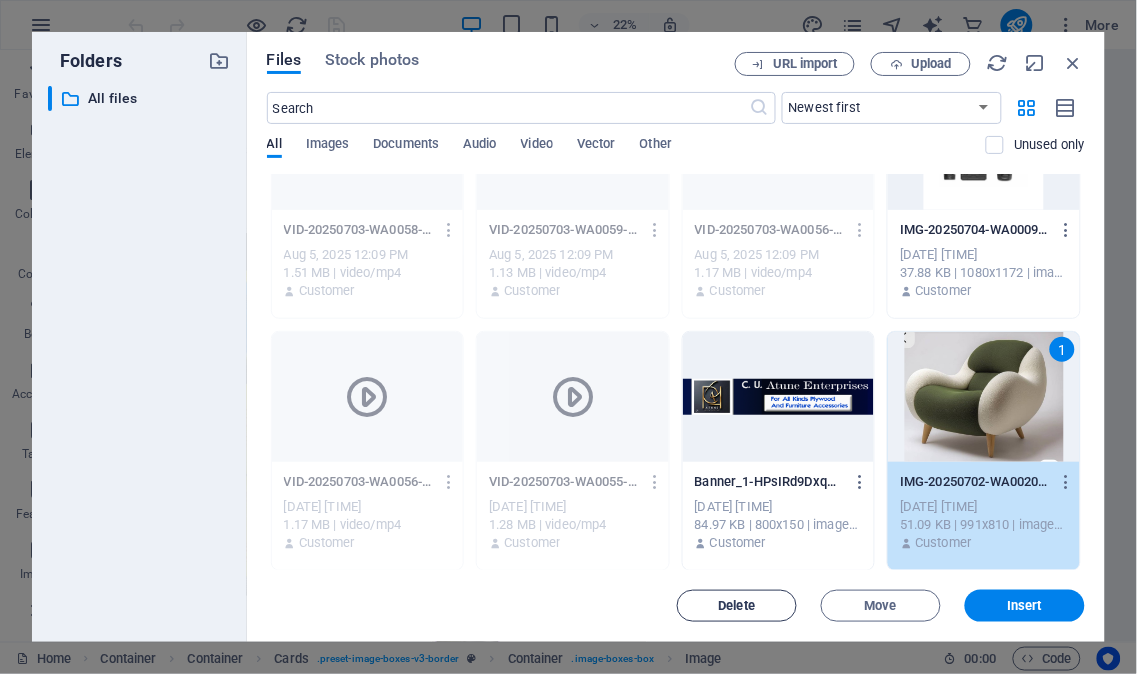 click on "Delete" at bounding box center [737, 606] 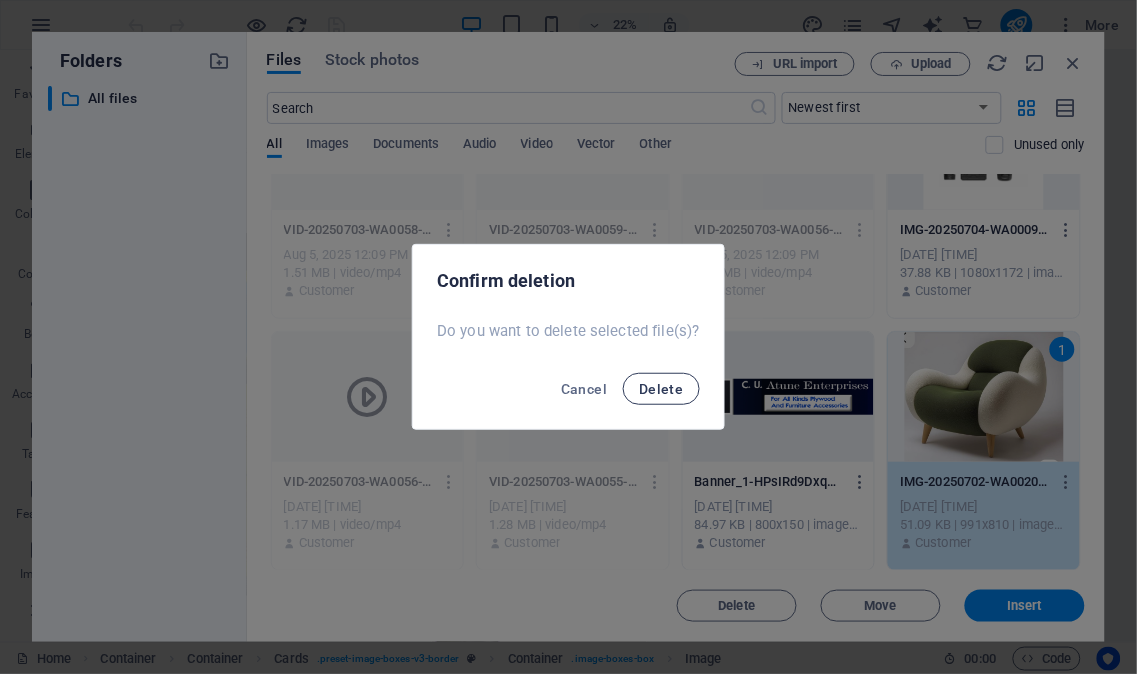 click on "Delete" at bounding box center (661, 389) 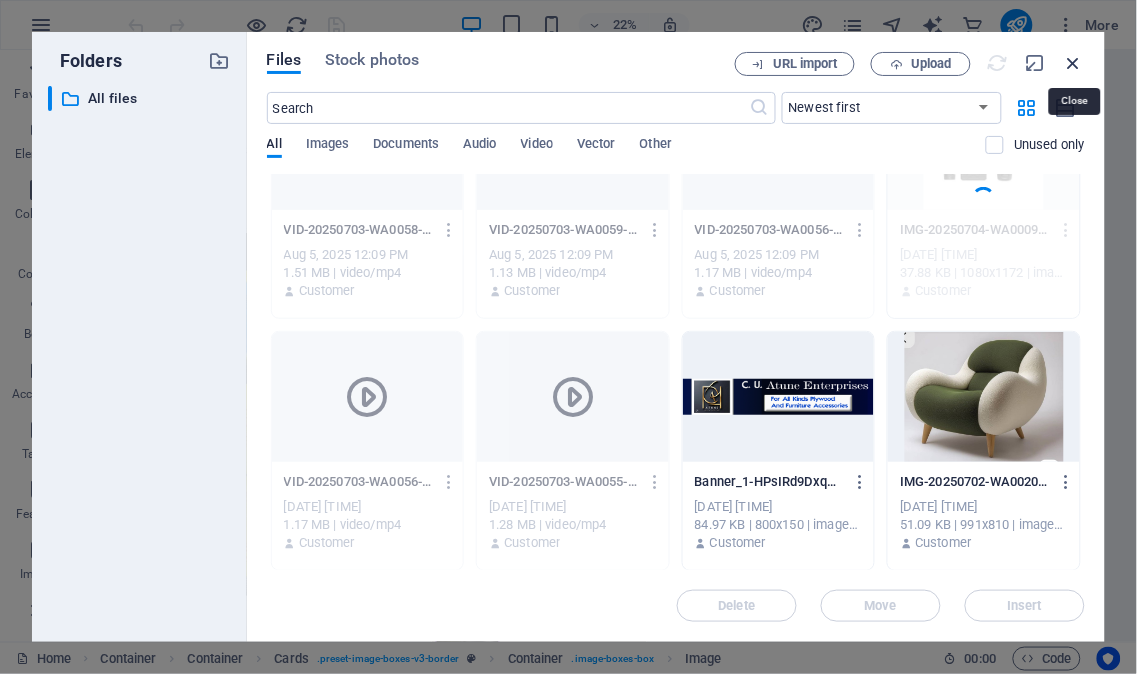 click at bounding box center [1074, 63] 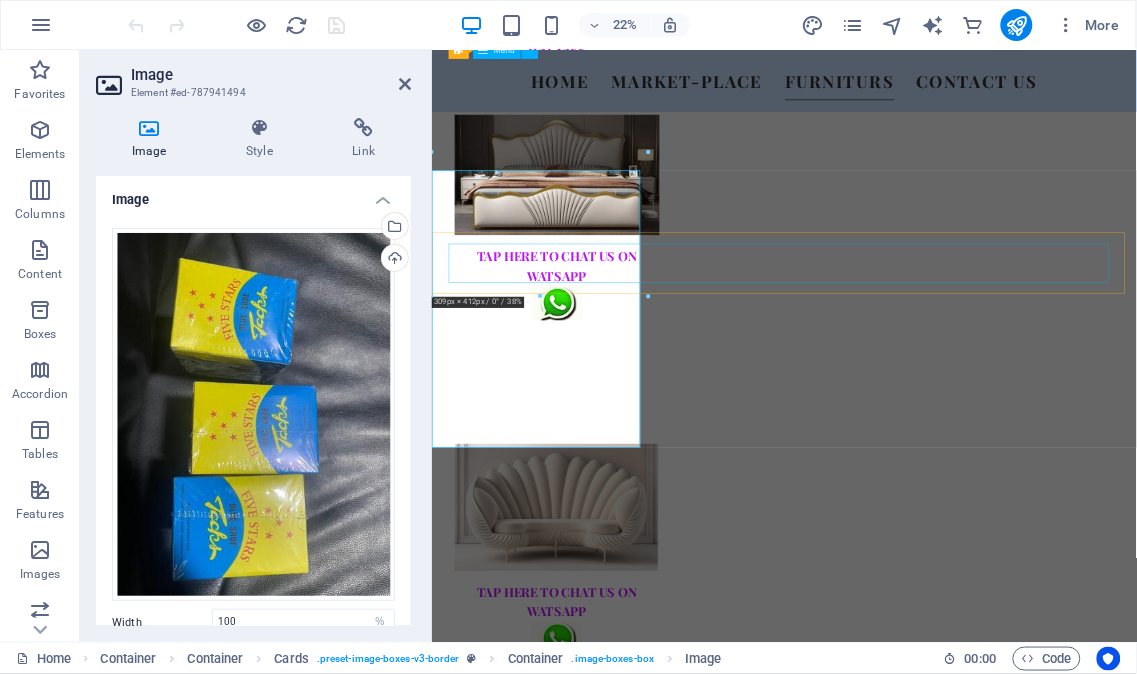 scroll, scrollTop: 2635, scrollLeft: 0, axis: vertical 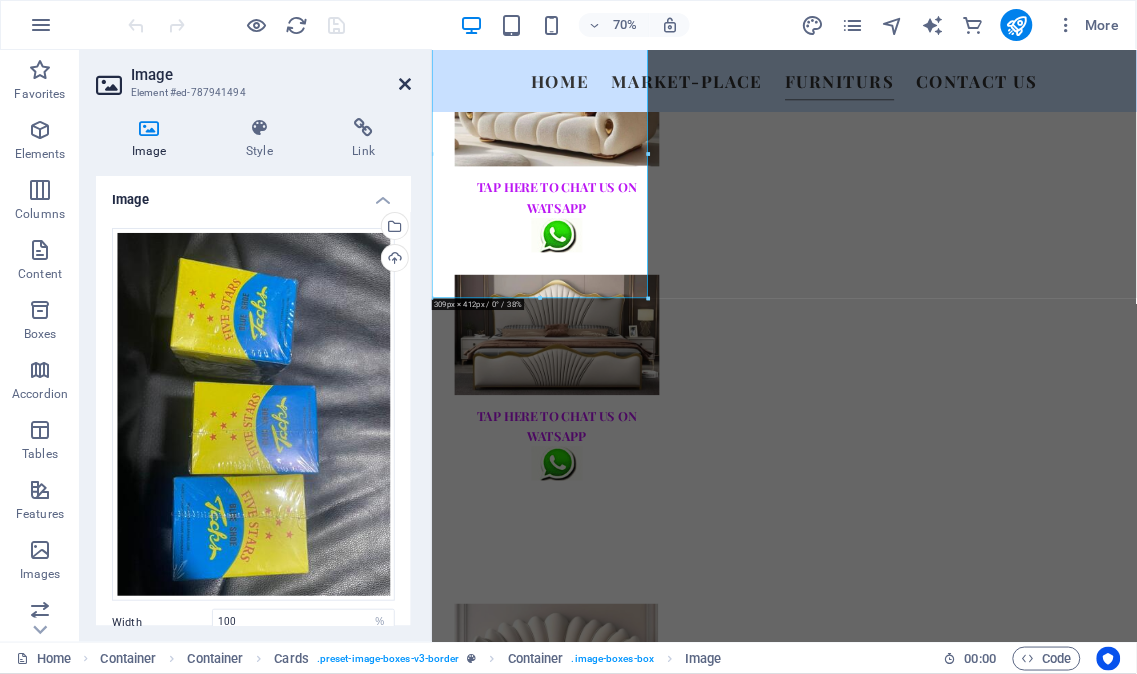 click at bounding box center [405, 84] 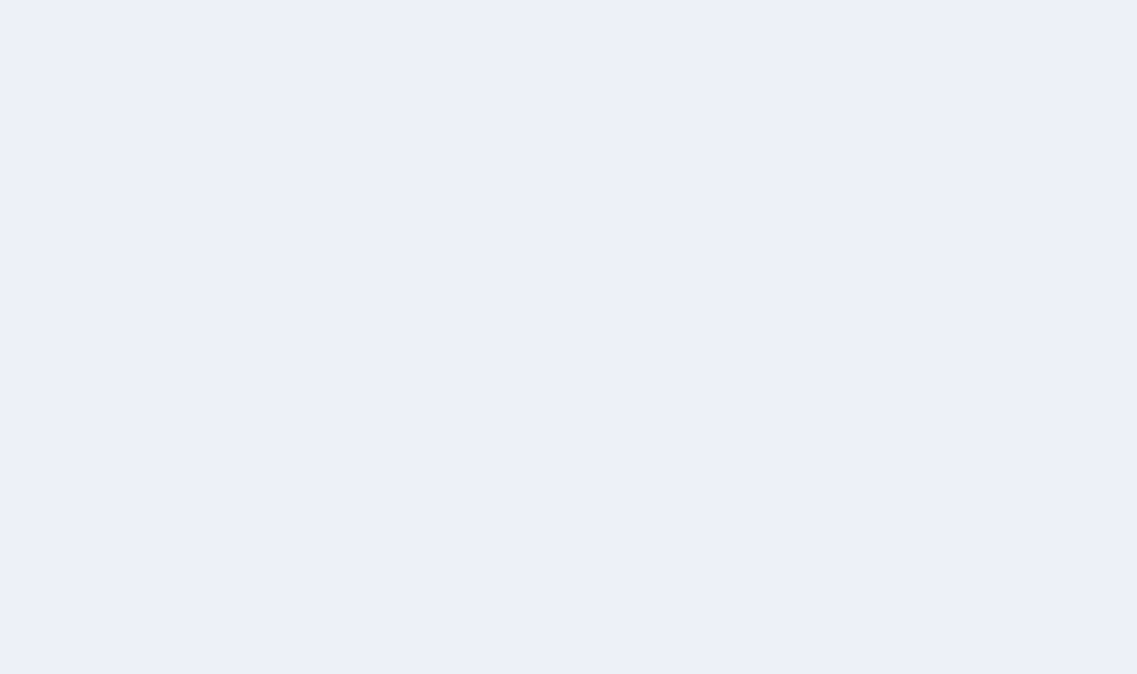 scroll, scrollTop: 0, scrollLeft: 0, axis: both 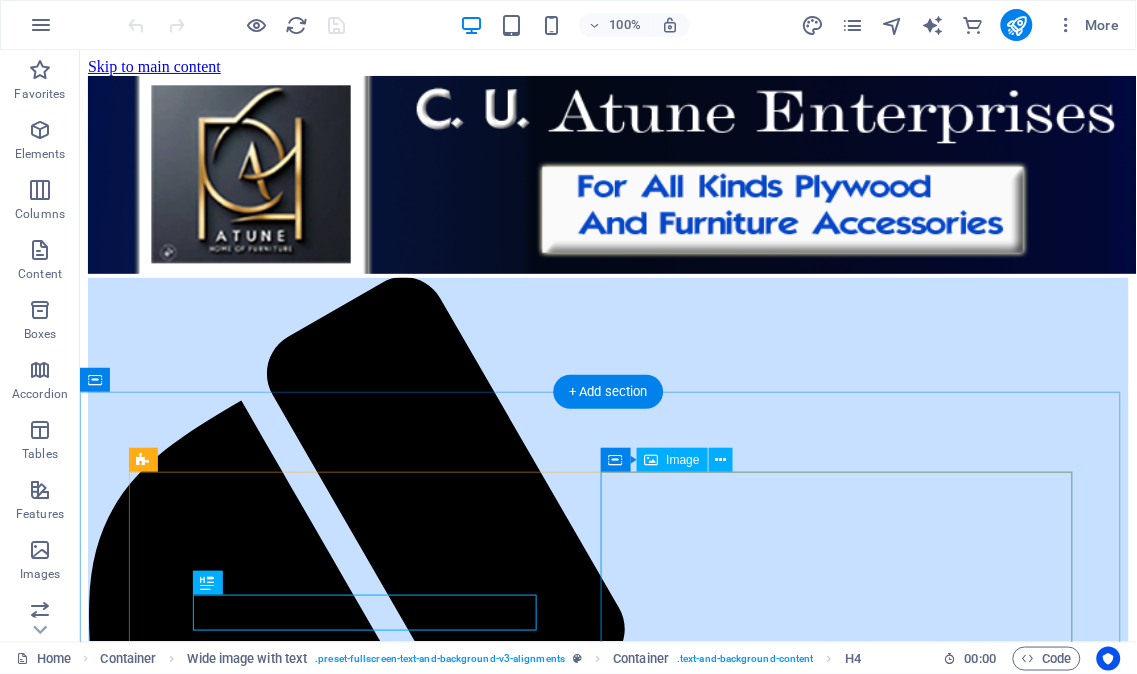 click at bounding box center [607, 2981] 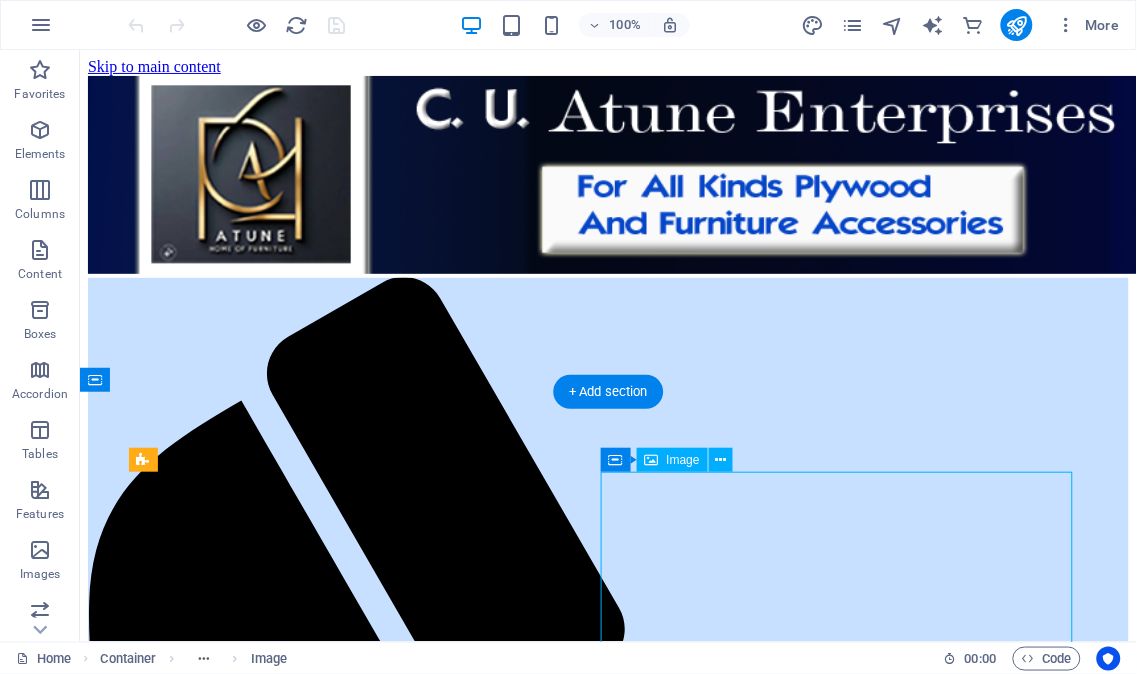 click at bounding box center (607, 2981) 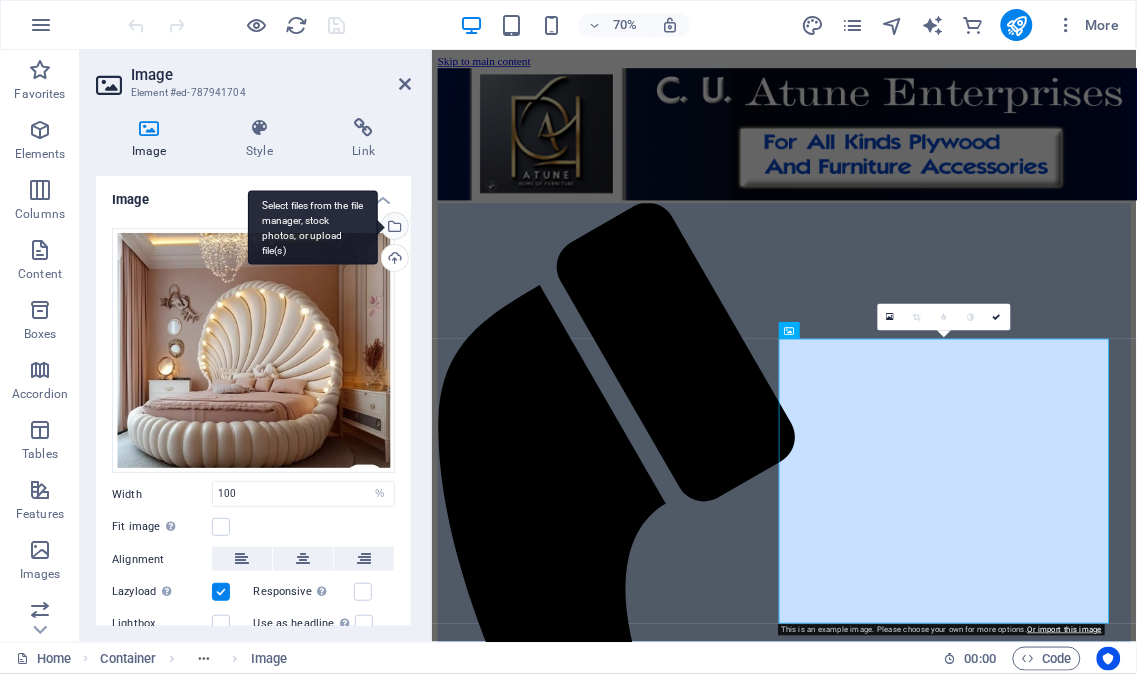 click on "Select files from the file manager, stock photos, or upload file(s)" at bounding box center (393, 228) 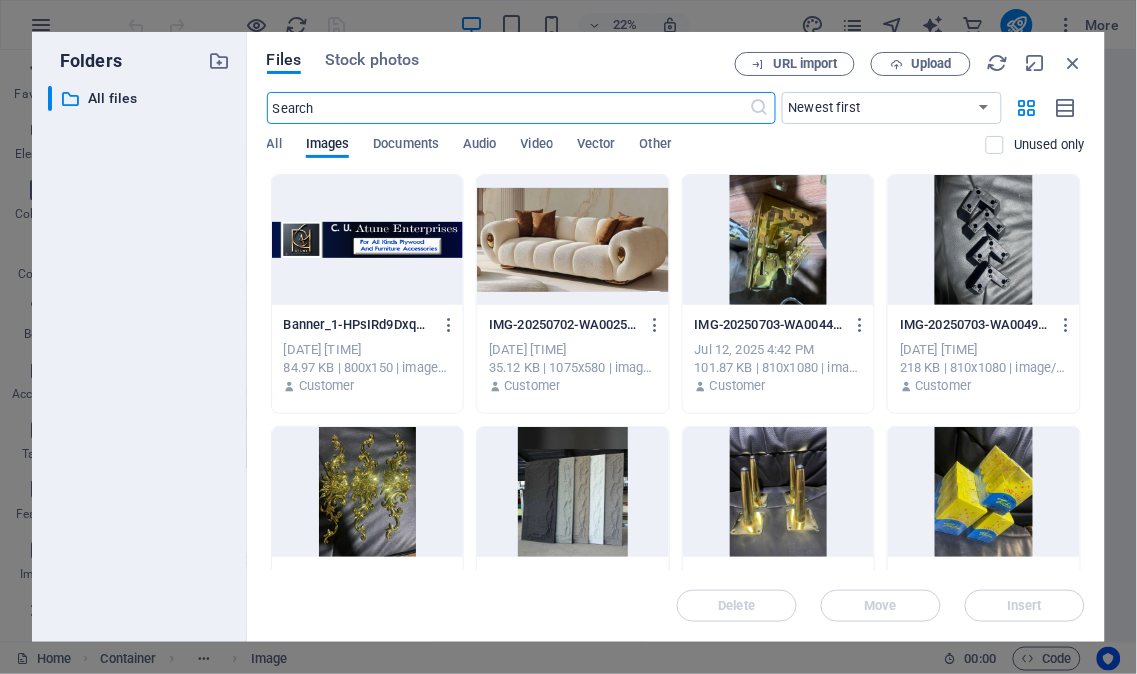click at bounding box center [573, 240] 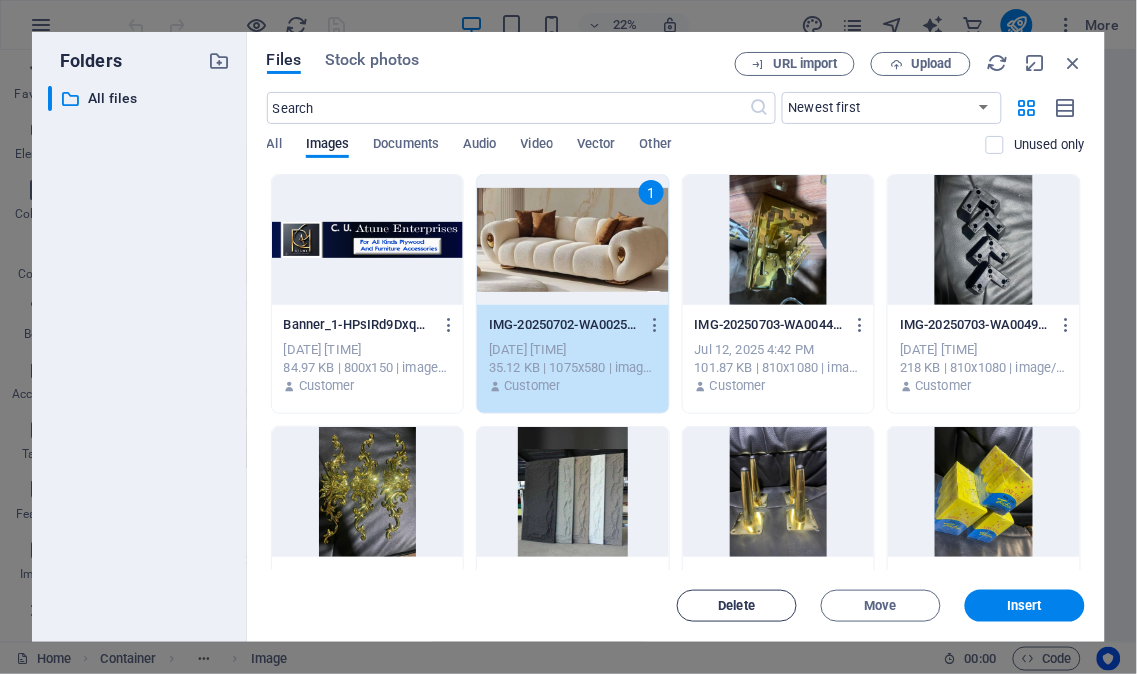 click on "Delete" at bounding box center [737, 606] 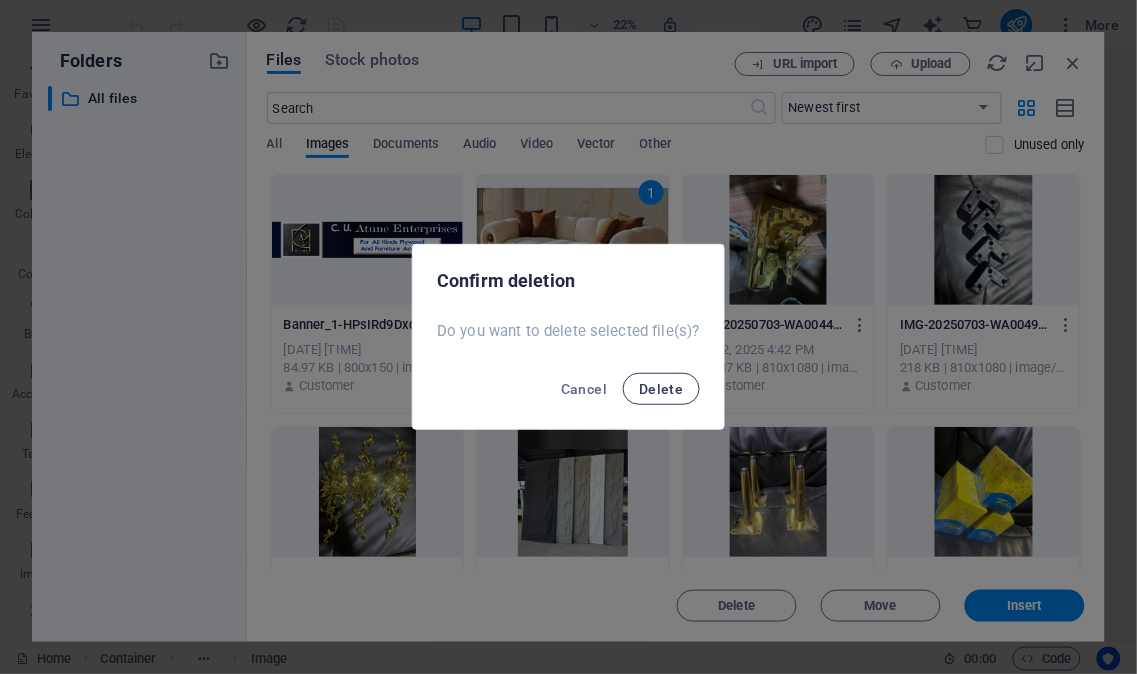 click on "Delete" at bounding box center [661, 389] 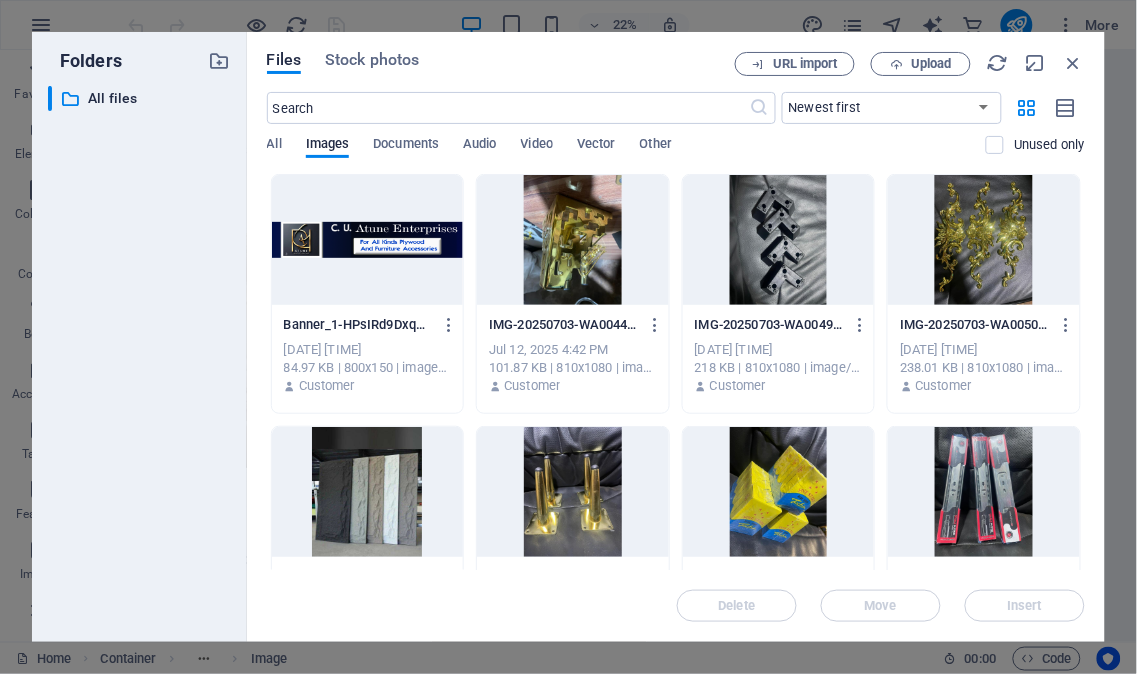 click at bounding box center (779, 240) 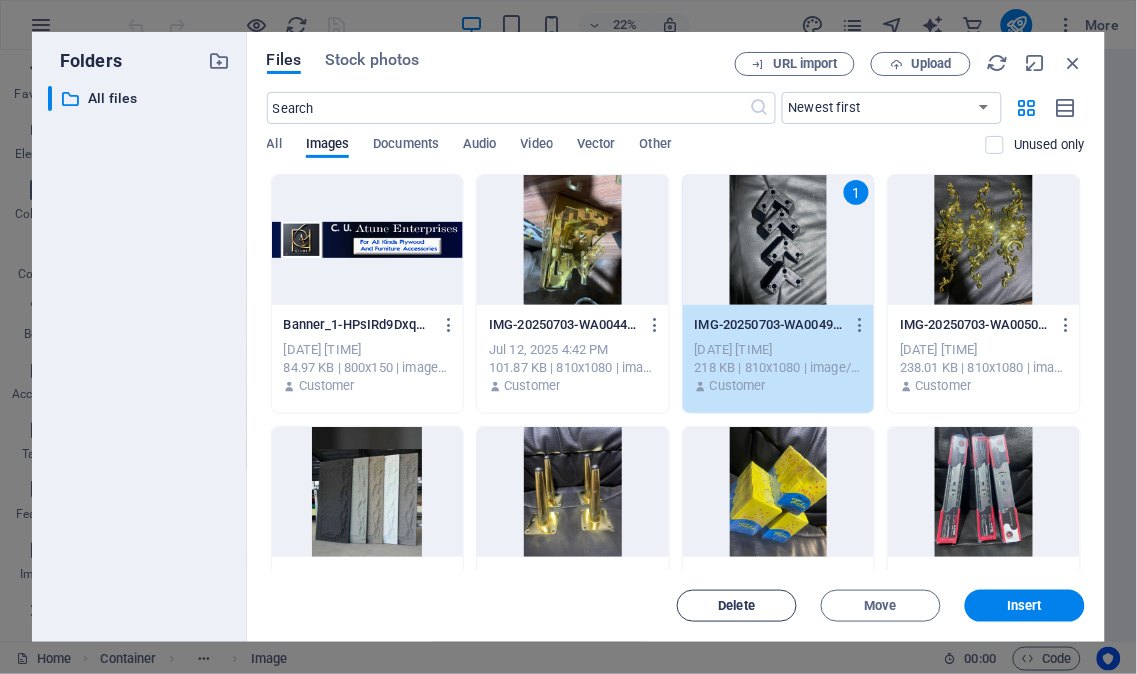 click on "Delete" at bounding box center (737, 606) 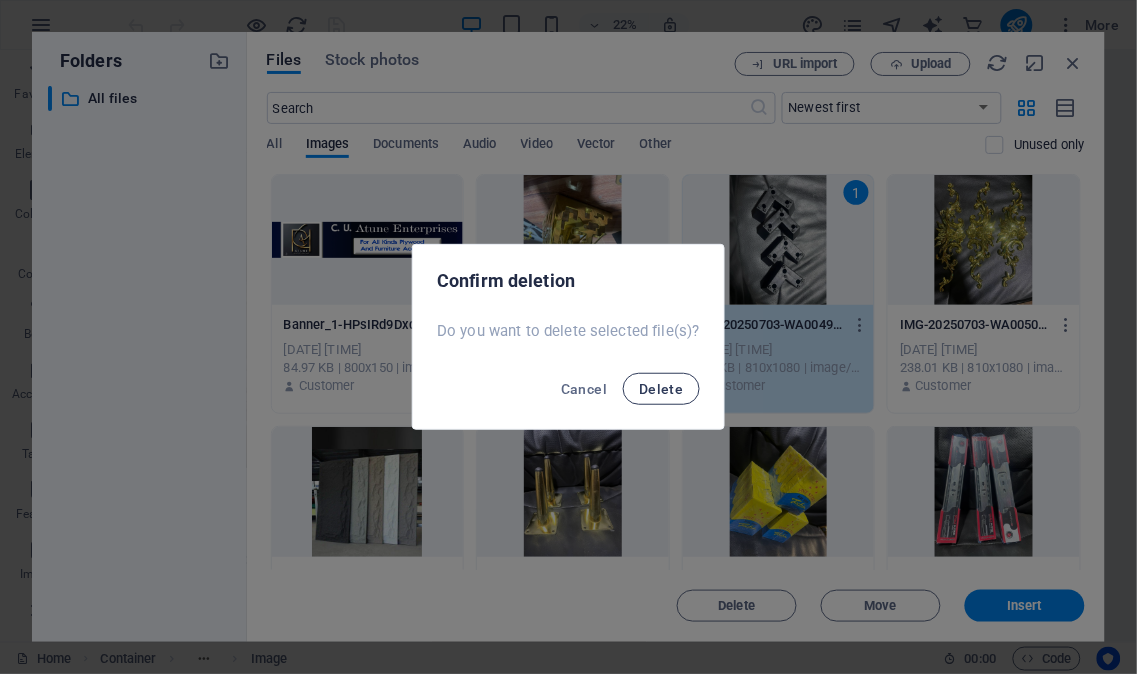 drag, startPoint x: 634, startPoint y: 390, endPoint x: 676, endPoint y: 380, distance: 43.174065 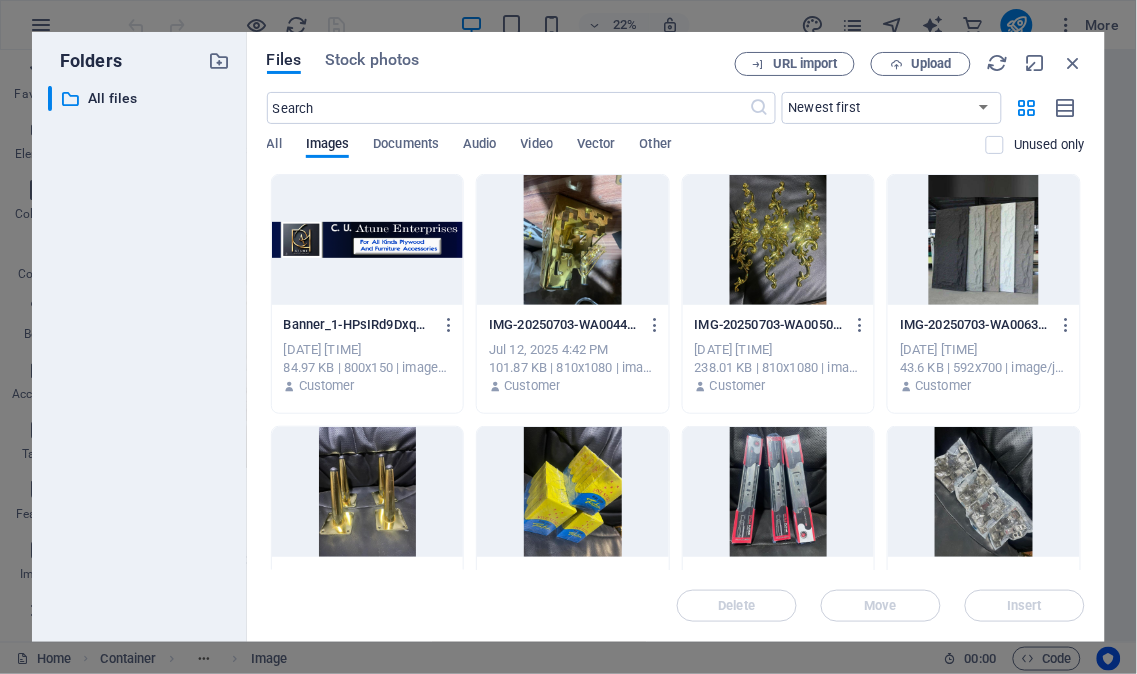 click at bounding box center [779, 240] 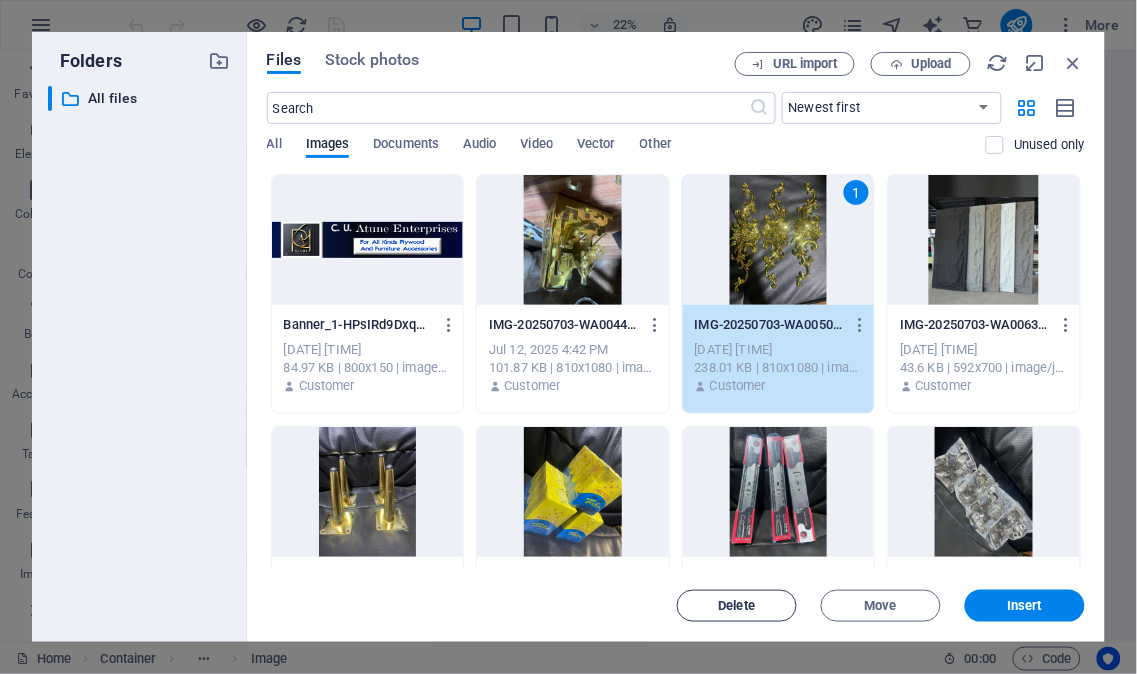 click on "Delete" at bounding box center [737, 606] 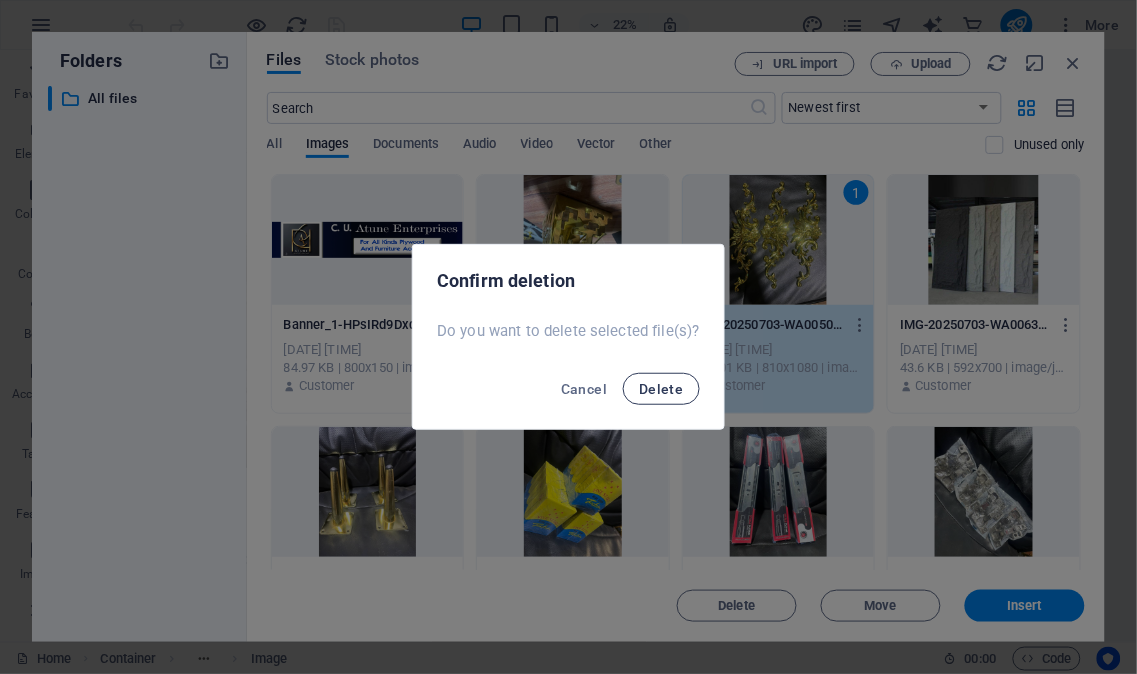 drag, startPoint x: 641, startPoint y: 390, endPoint x: 660, endPoint y: 390, distance: 19 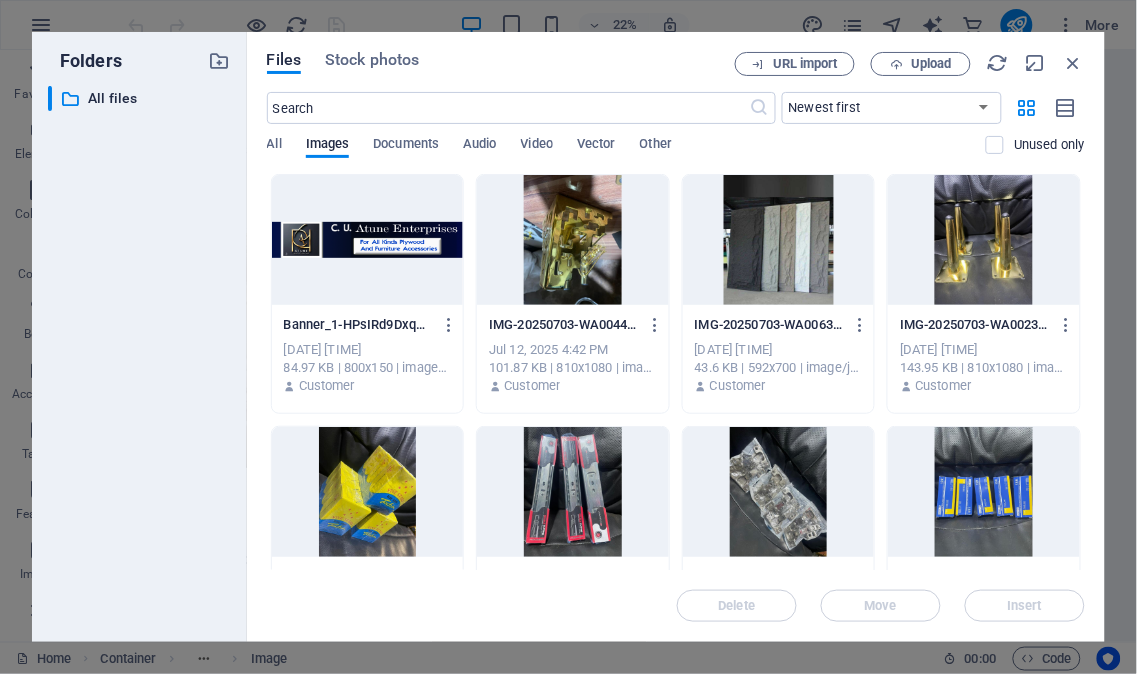 click at bounding box center (779, 240) 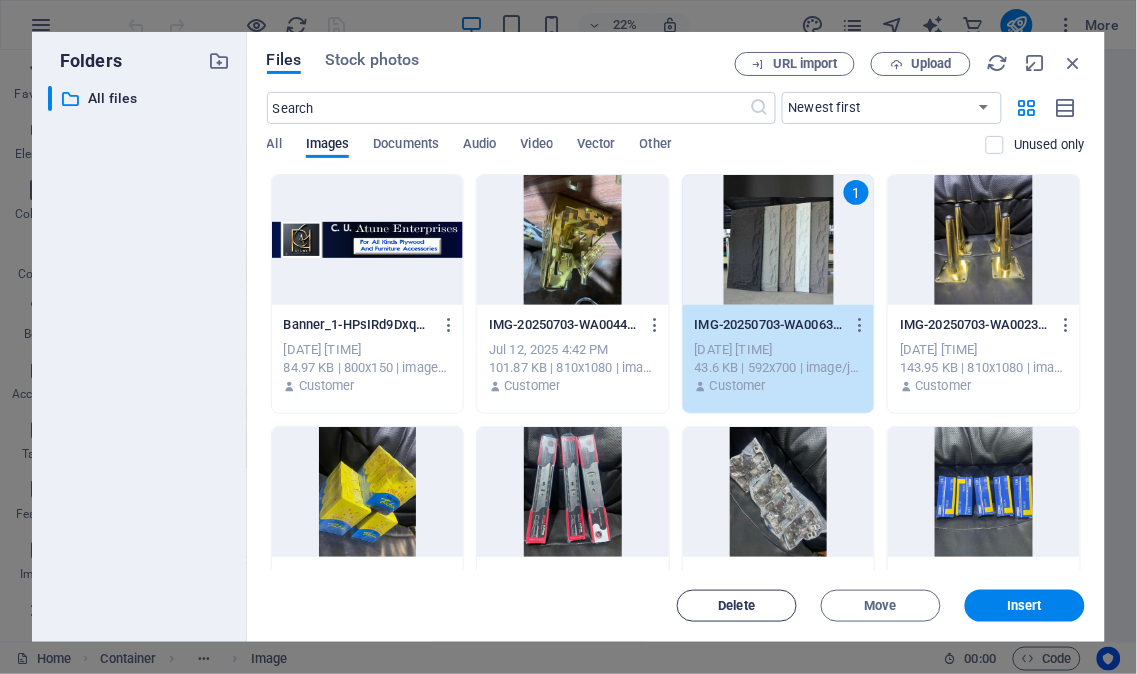 click on "Delete" at bounding box center (737, 606) 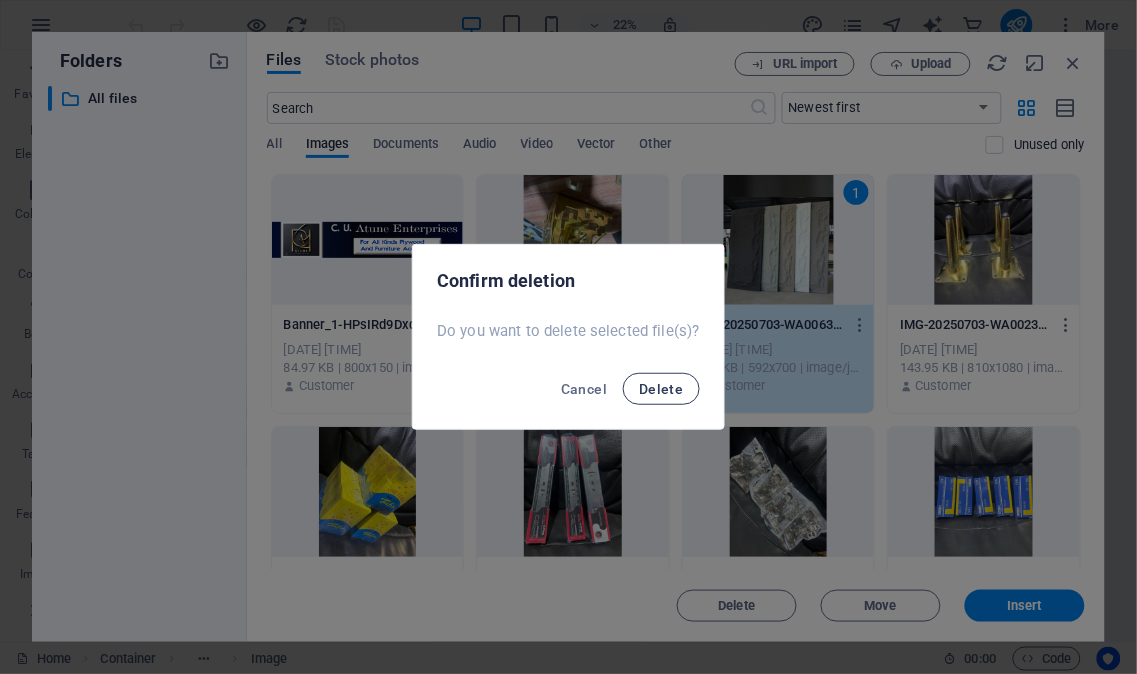 click on "Delete" at bounding box center (661, 389) 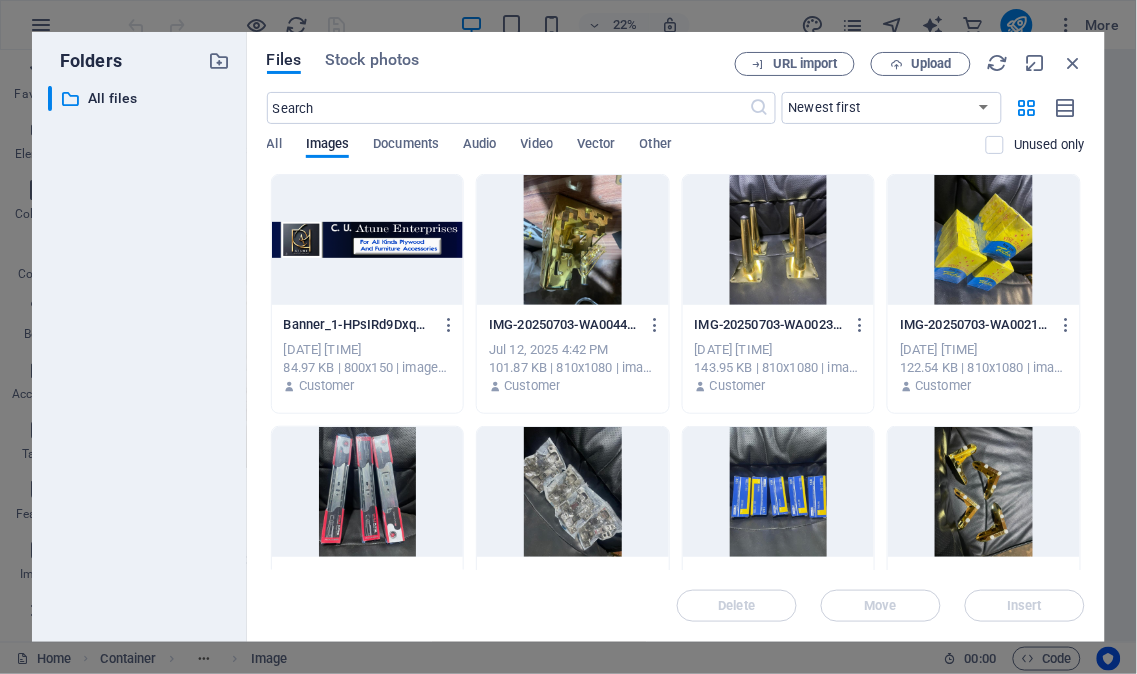click at bounding box center [779, 240] 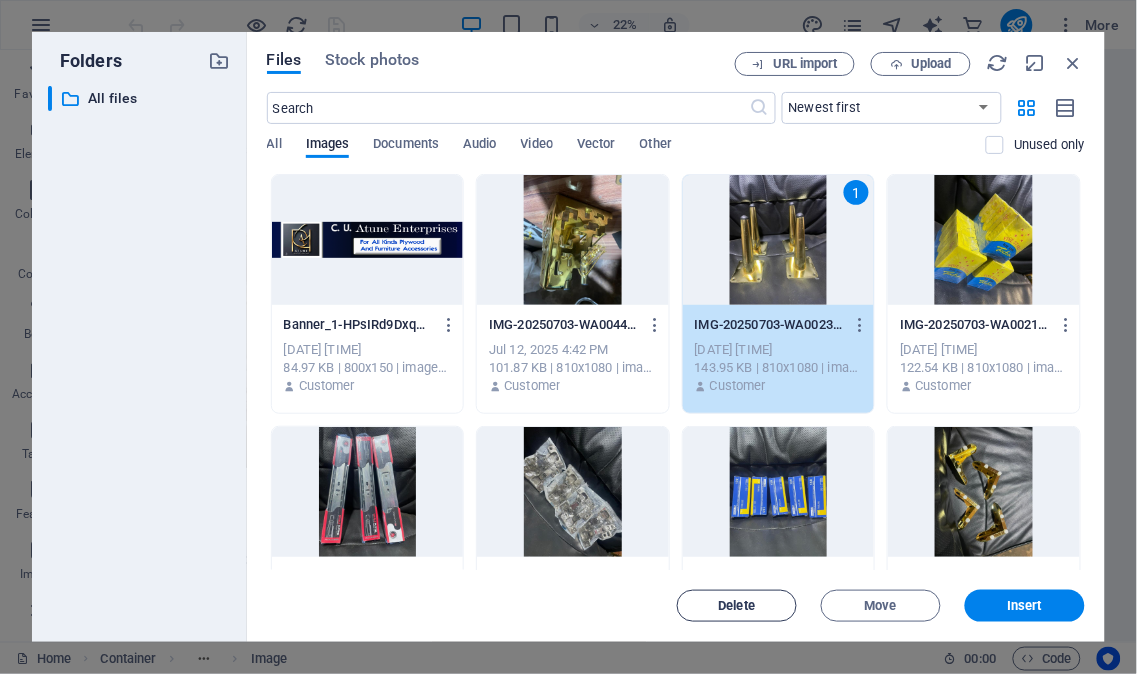 click on "Delete" at bounding box center [737, 606] 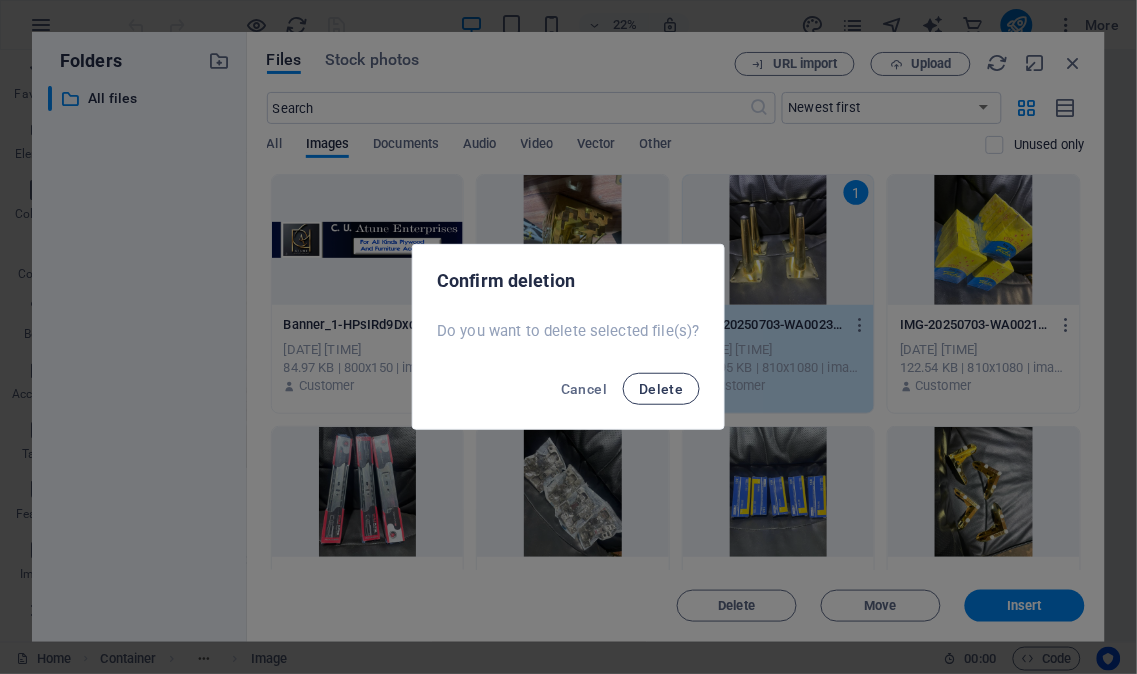 click on "Delete" at bounding box center (661, 389) 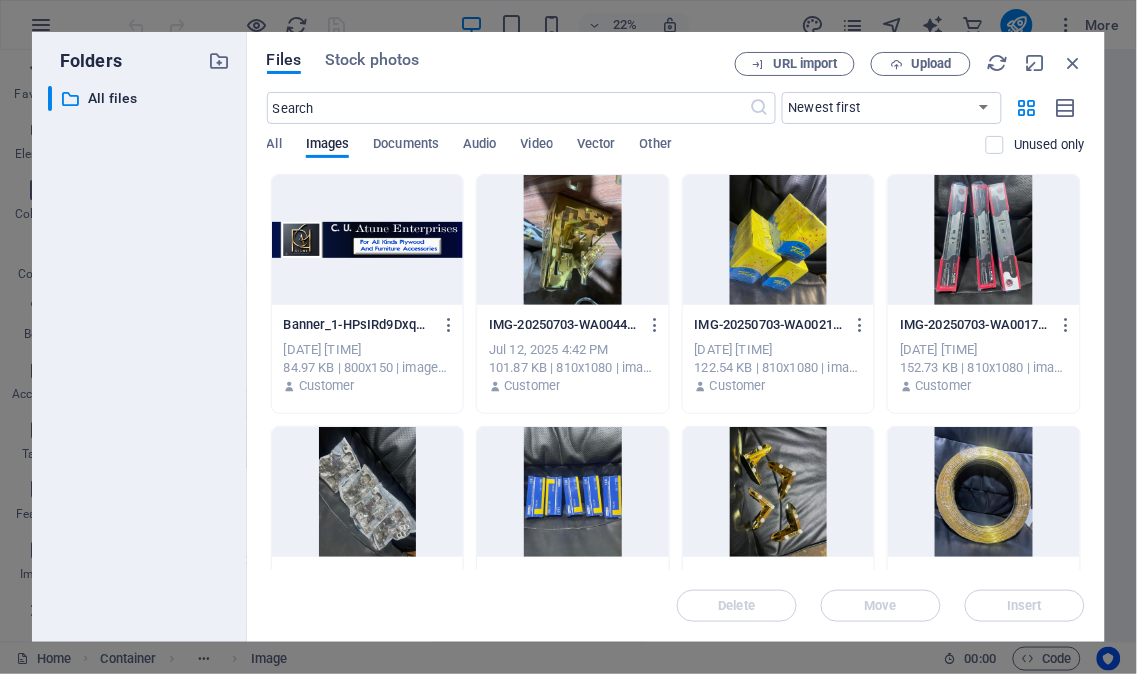 click at bounding box center (573, 240) 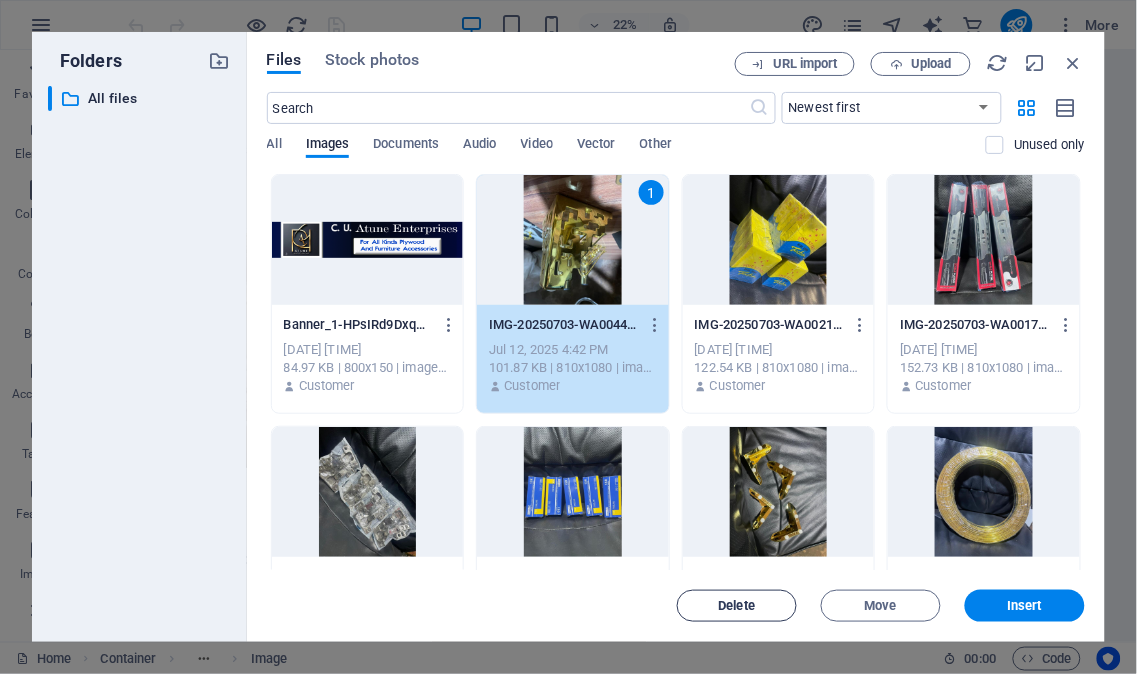 click on "Delete" at bounding box center [737, 606] 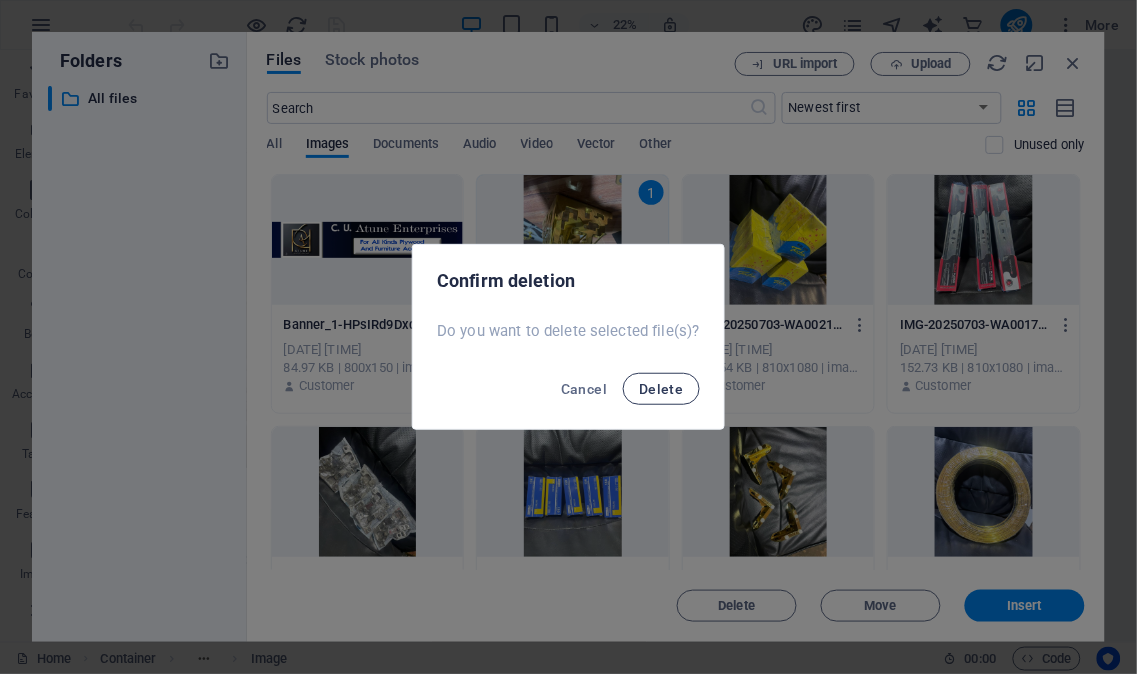 click on "Delete" at bounding box center [661, 389] 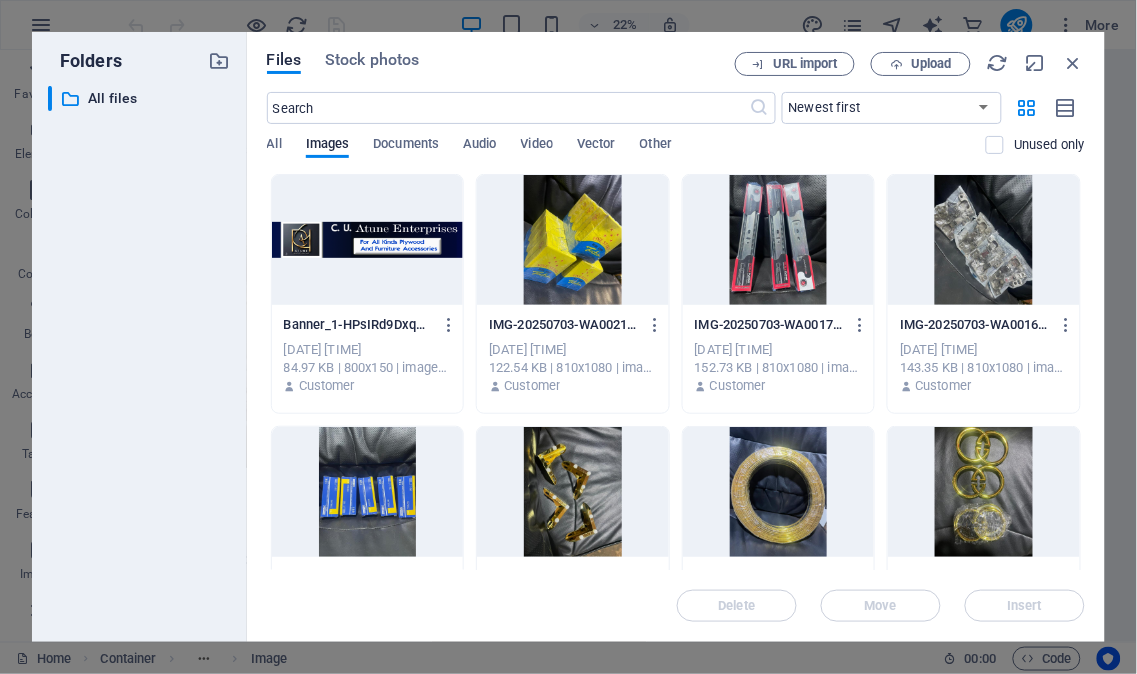 click at bounding box center (573, 240) 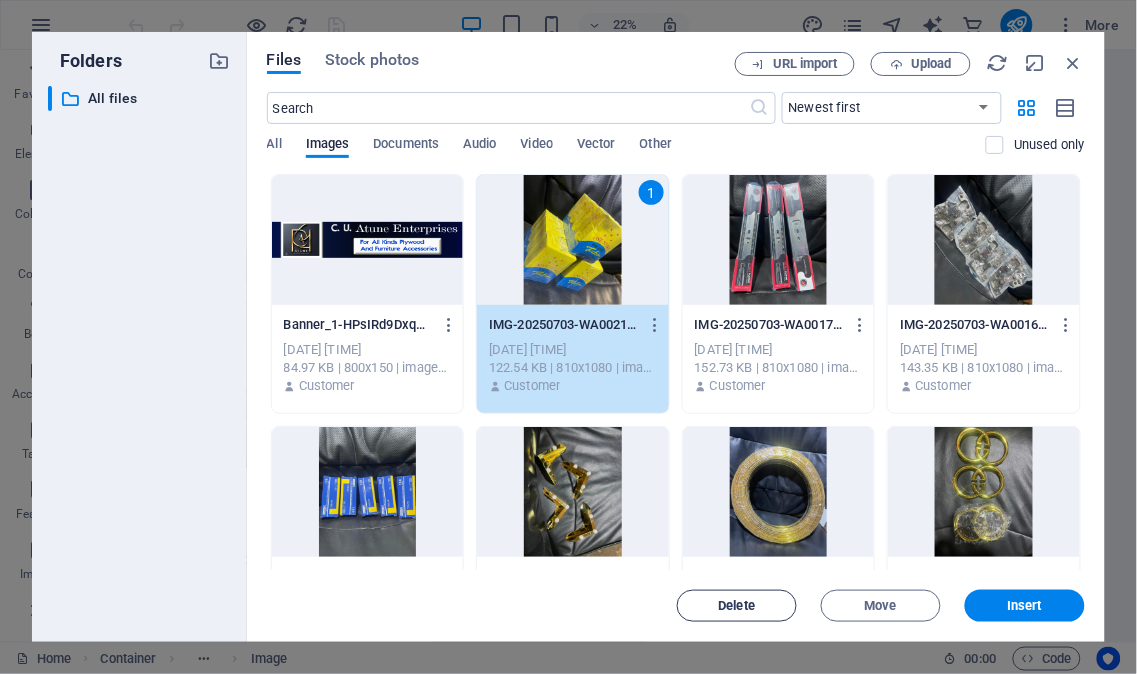 click on "Delete" at bounding box center (737, 606) 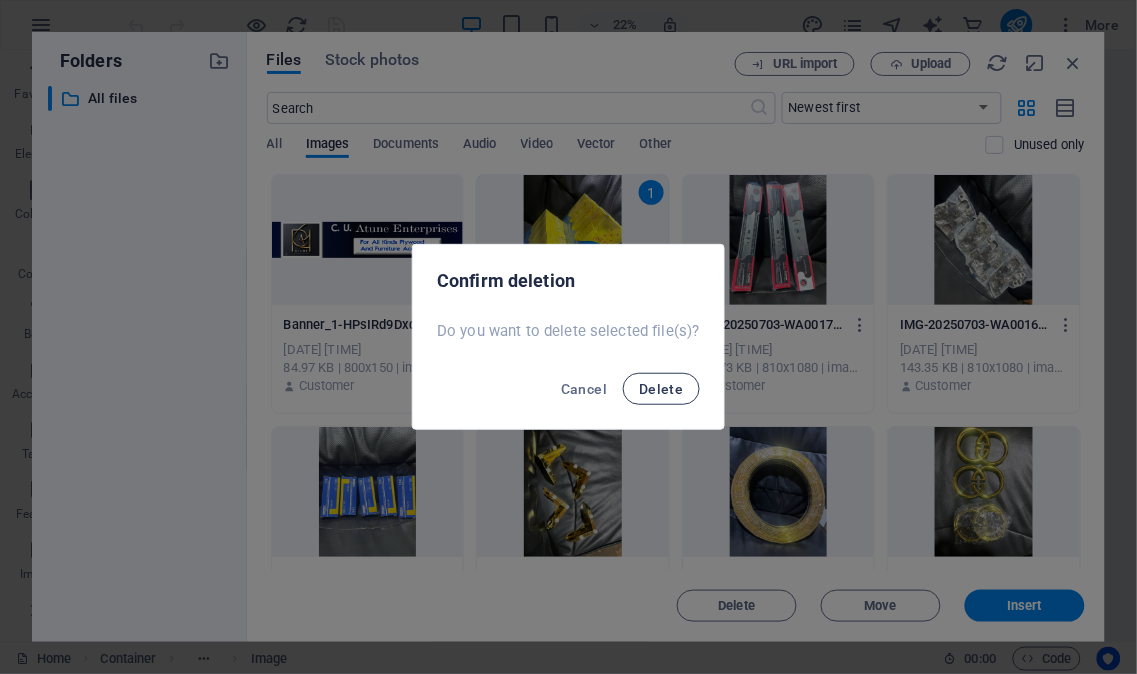 click on "Delete" at bounding box center [661, 389] 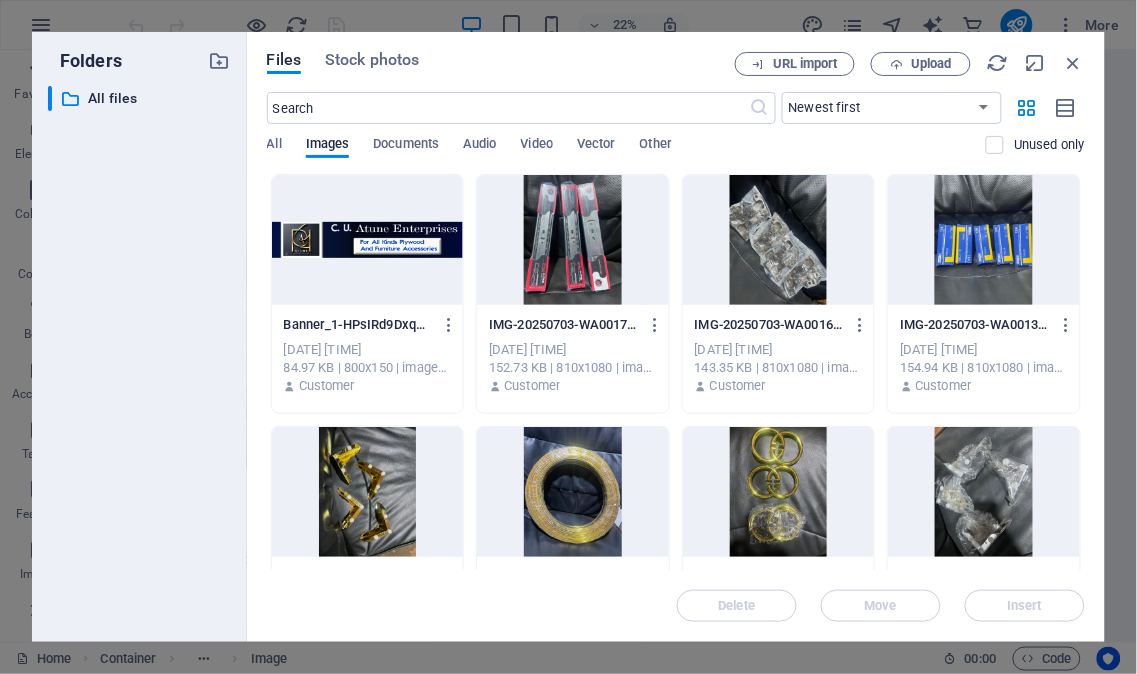 click at bounding box center (573, 240) 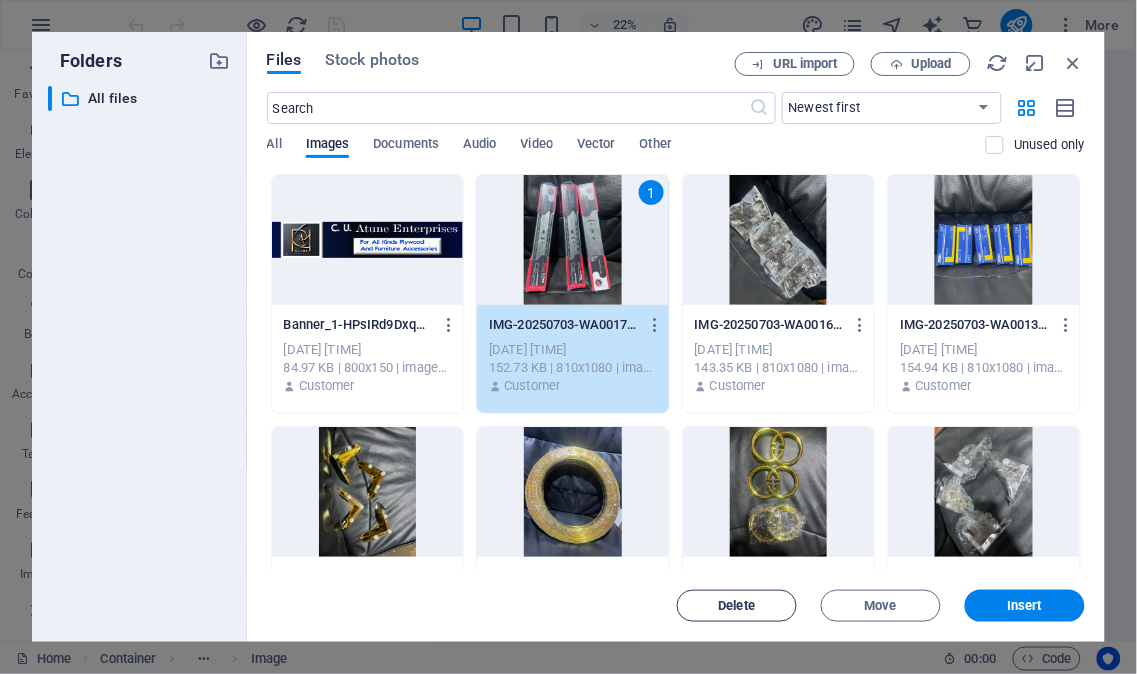 click on "Delete" at bounding box center (737, 606) 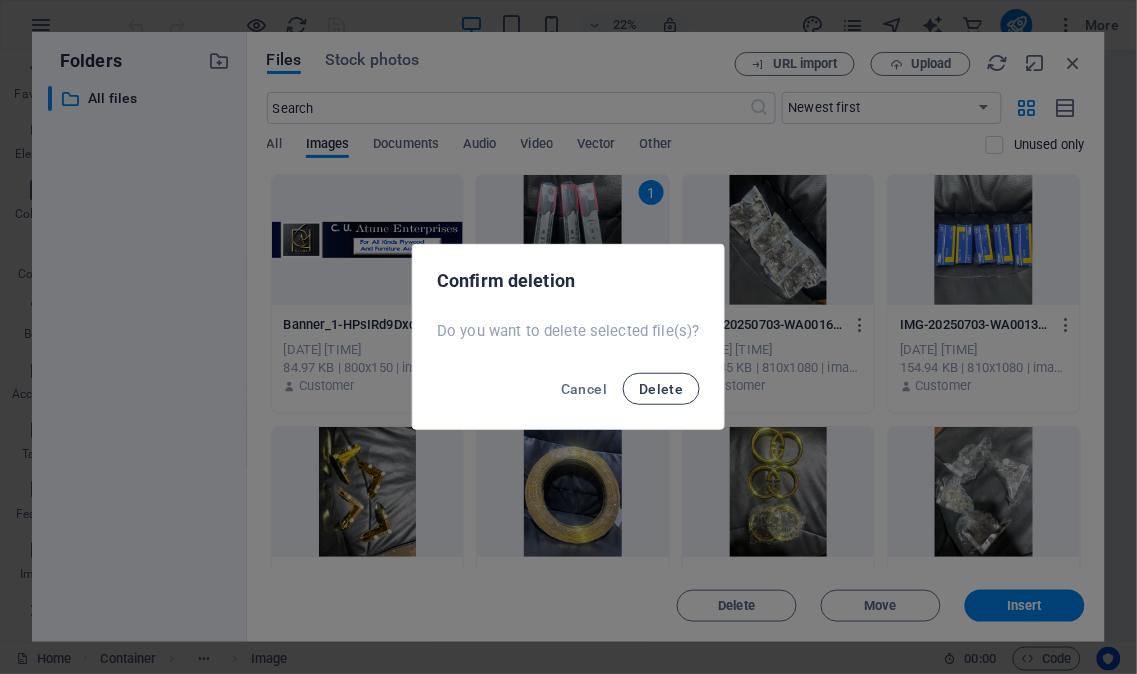 click on "Delete" at bounding box center (661, 389) 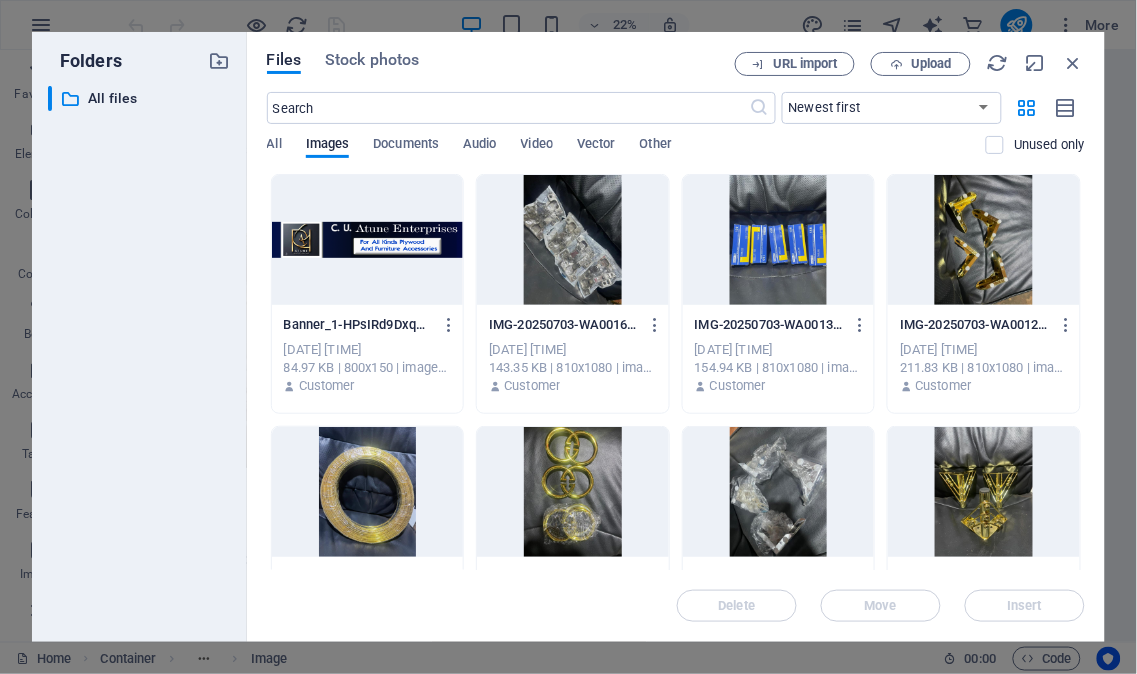 click at bounding box center (573, 240) 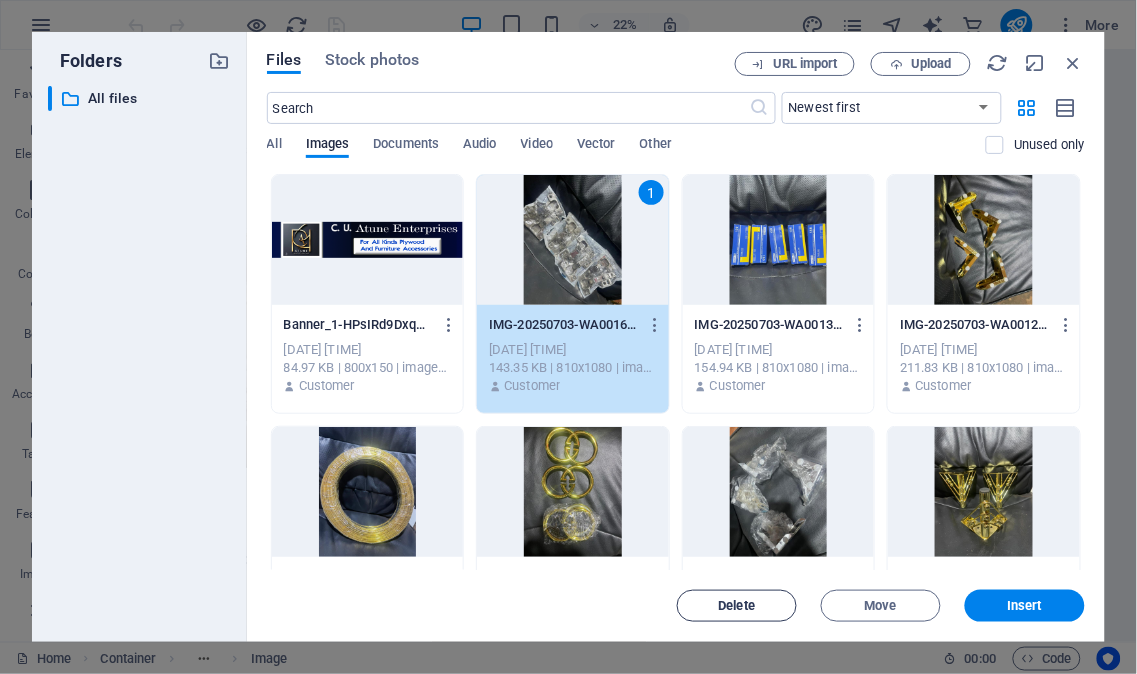 click on "Delete" at bounding box center (737, 606) 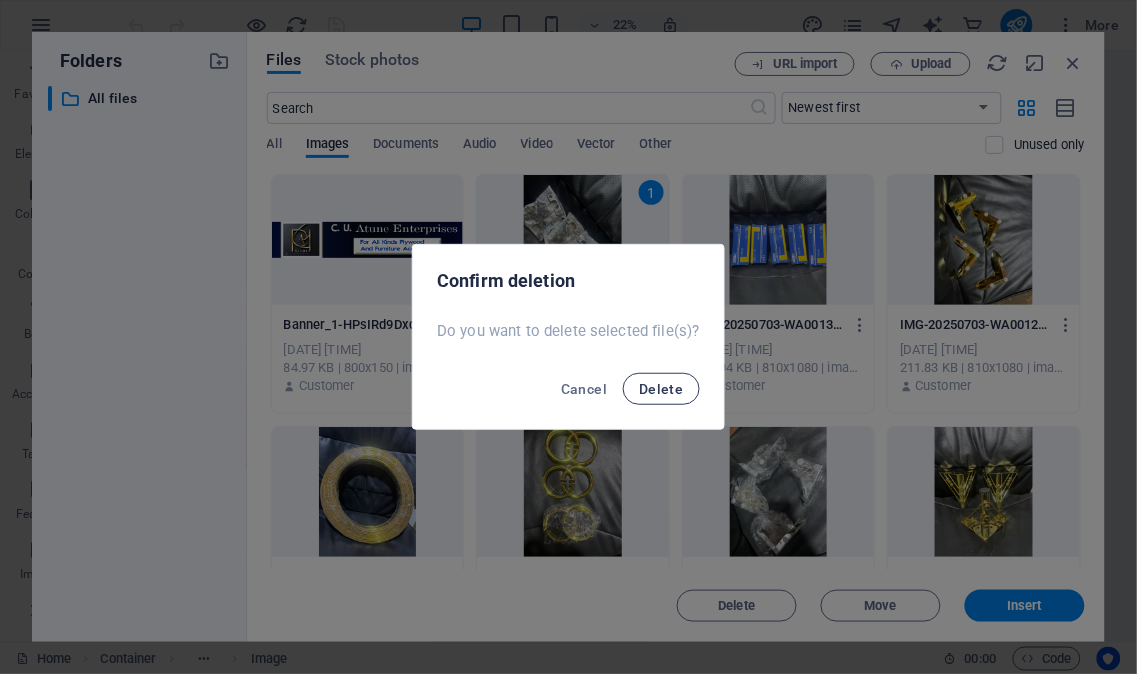 click on "Delete" at bounding box center (661, 389) 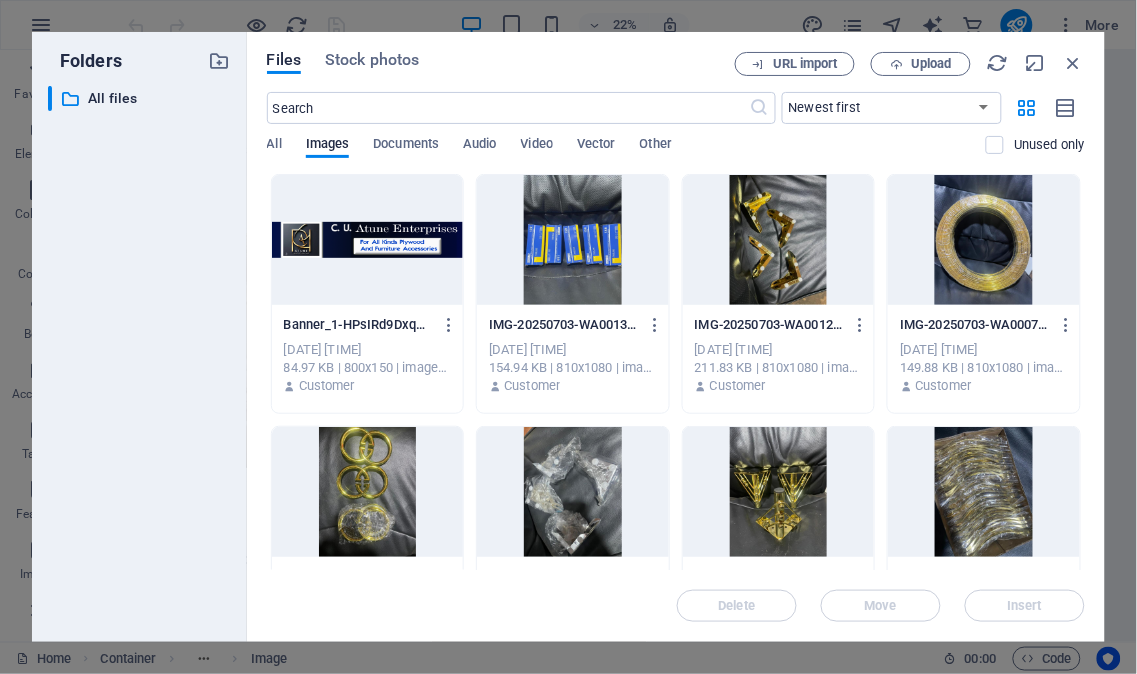 click at bounding box center (779, 240) 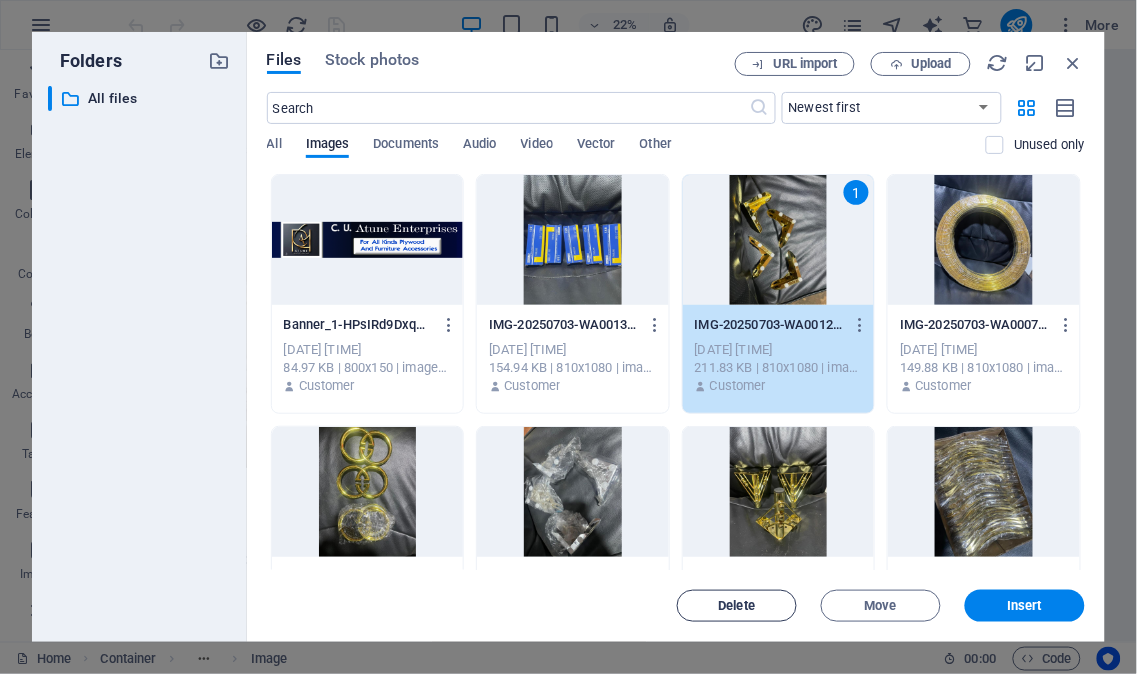 click on "Delete" at bounding box center (737, 606) 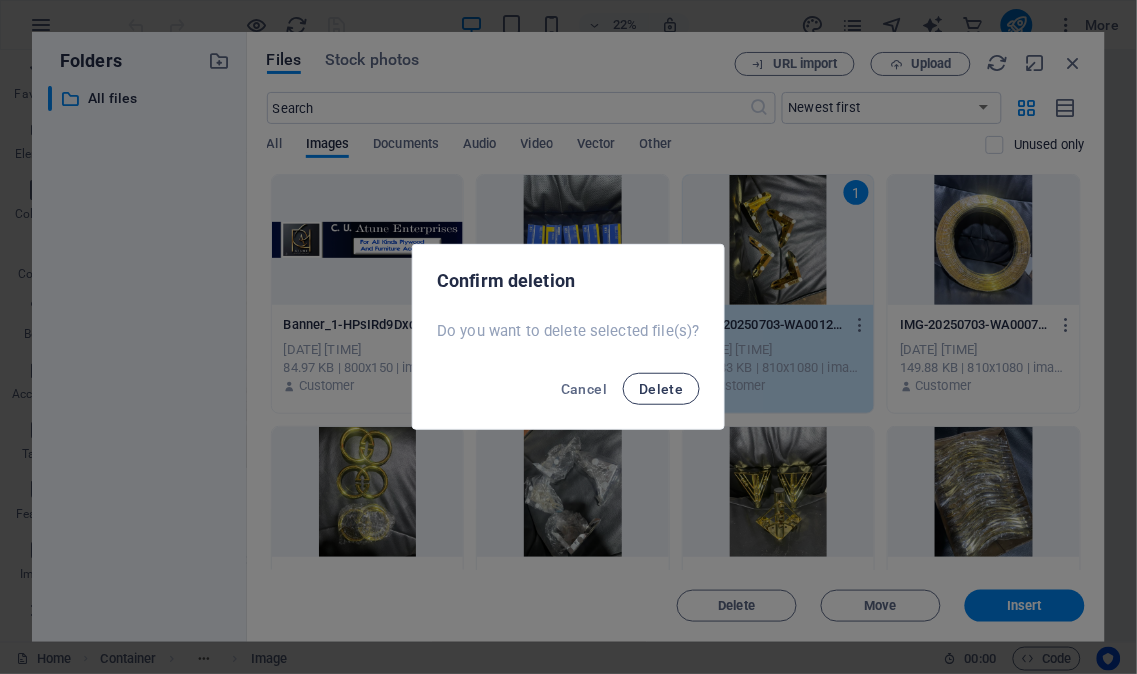 click on "Delete" at bounding box center [661, 389] 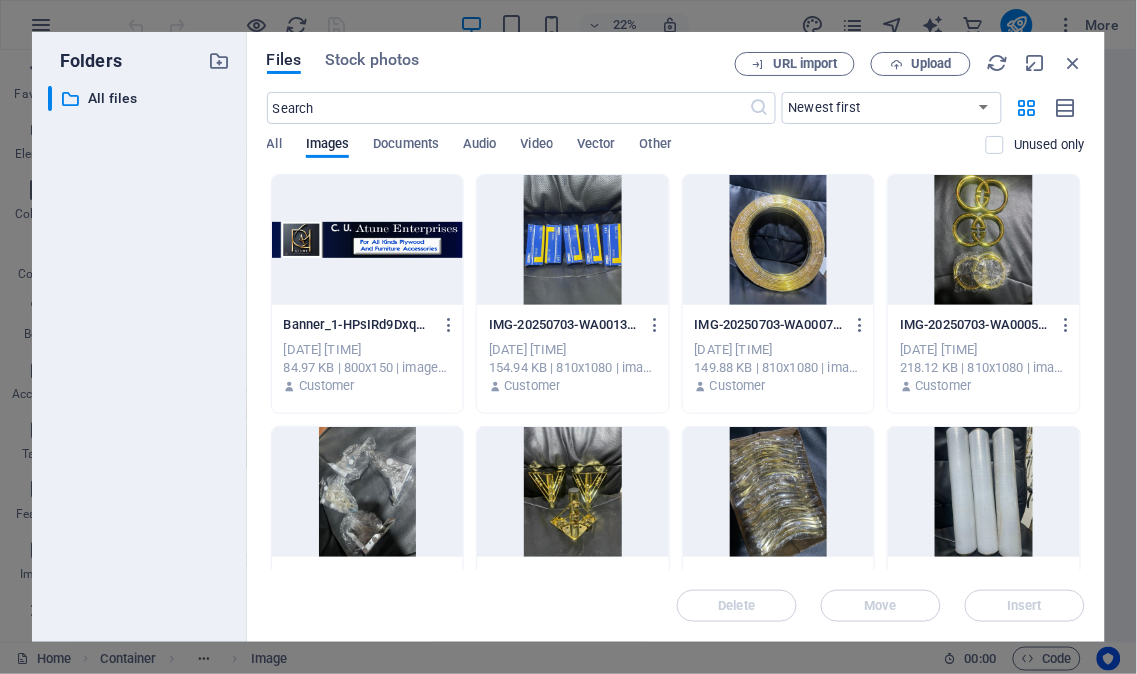 click at bounding box center [573, 240] 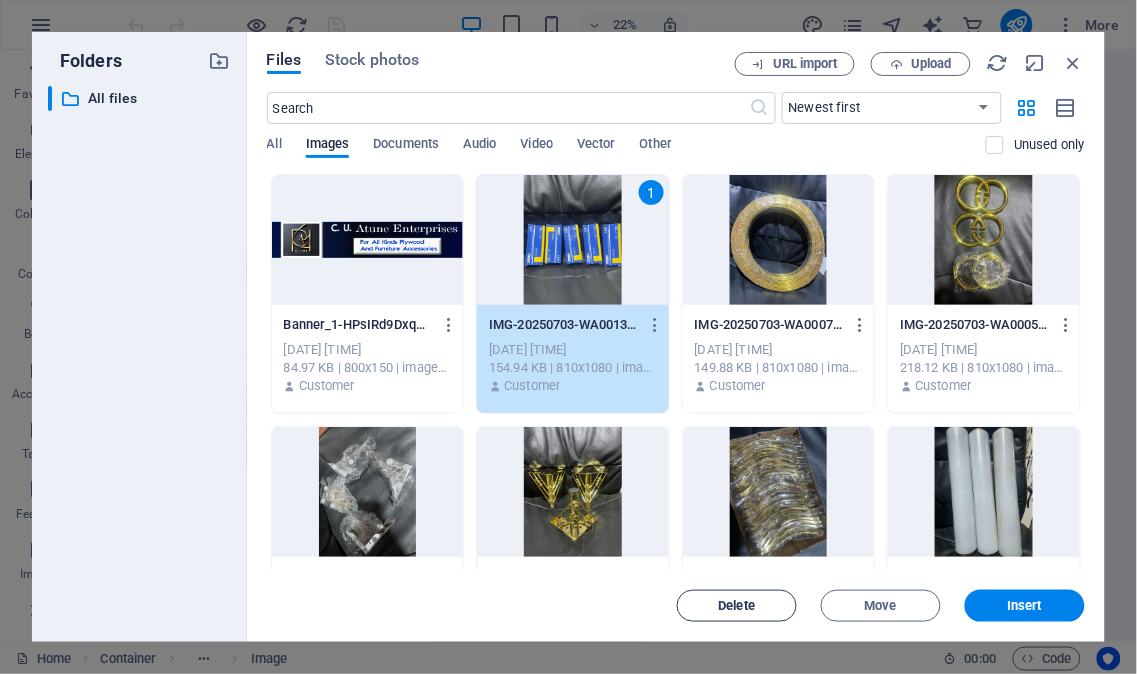 click on "Delete" at bounding box center [737, 606] 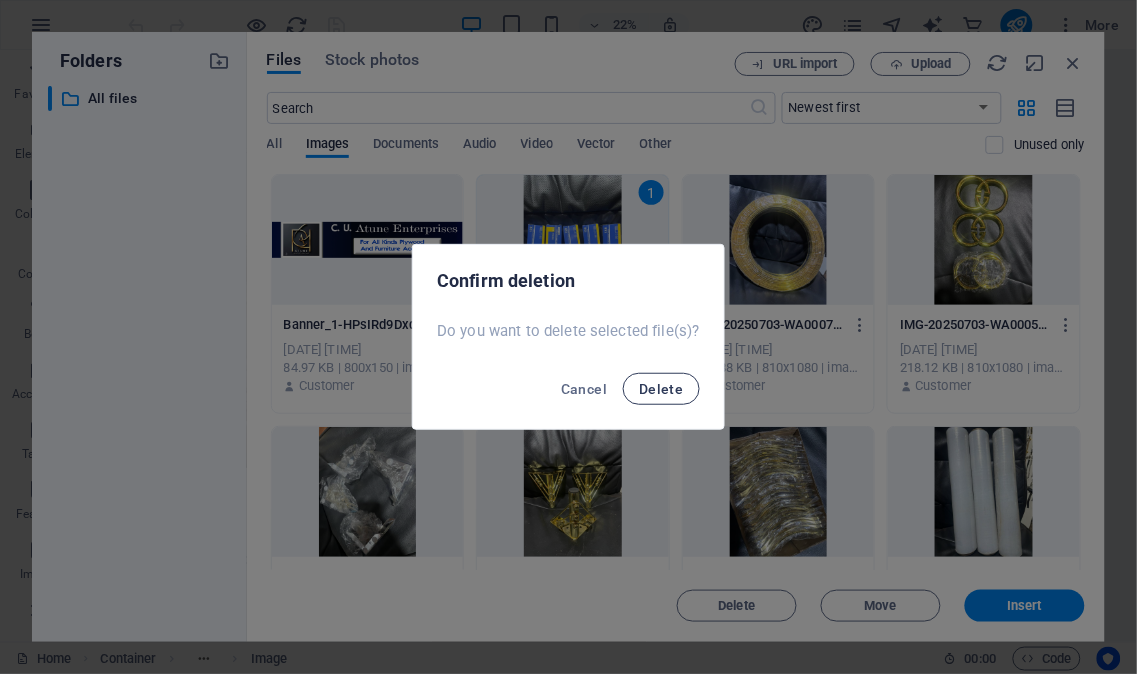 drag, startPoint x: 666, startPoint y: 385, endPoint x: 668, endPoint y: 375, distance: 10.198039 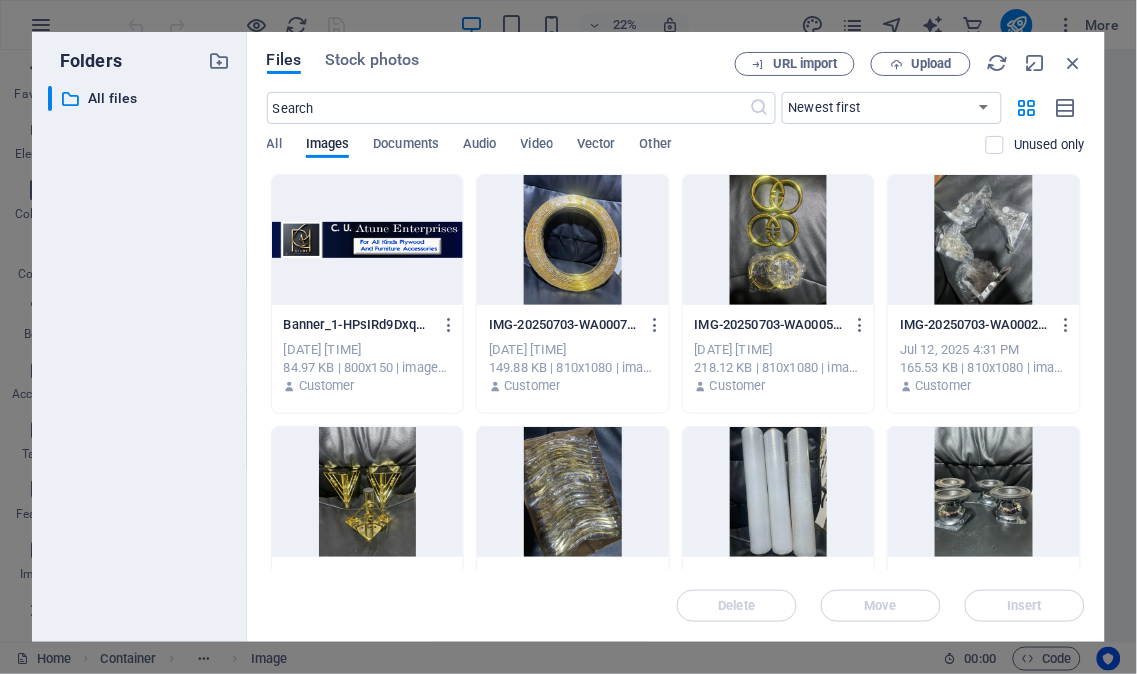 click at bounding box center [779, 240] 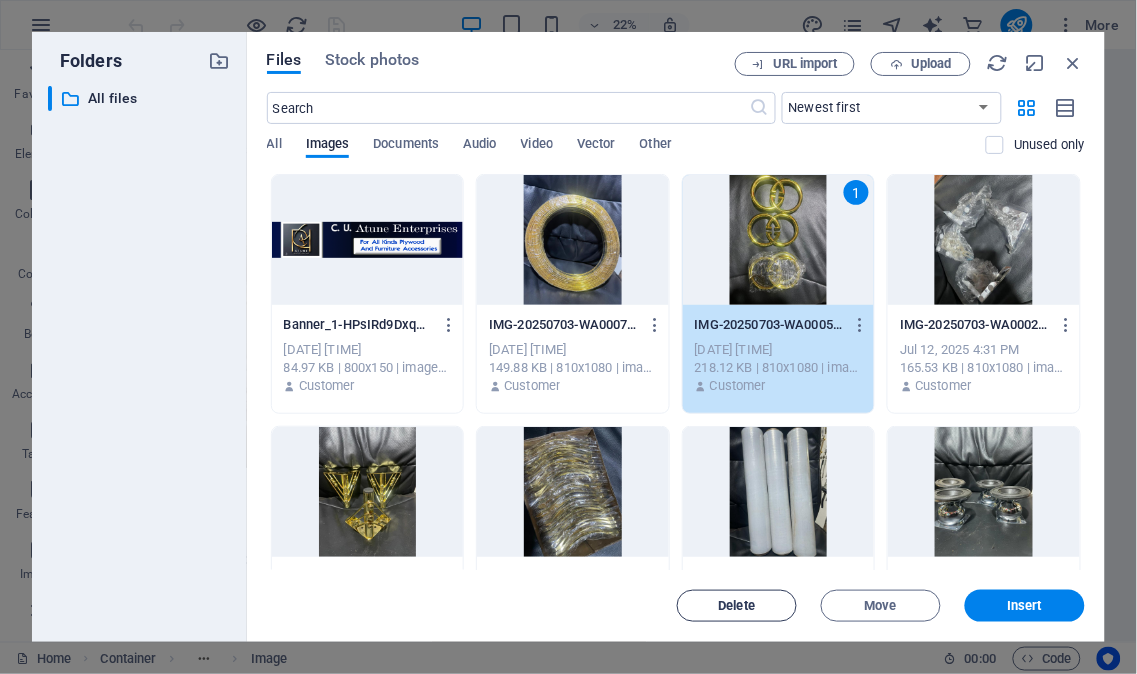 click on "Delete" at bounding box center (737, 606) 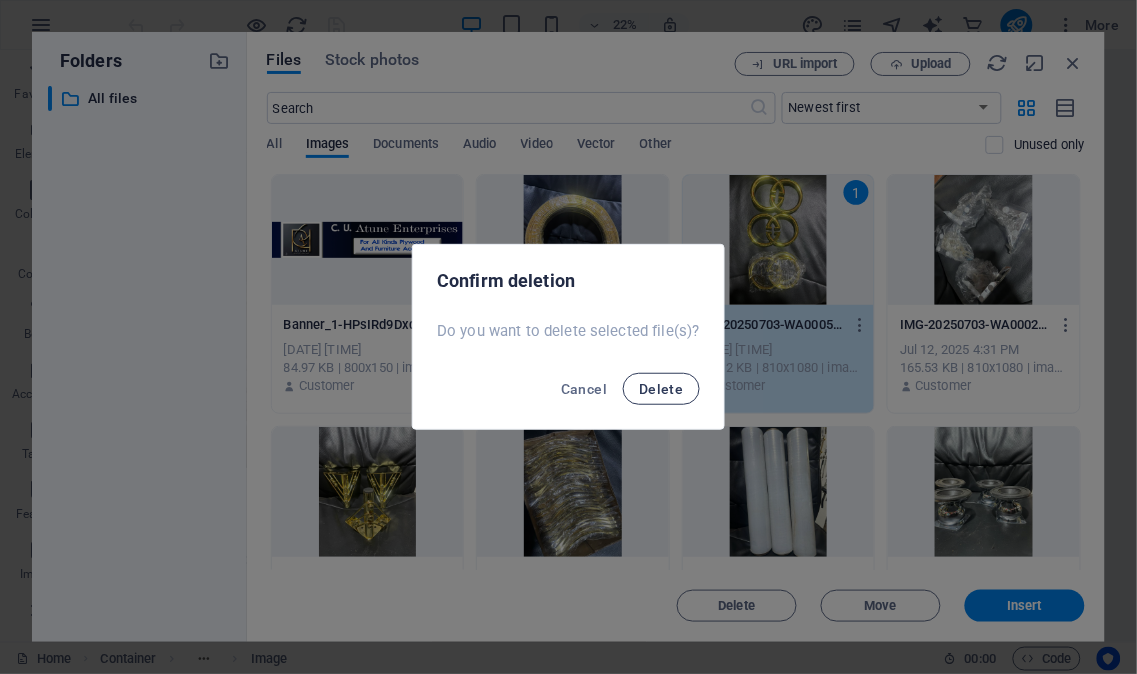 click on "Delete" at bounding box center (661, 389) 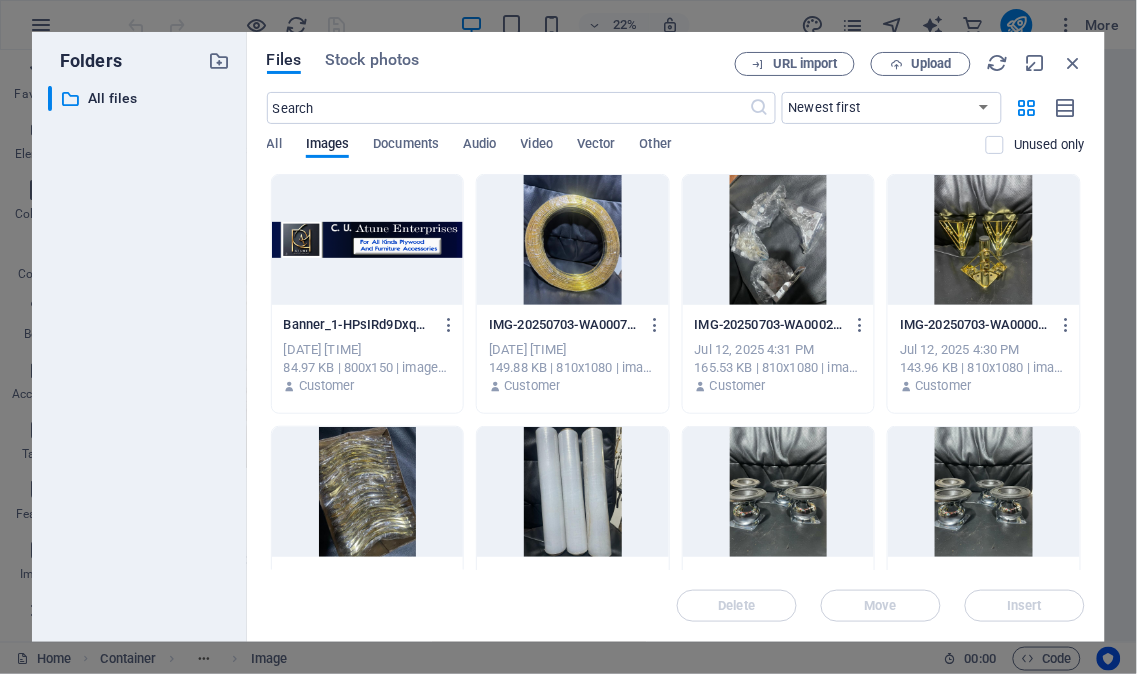 click at bounding box center (573, 240) 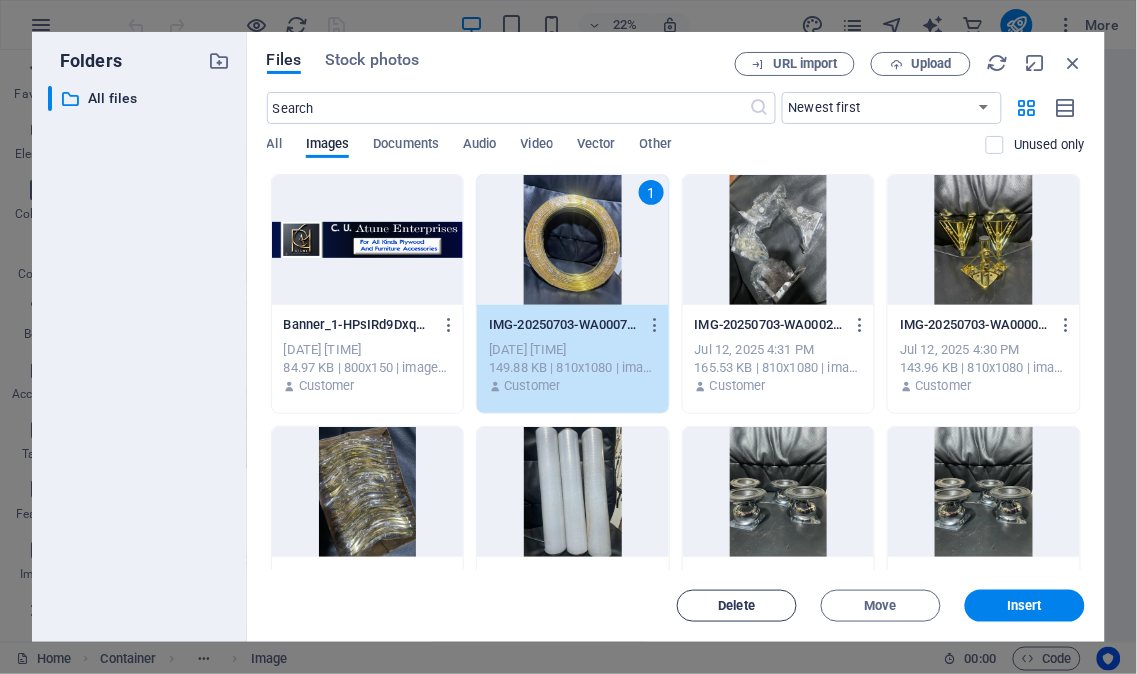 click on "Delete" at bounding box center [737, 606] 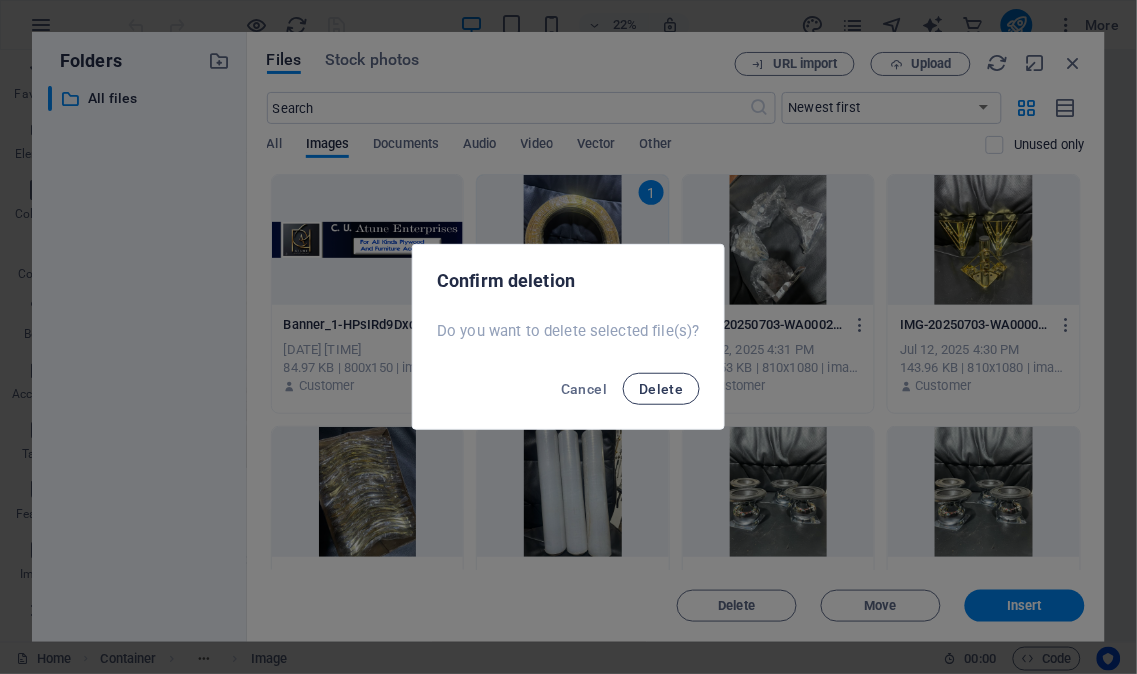 click on "Delete" at bounding box center [661, 389] 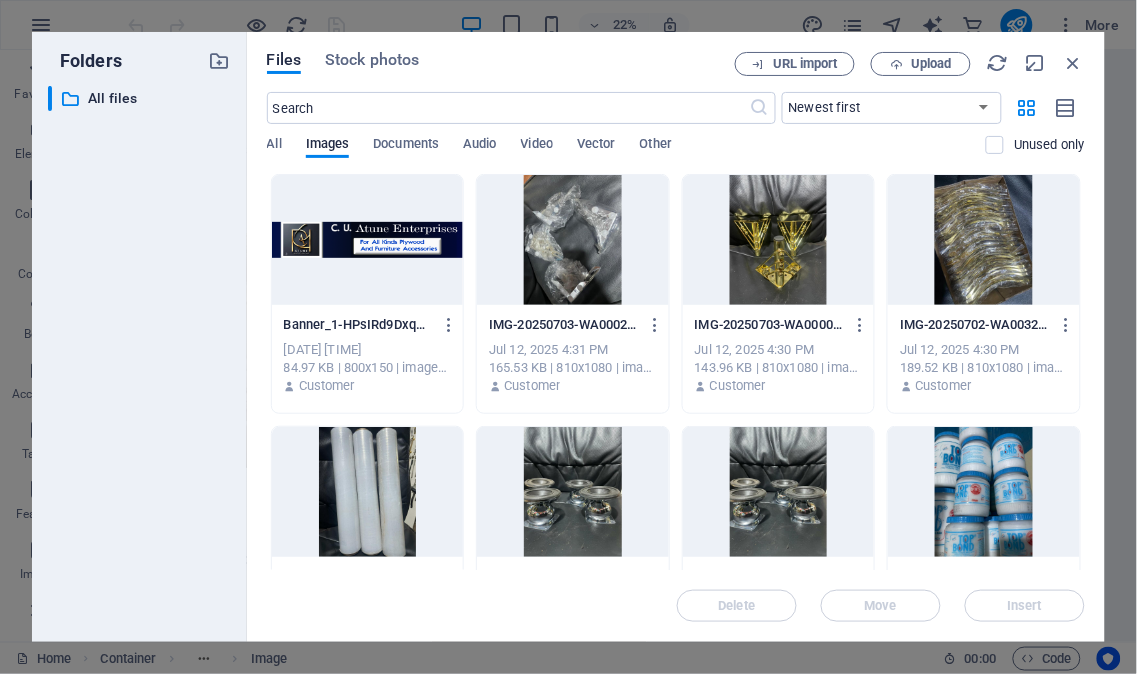 click at bounding box center [368, 240] 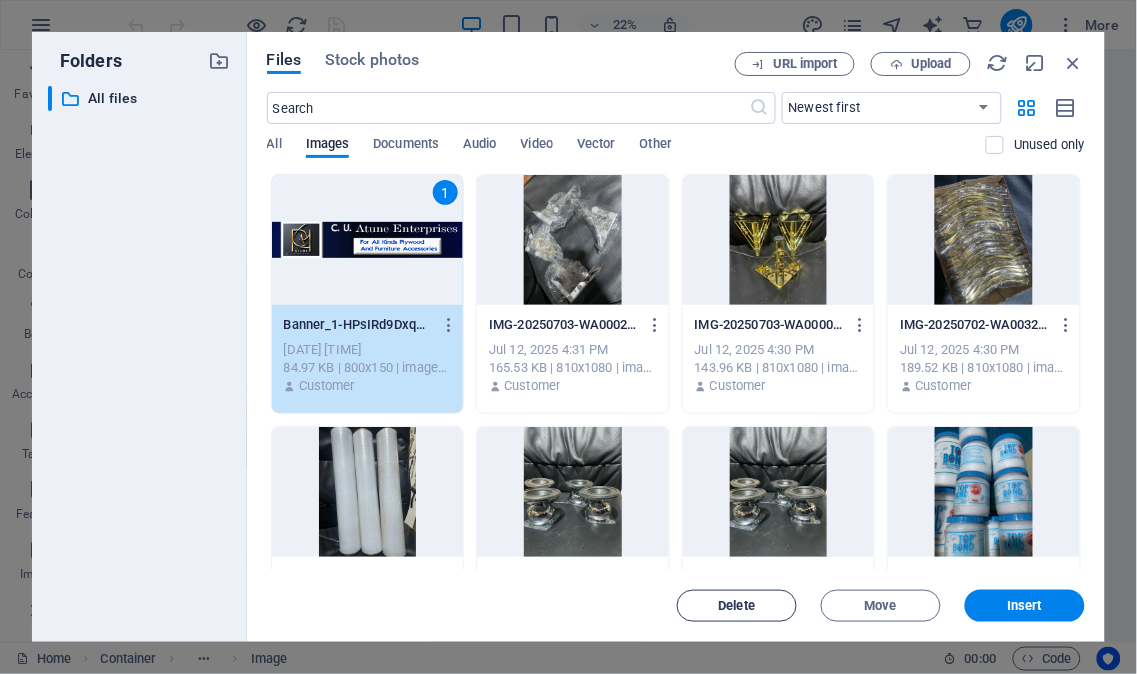 click on "Delete" at bounding box center [737, 606] 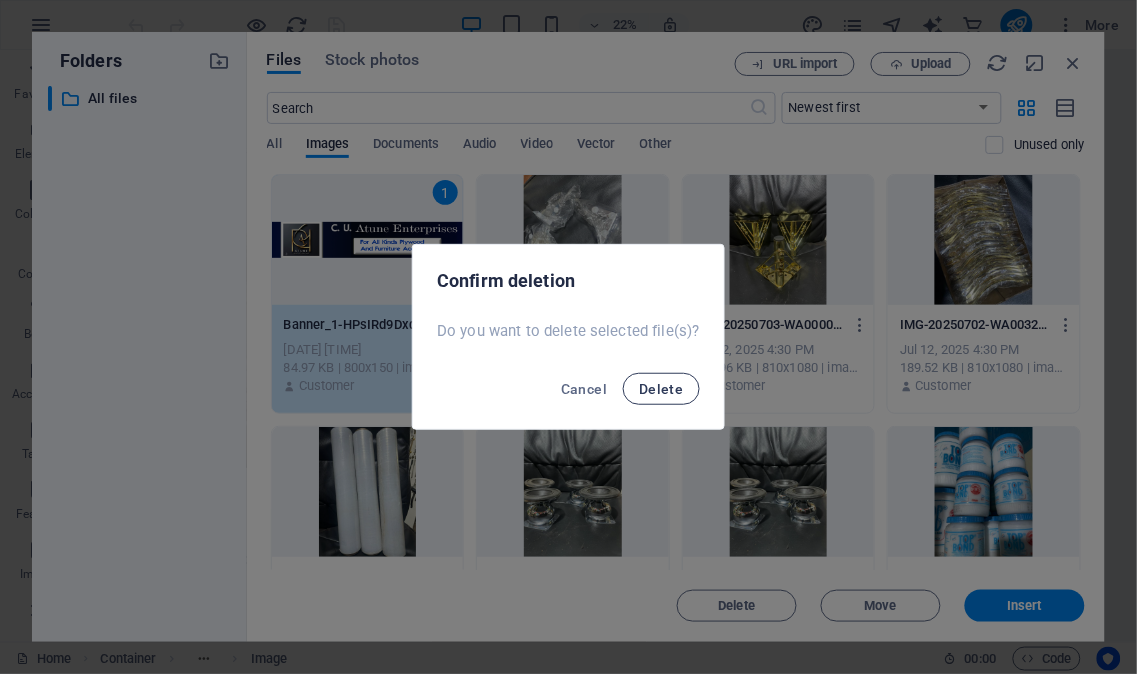 click on "Delete" at bounding box center (661, 389) 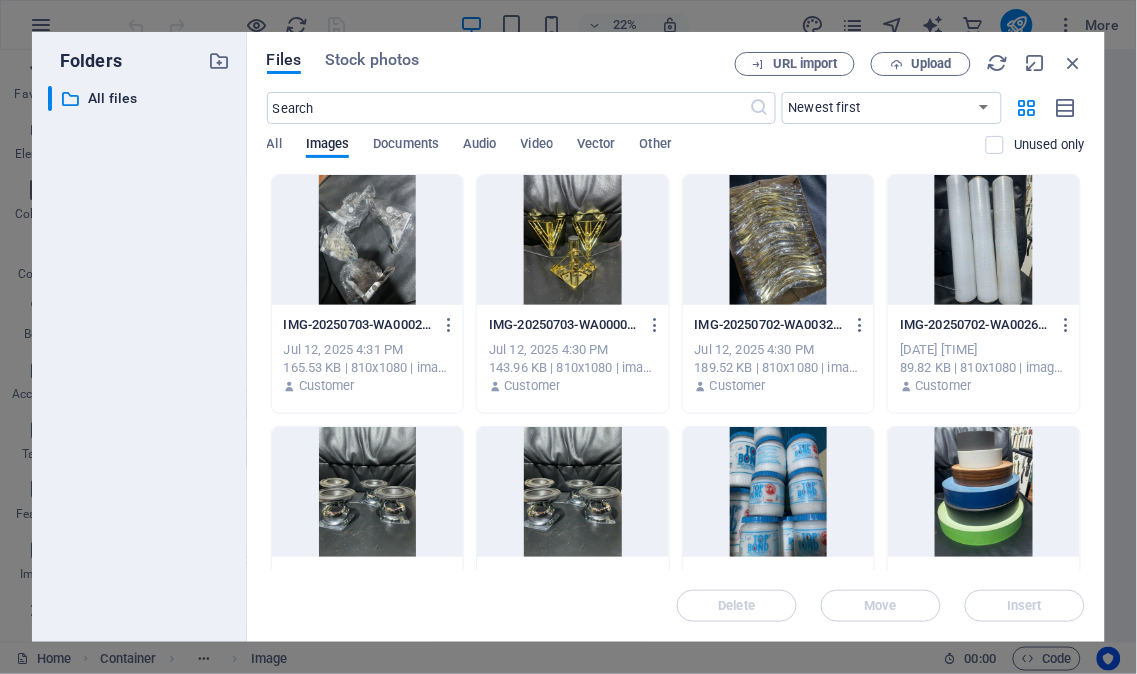 click at bounding box center [368, 240] 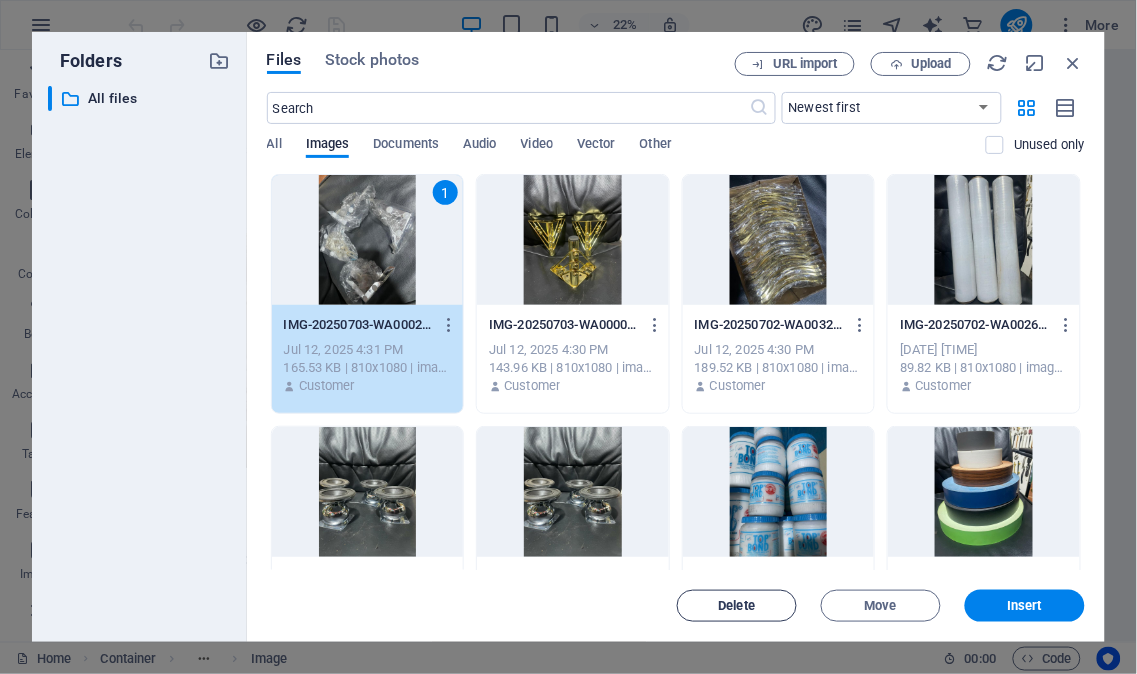 click on "Delete" at bounding box center (737, 606) 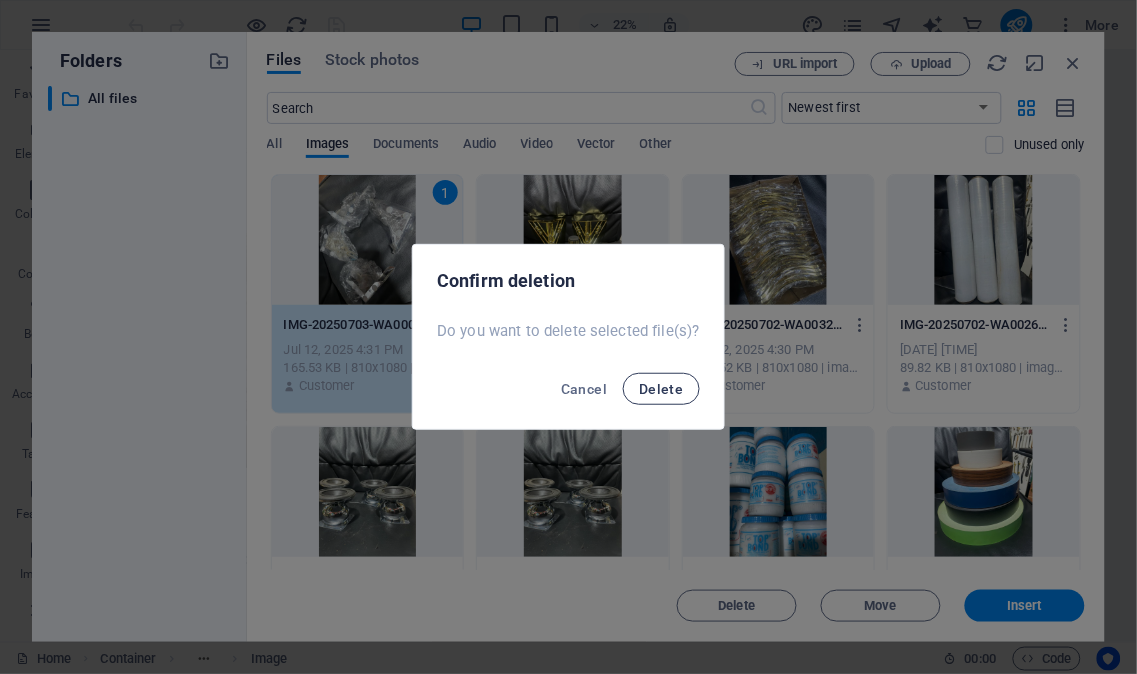 click on "Delete" at bounding box center (661, 389) 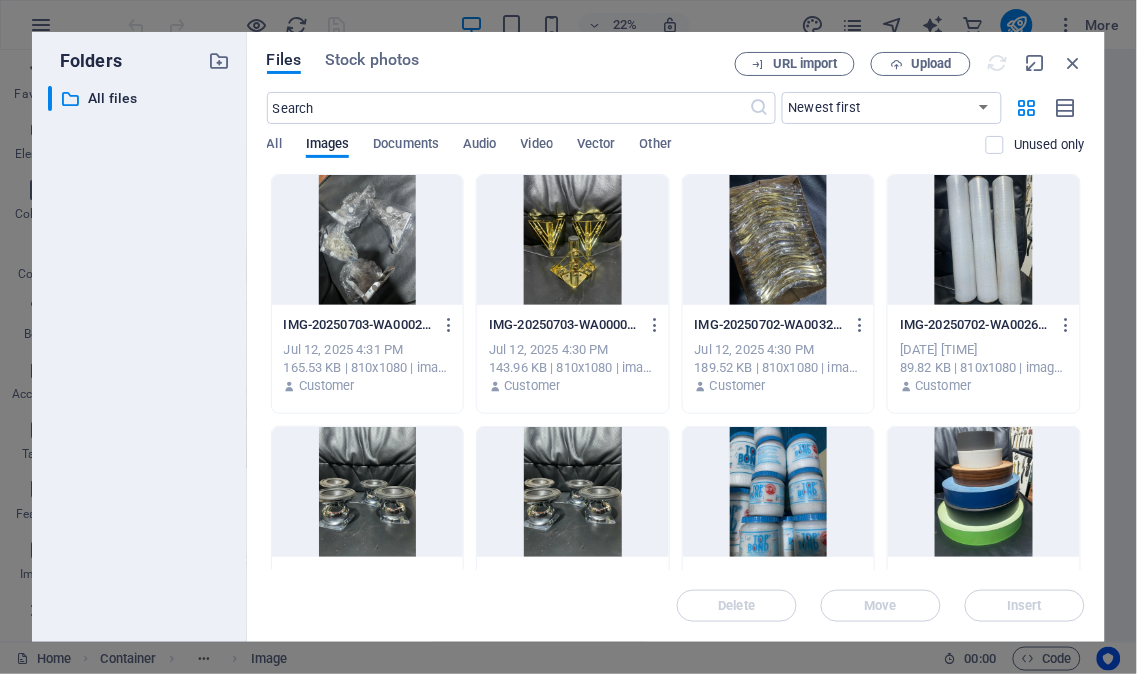 click at bounding box center [573, 240] 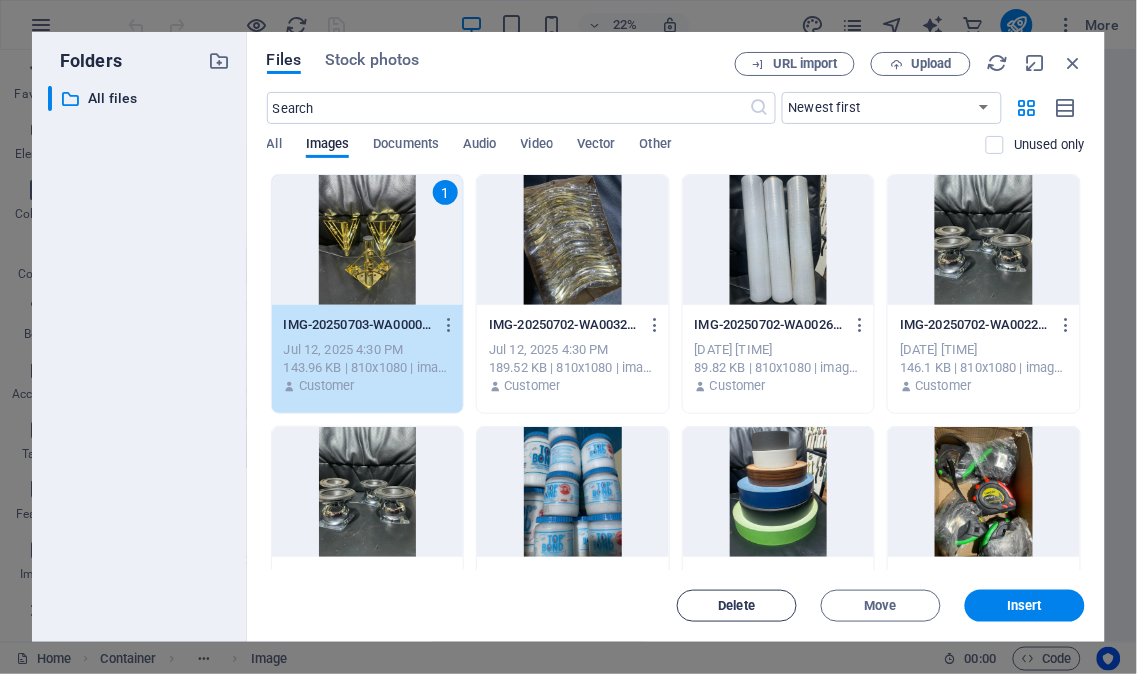 click on "Delete" at bounding box center (737, 606) 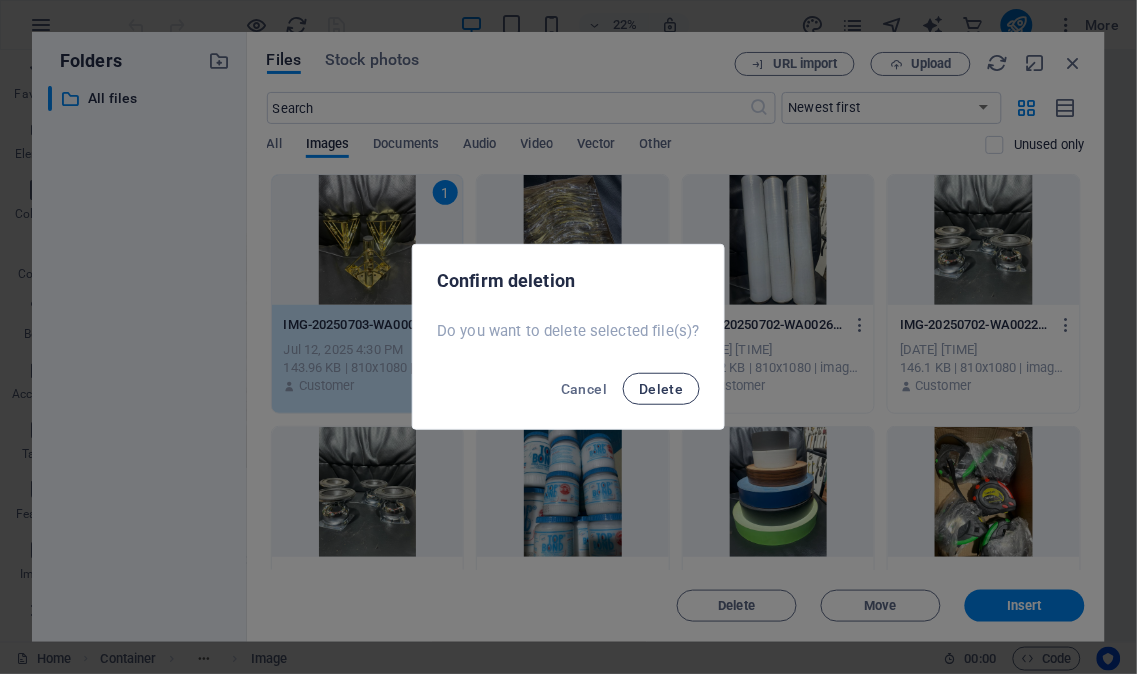 click on "Delete" at bounding box center (661, 389) 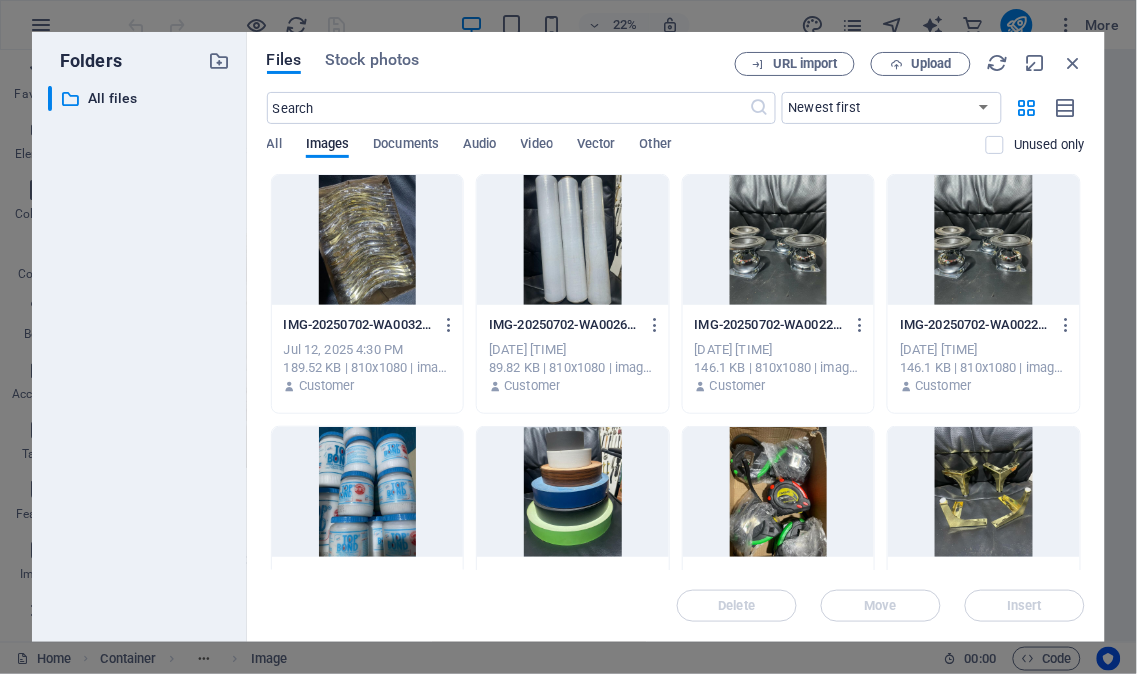 click at bounding box center (368, 240) 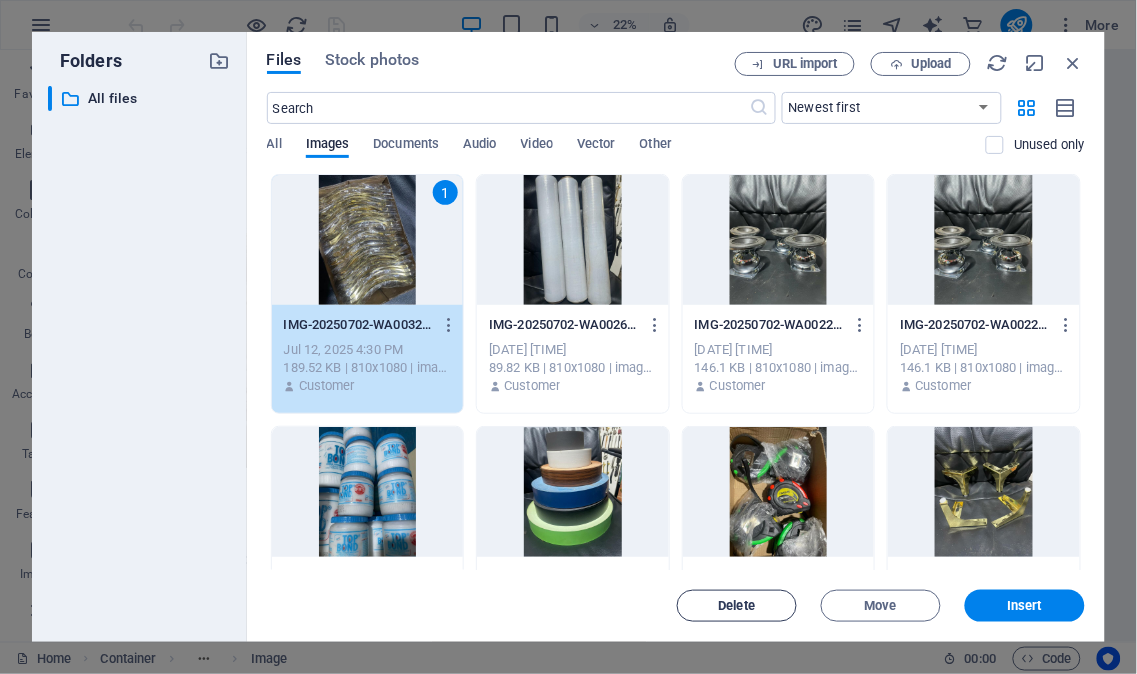 click on "Delete" at bounding box center (737, 606) 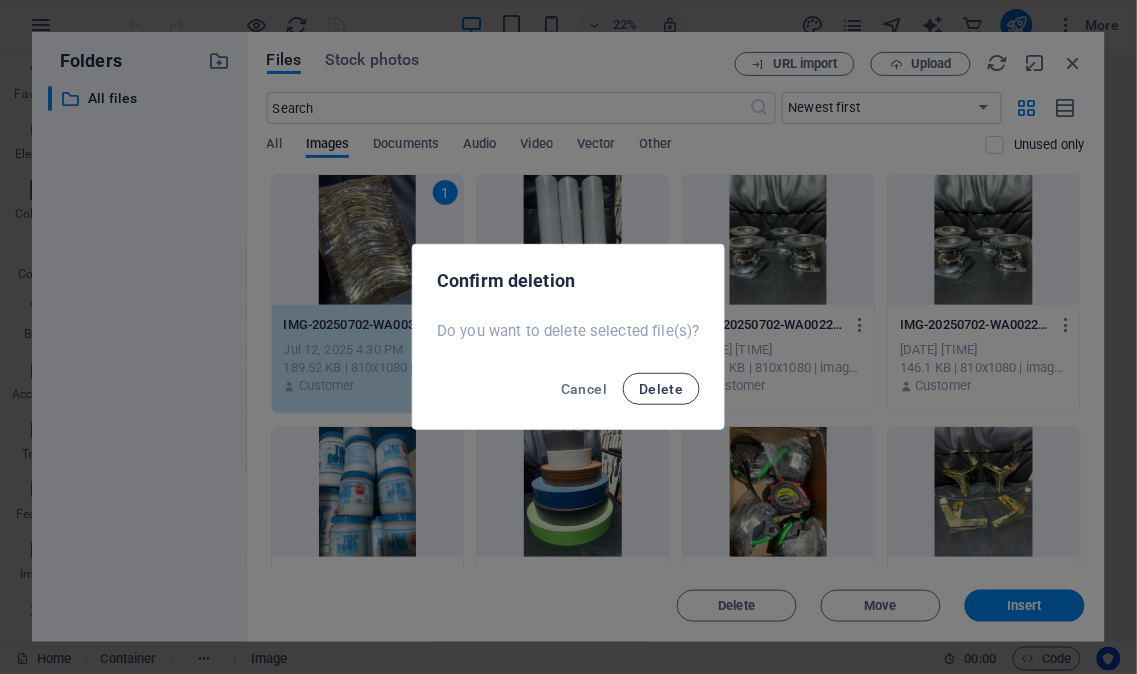 click on "Delete" at bounding box center [661, 389] 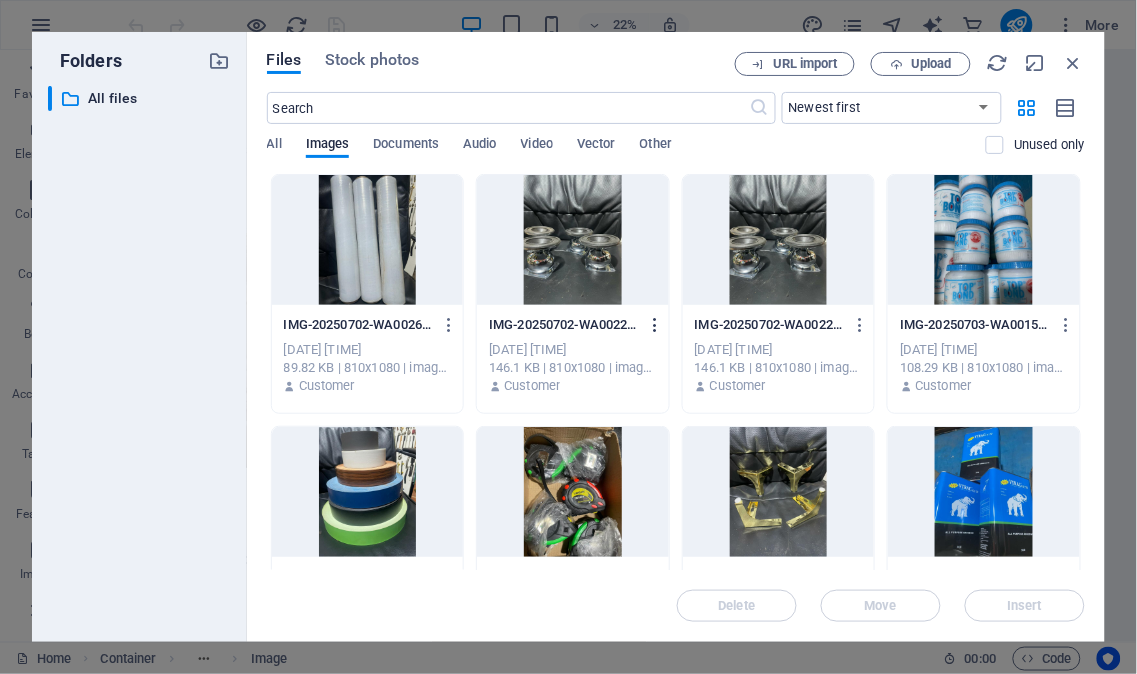 click at bounding box center (655, 325) 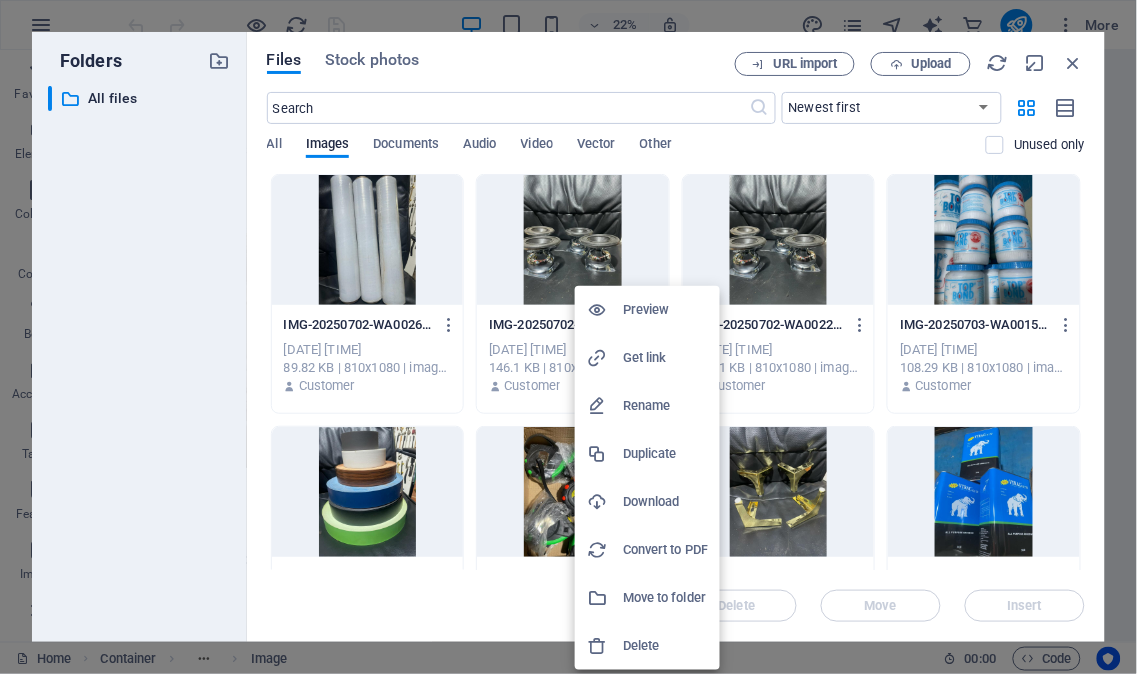 click on "Delete" at bounding box center (665, 646) 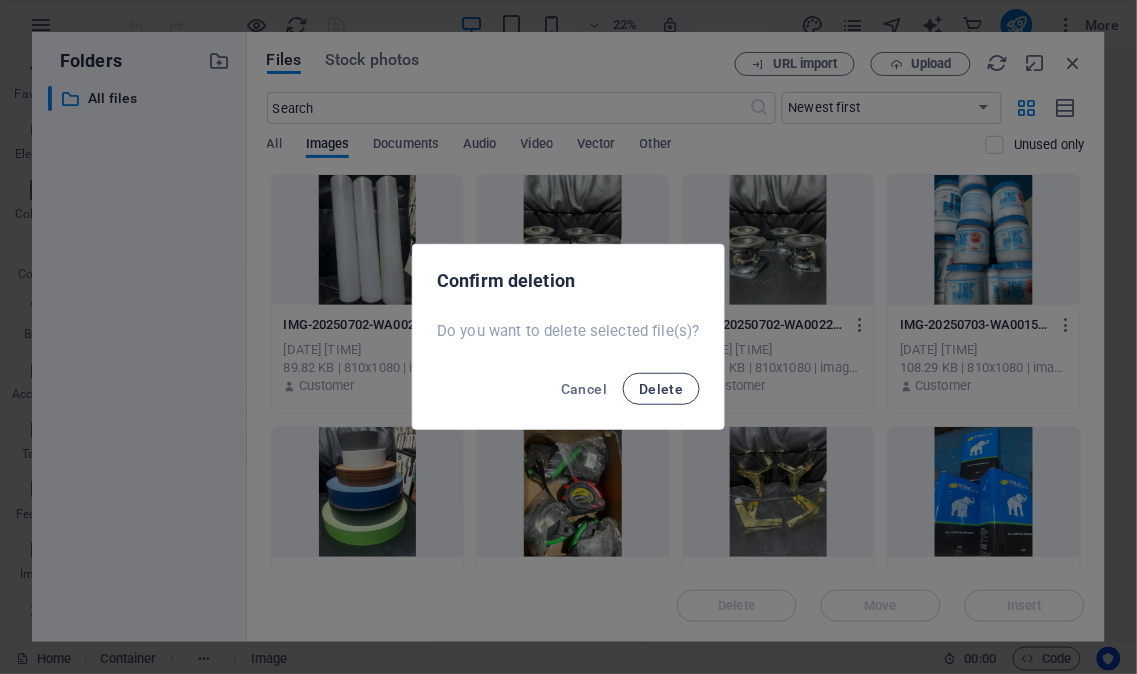 click on "Delete" at bounding box center [661, 389] 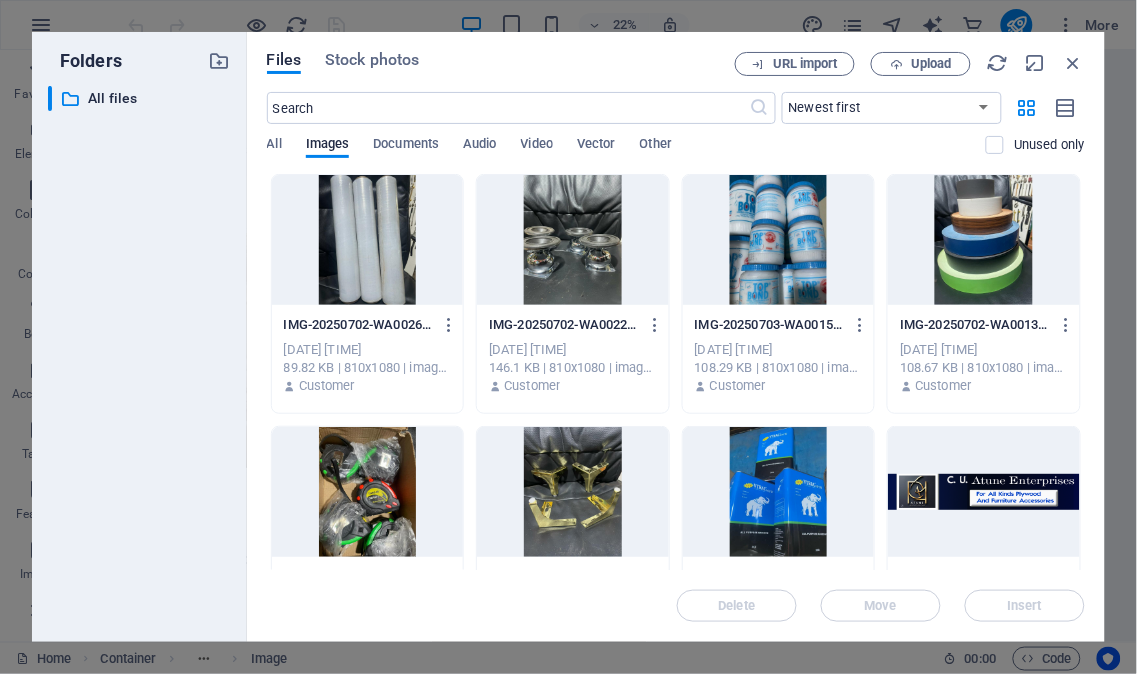 click on "IMG-20250703-WA0015-m-RjVtr9Qg7_oFk0eeuDTw.jpg IMG-20250703-WA0015-m-RjVtr9Qg7_oFk0eeuDTw.jpg Jul 12, 2025 3:37 PM 108.29 KB | 810x1080 | image/jpeg Customer" at bounding box center (779, 356) 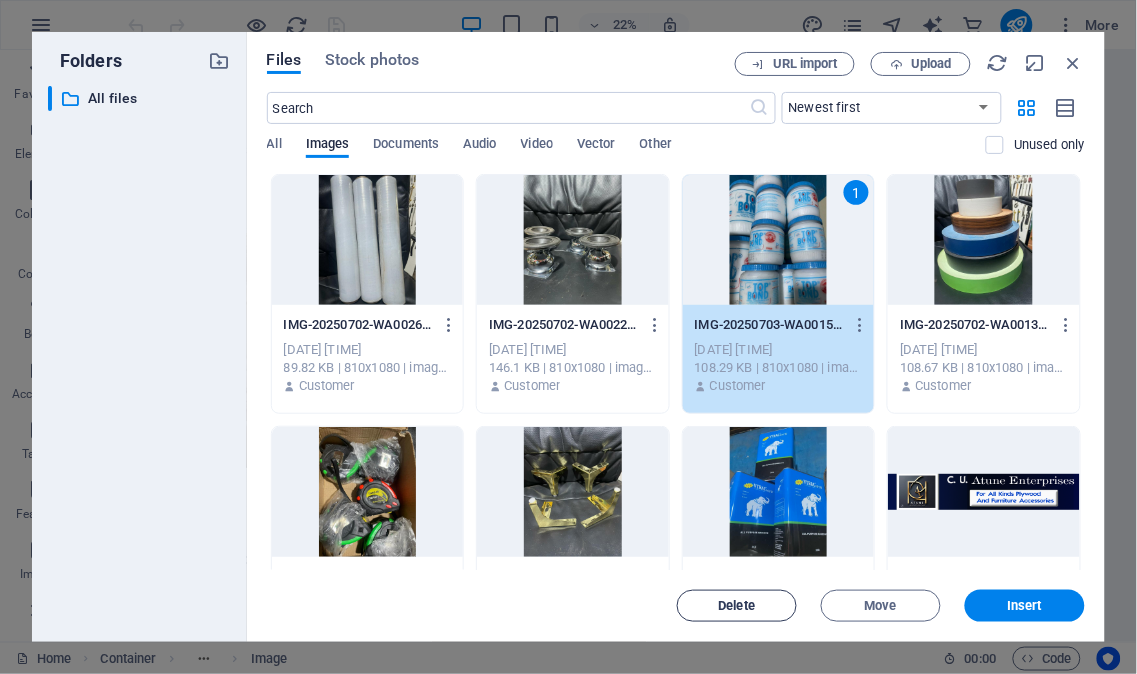 click on "Delete" at bounding box center (737, 606) 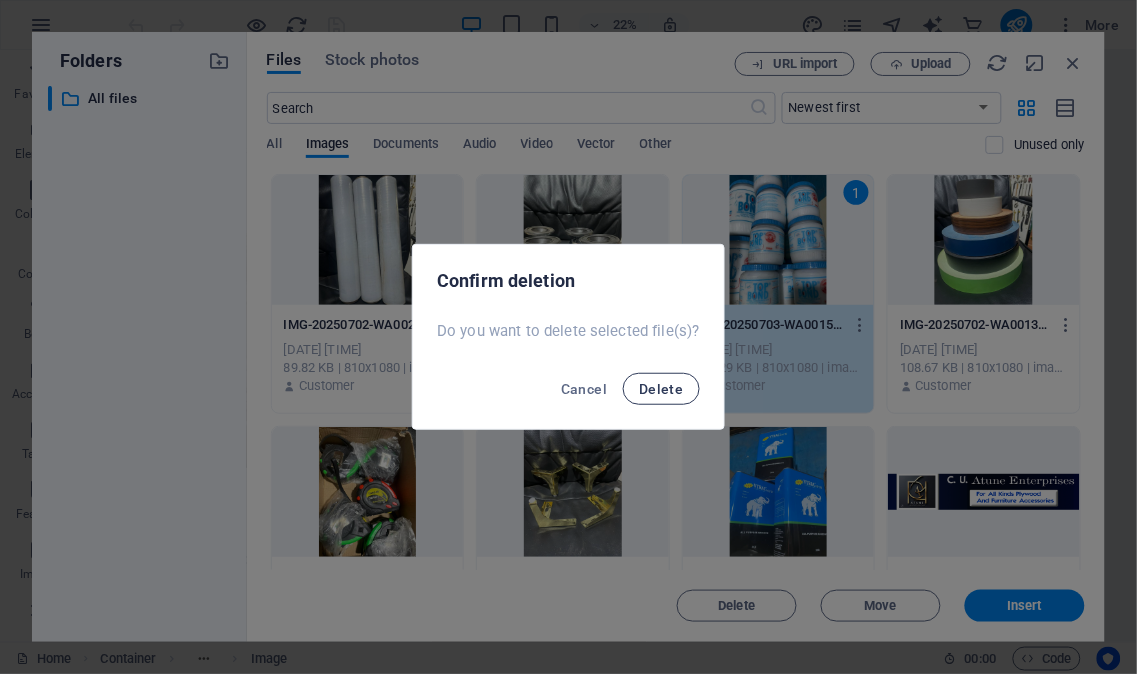 click on "Delete" at bounding box center [661, 389] 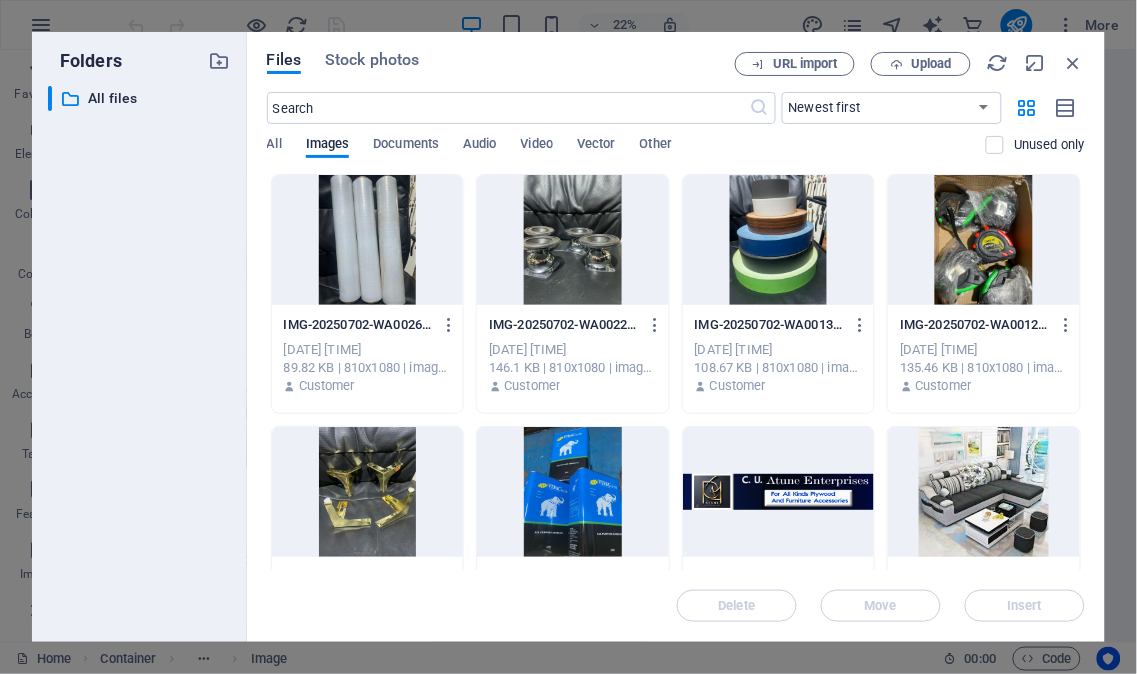 click at bounding box center [779, 492] 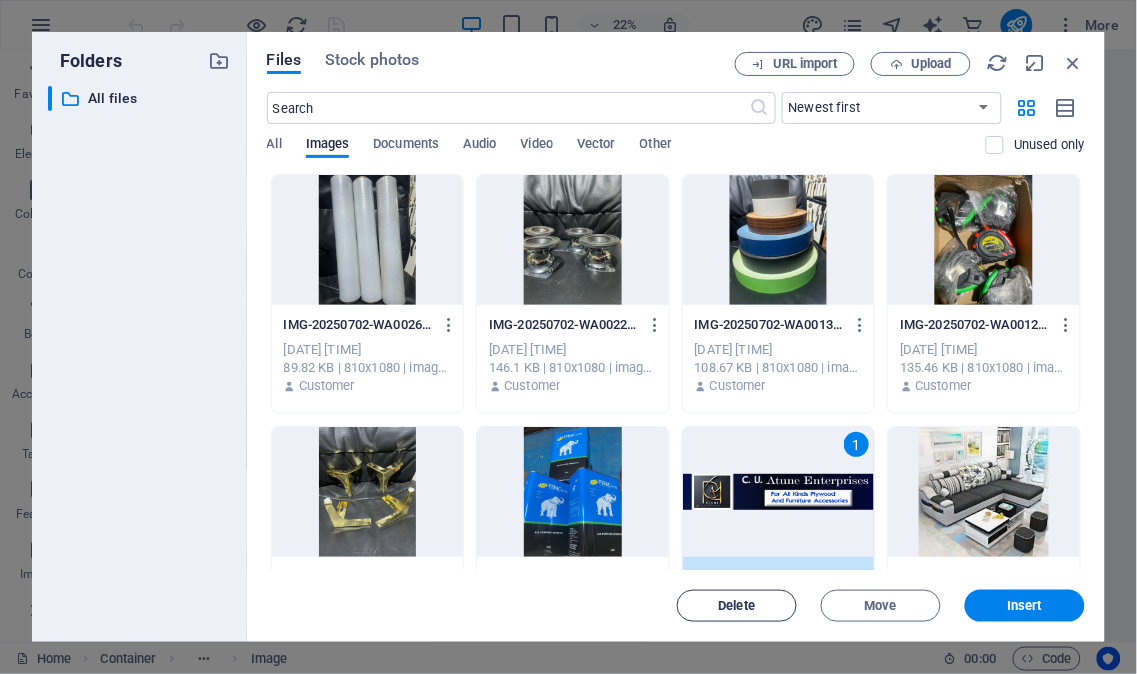 click on "Delete" at bounding box center (737, 606) 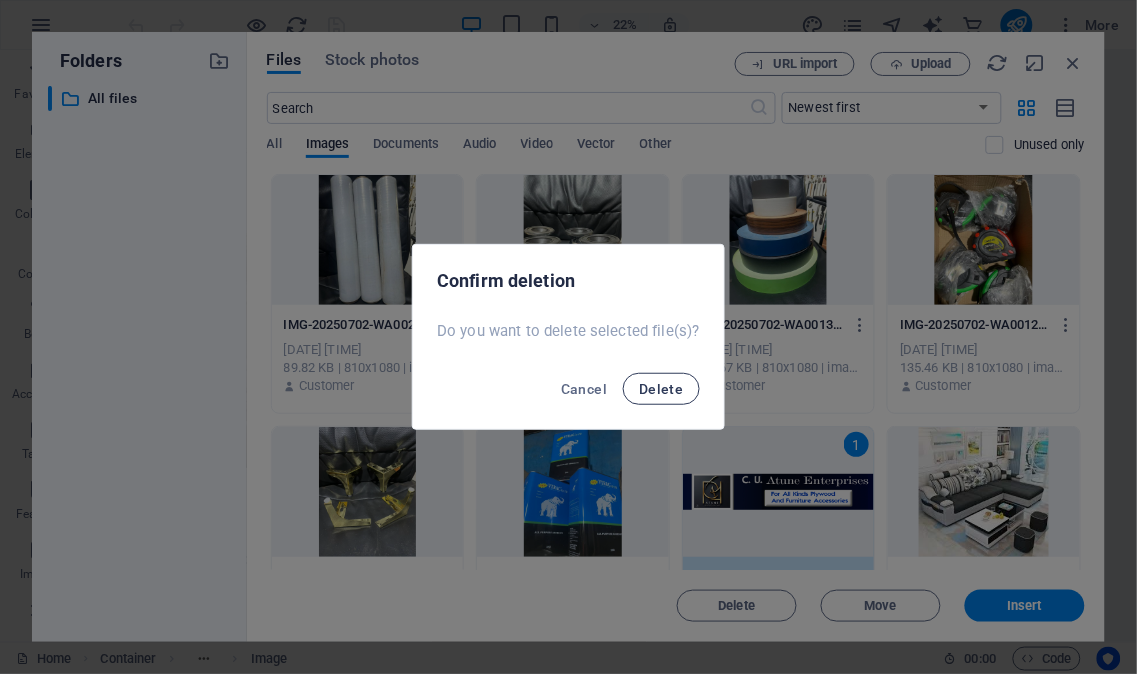 click on "Delete" at bounding box center (661, 389) 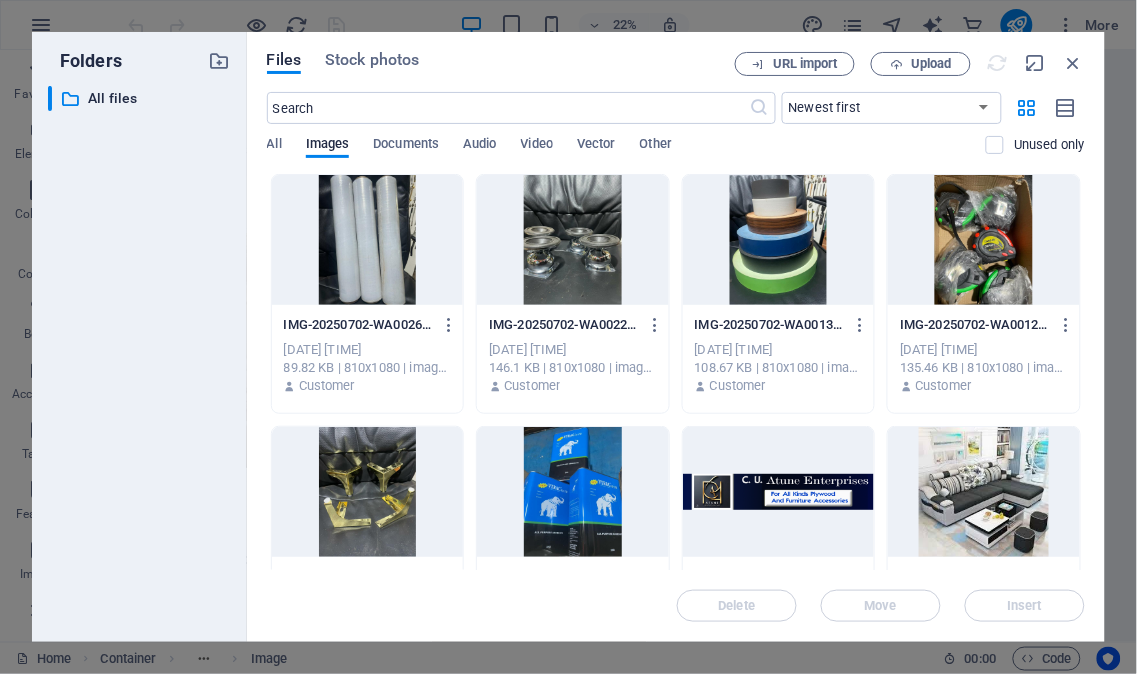 click at bounding box center (779, 240) 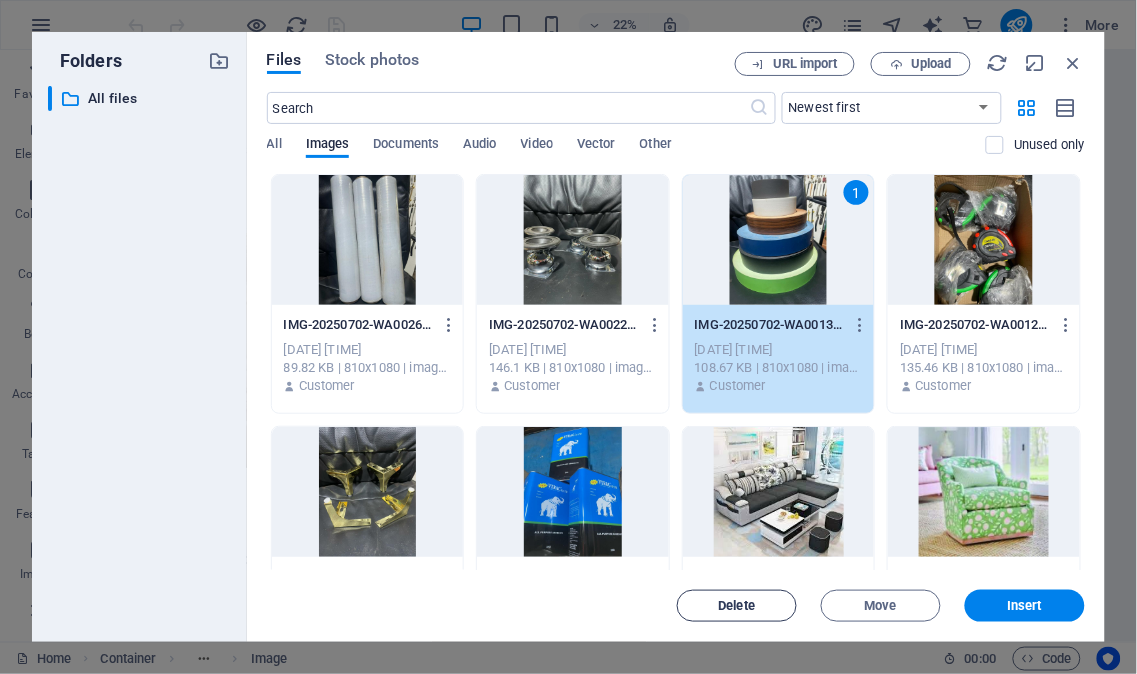 click on "Delete" at bounding box center [737, 606] 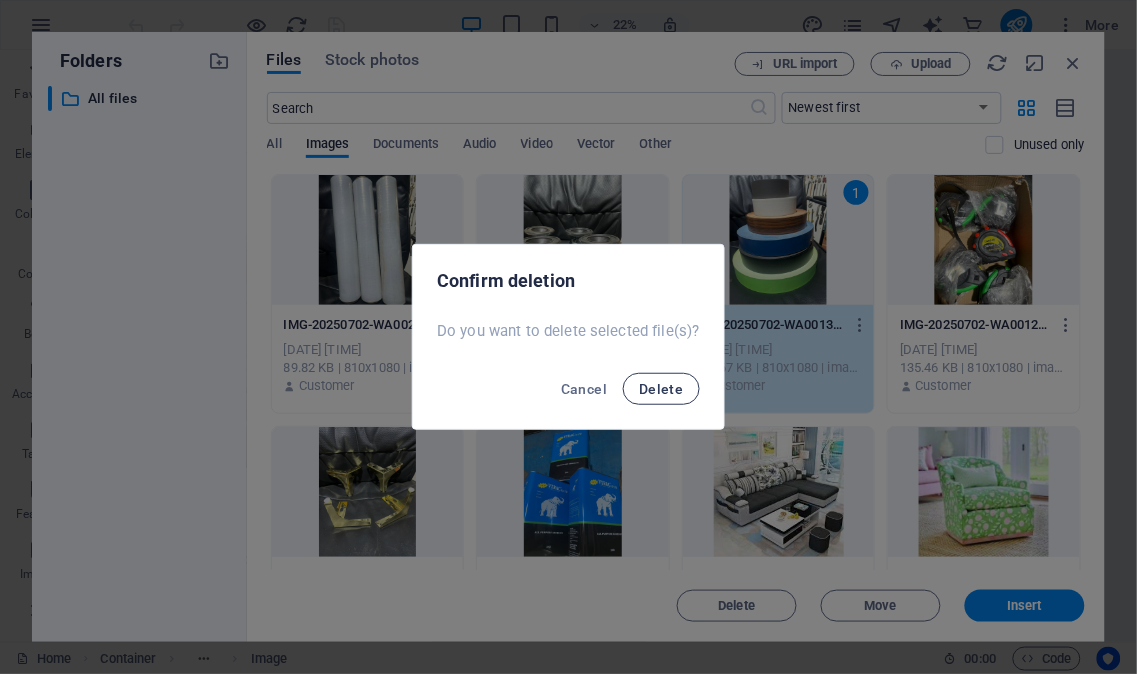 click on "Delete" at bounding box center [661, 389] 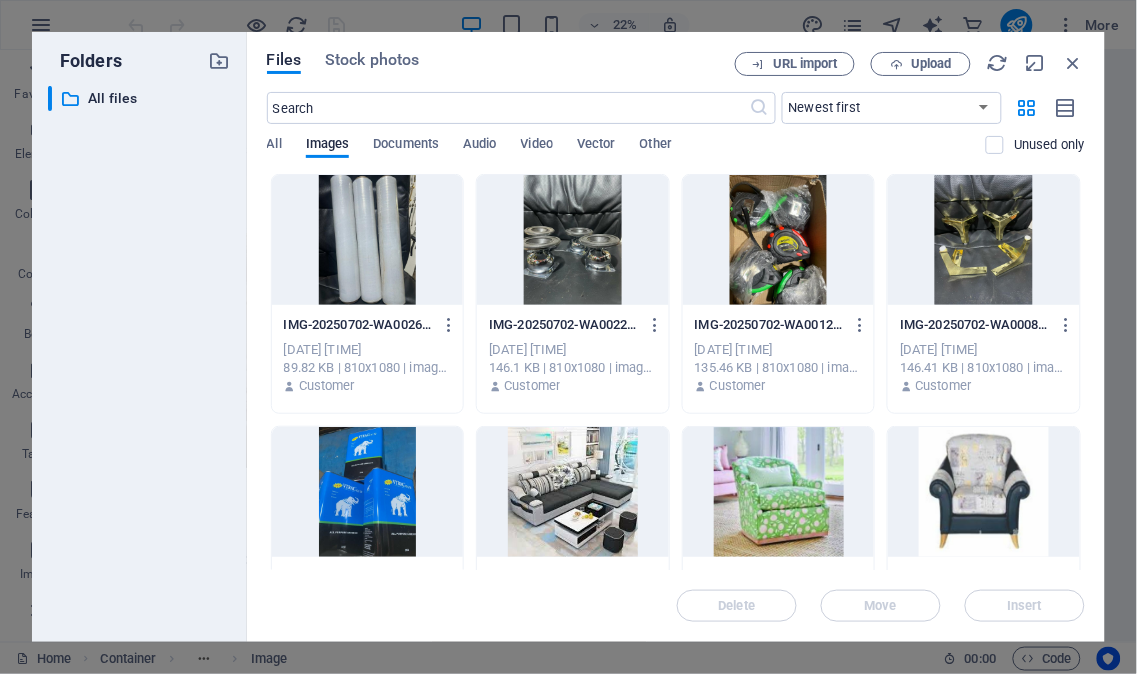 click at bounding box center [779, 492] 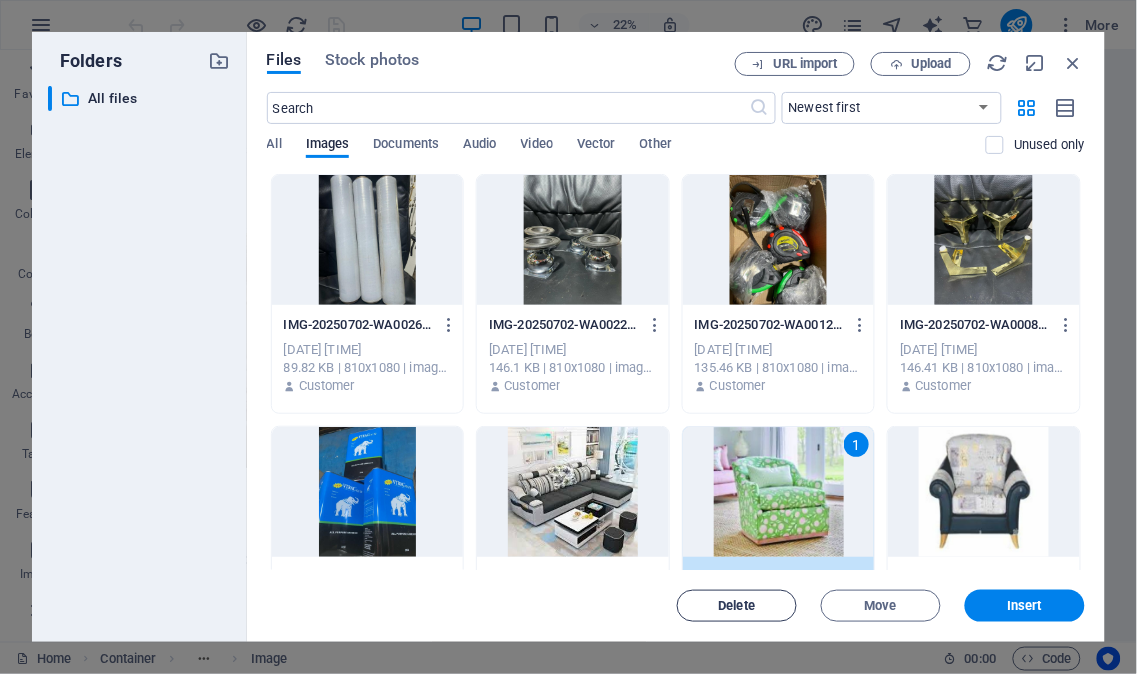 click on "Delete" at bounding box center (737, 606) 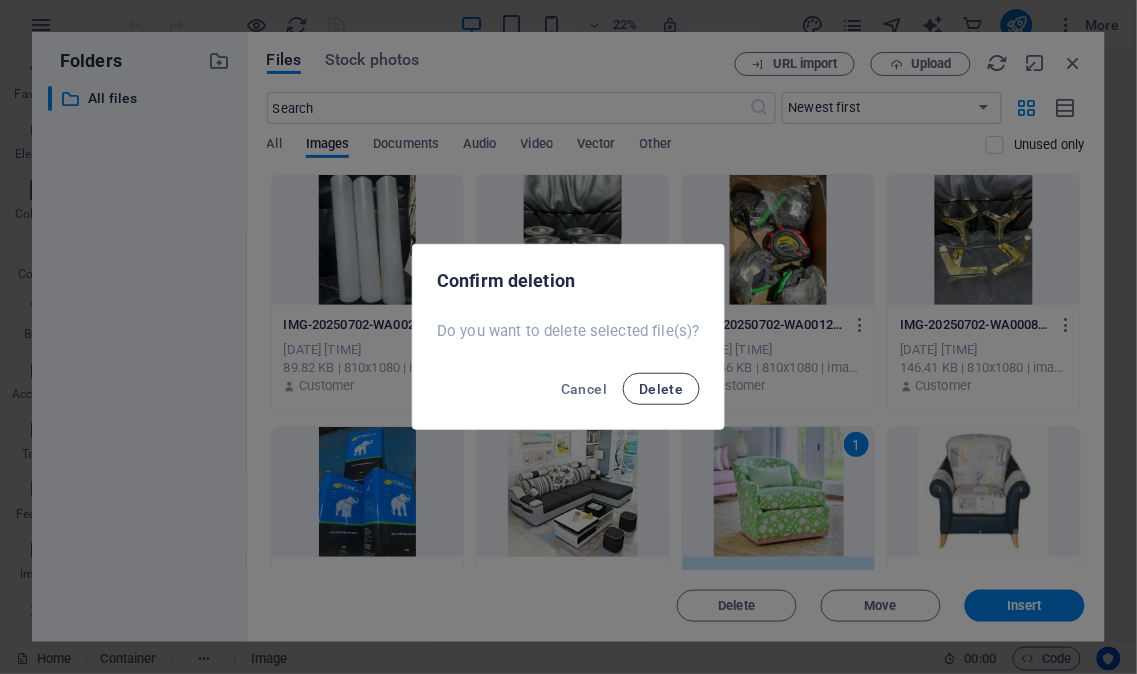 click on "Delete" at bounding box center (661, 389) 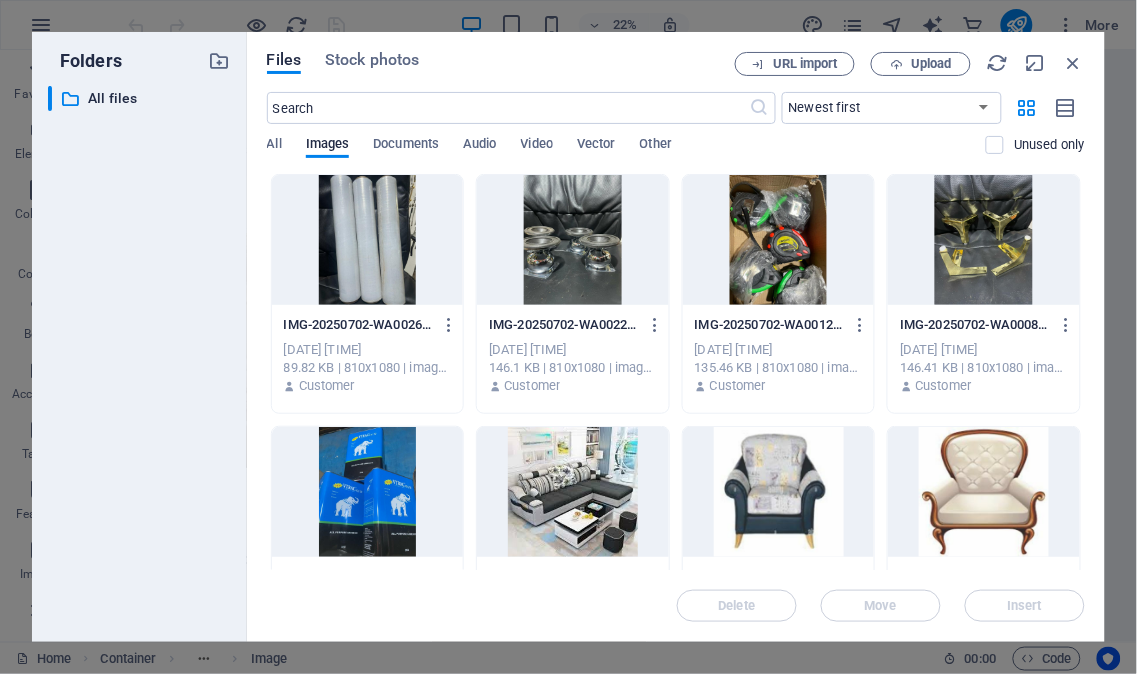 click at bounding box center [779, 240] 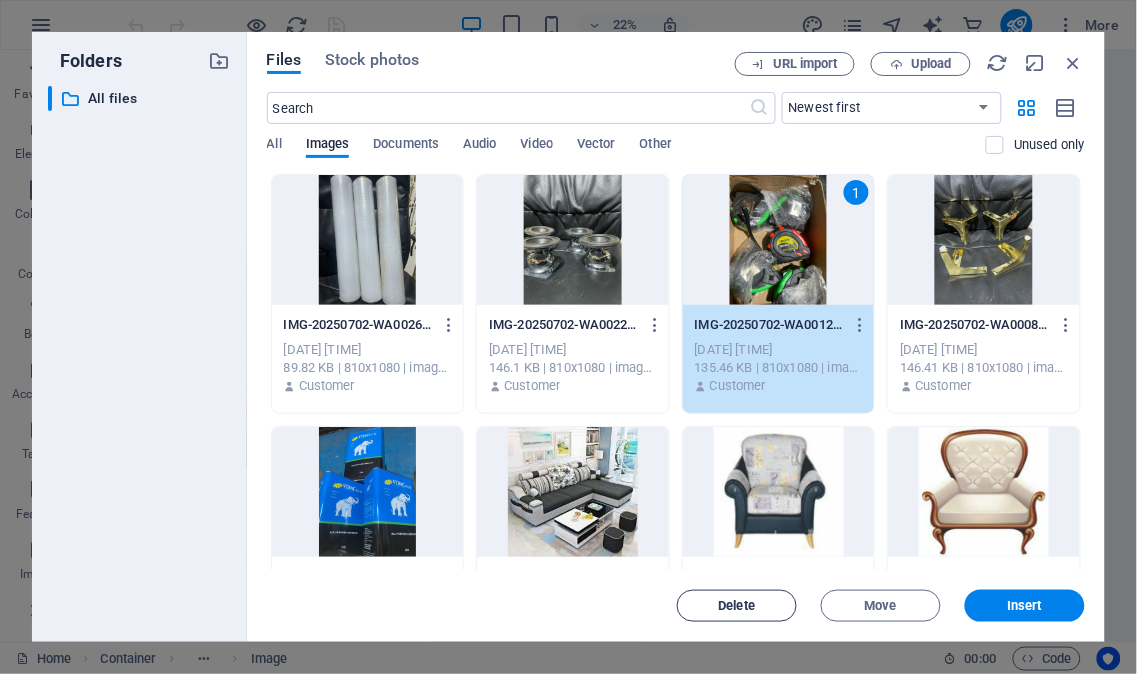 click on "Delete" at bounding box center [737, 606] 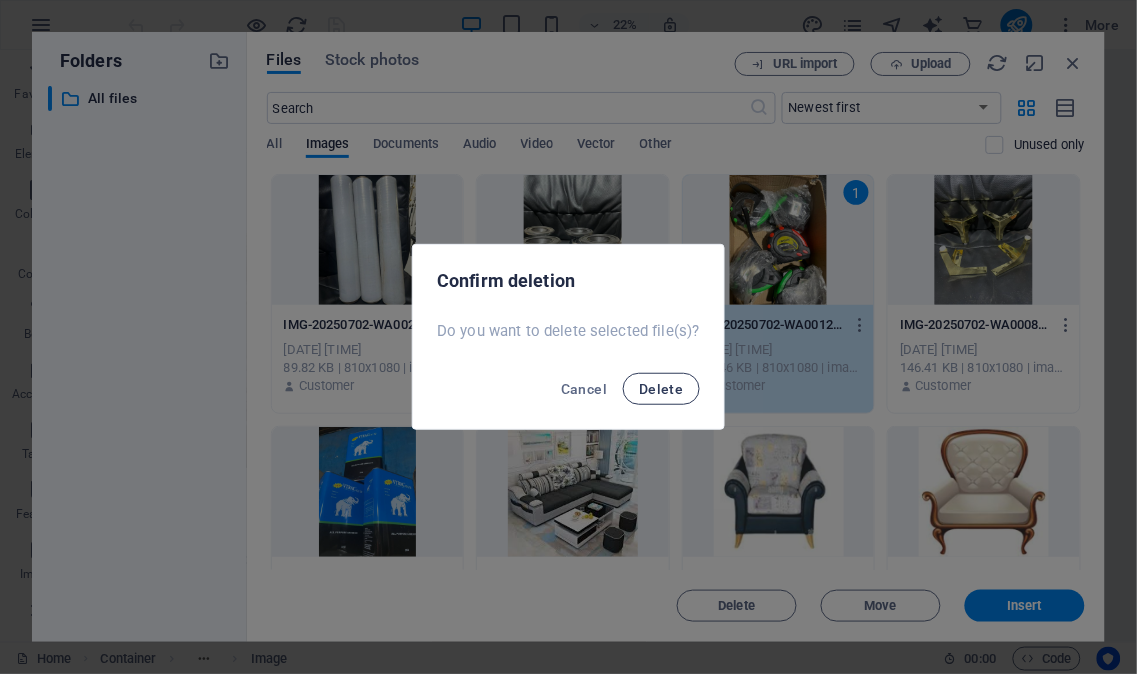 click on "Delete" at bounding box center [661, 389] 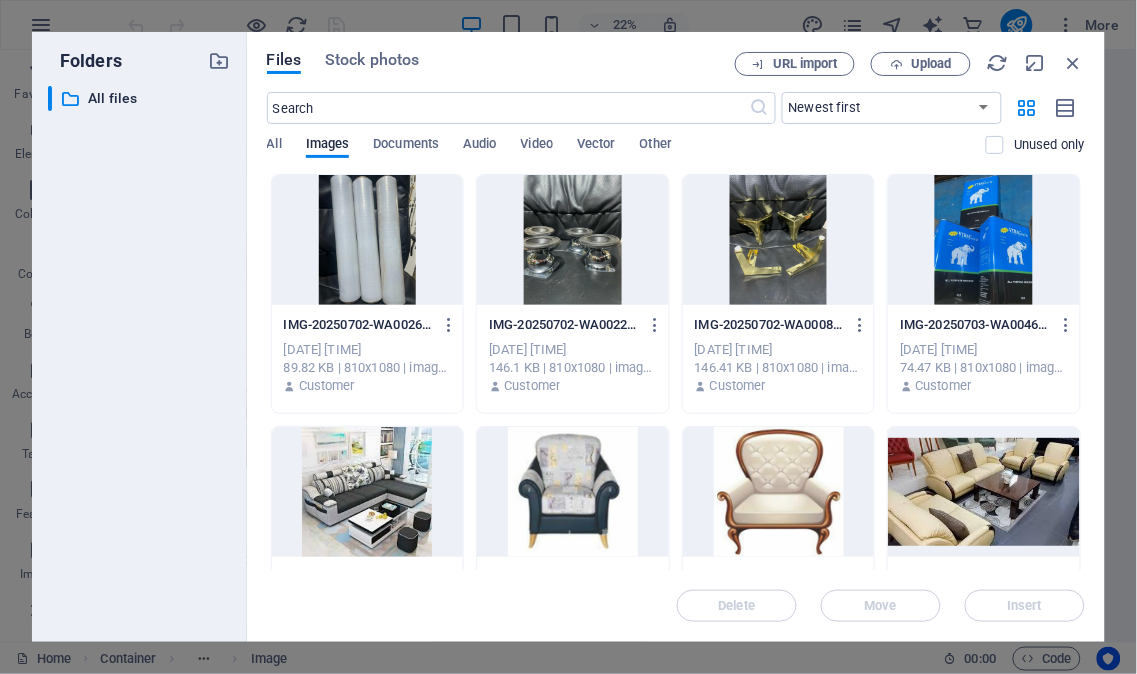 click at bounding box center [779, 240] 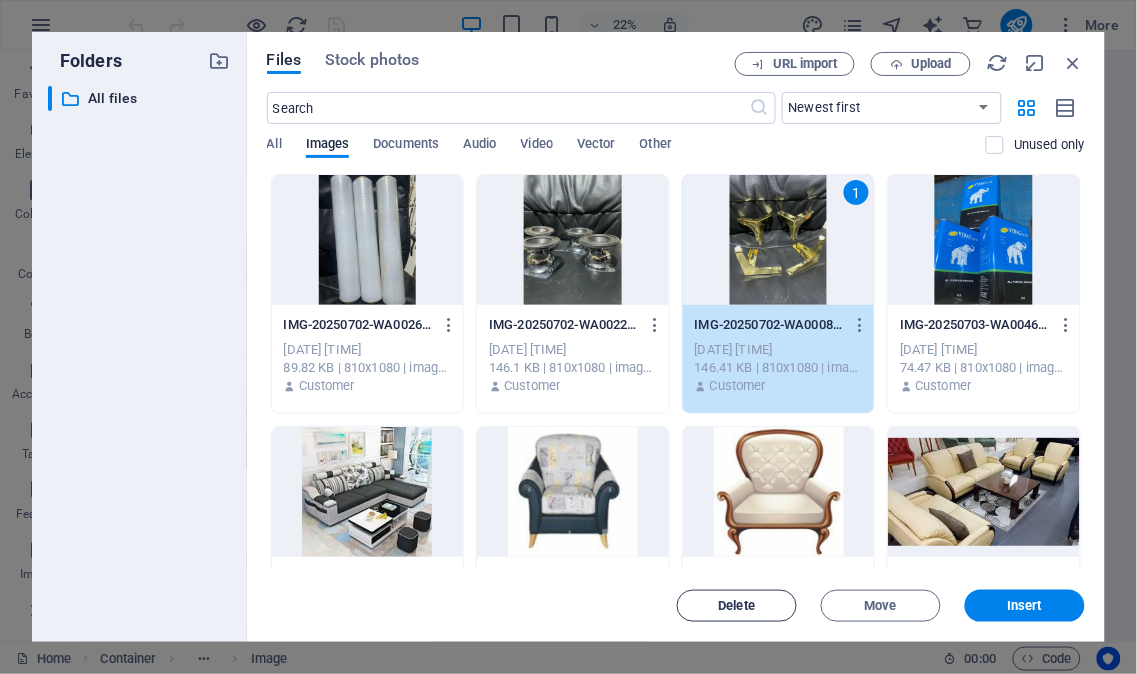click on "Delete" at bounding box center [737, 606] 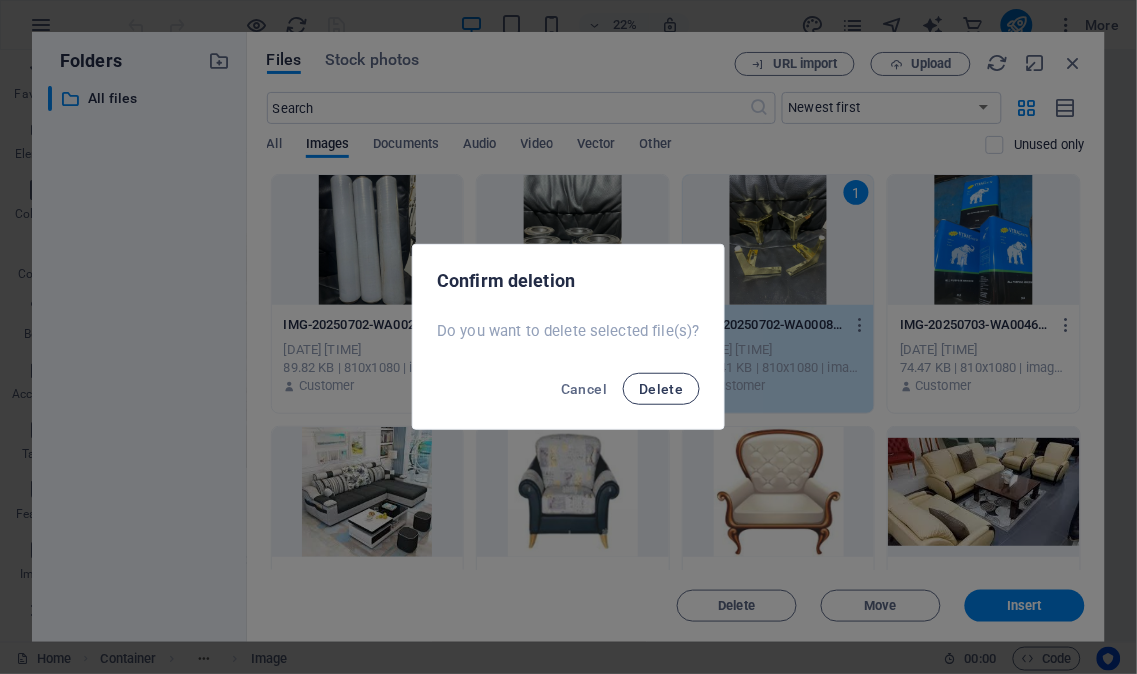 click on "Delete" at bounding box center [661, 389] 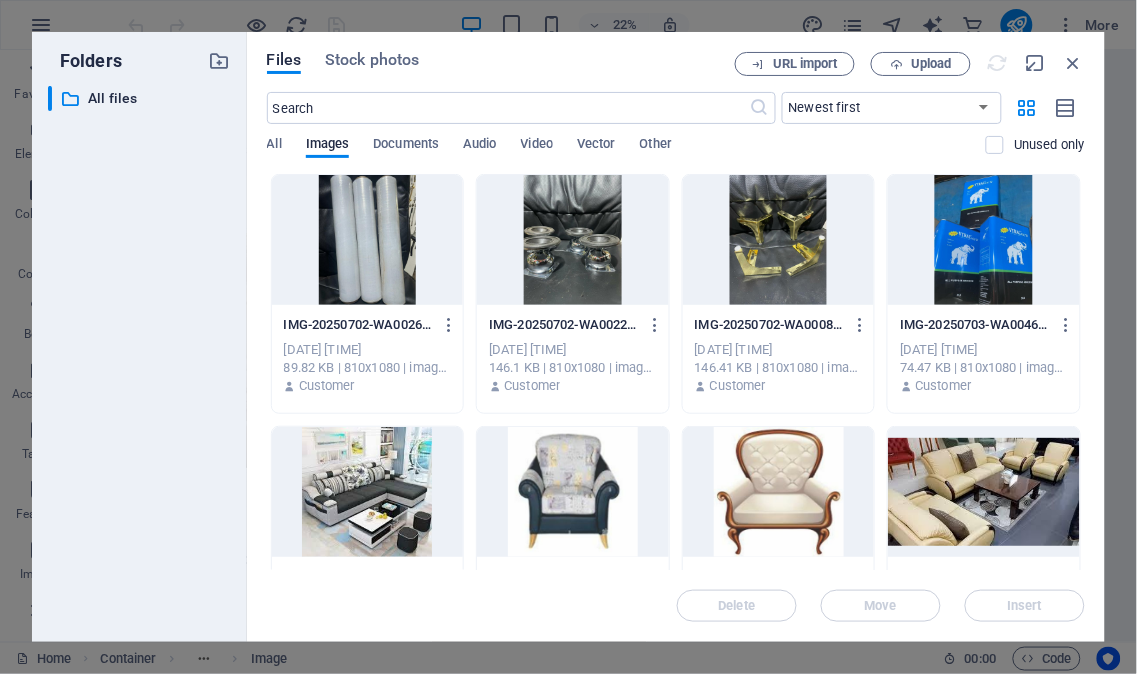 click at bounding box center (984, 492) 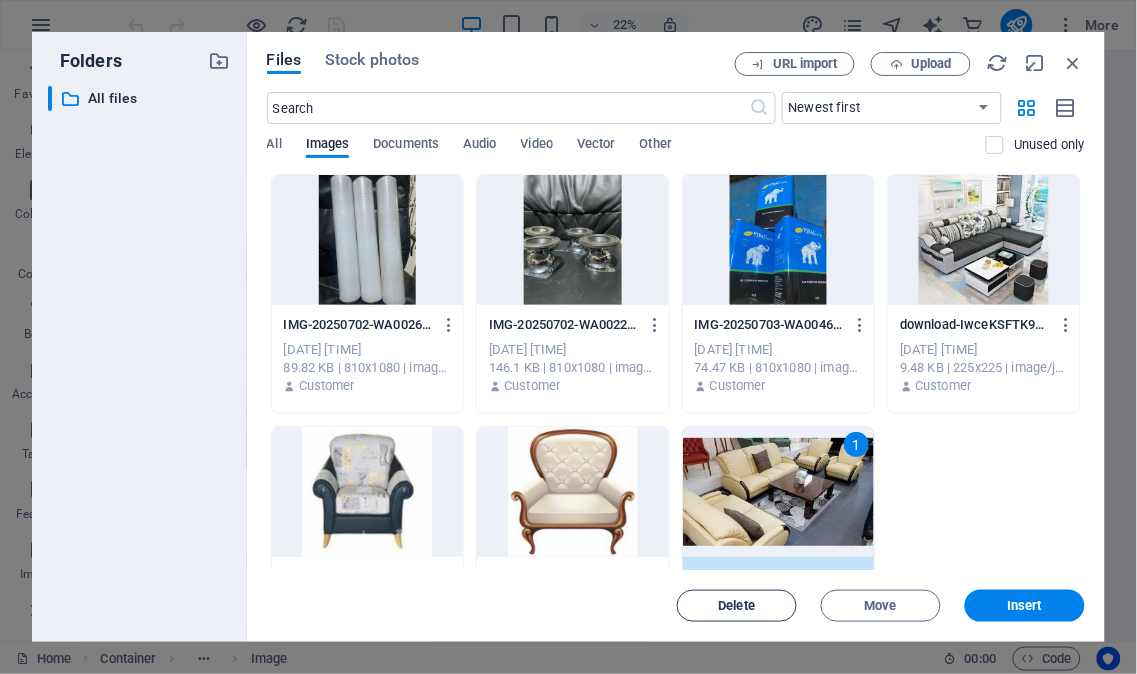 click on "Delete" at bounding box center [737, 606] 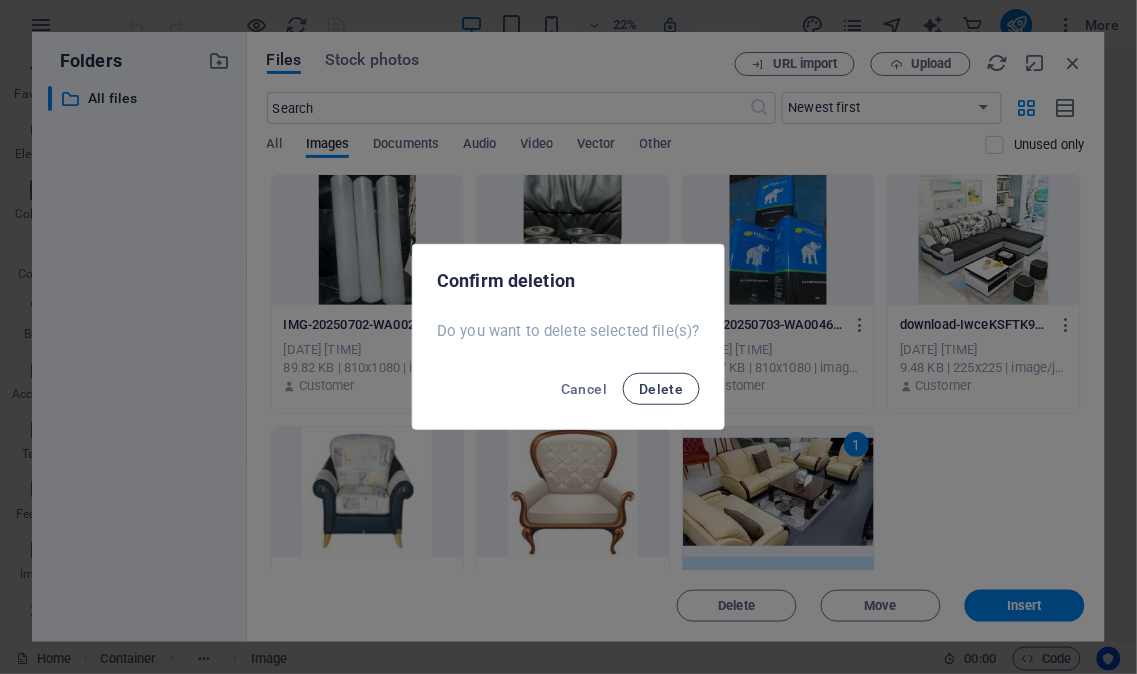 click on "Delete" at bounding box center (661, 389) 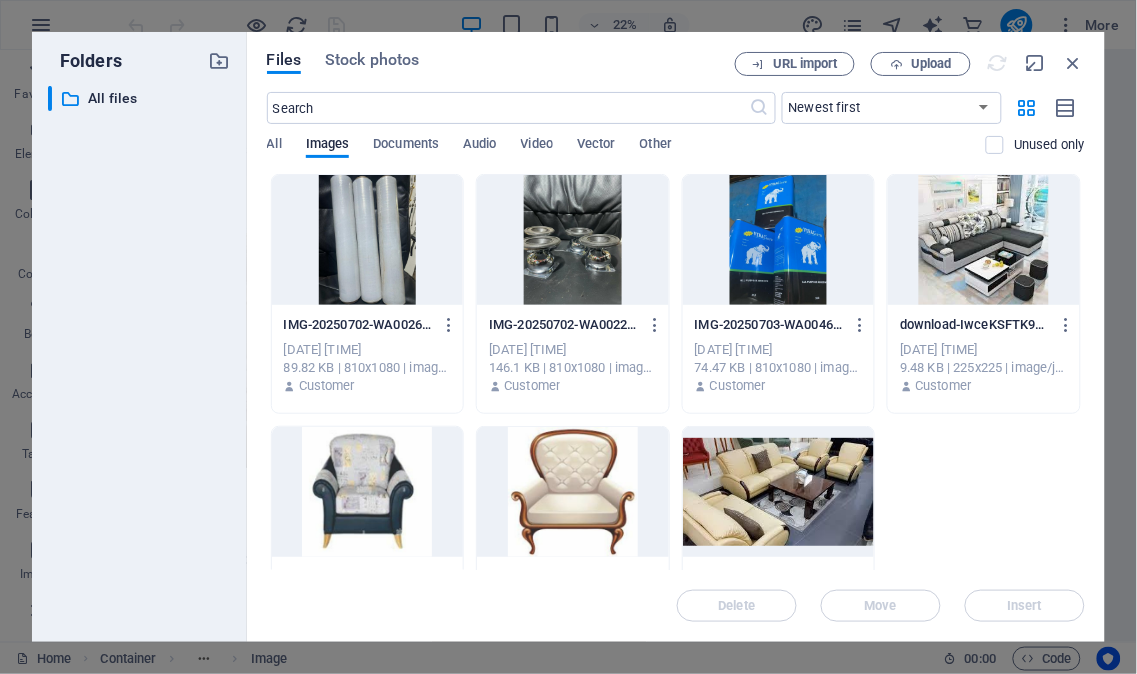 click at bounding box center (573, 492) 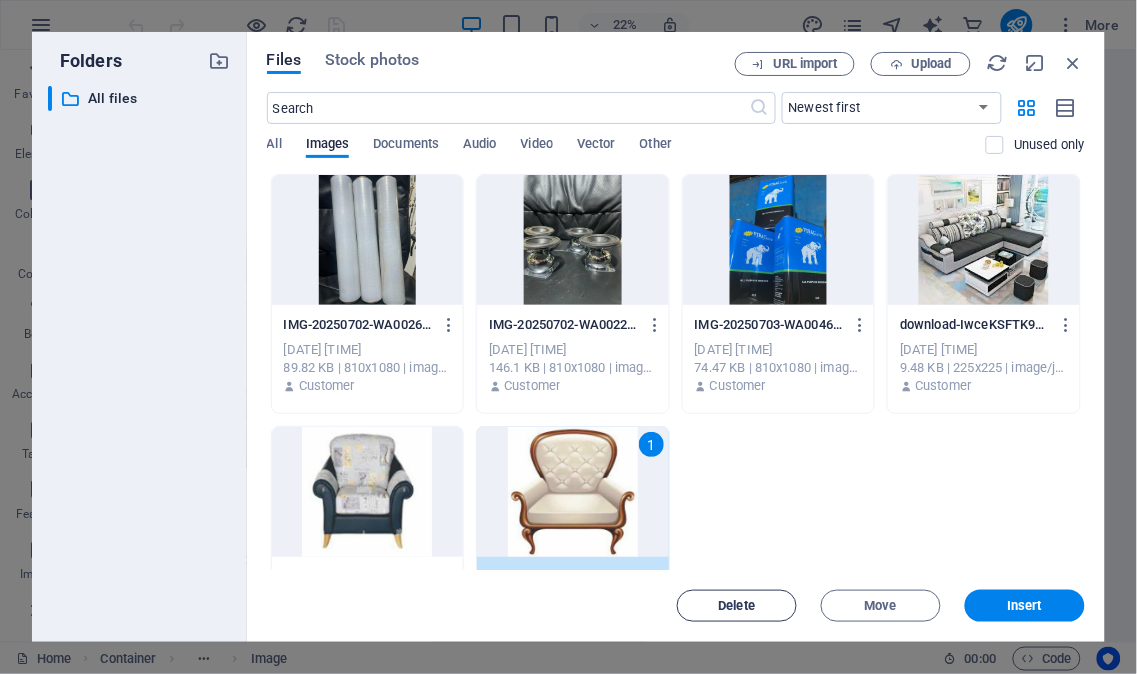 click on "Delete" at bounding box center [737, 606] 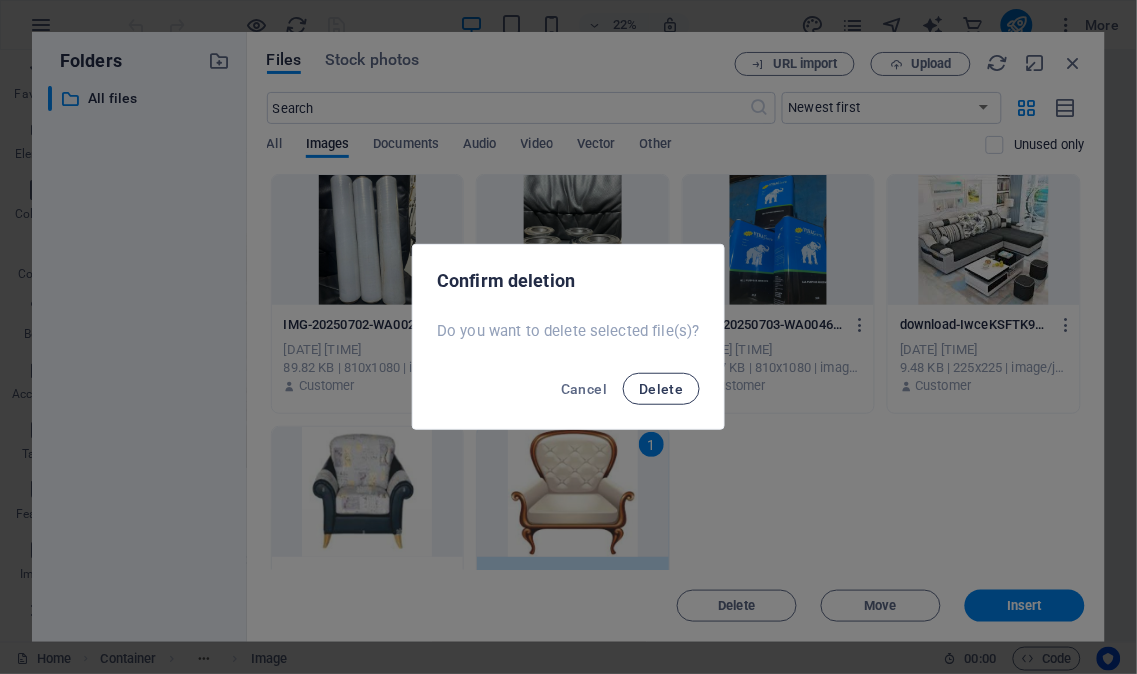 click on "Delete" at bounding box center [661, 389] 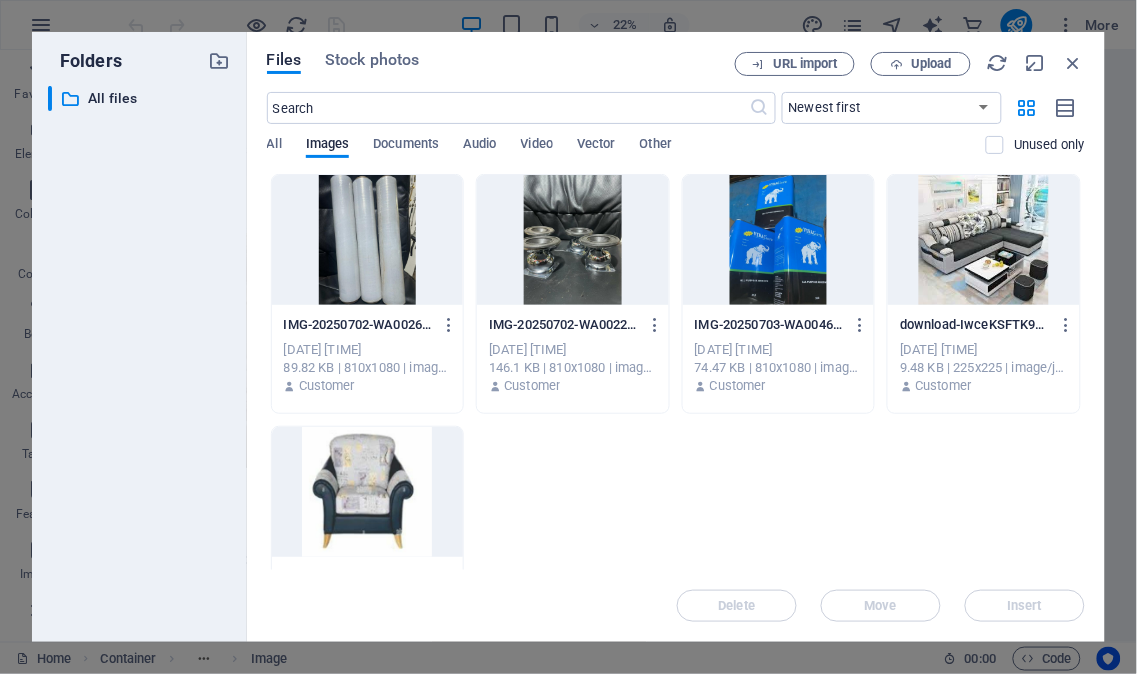 click at bounding box center (368, 492) 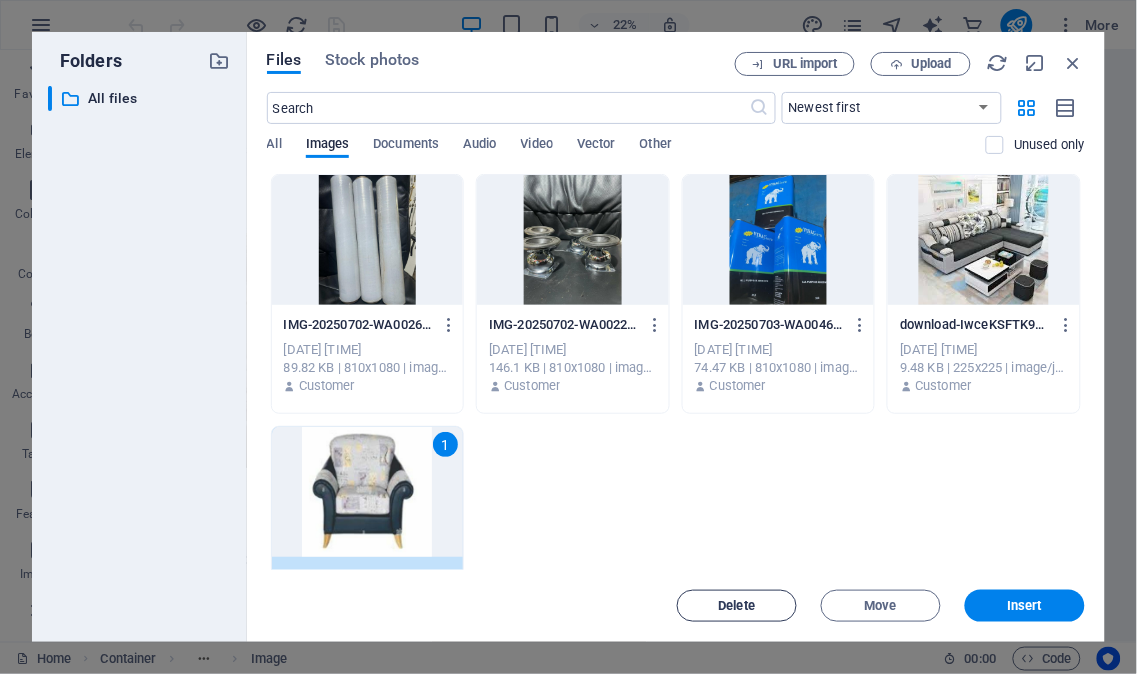 click on "Delete" at bounding box center [737, 606] 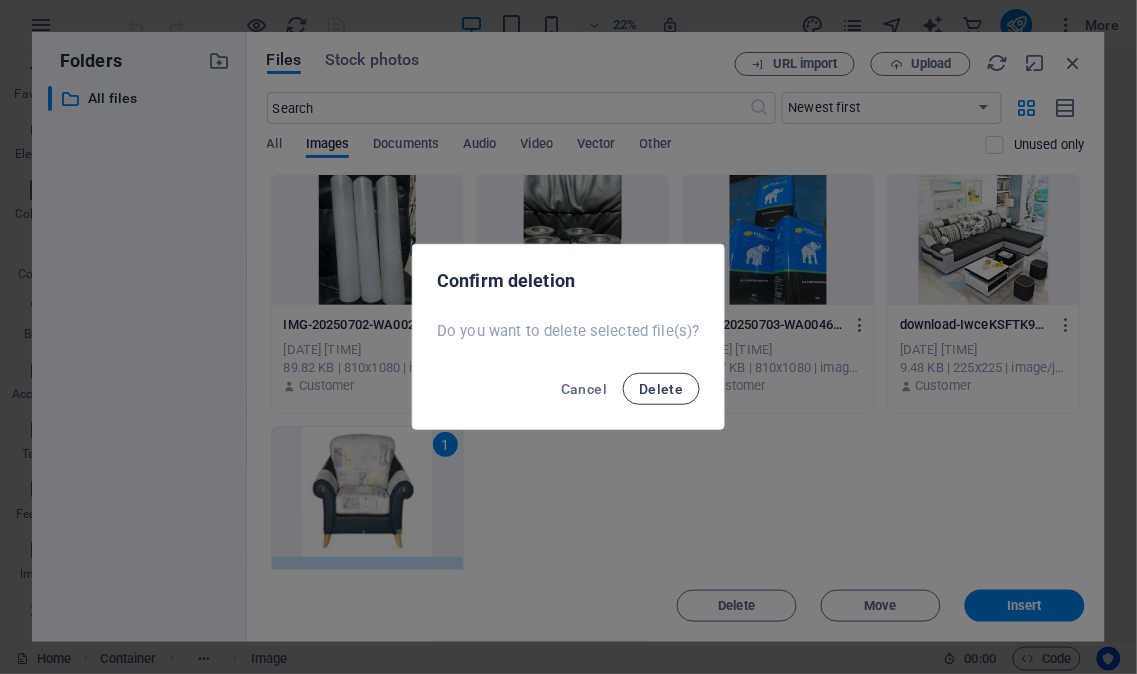 click on "Delete" at bounding box center [661, 389] 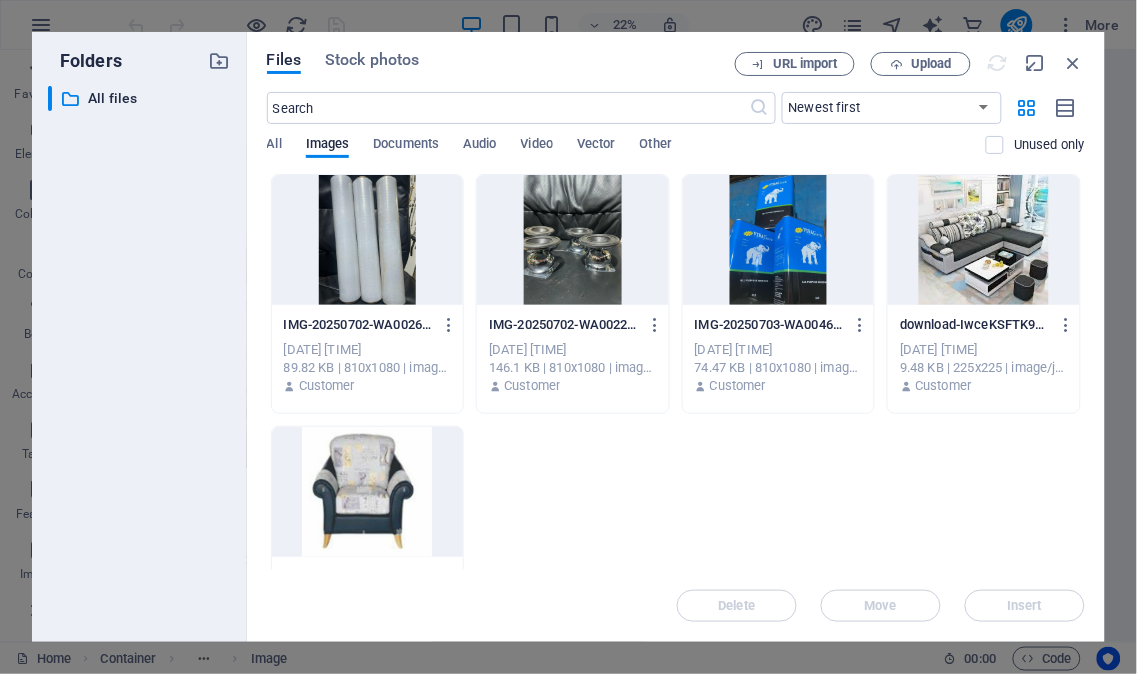 drag, startPoint x: 396, startPoint y: 260, endPoint x: 465, endPoint y: 285, distance: 73.38937 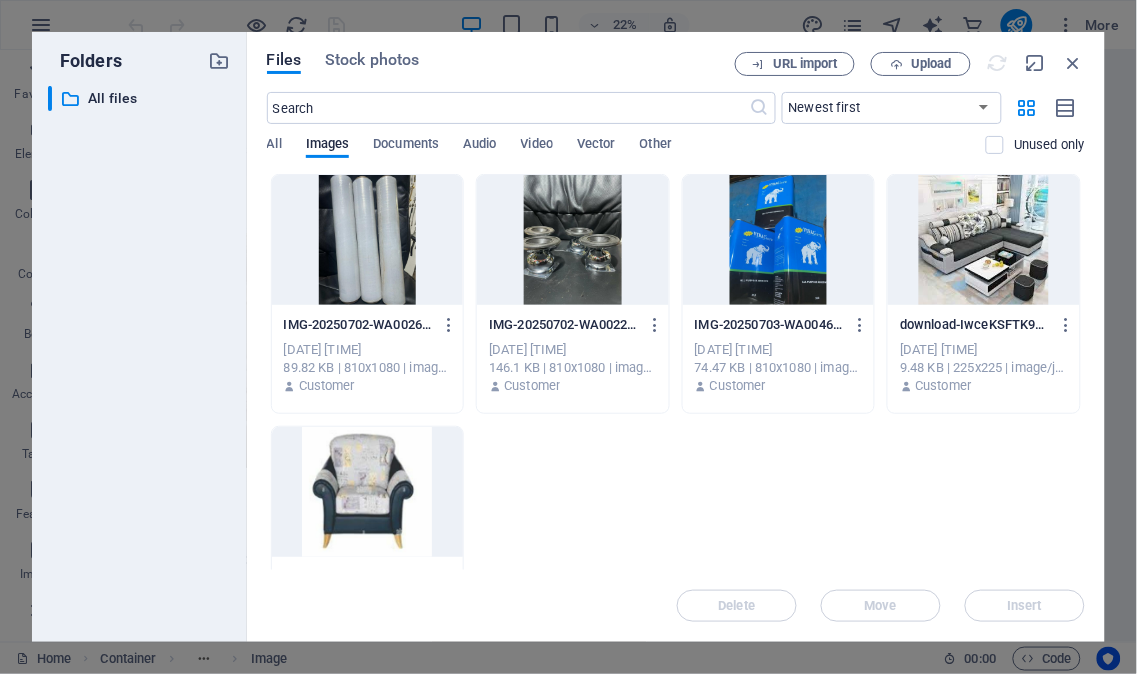 click at bounding box center (368, 240) 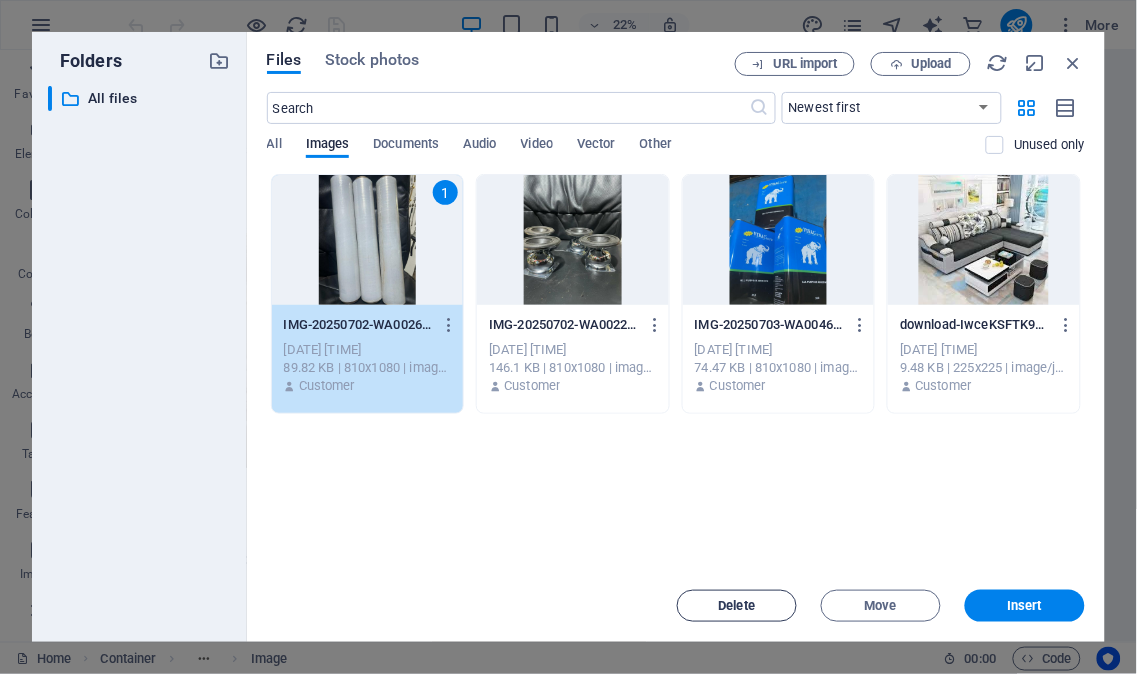 click on "Delete" at bounding box center [737, 606] 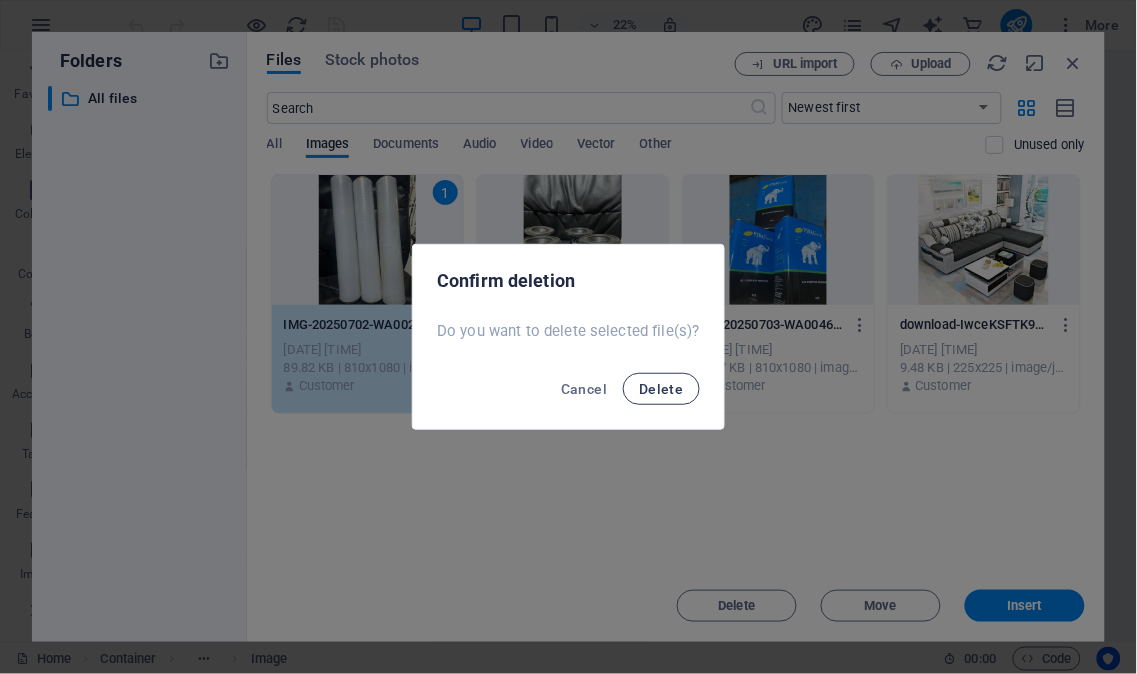click on "Delete" at bounding box center (661, 389) 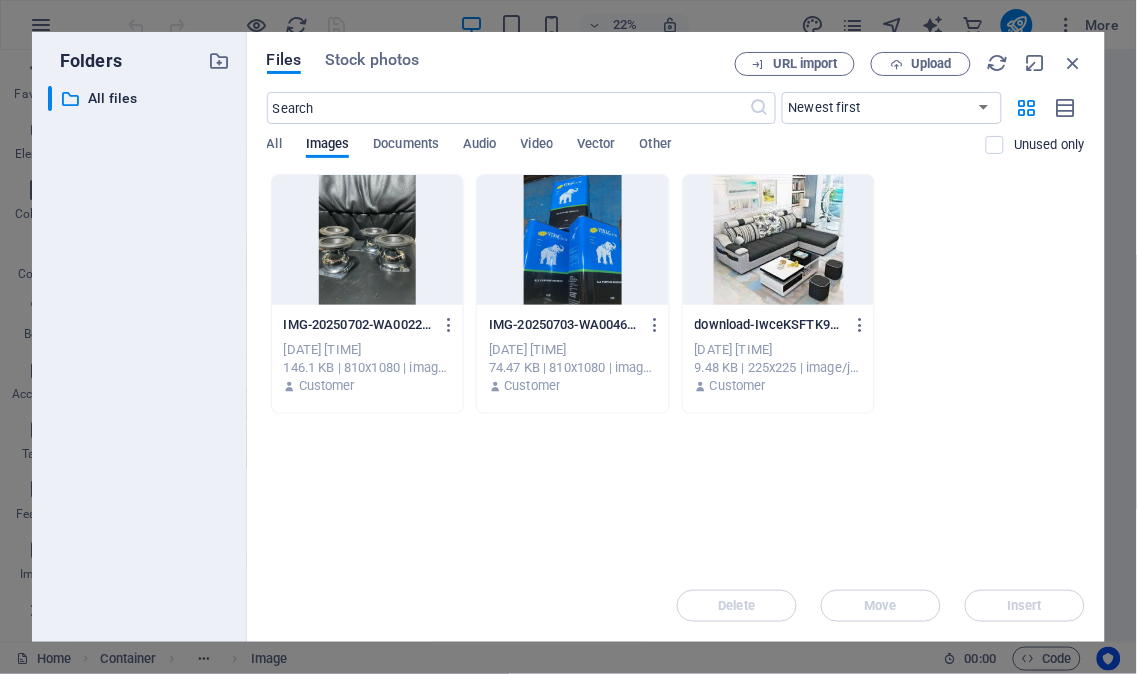 click at bounding box center [368, 240] 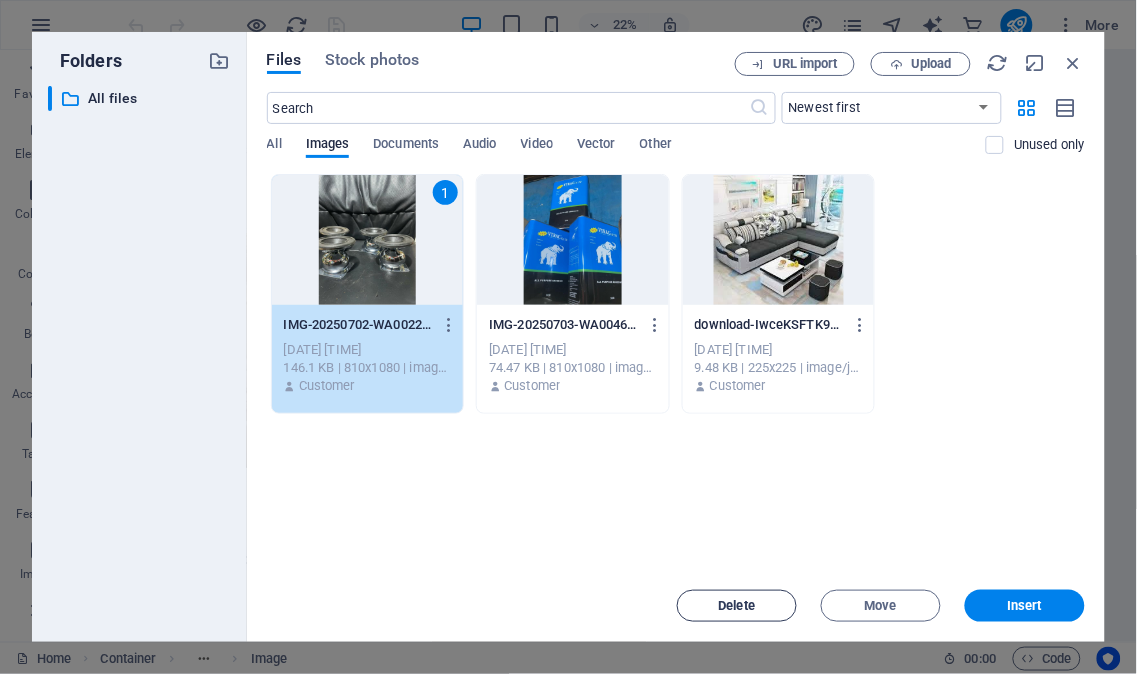 click on "Delete" at bounding box center (737, 606) 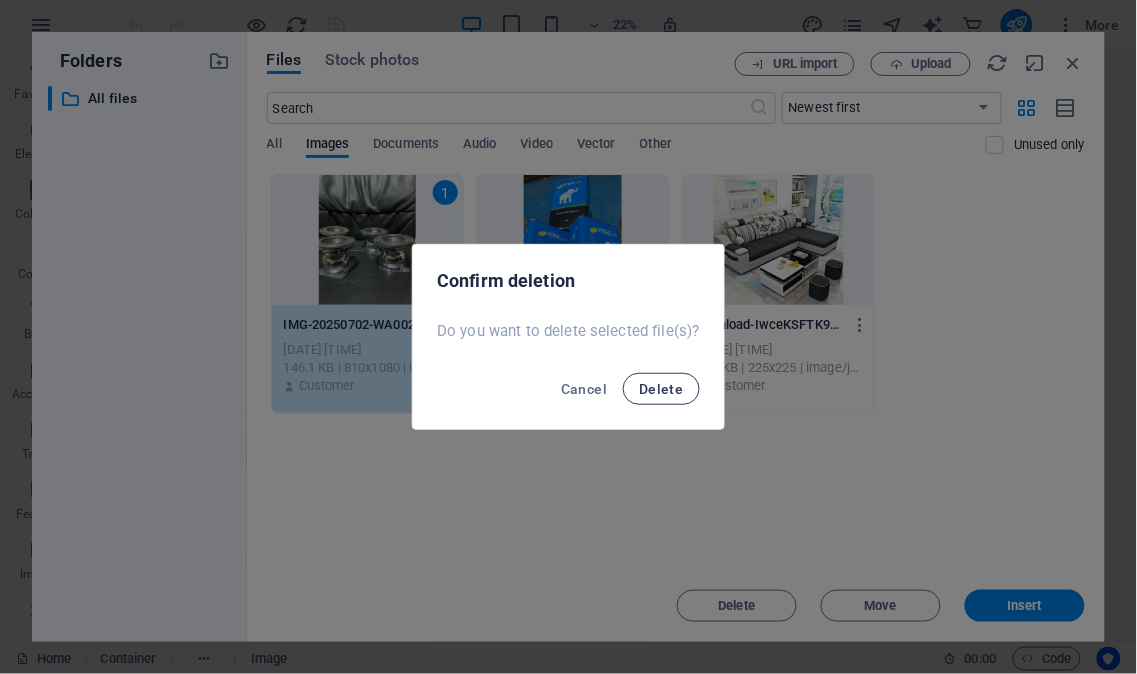 click on "Delete" at bounding box center (661, 389) 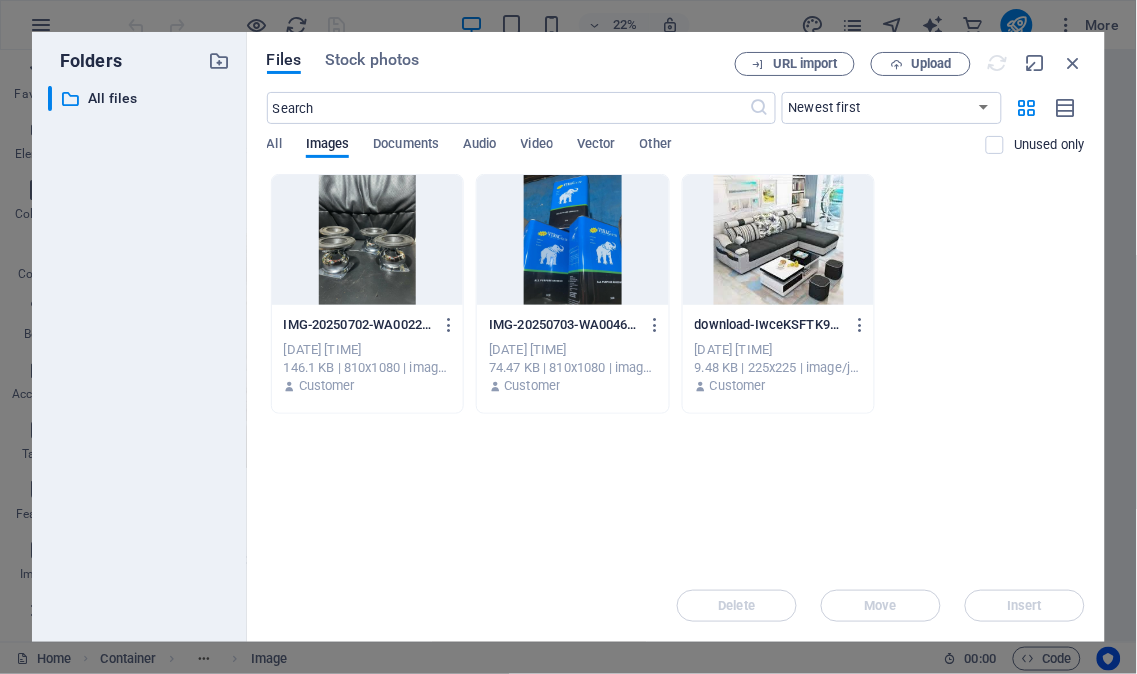 click at bounding box center [368, 240] 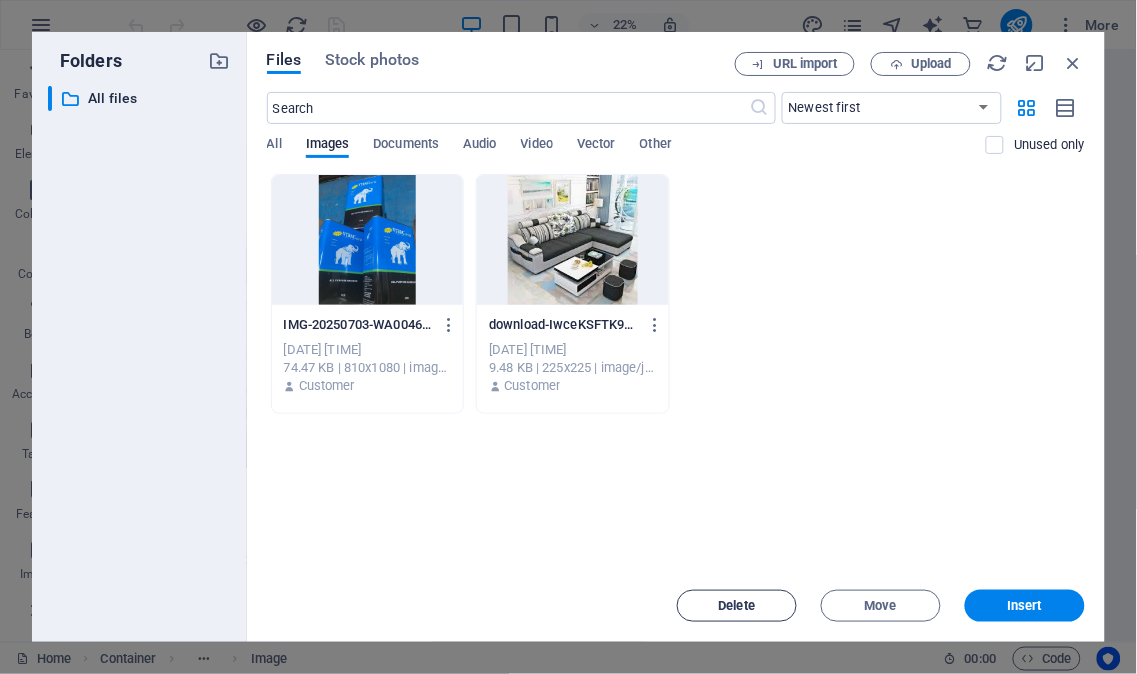 click on "Delete" at bounding box center (737, 606) 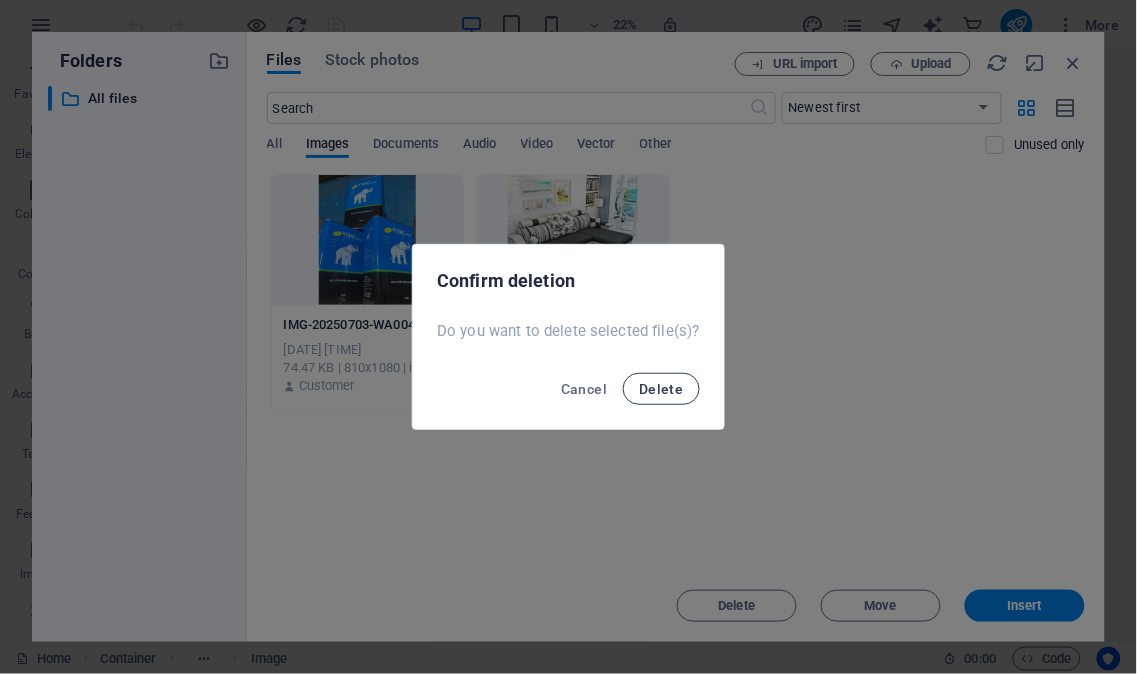 click on "Delete" at bounding box center [661, 389] 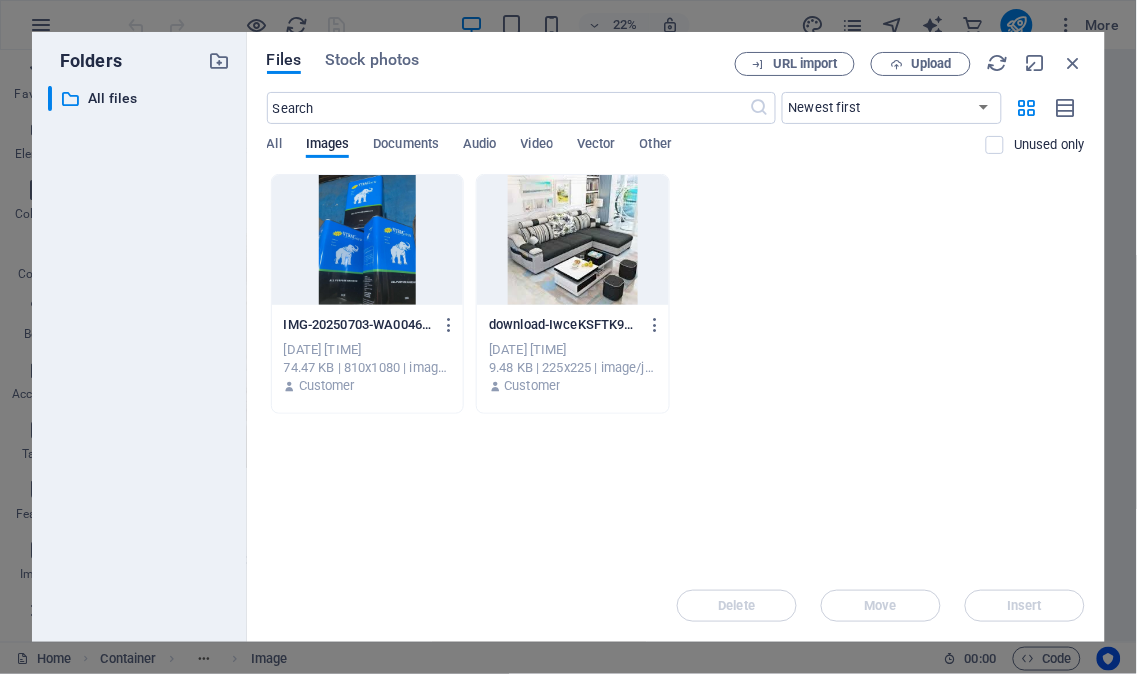 click at bounding box center (368, 240) 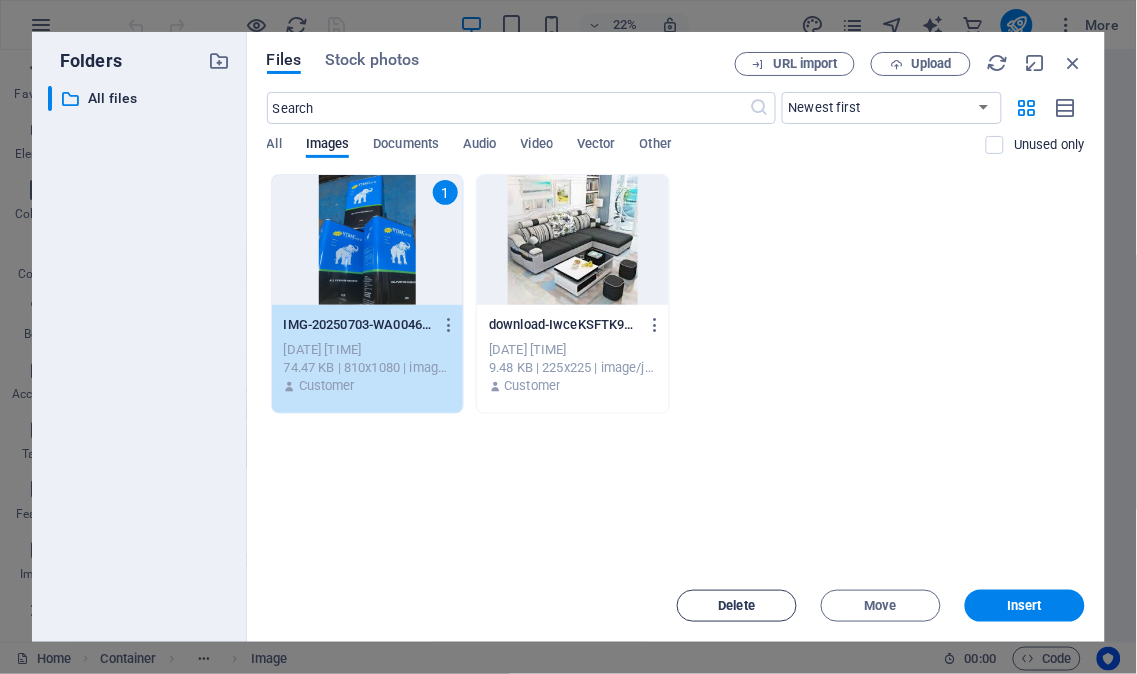 click on "Delete" at bounding box center (737, 606) 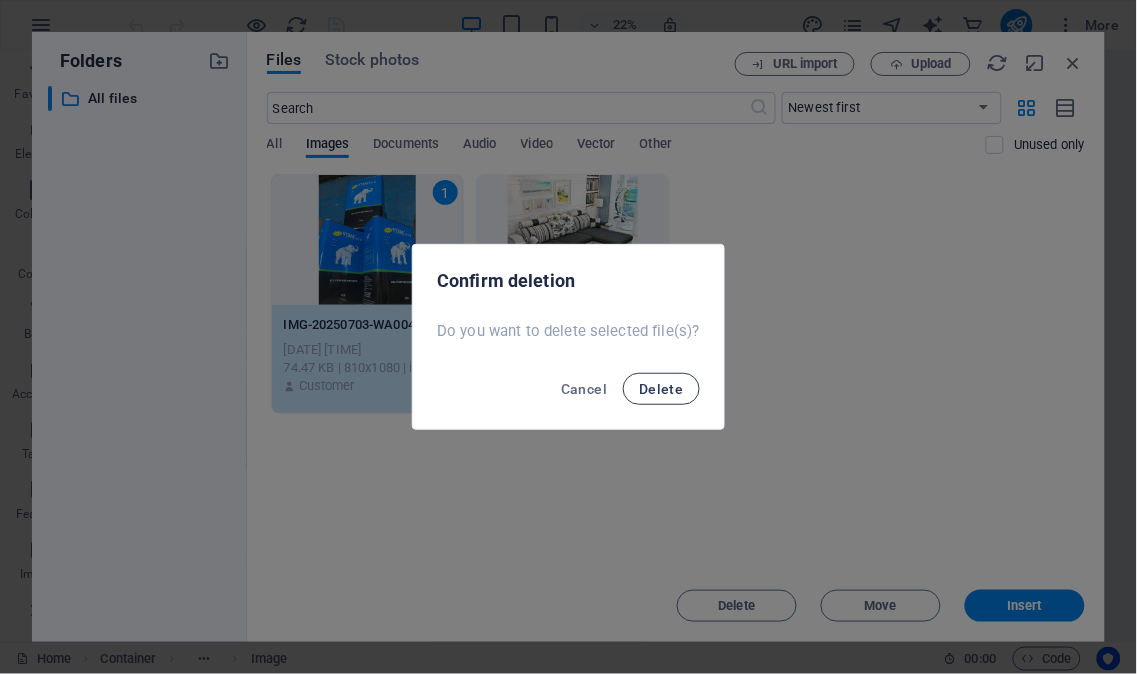 click on "Delete" at bounding box center [661, 389] 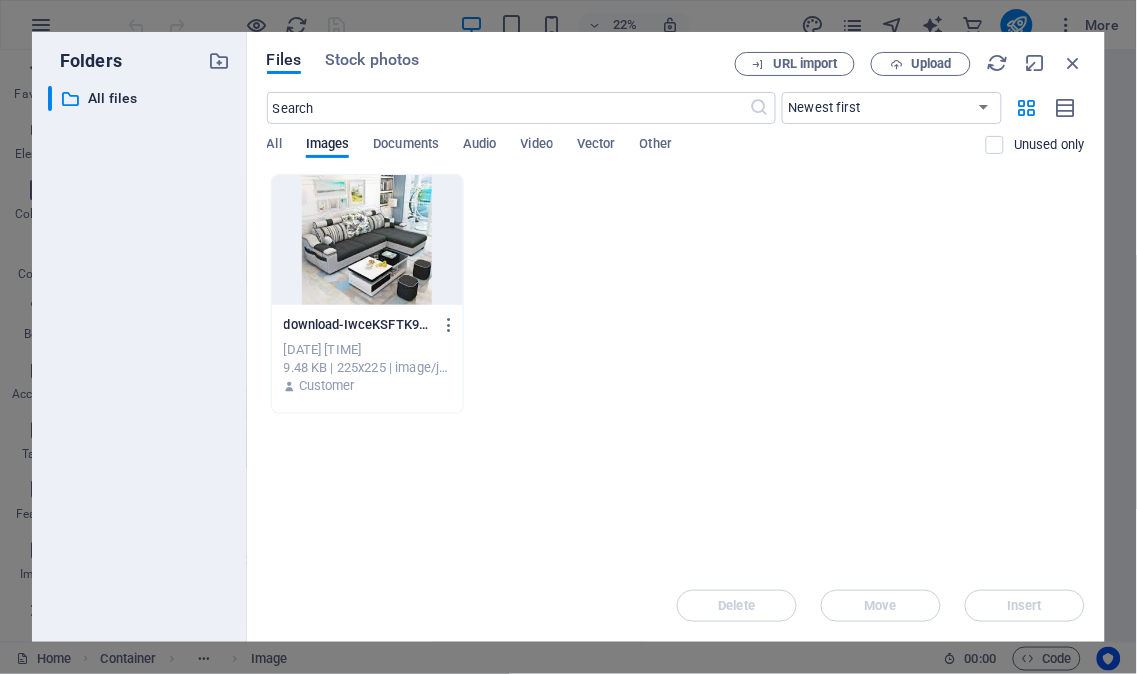 click at bounding box center [368, 240] 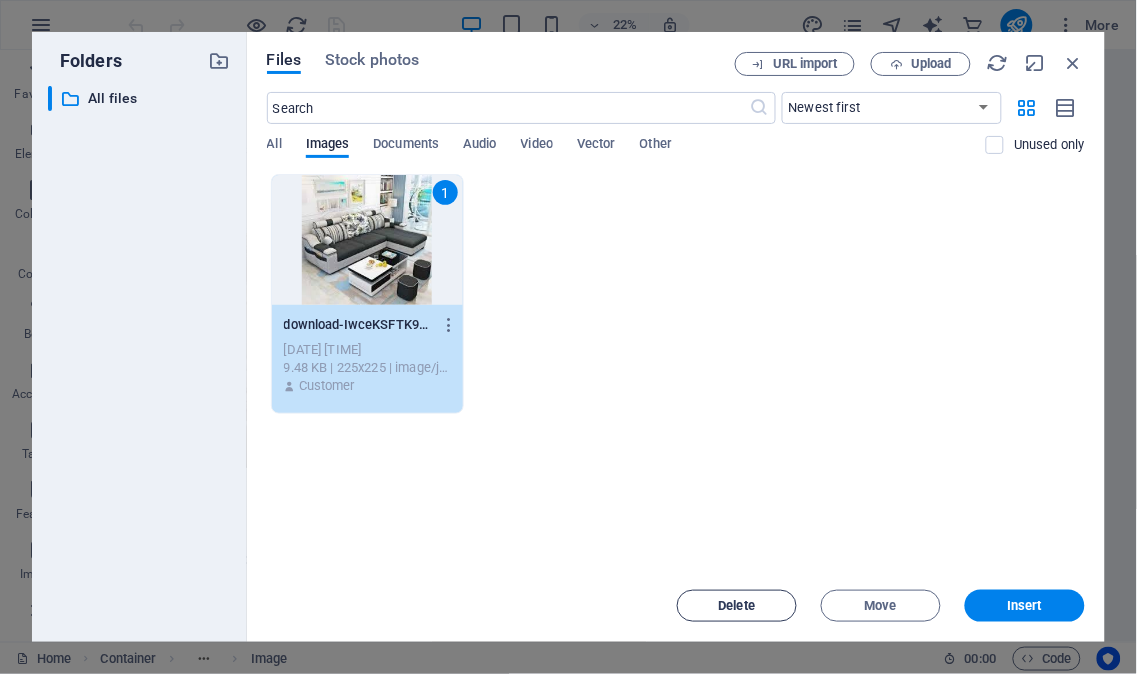 click on "Delete" at bounding box center (737, 606) 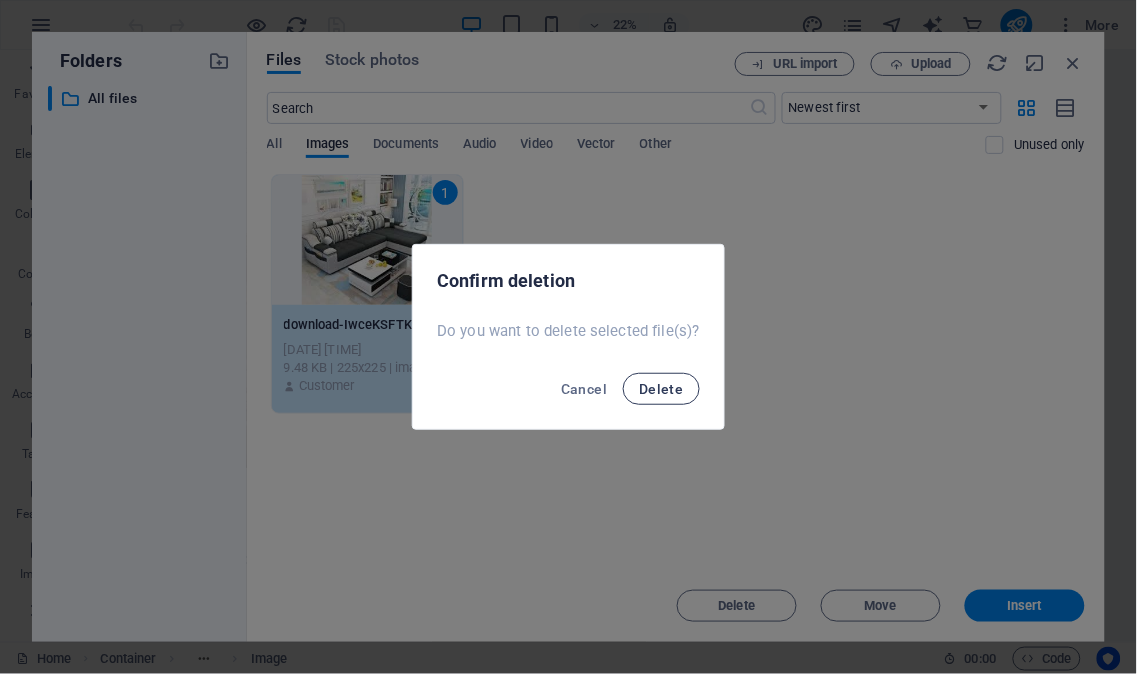 click on "Delete" at bounding box center [661, 389] 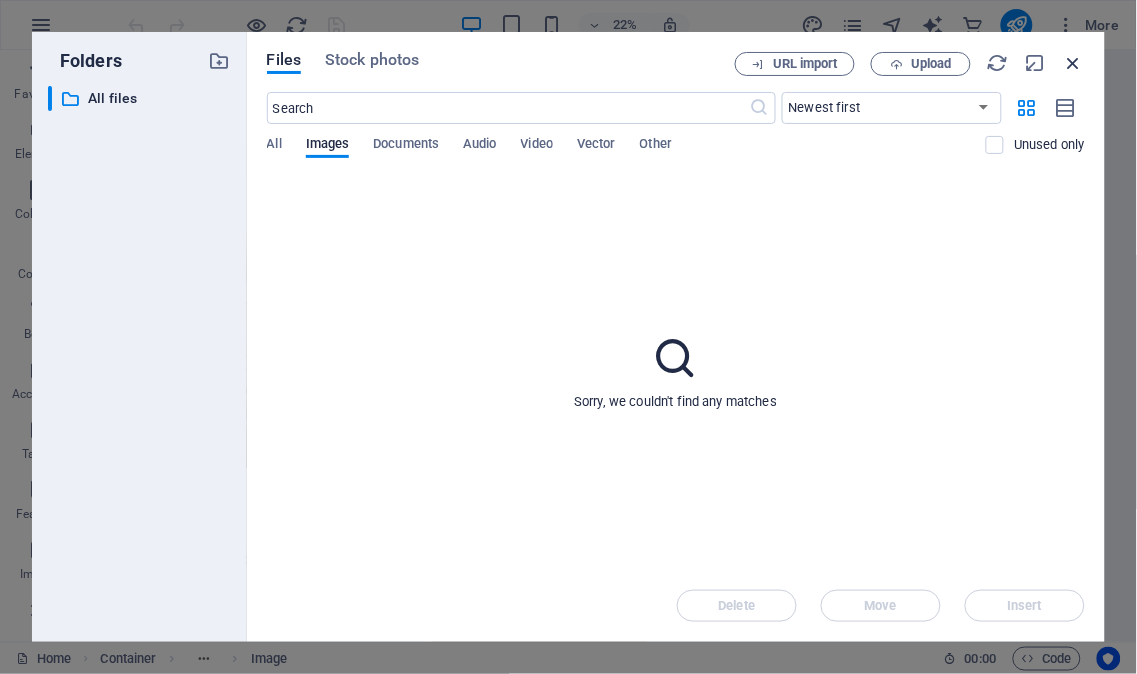 click at bounding box center [1074, 63] 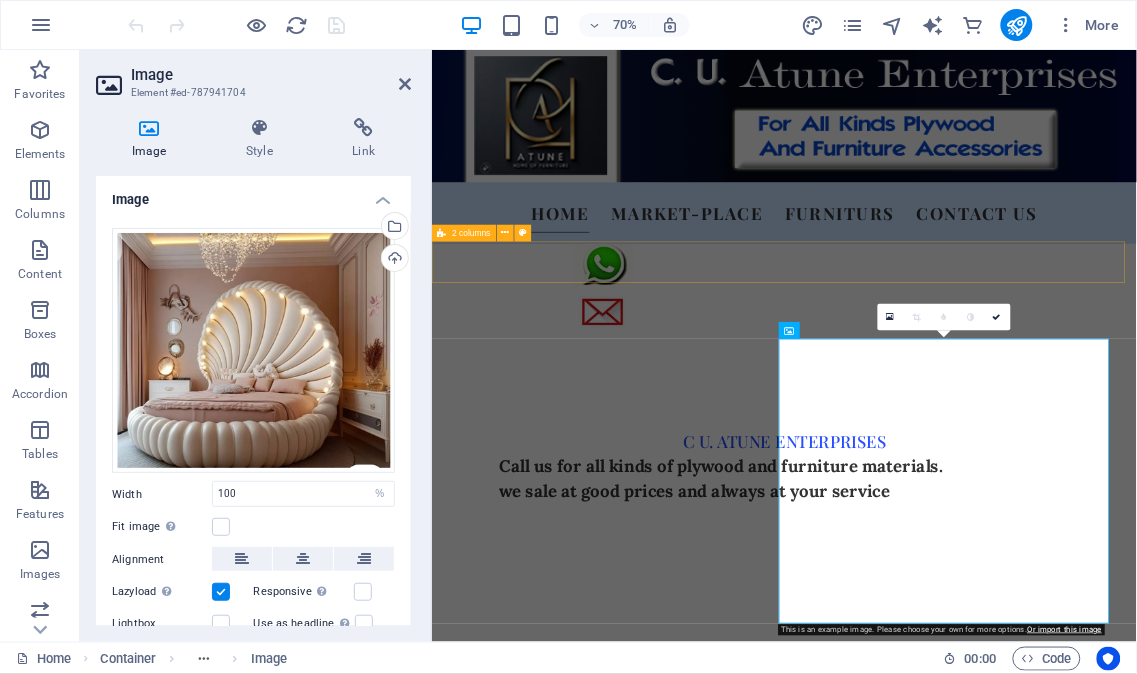 drag, startPoint x: 899, startPoint y: 361, endPoint x: 1117, endPoint y: 266, distance: 237.80034 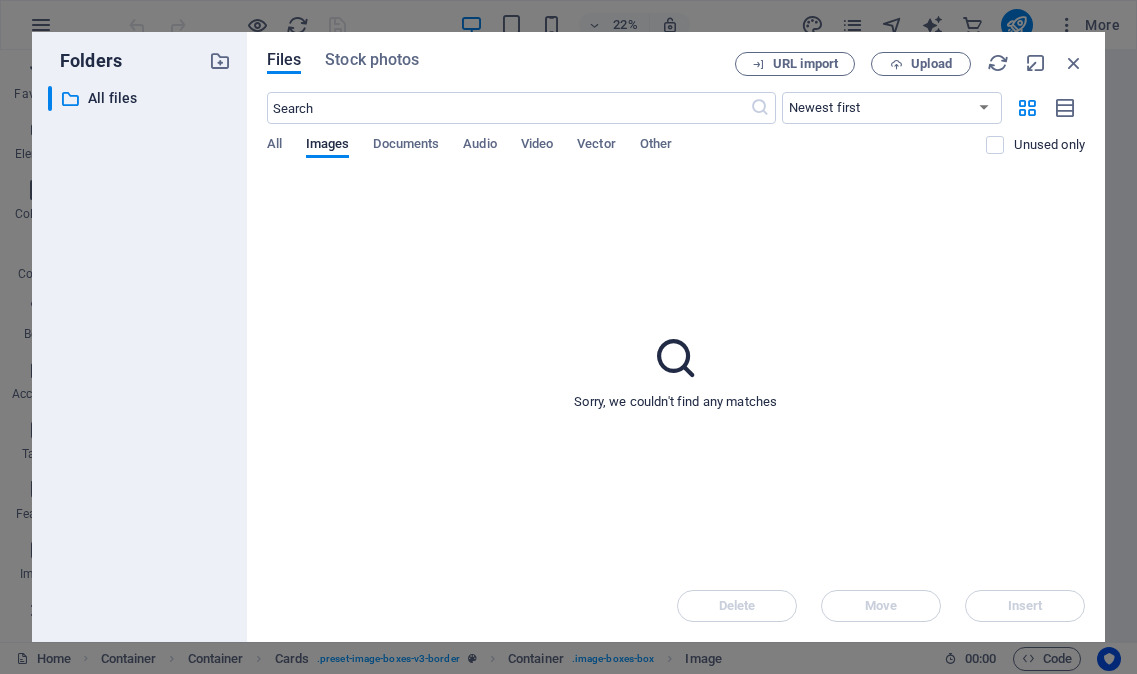 select on "%" 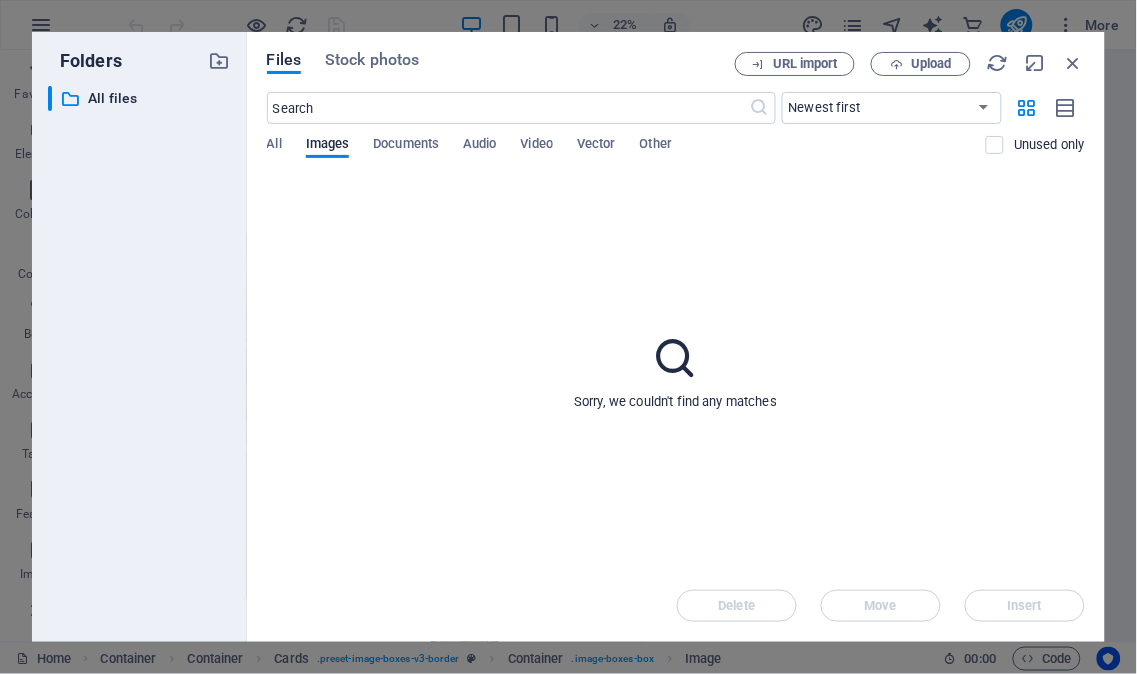 scroll, scrollTop: 0, scrollLeft: 0, axis: both 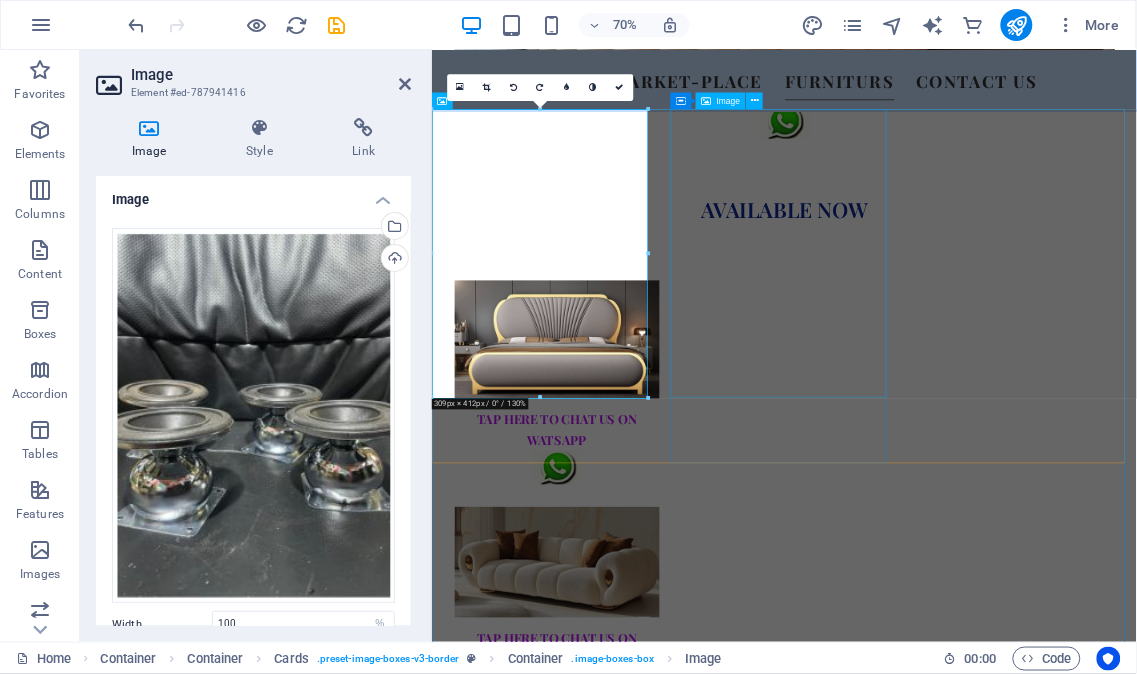 click at bounding box center [588, 3381] 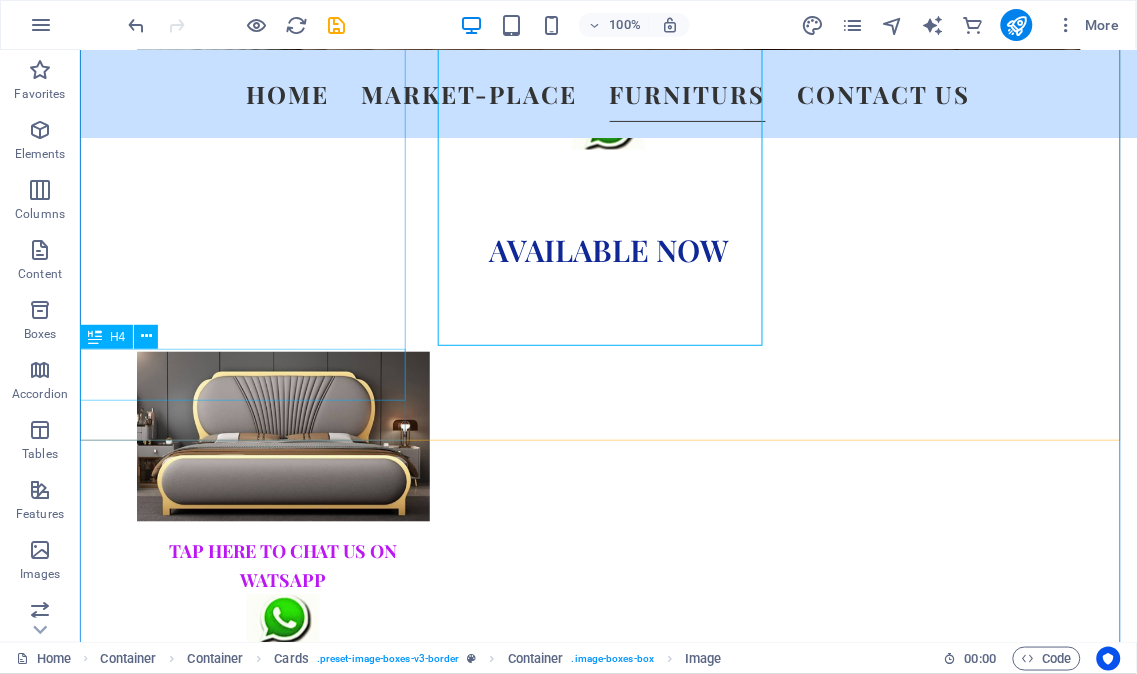 scroll, scrollTop: 1888, scrollLeft: 0, axis: vertical 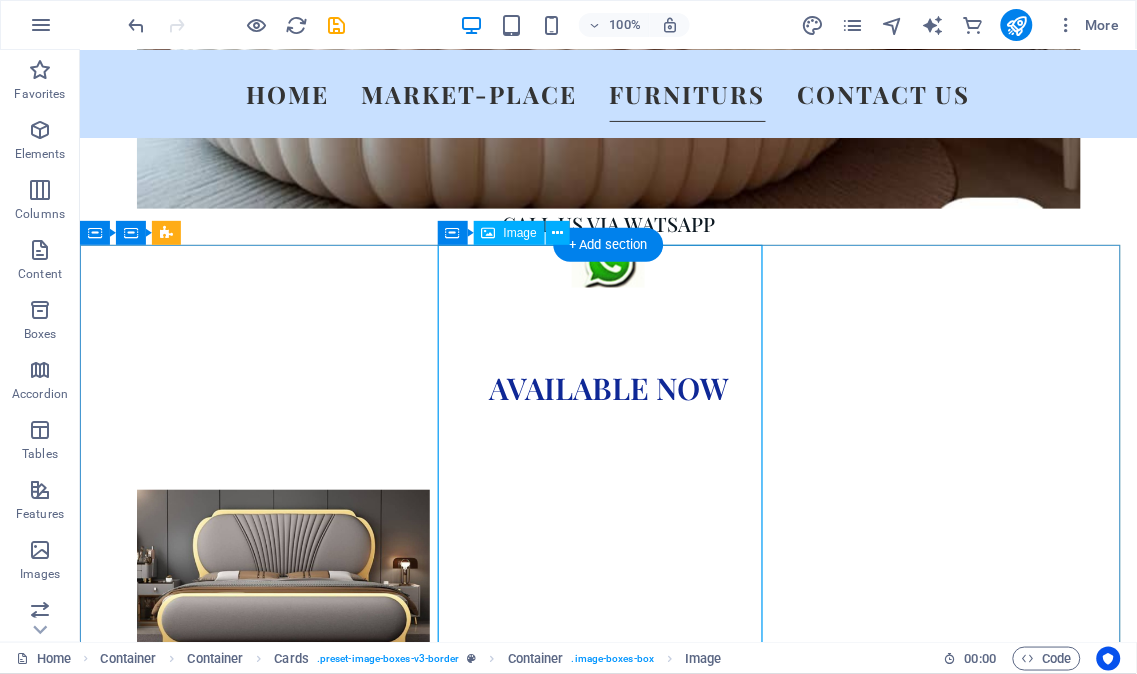 click at bounding box center (244, 3526) 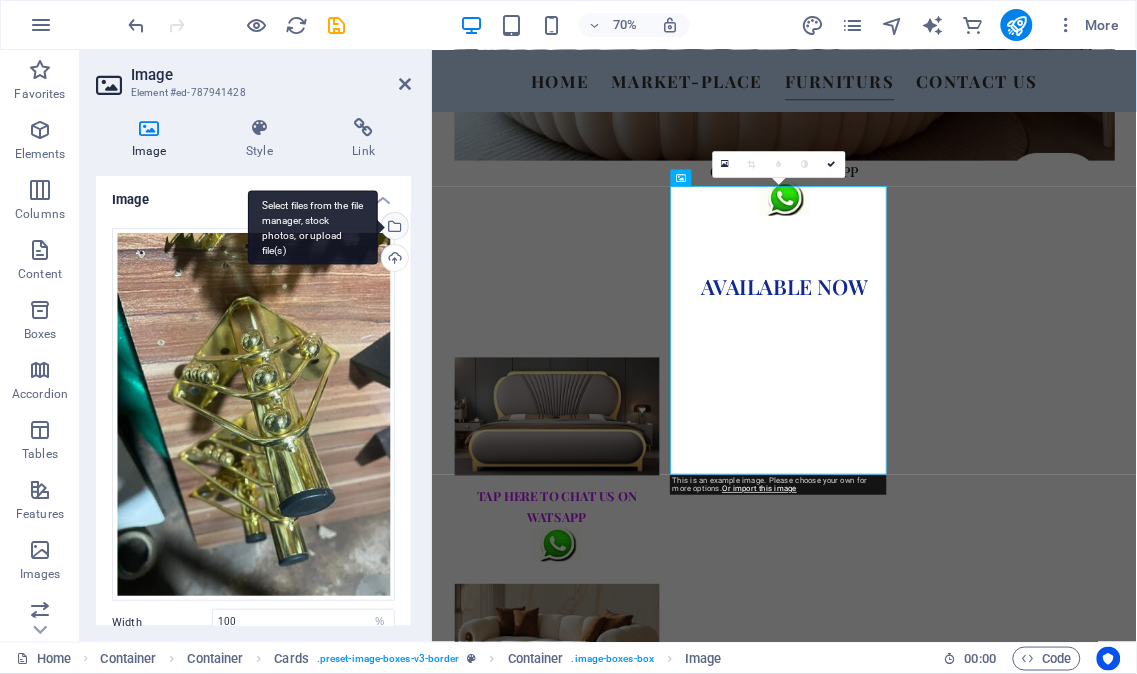 click on "Select files from the file manager, stock photos, or upload file(s)" at bounding box center [393, 228] 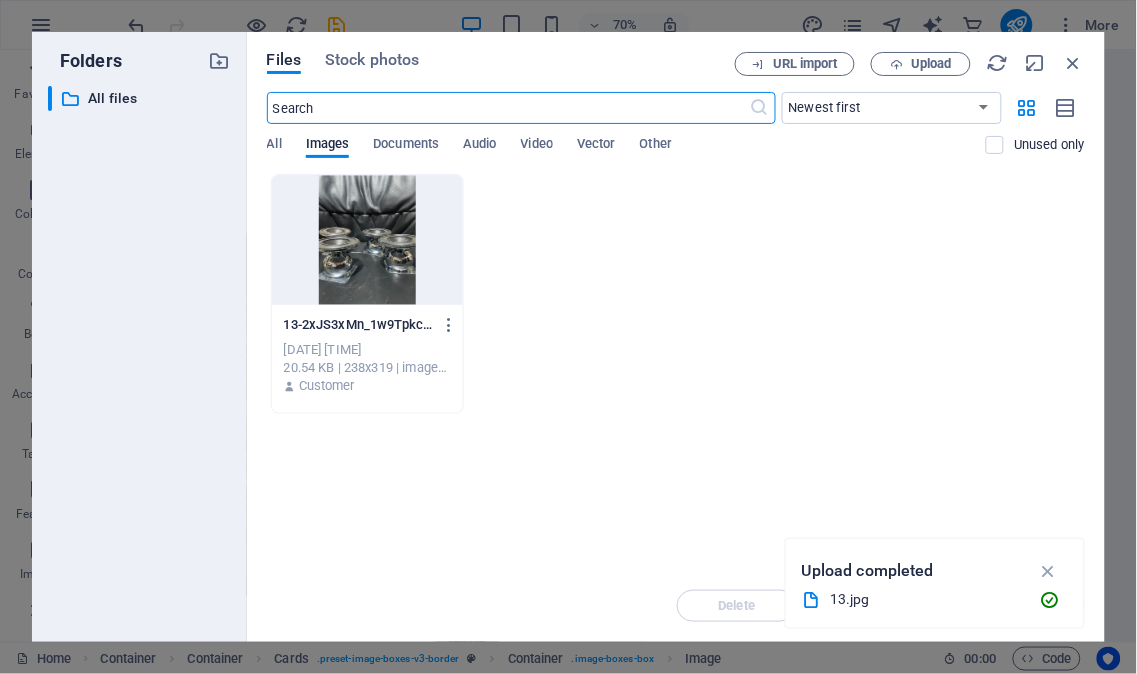 scroll, scrollTop: 2123, scrollLeft: 0, axis: vertical 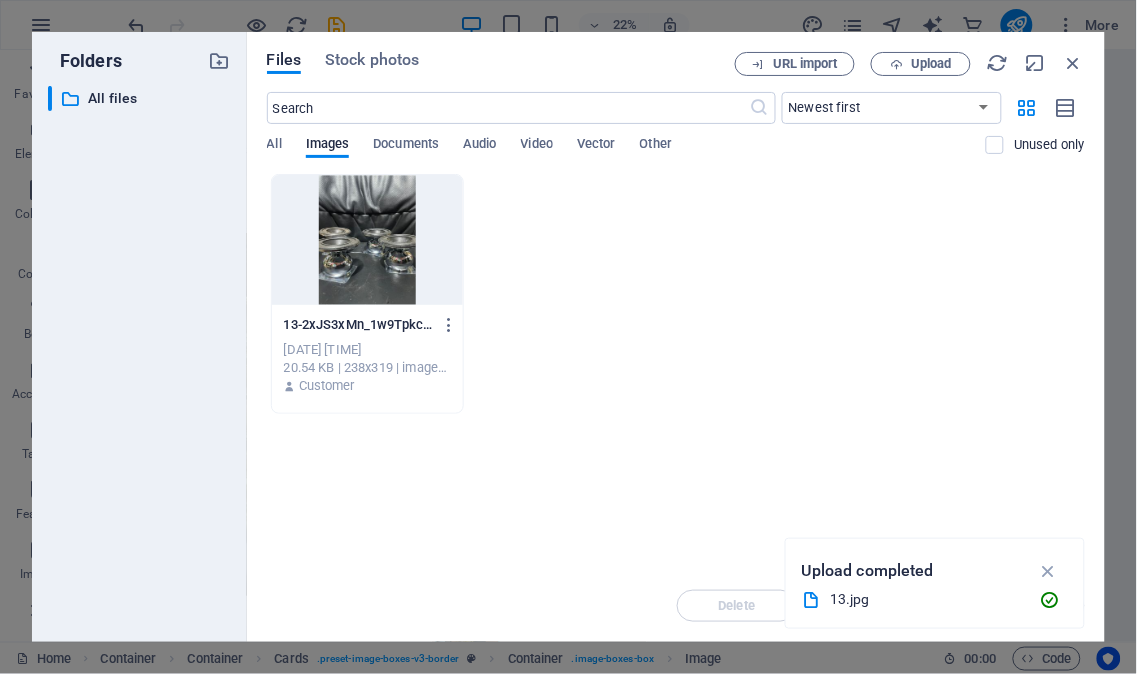 drag, startPoint x: 704, startPoint y: 42, endPoint x: 712, endPoint y: 191, distance: 149.21461 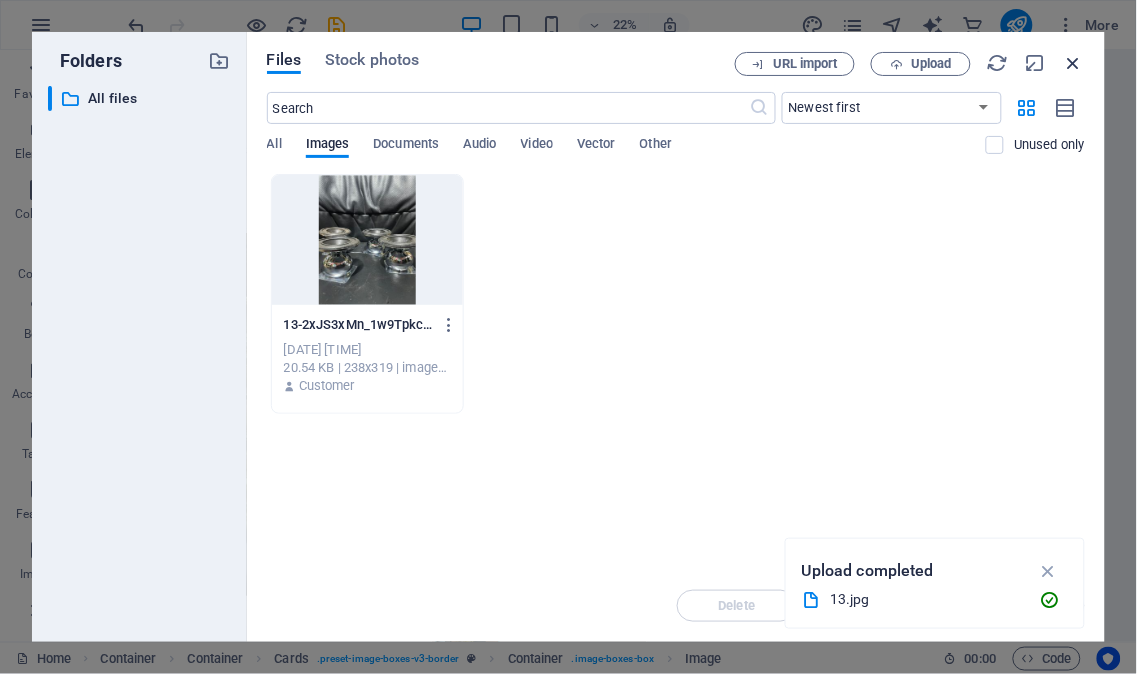 click at bounding box center (1074, 63) 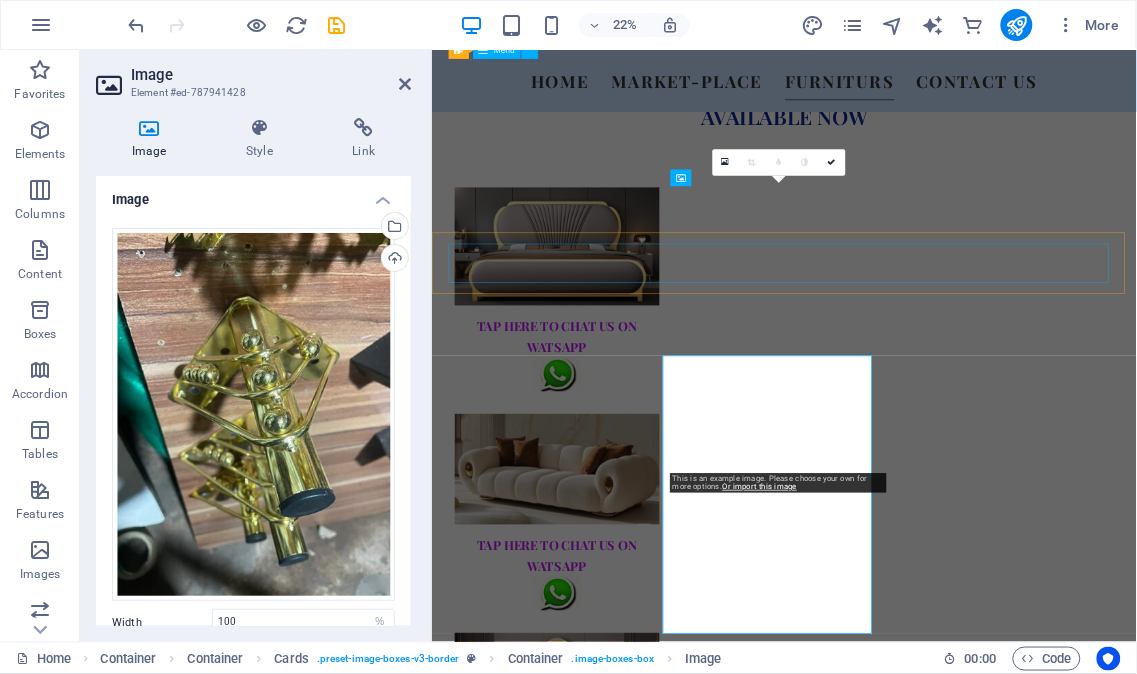 scroll, scrollTop: 1880, scrollLeft: 0, axis: vertical 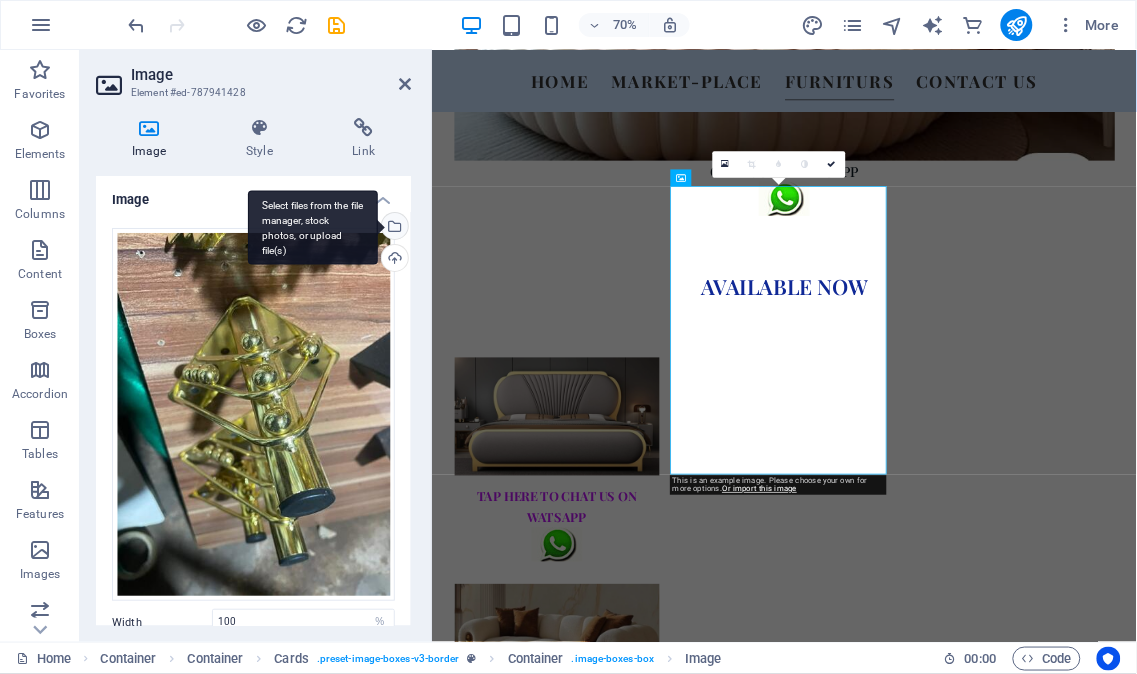 click on "Select files from the file manager, stock photos, or upload file(s)" at bounding box center [393, 228] 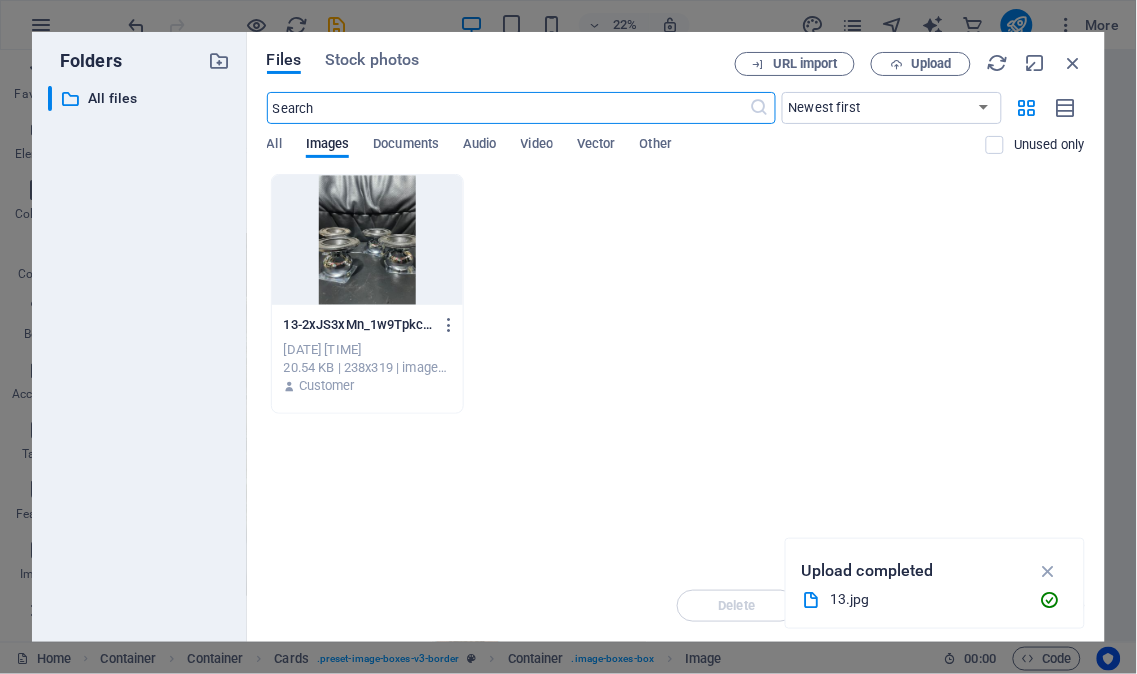 scroll, scrollTop: 2123, scrollLeft: 0, axis: vertical 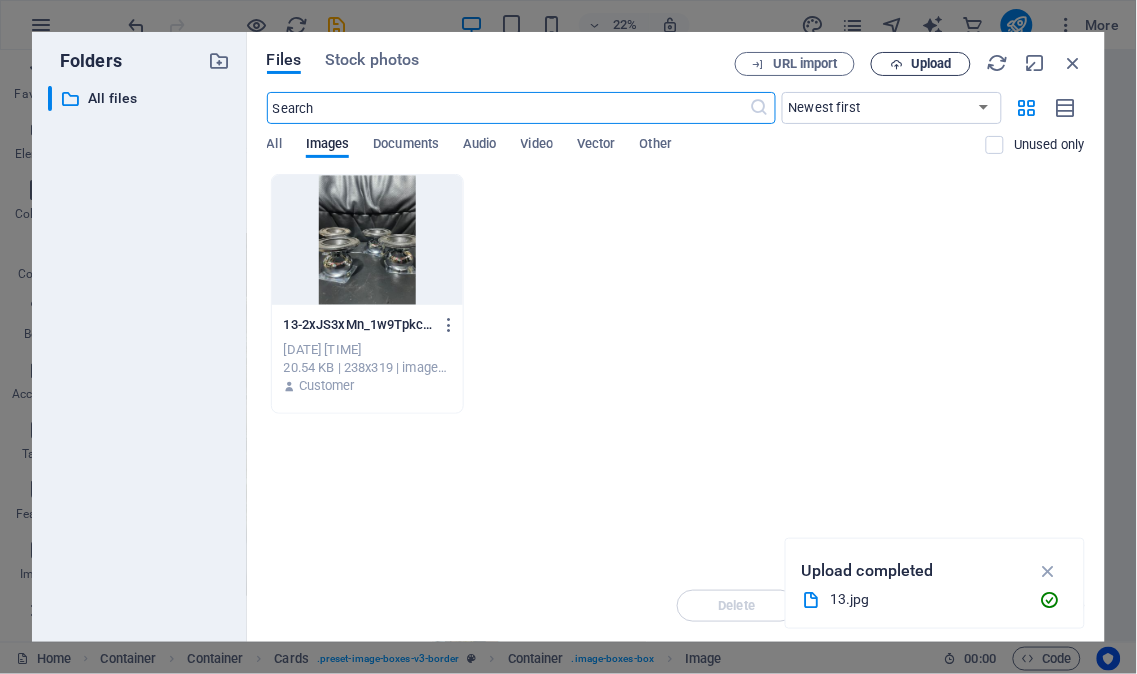click on "Upload" at bounding box center (931, 64) 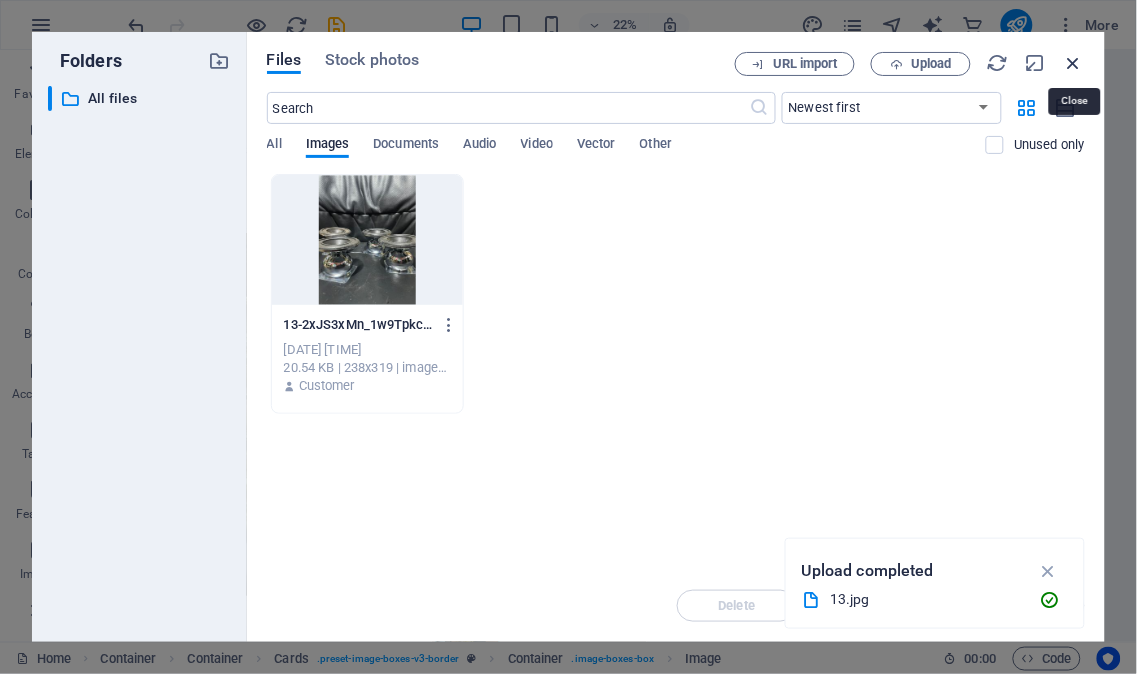 click at bounding box center (1074, 63) 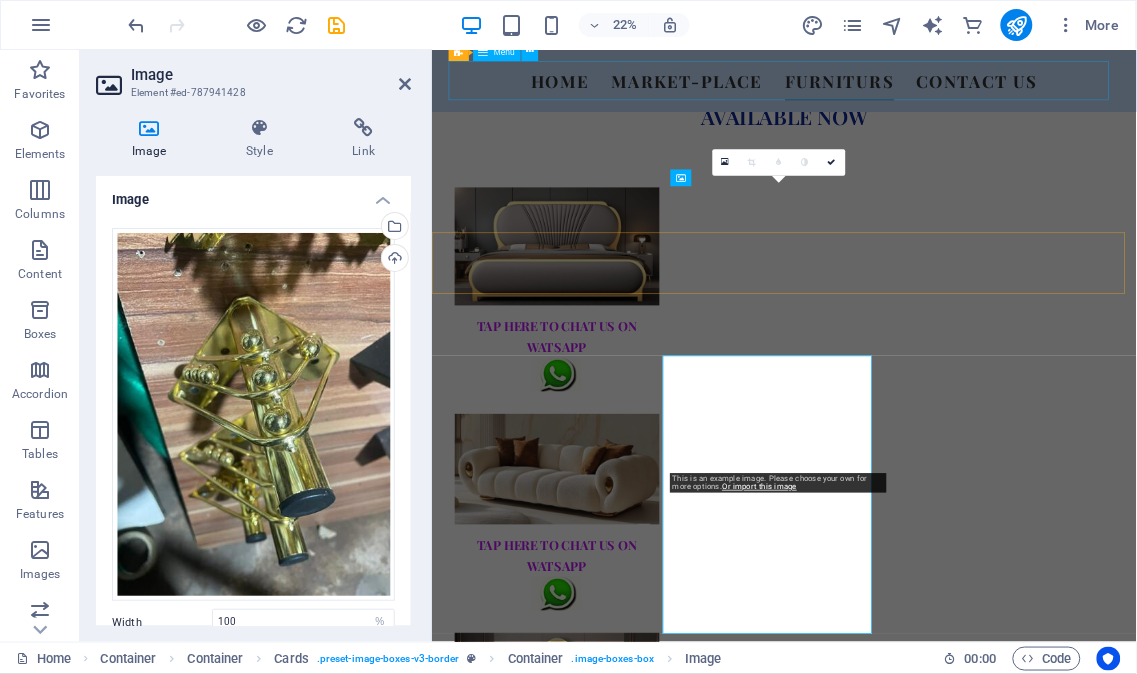 scroll, scrollTop: 1880, scrollLeft: 0, axis: vertical 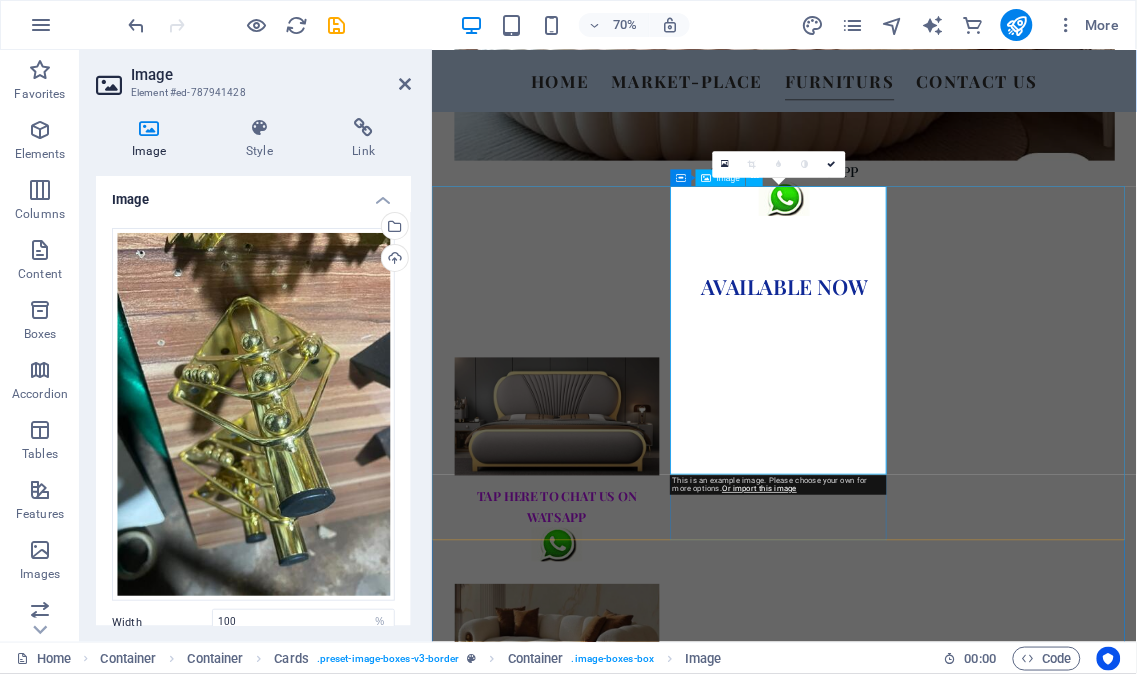 click at bounding box center [588, 3491] 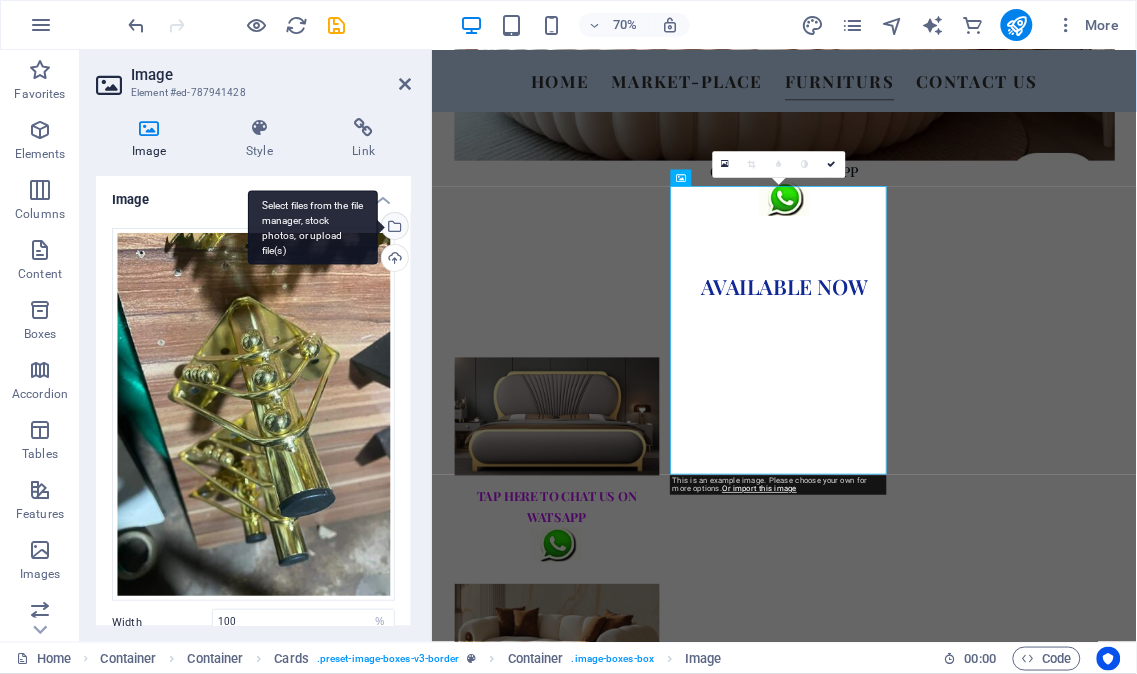click on "Select files from the file manager, stock photos, or upload file(s)" at bounding box center [393, 228] 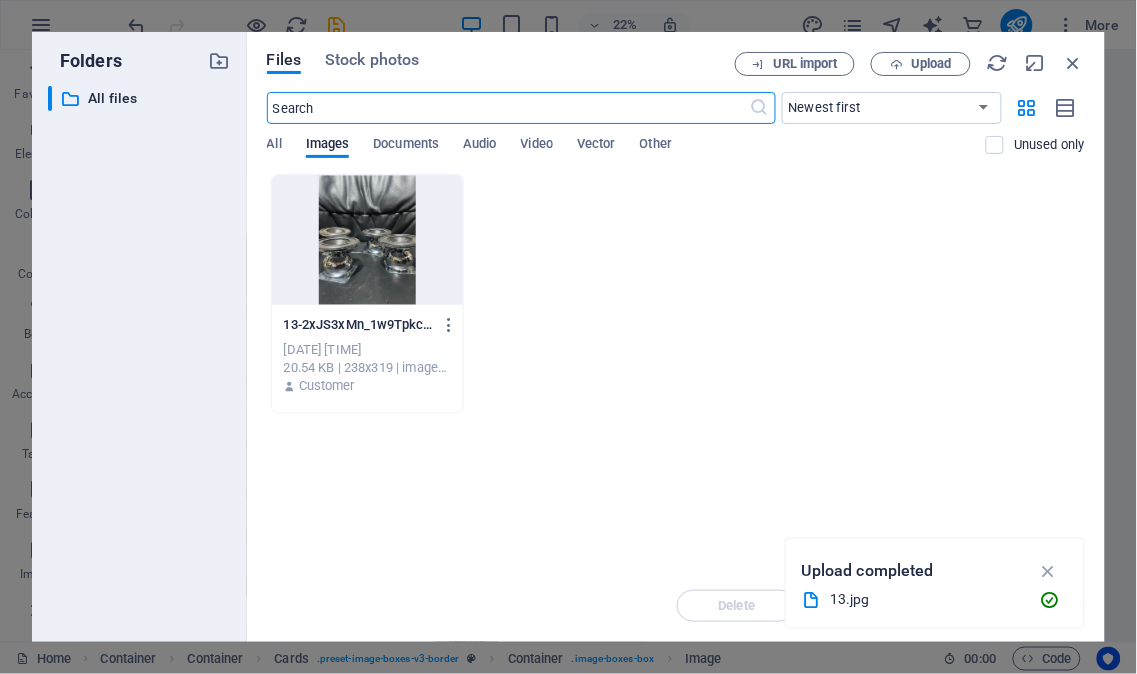 scroll, scrollTop: 2123, scrollLeft: 0, axis: vertical 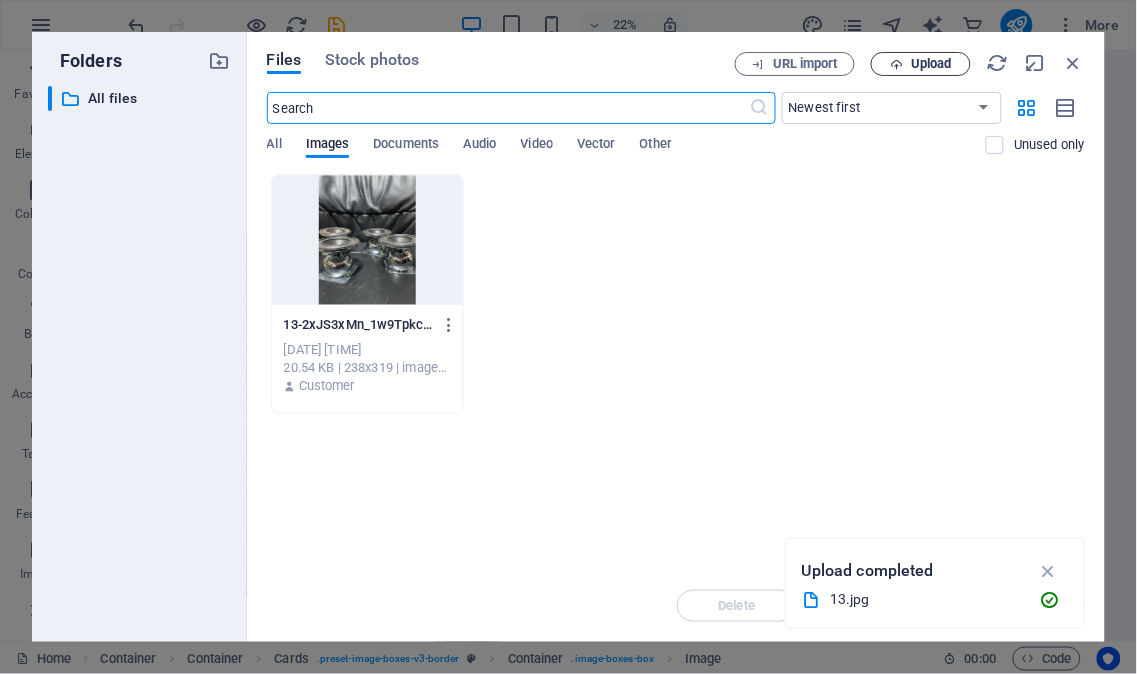 click on "Upload" at bounding box center (931, 64) 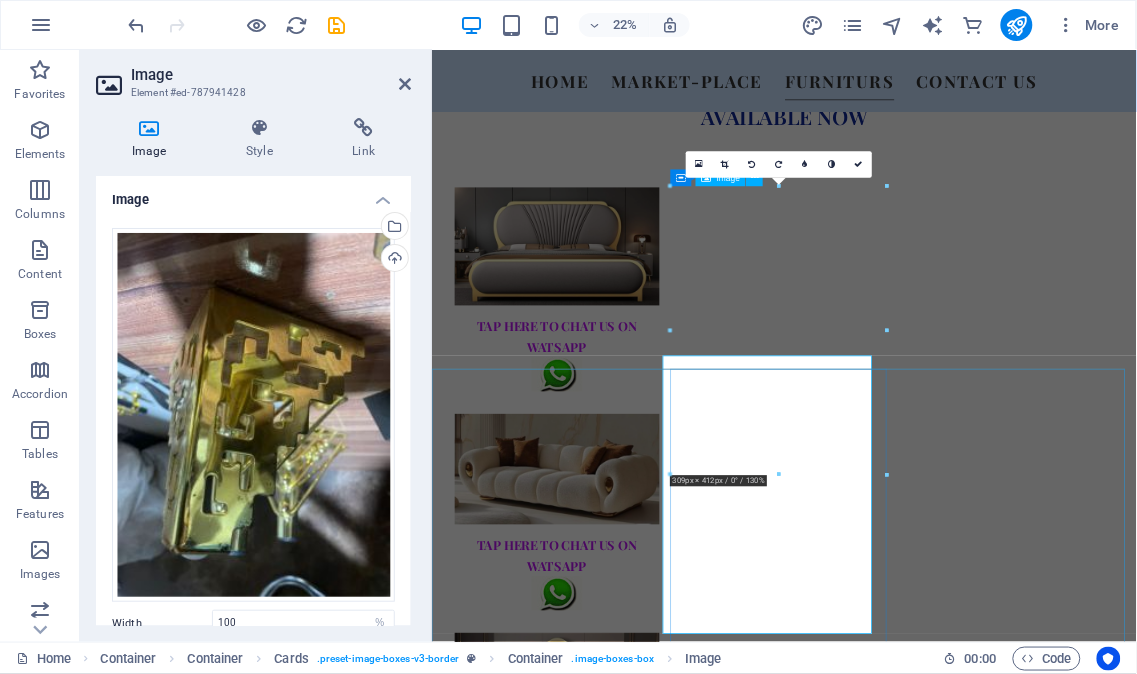scroll, scrollTop: 1880, scrollLeft: 0, axis: vertical 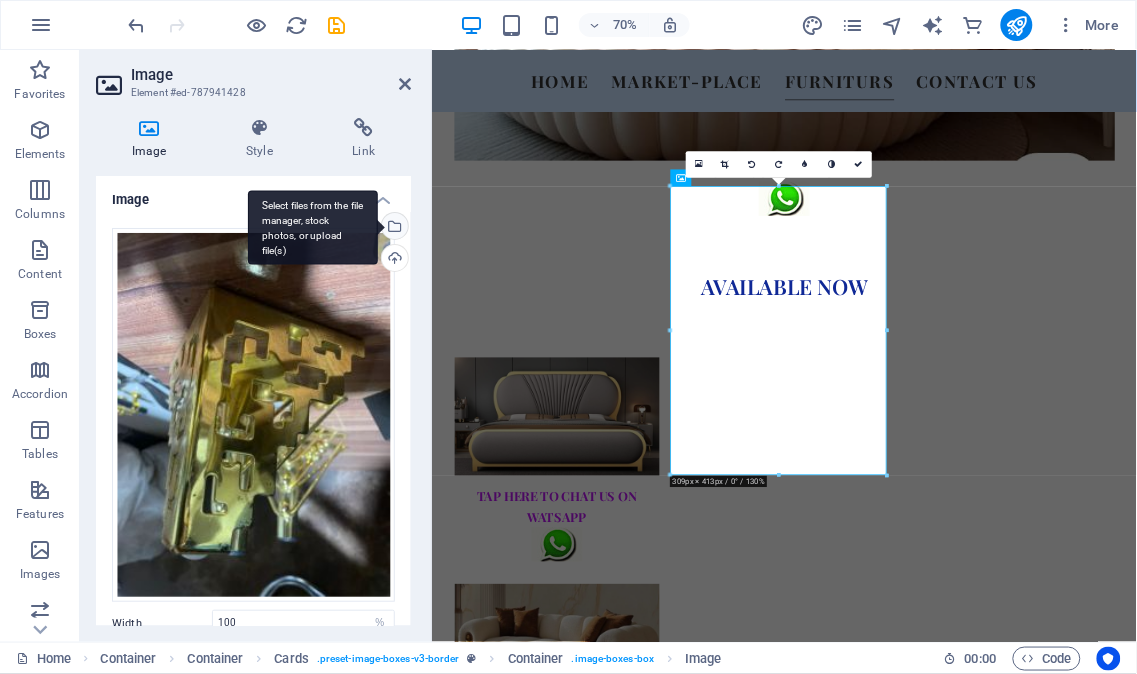 click on "Select files from the file manager, stock photos, or upload file(s)" at bounding box center (393, 228) 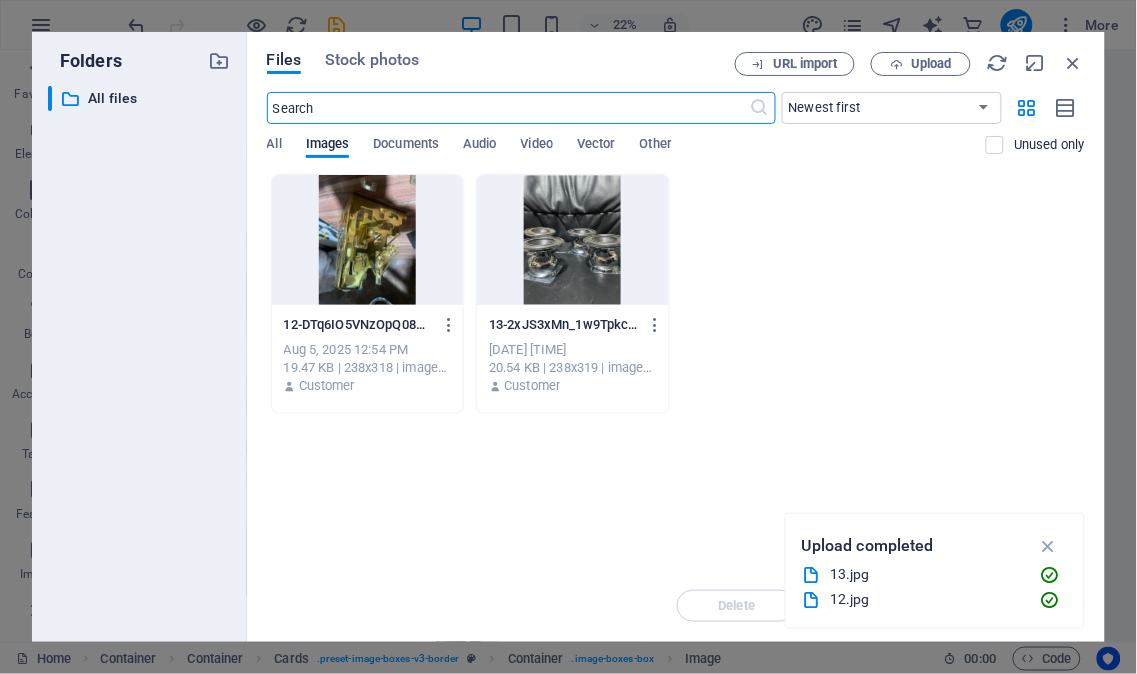 scroll, scrollTop: 2123, scrollLeft: 0, axis: vertical 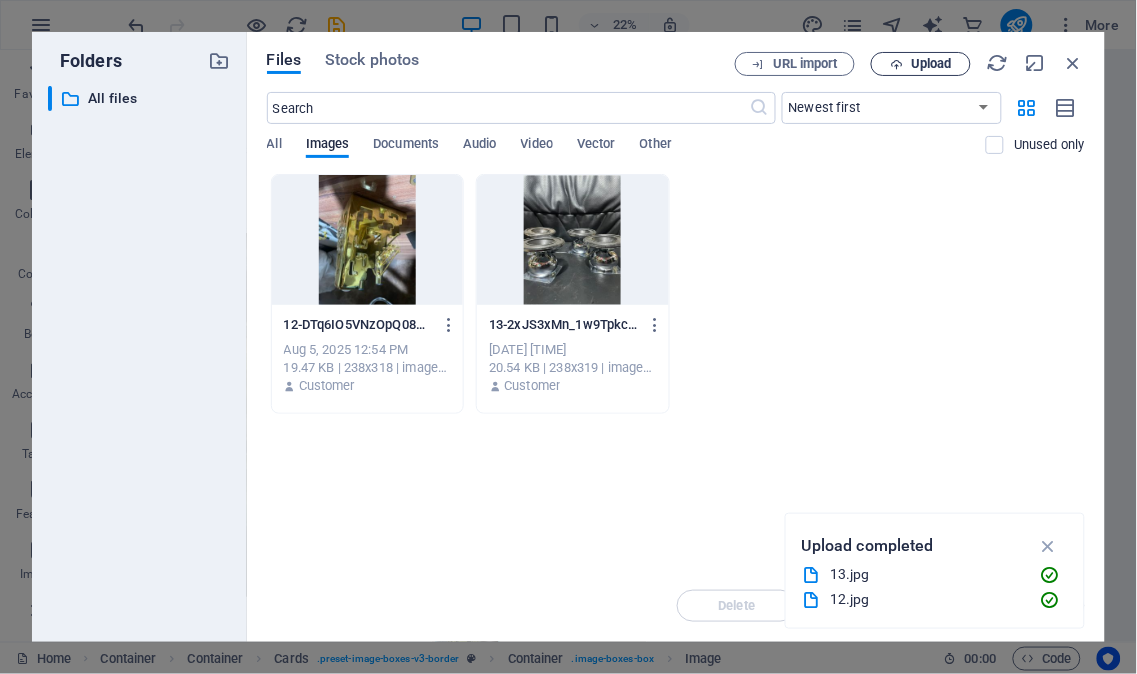 click on "Upload" at bounding box center (931, 64) 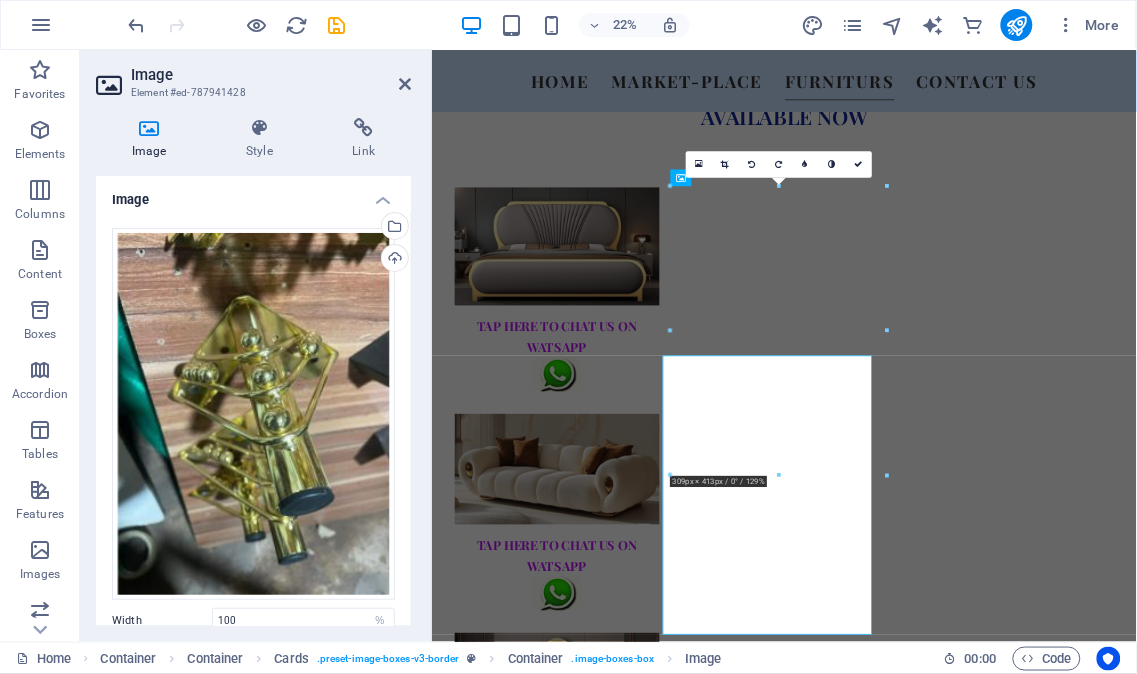 scroll, scrollTop: 1880, scrollLeft: 0, axis: vertical 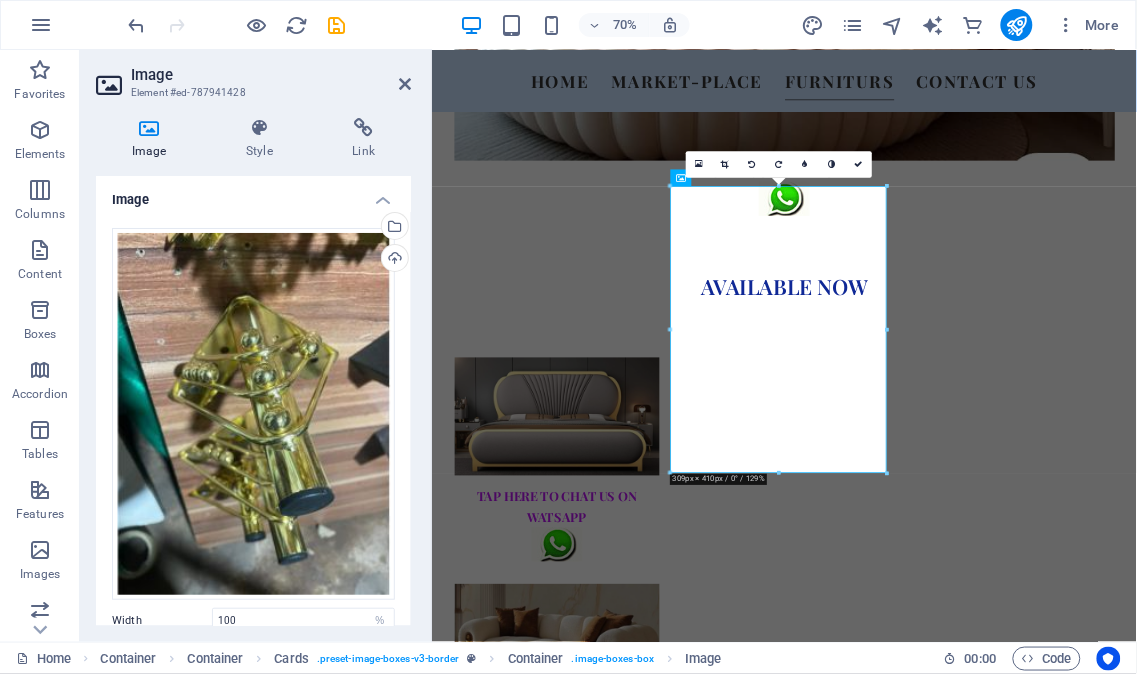 click on "Image Element #ed-787941428 Image Style Link Image Drag files here, click to choose files or select files from Files or our free stock photos & videos Select files from the file manager, stock photos, or upload file(s) Upload Width 100 Default auto px rem % em vh vw Fit image Automatically fit image to a fixed width and height Height Default auto px Alignment Lazyload Loading images after the page loads improves page speed. Responsive Automatically load retina image and smartphone optimized sizes. Lightbox Use as headline The image will be wrapped in an H1 headline tag. Useful for giving alternative text the weight of an H1 headline, e.g. for the logo. Leave unchecked if uncertain. Optimized Images are compressed to improve page speed. Position Direction Custom X offset 50 px rem % vh vw Y offset 50 px rem % vh vw Text Float No float Image left Image right Determine how text should behave around the image. Text Alternative text Image caption Paragraph Format Normal Heading 1 Heading 2 Heading 3 Heading 4 Code" at bounding box center [256, 346] 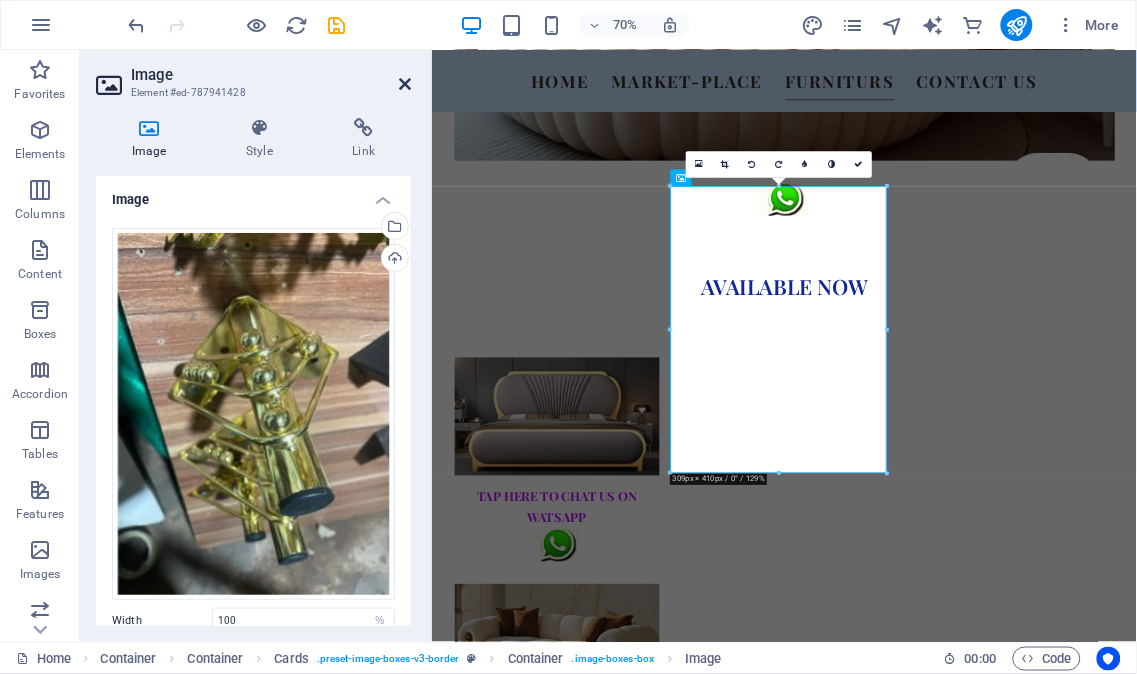 click at bounding box center [405, 84] 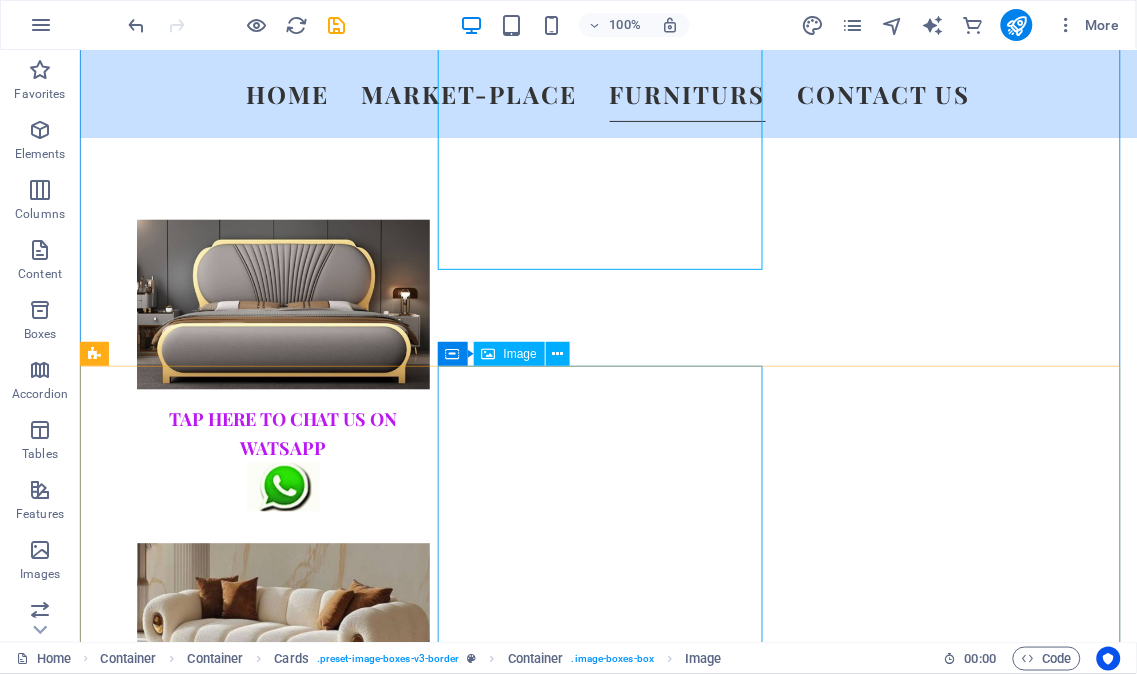 scroll, scrollTop: 2333, scrollLeft: 0, axis: vertical 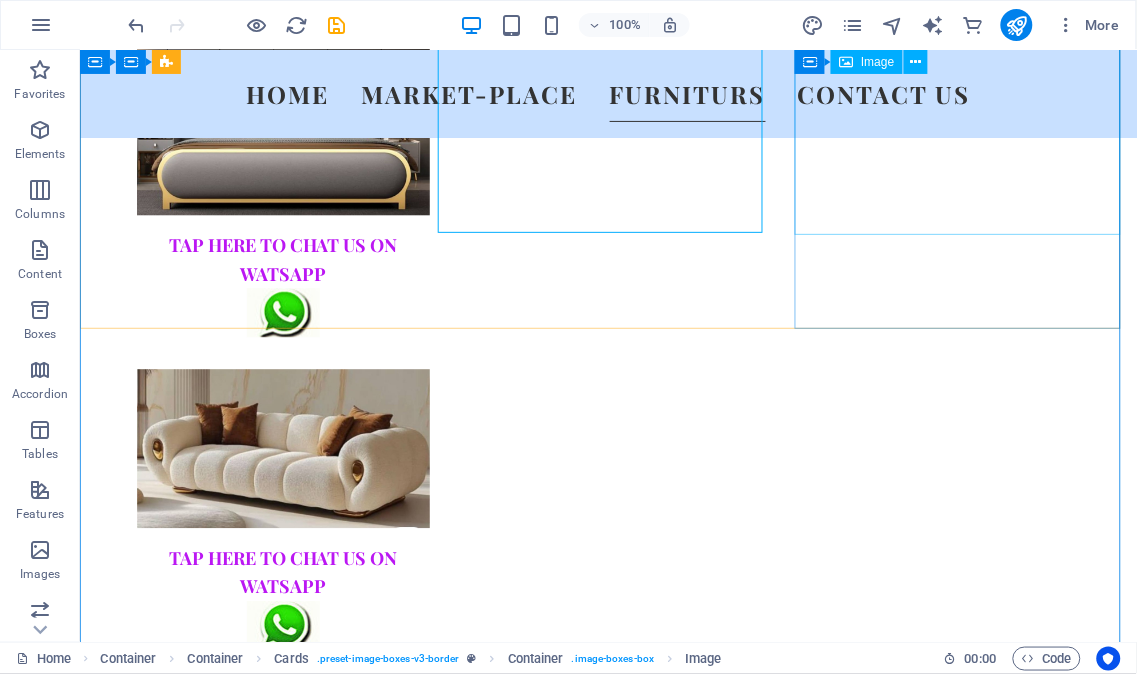 click at bounding box center [244, 3628] 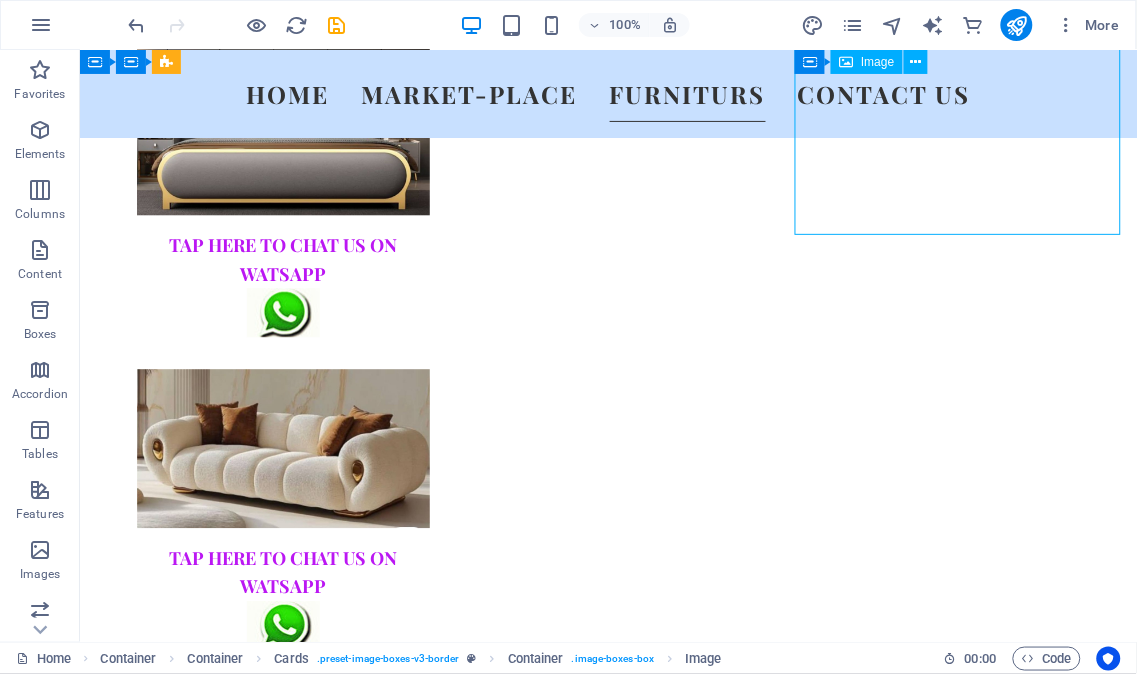 click at bounding box center (244, 3628) 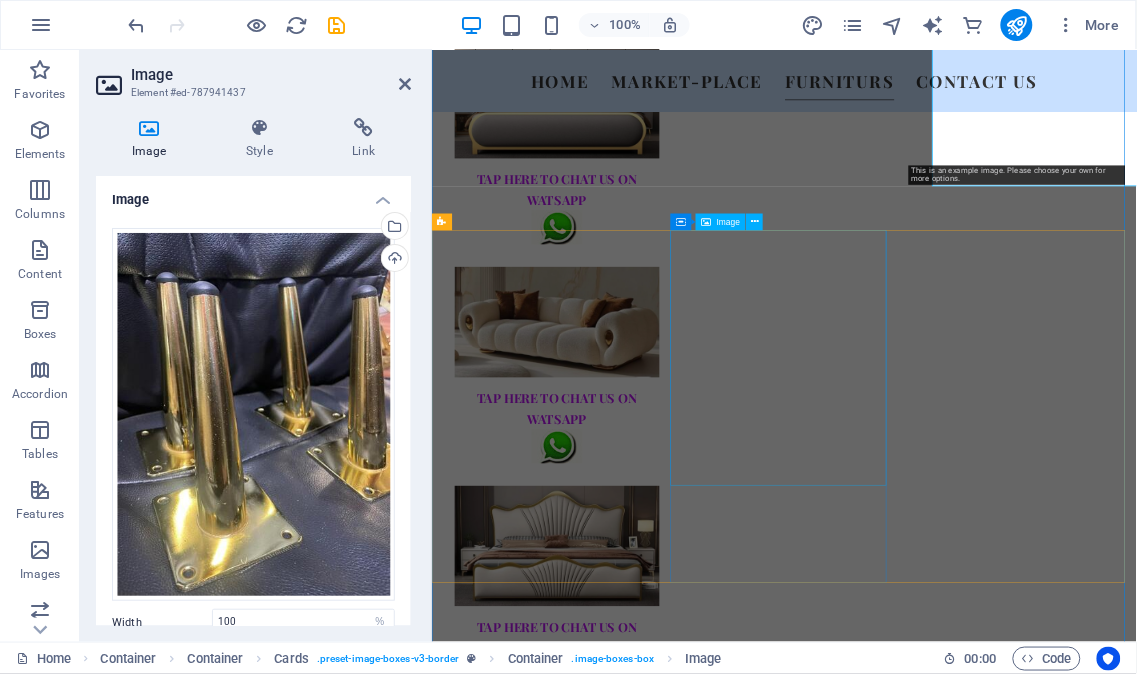 scroll, scrollTop: 2323, scrollLeft: 0, axis: vertical 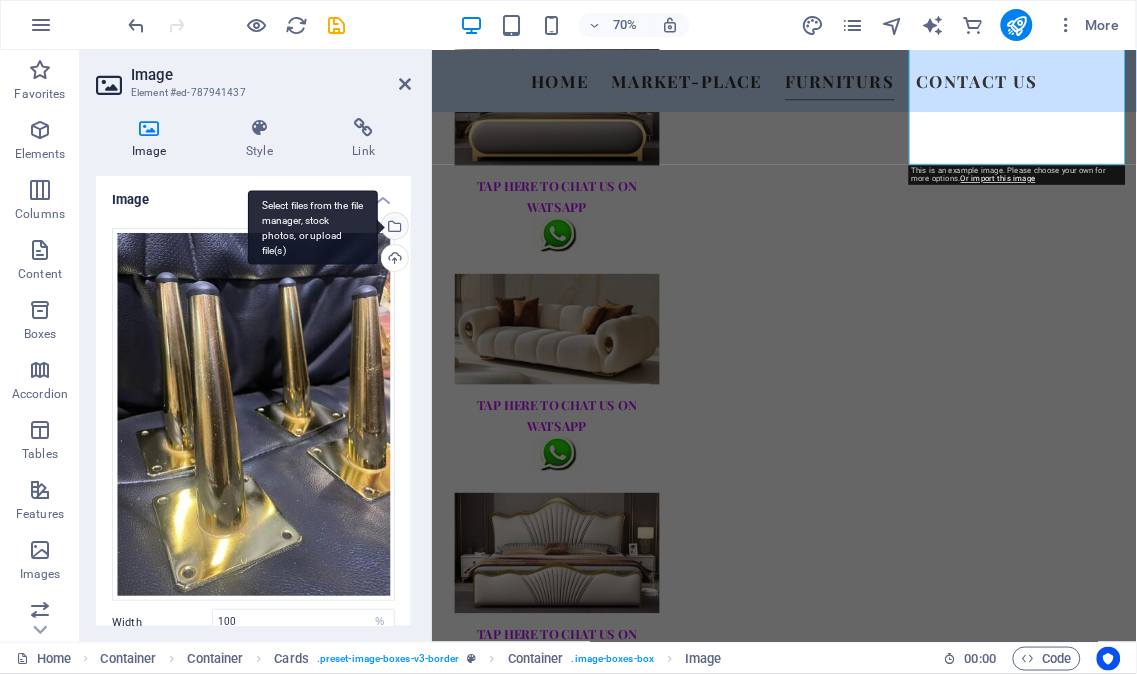 click on "Select files from the file manager, stock photos, or upload file(s)" at bounding box center (393, 228) 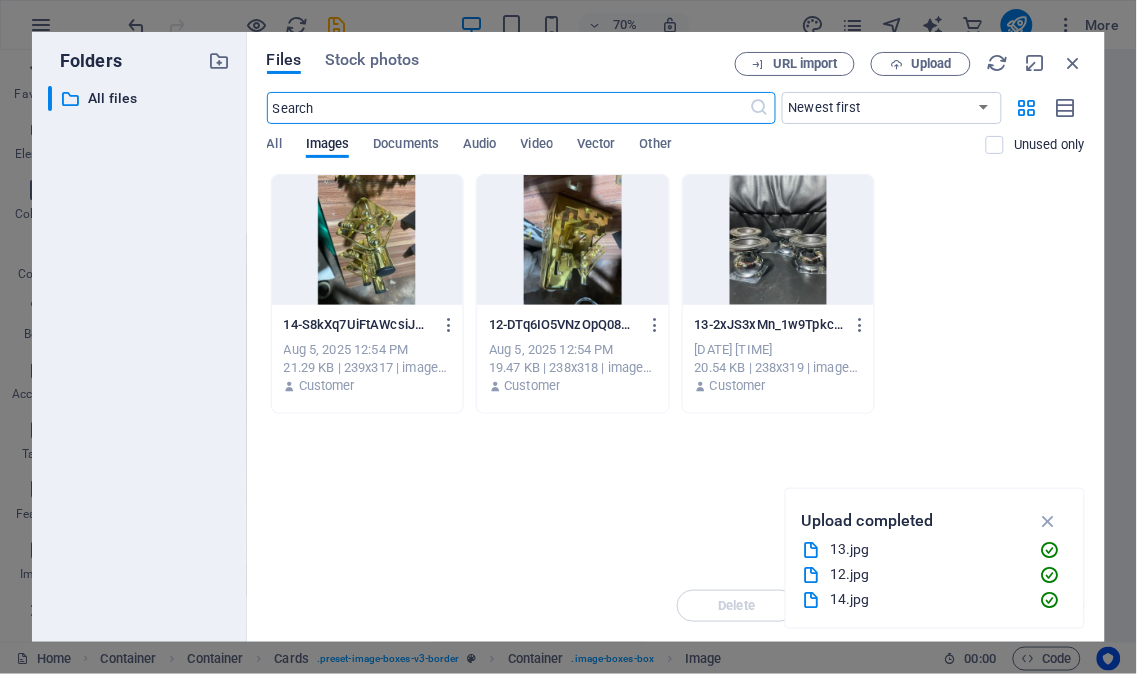 scroll, scrollTop: 2566, scrollLeft: 0, axis: vertical 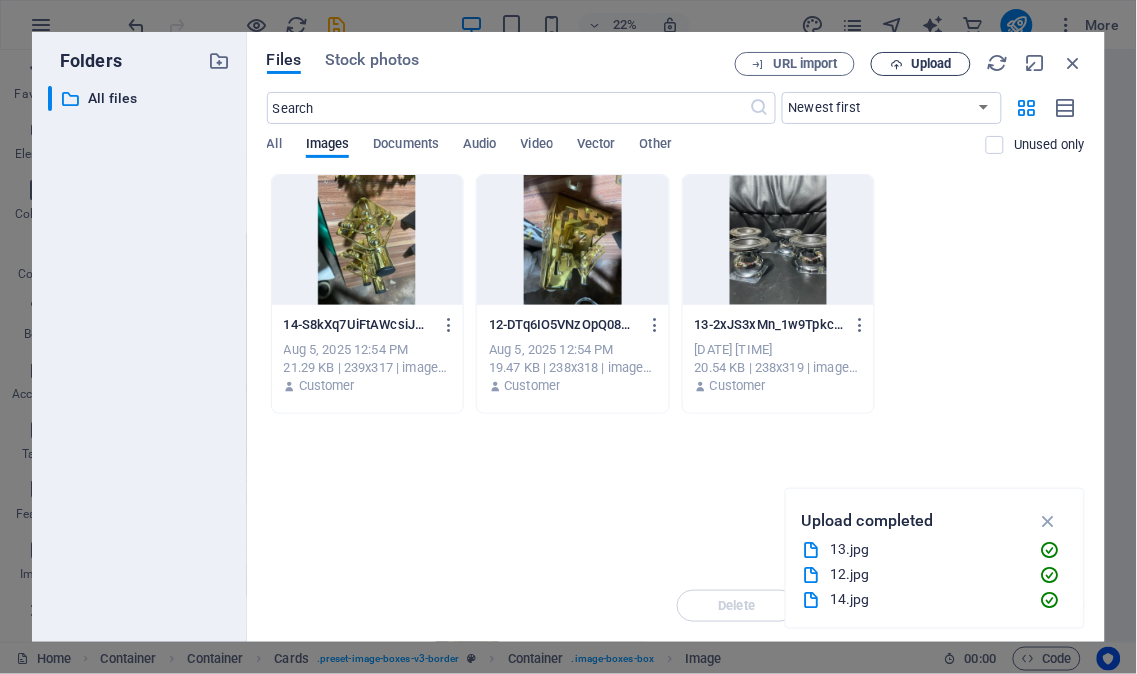 click on "Upload" at bounding box center (921, 64) 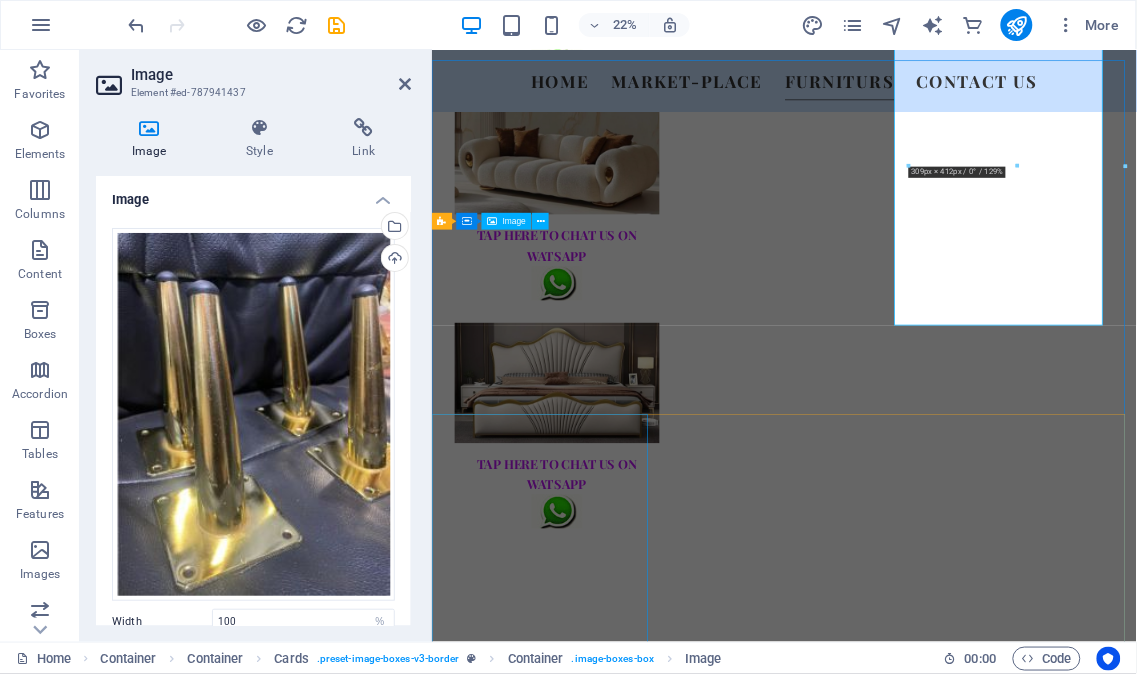 scroll, scrollTop: 2323, scrollLeft: 0, axis: vertical 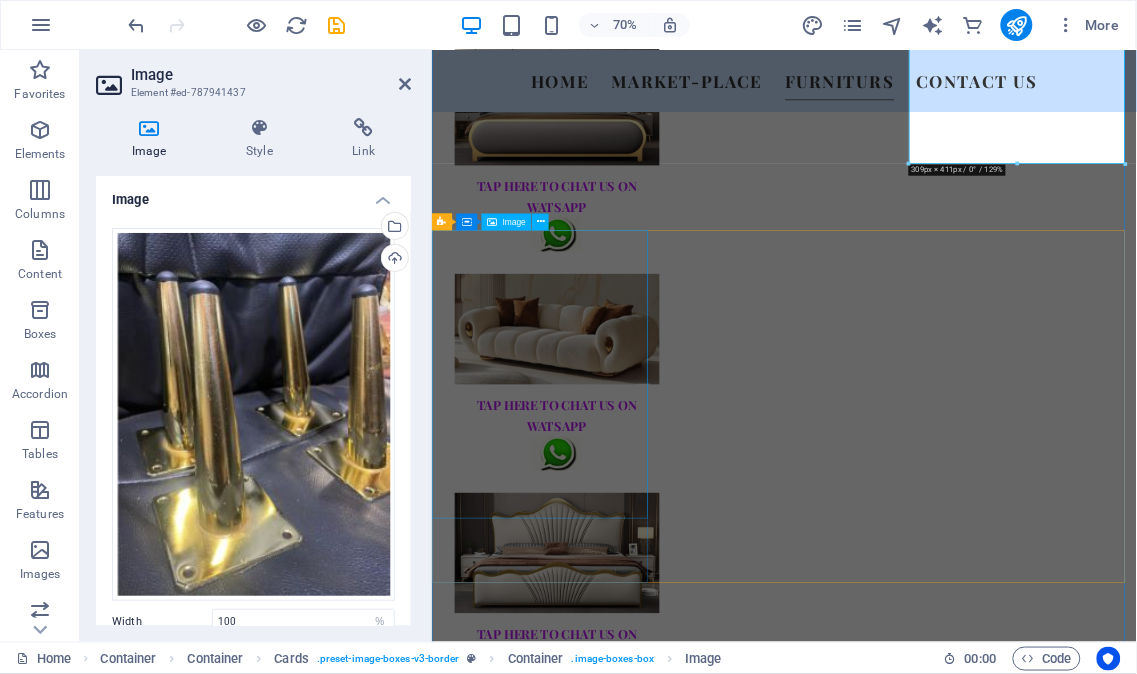 click at bounding box center [588, 4083] 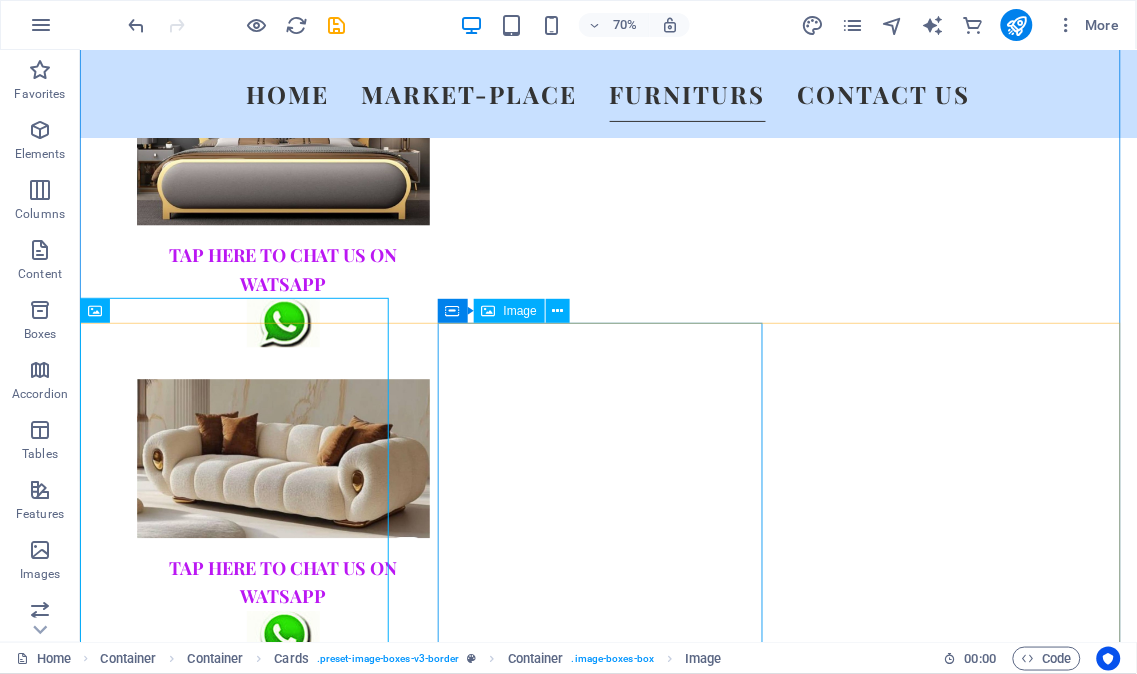 scroll, scrollTop: 2333, scrollLeft: 0, axis: vertical 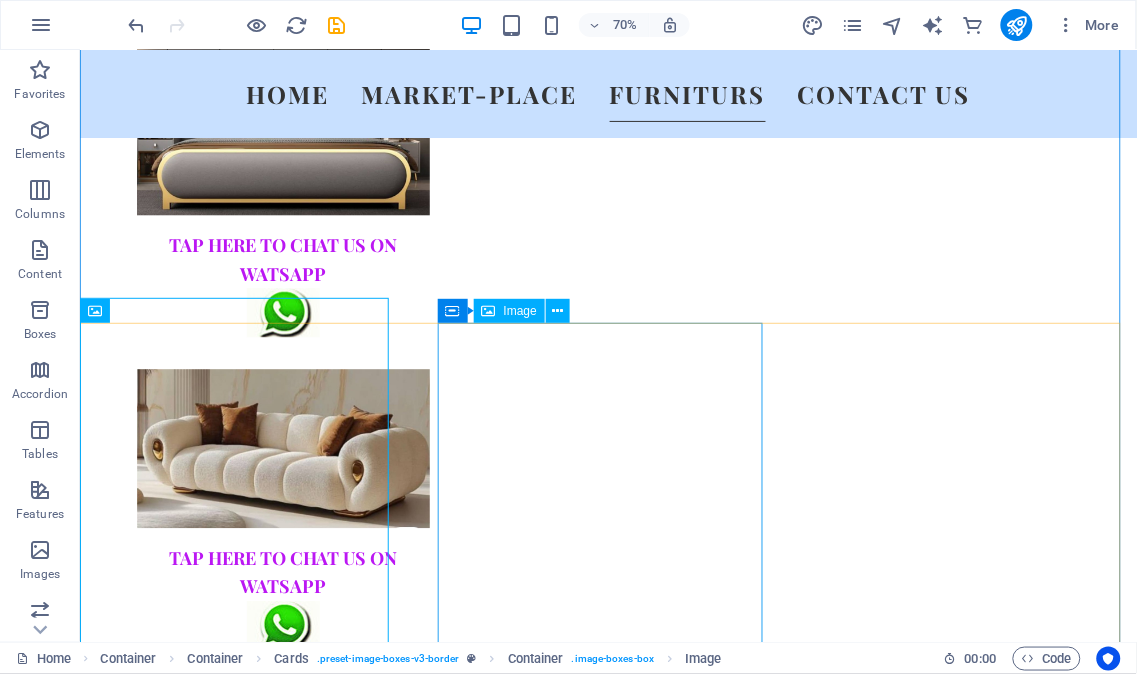 click at bounding box center [244, 4684] 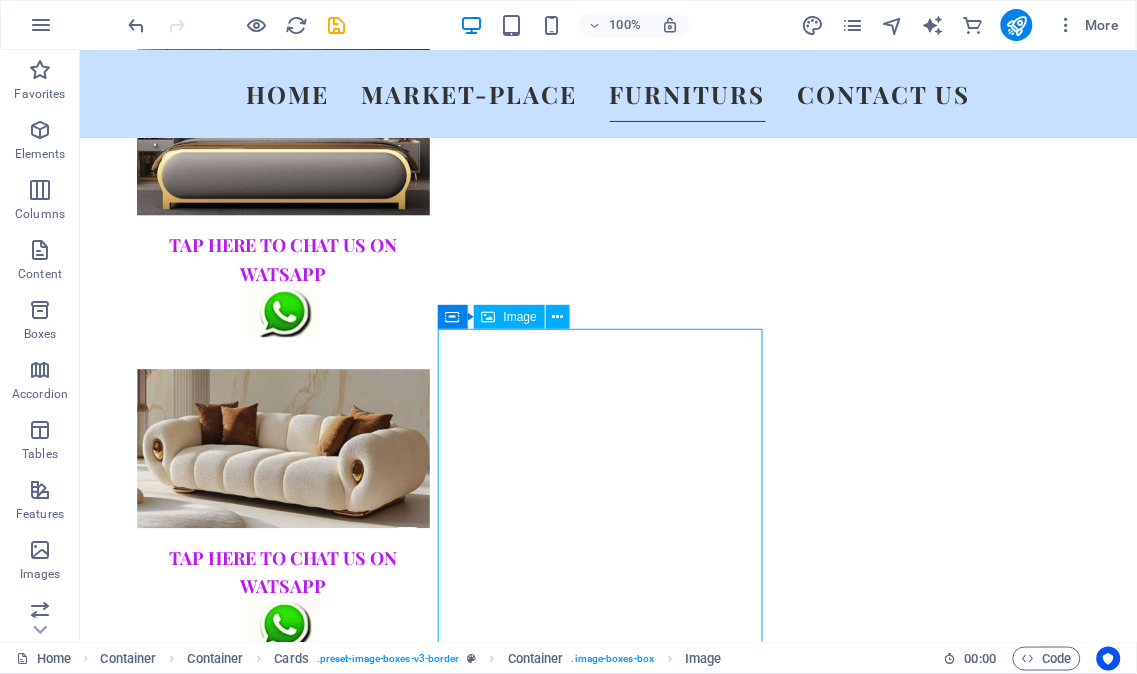 click at bounding box center (244, 4684) 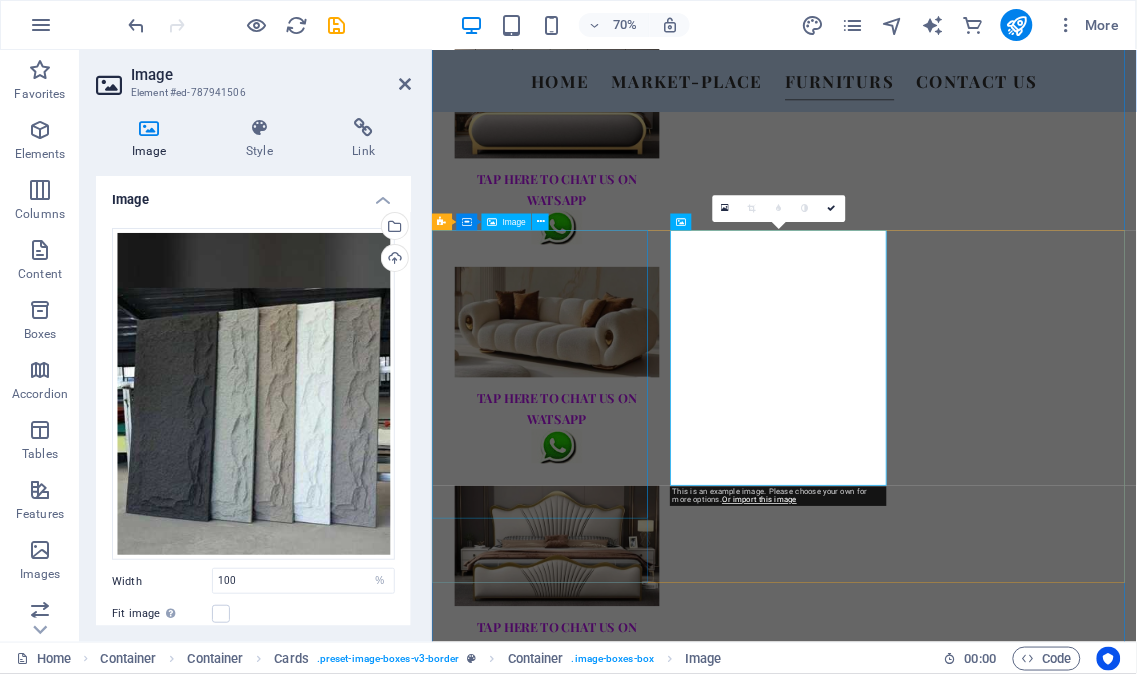 scroll, scrollTop: 2323, scrollLeft: 0, axis: vertical 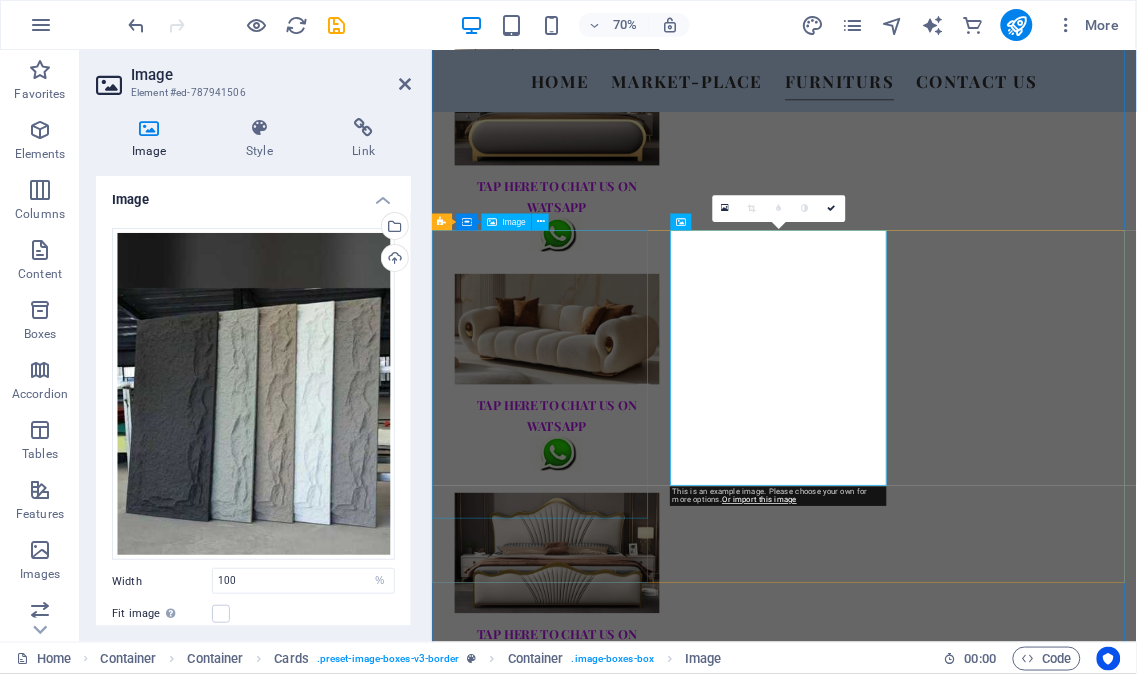 click at bounding box center (588, 4083) 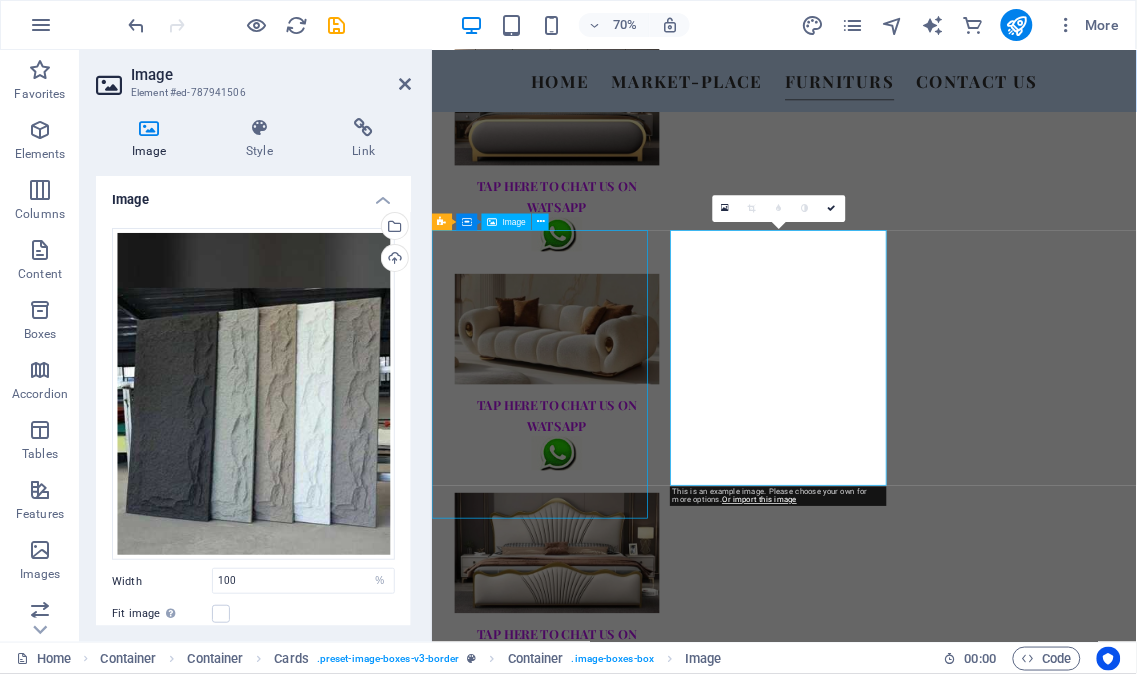 click at bounding box center (588, 4083) 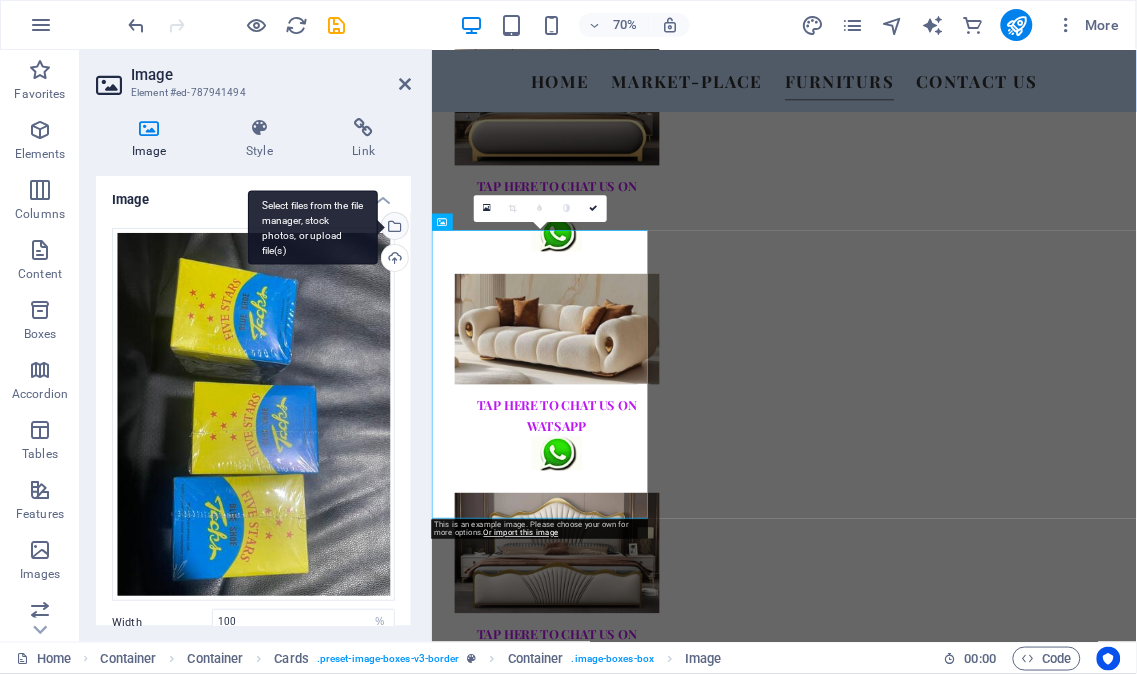 click on "Select files from the file manager, stock photos, or upload file(s)" at bounding box center (393, 228) 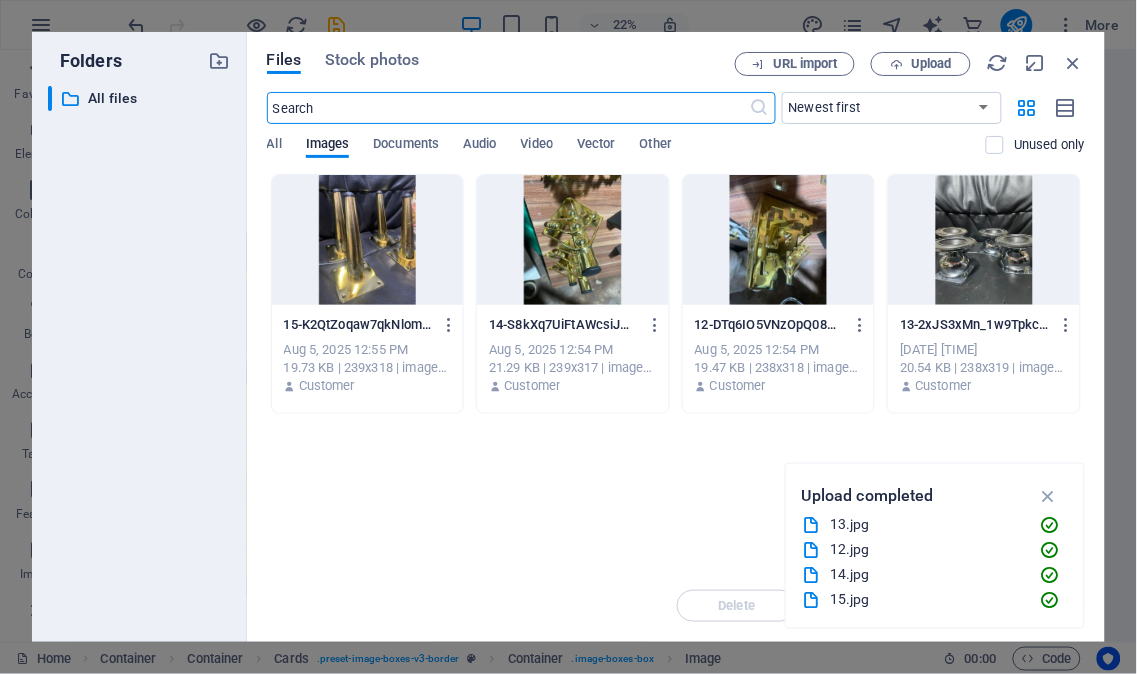 scroll, scrollTop: 2566, scrollLeft: 0, axis: vertical 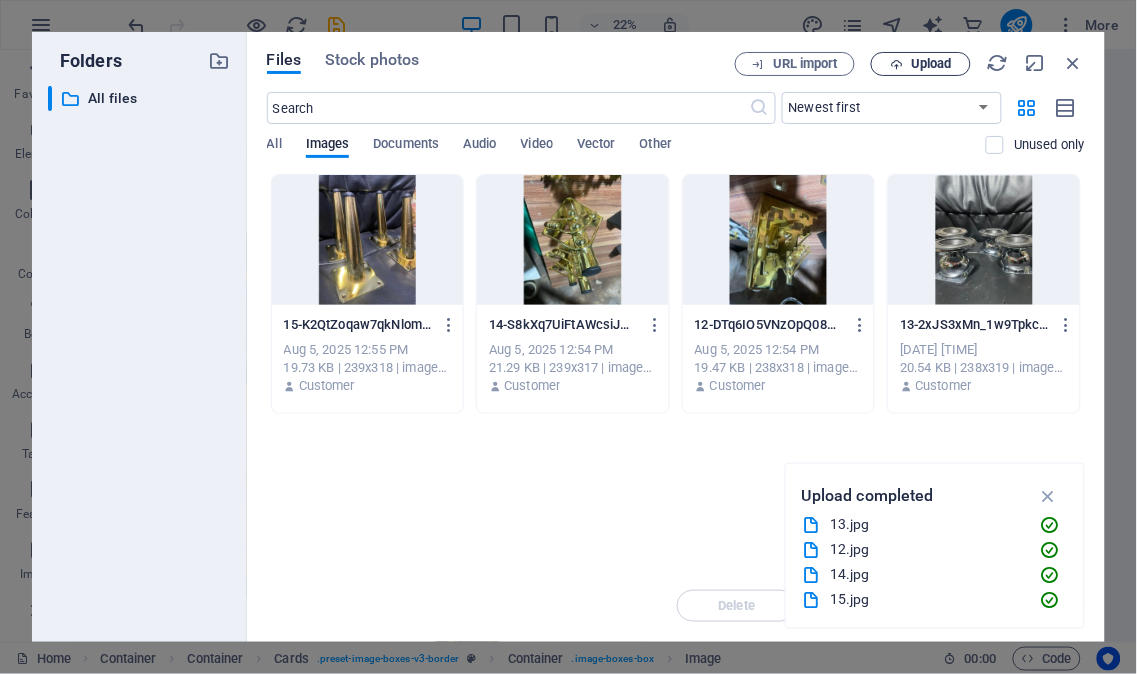 click on "Upload" at bounding box center [931, 64] 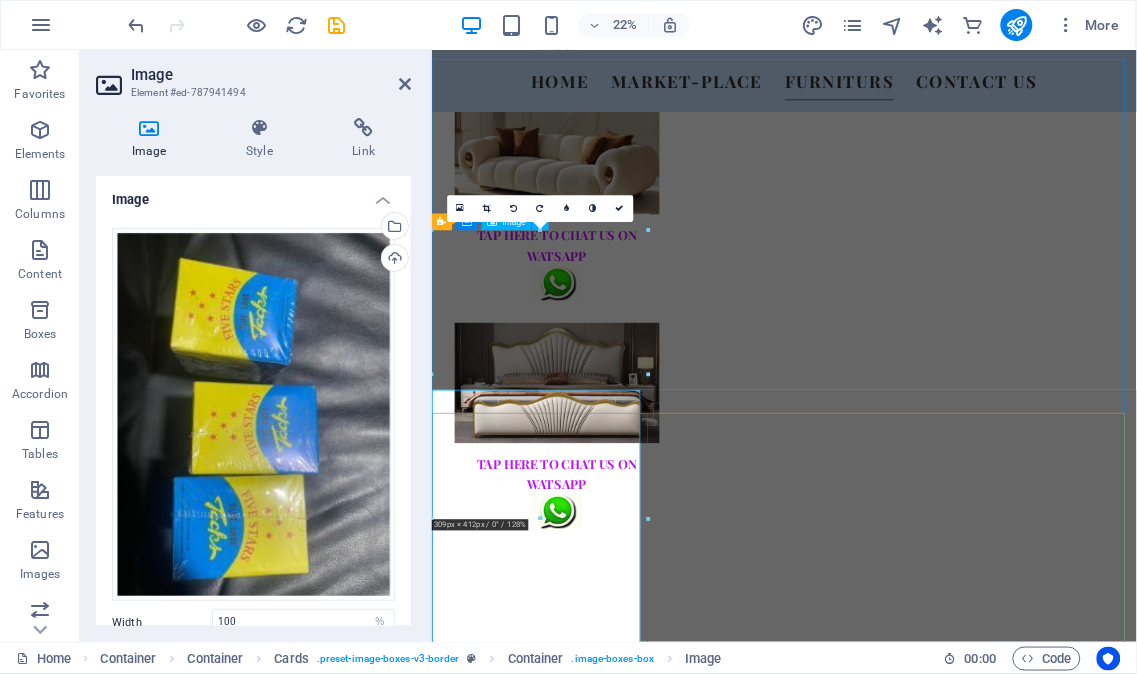 scroll, scrollTop: 2323, scrollLeft: 0, axis: vertical 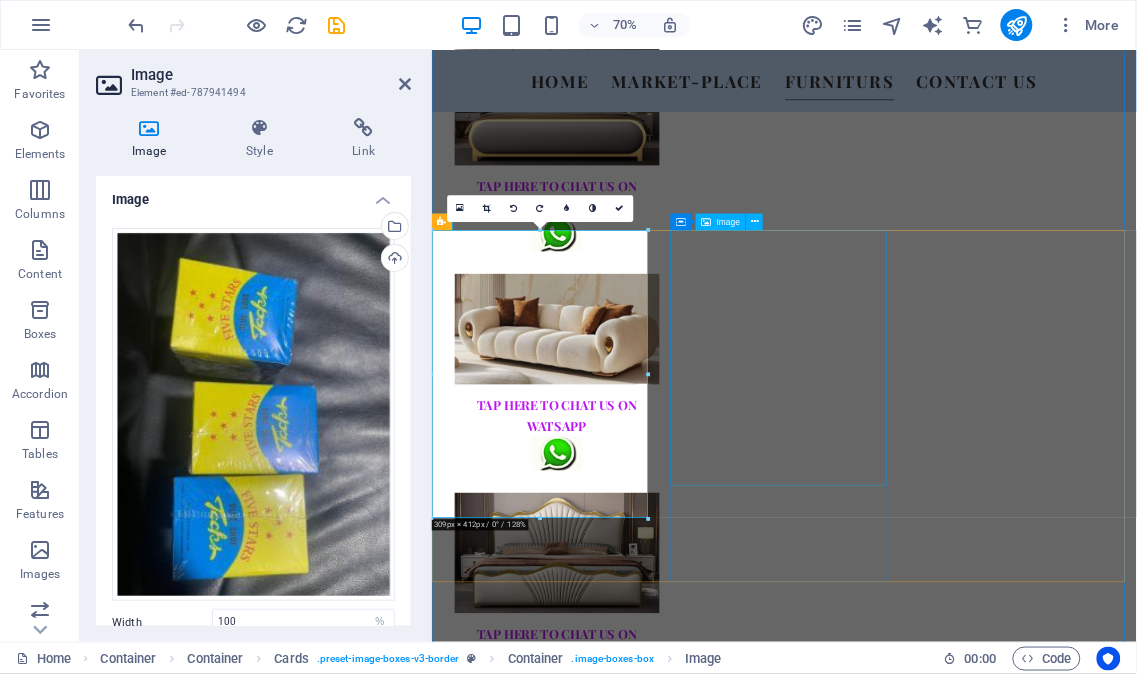 click at bounding box center (588, 4587) 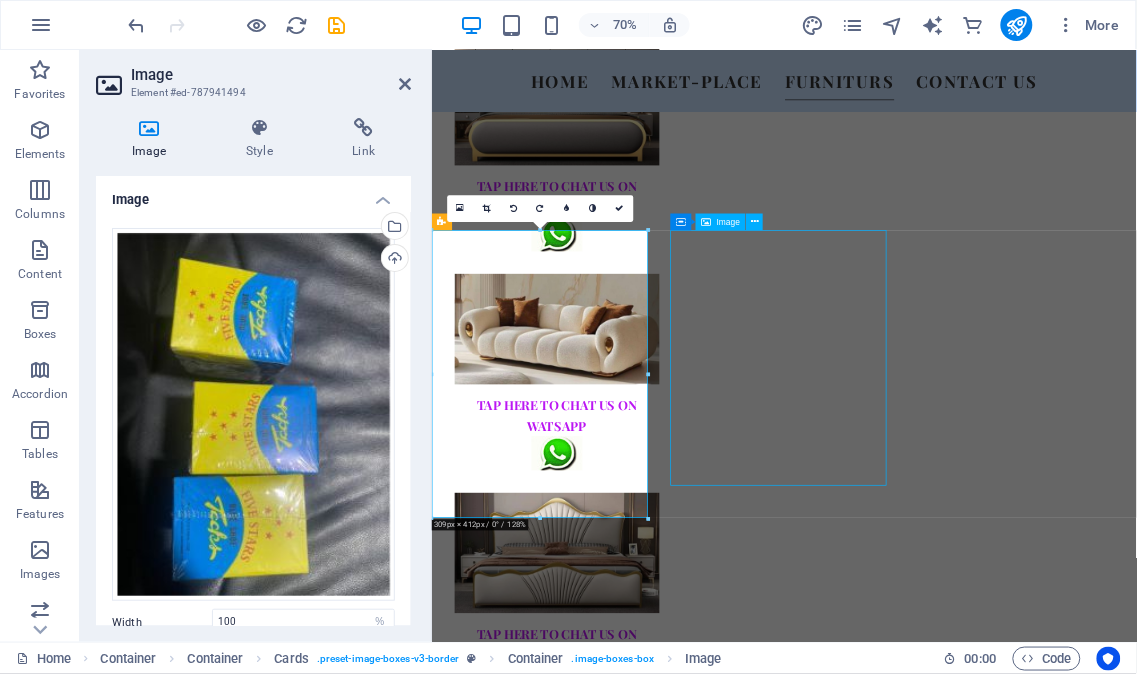 scroll, scrollTop: 2333, scrollLeft: 0, axis: vertical 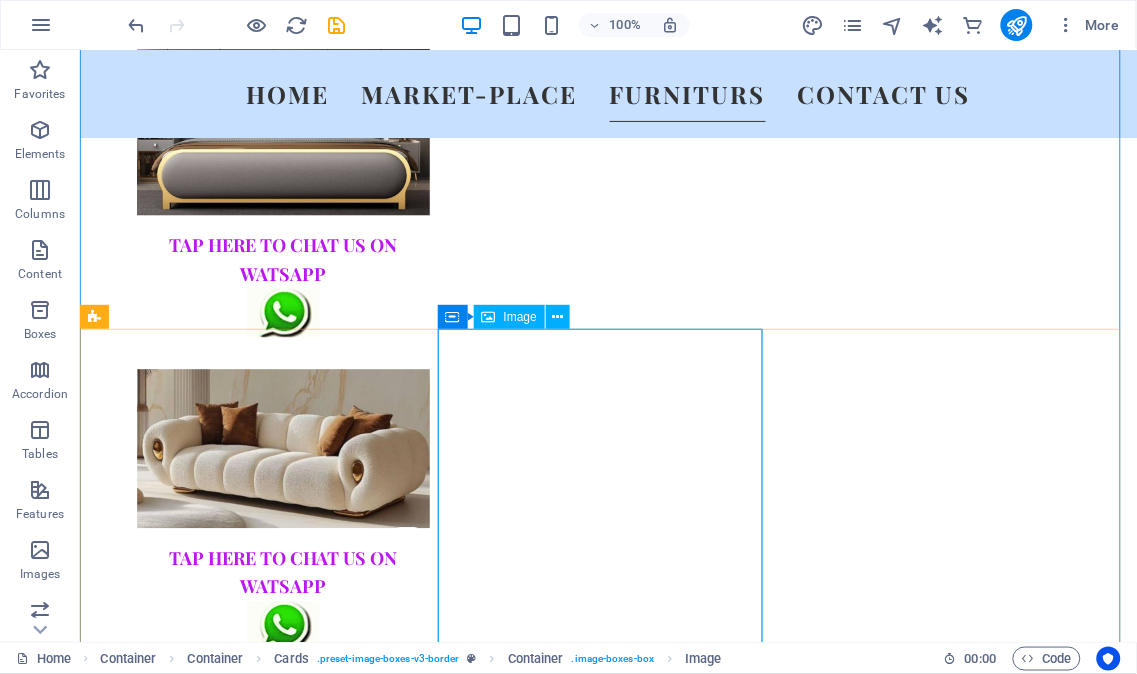 click at bounding box center (244, 4684) 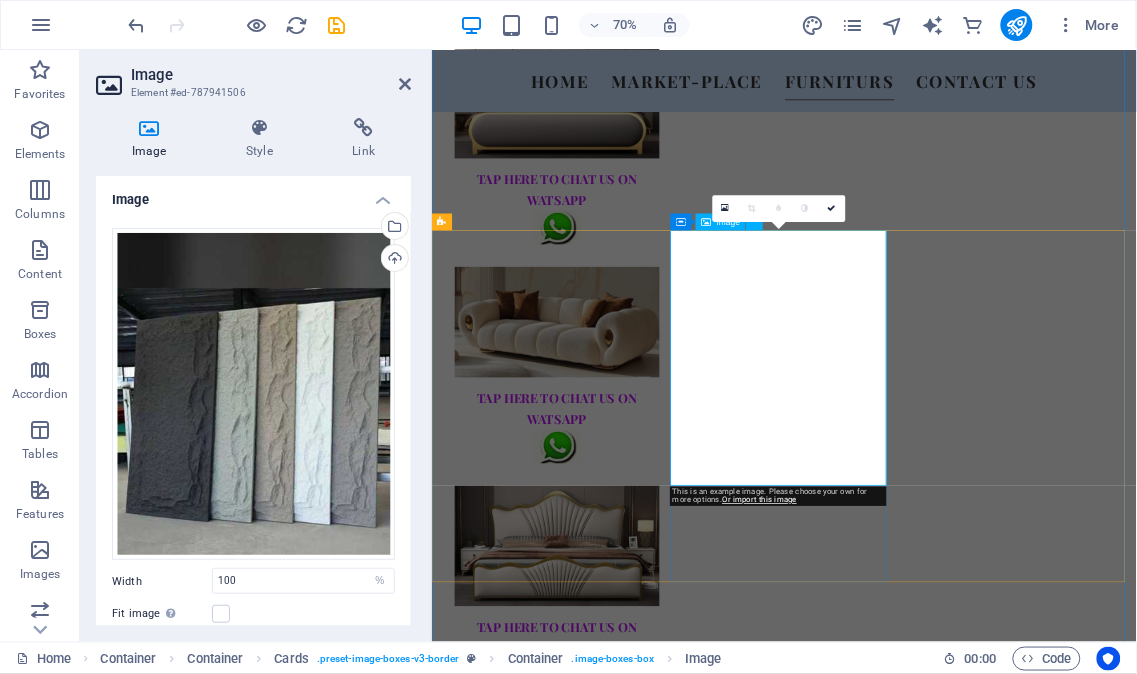 scroll, scrollTop: 2323, scrollLeft: 0, axis: vertical 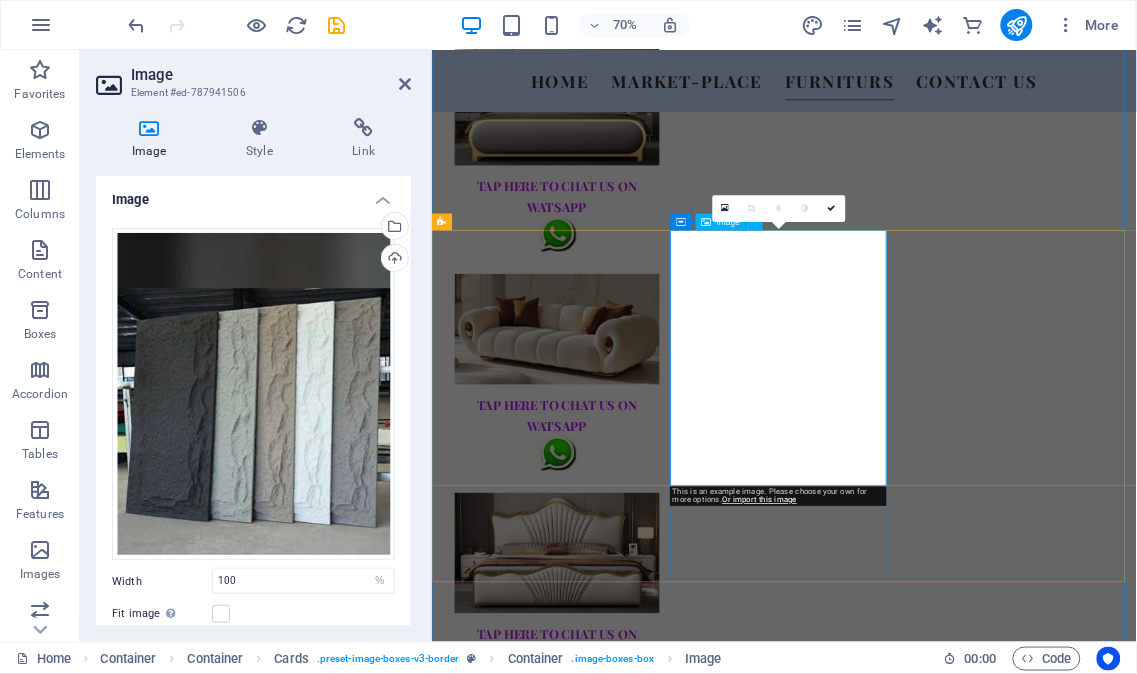 click at bounding box center [588, 4587] 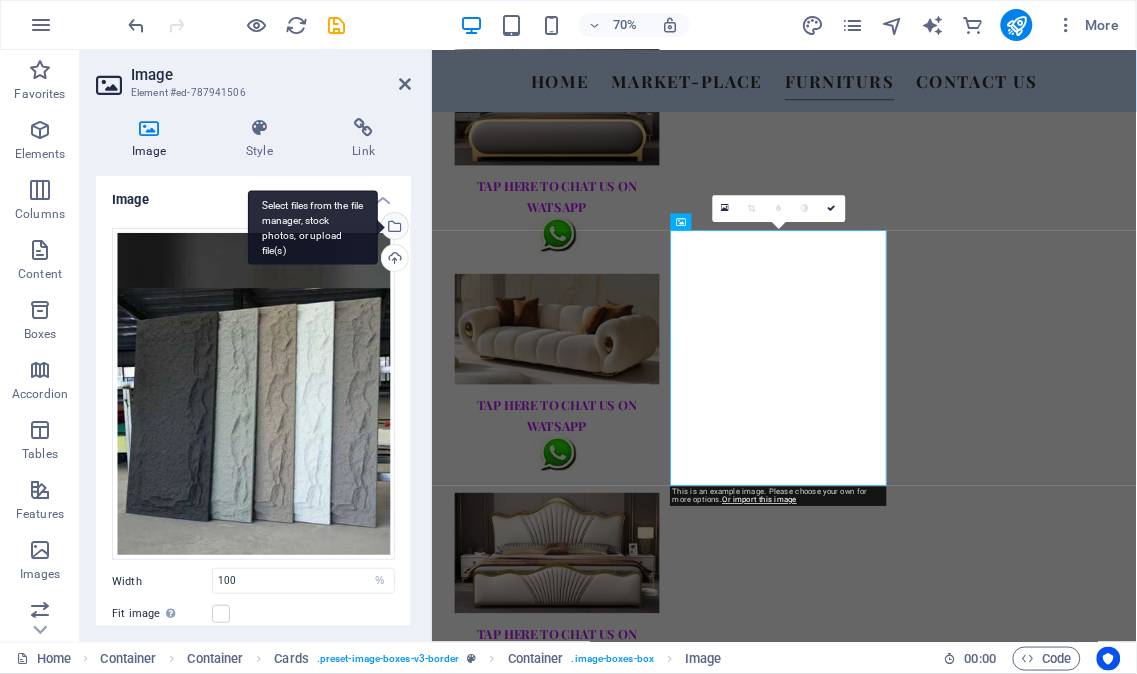 click on "Select files from the file manager, stock photos, or upload file(s)" at bounding box center (393, 228) 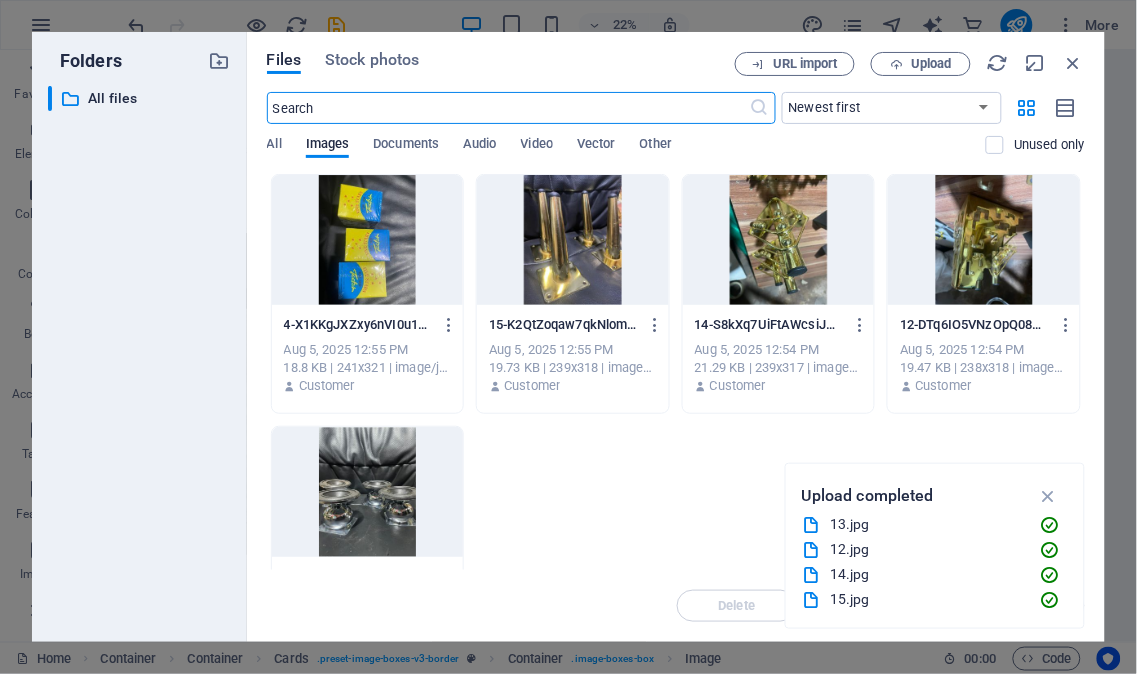 scroll, scrollTop: 2566, scrollLeft: 0, axis: vertical 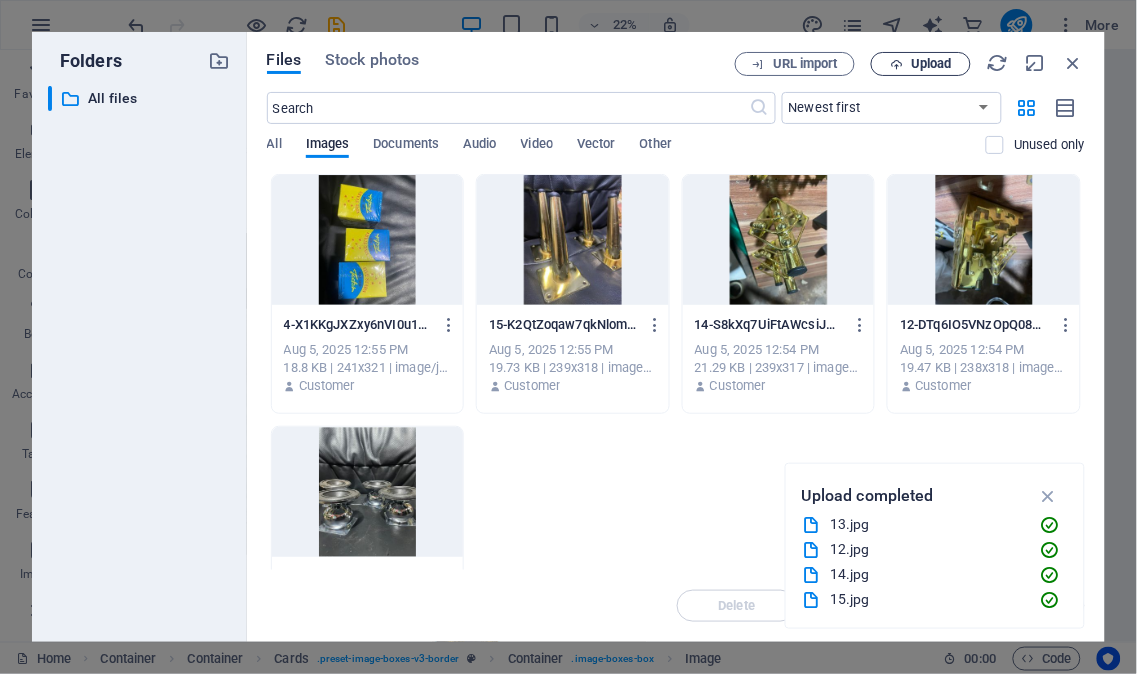 click on "Upload" at bounding box center (931, 64) 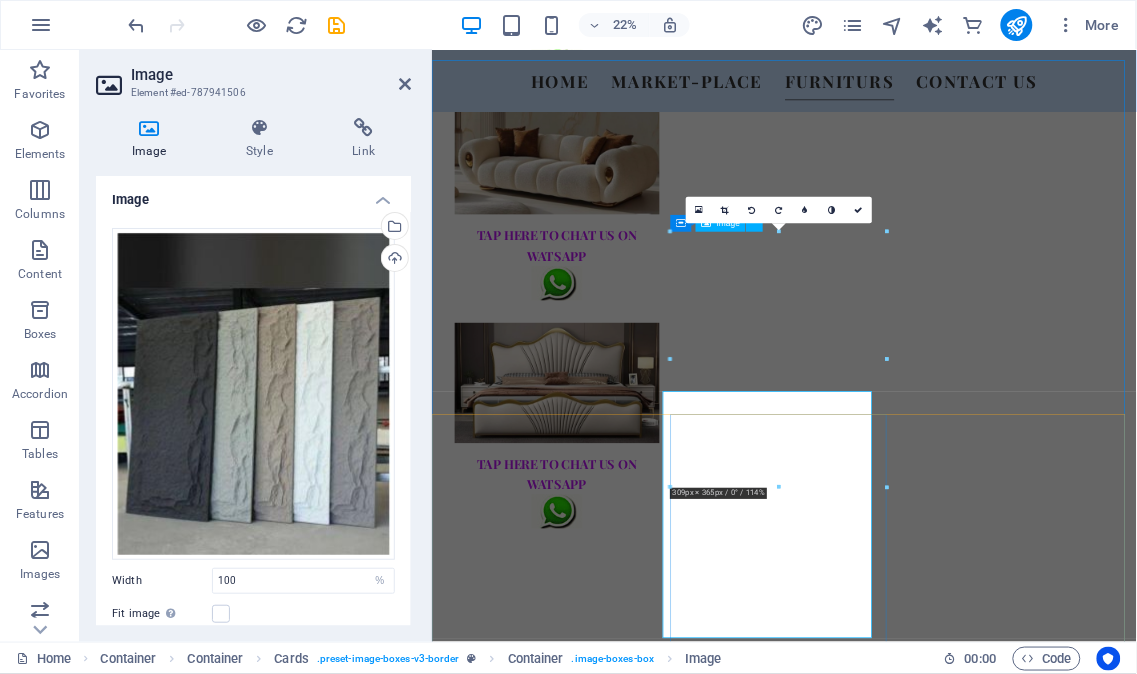 scroll, scrollTop: 2323, scrollLeft: 0, axis: vertical 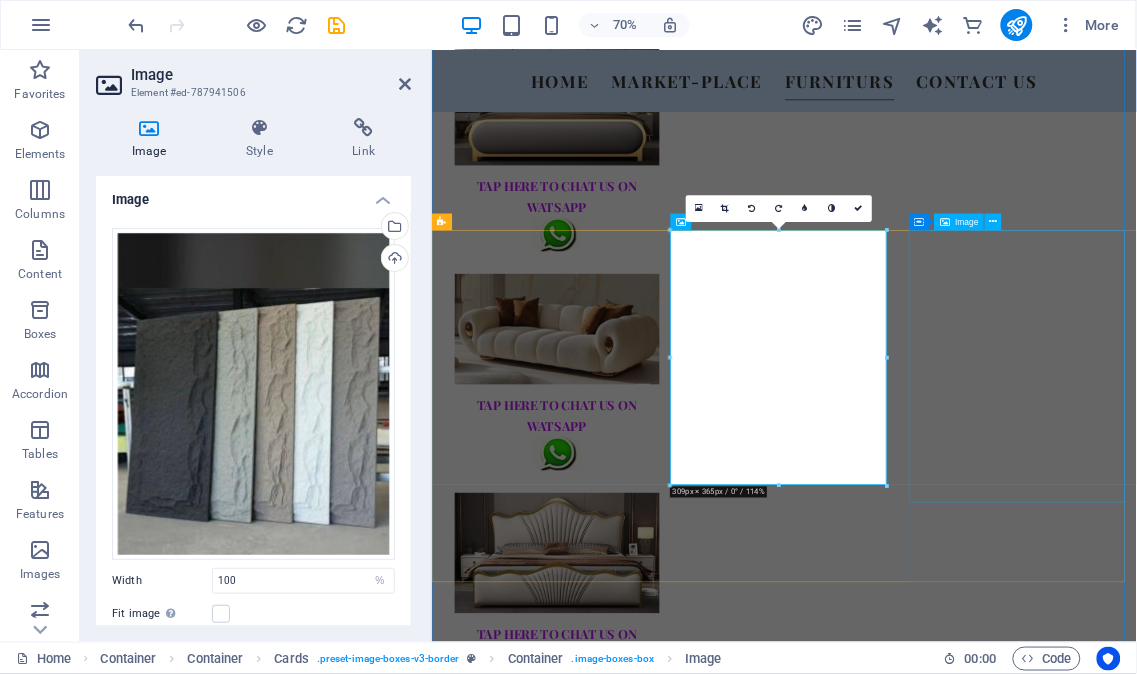 click at bounding box center (588, 5078) 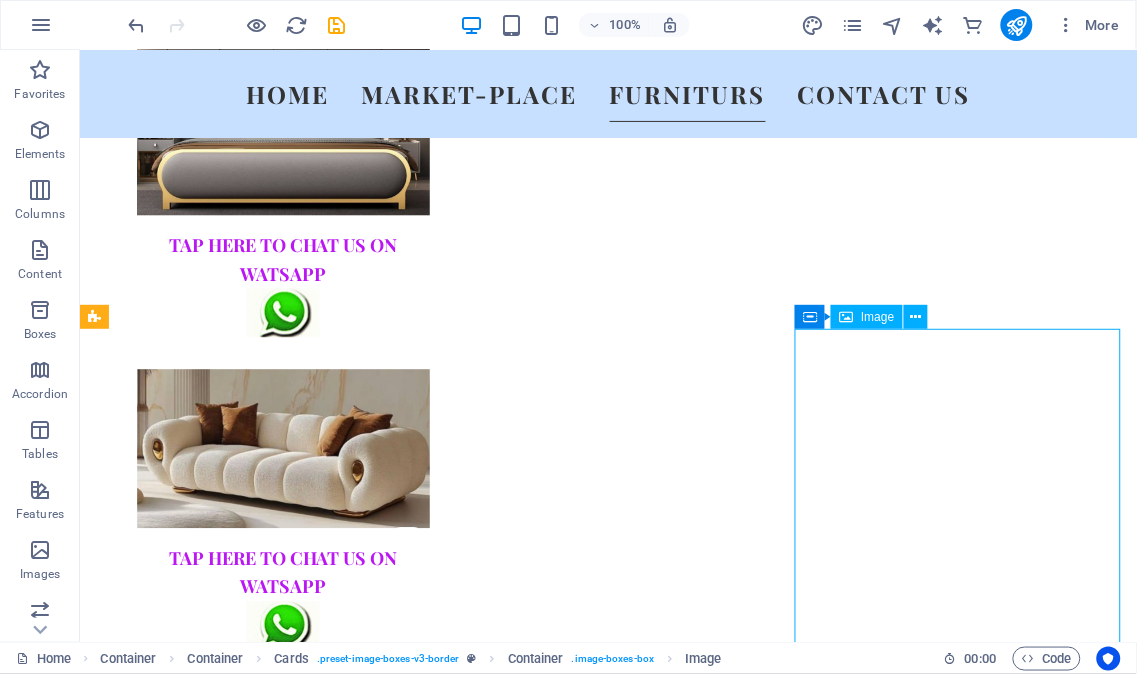 scroll, scrollTop: 2555, scrollLeft: 0, axis: vertical 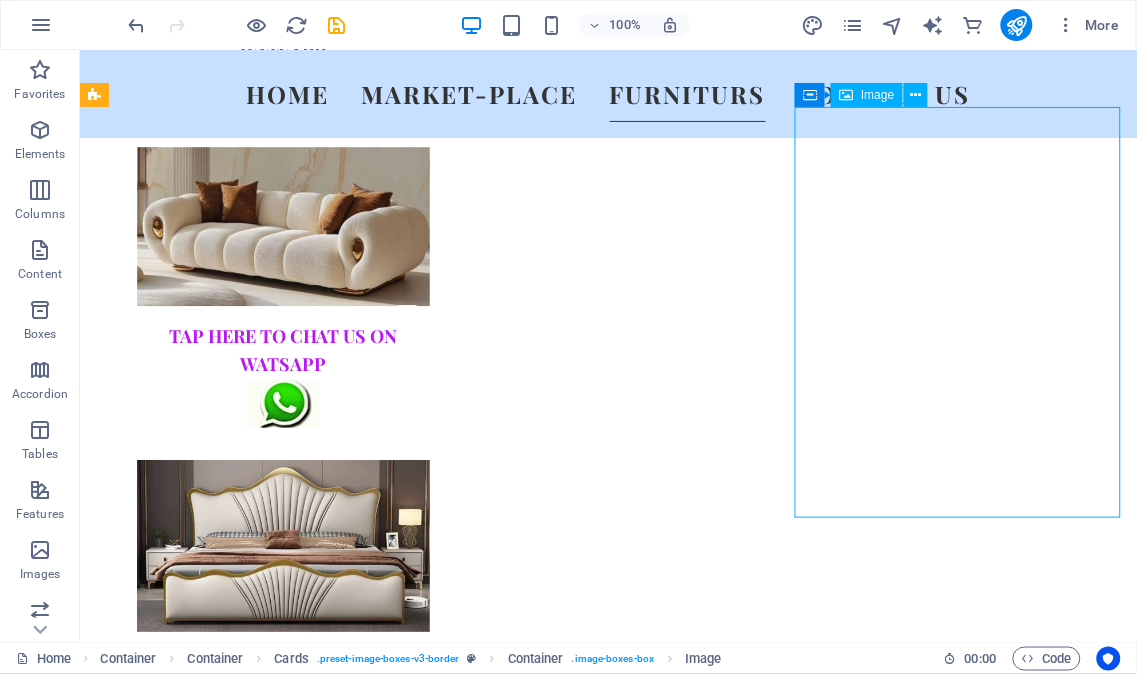 click at bounding box center [244, 4973] 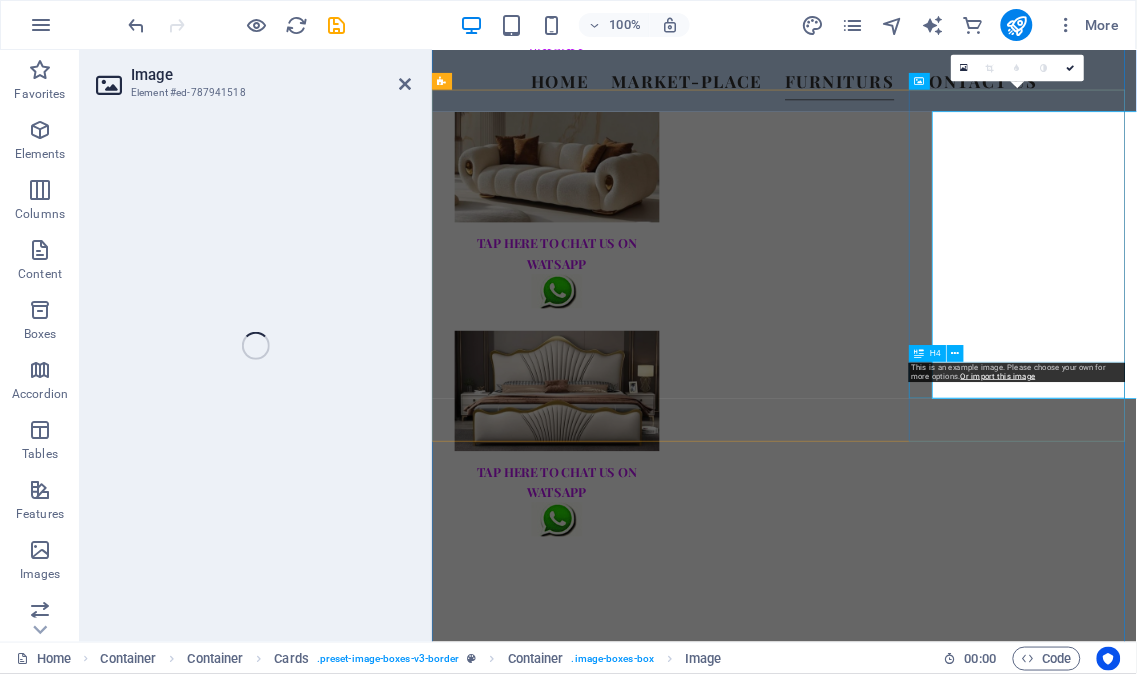 select on "%" 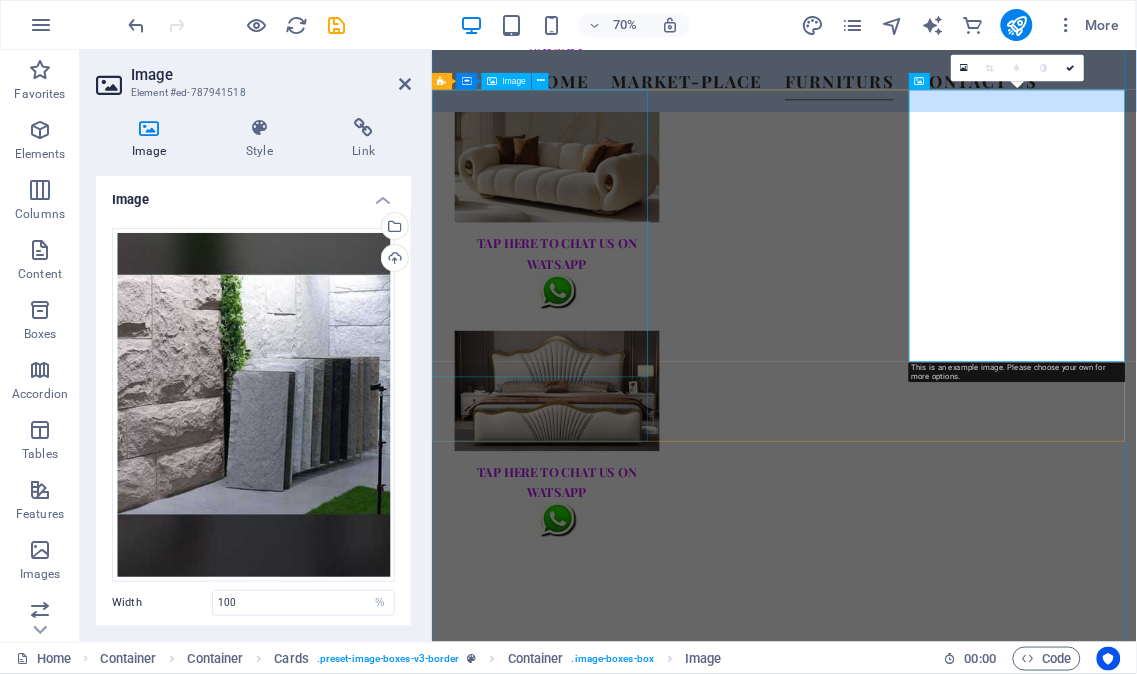 scroll, scrollTop: 2524, scrollLeft: 0, axis: vertical 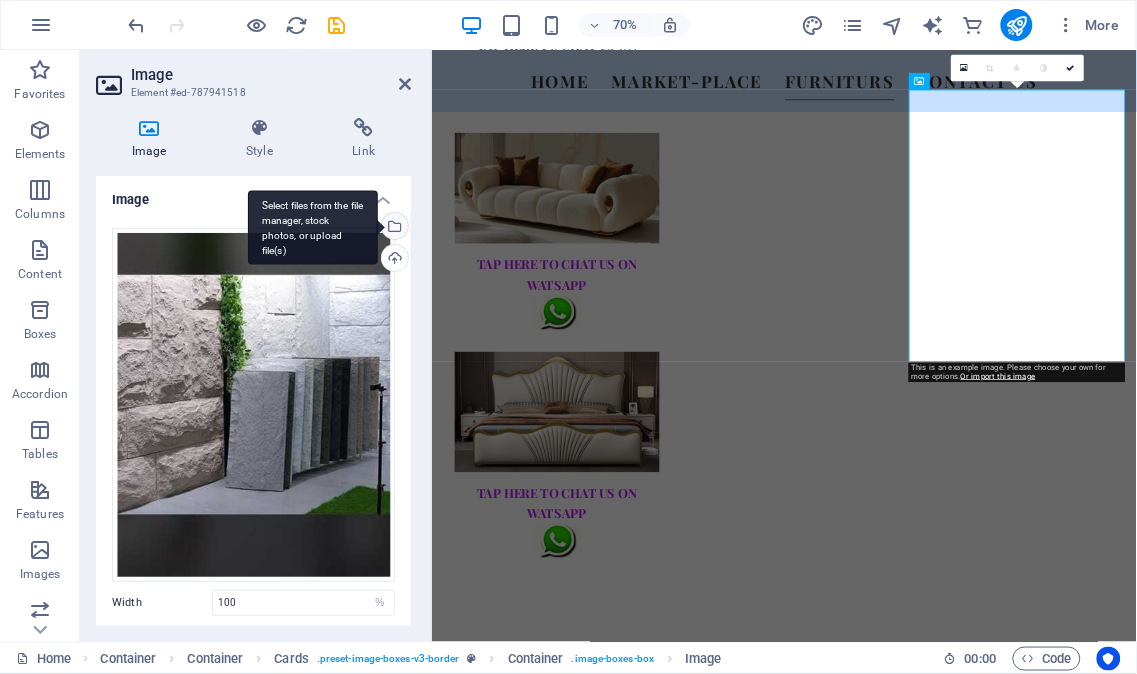 click on "Select files from the file manager, stock photos, or upload file(s)" at bounding box center (393, 228) 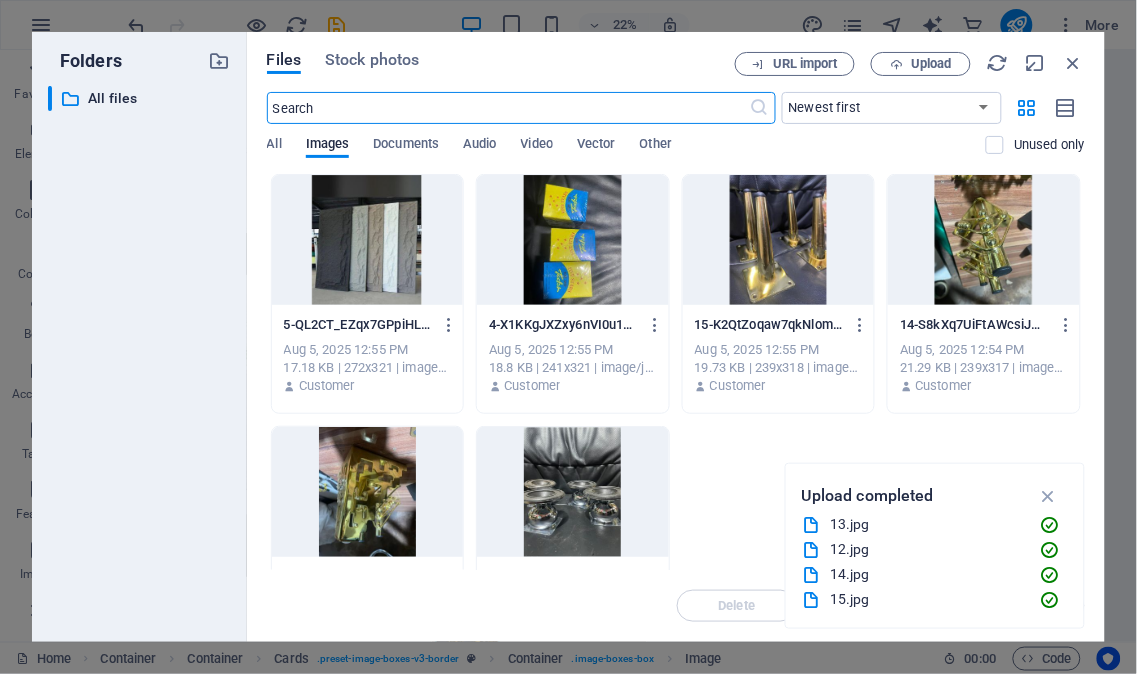 scroll, scrollTop: 2752, scrollLeft: 0, axis: vertical 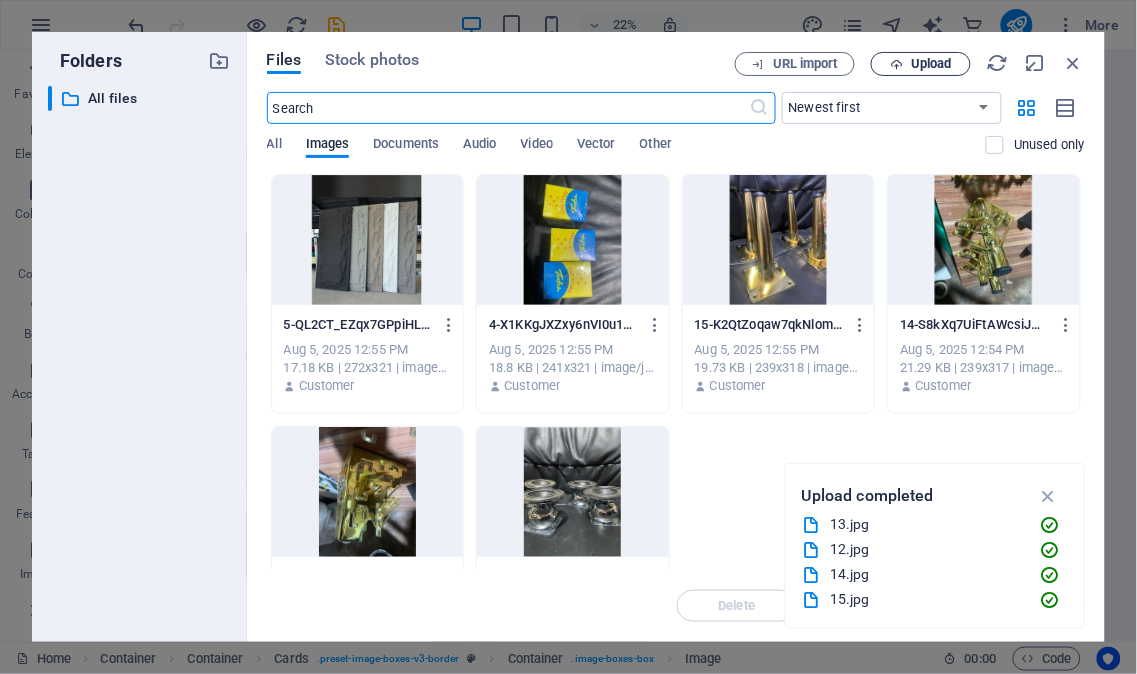 click on "Upload" at bounding box center [931, 64] 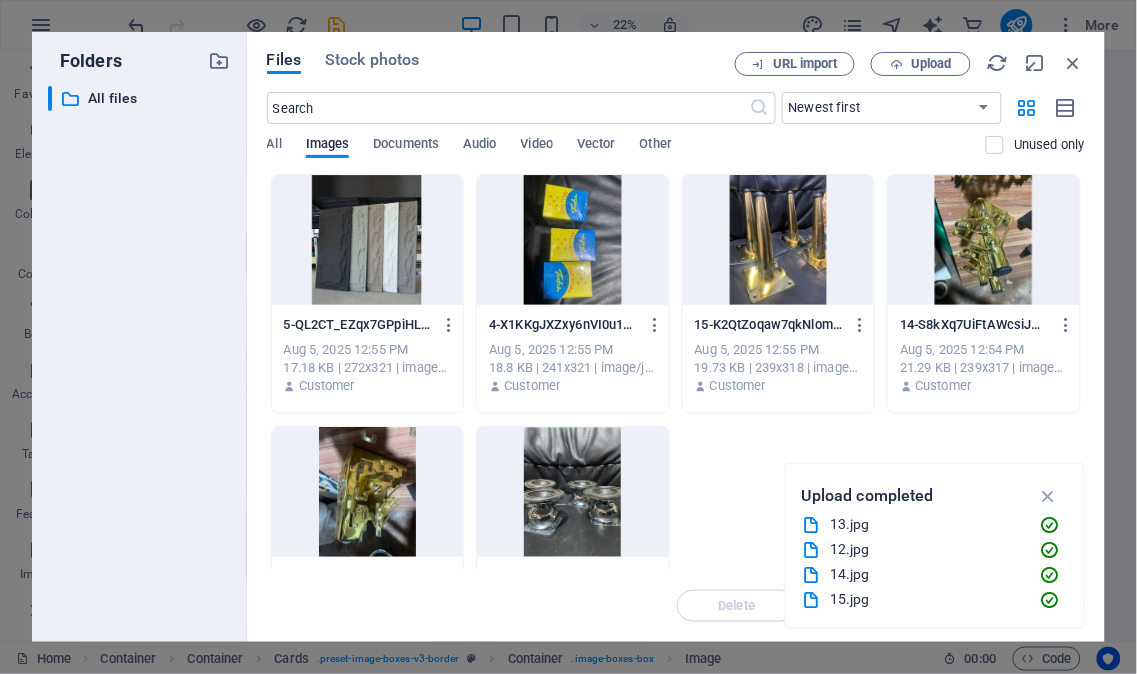 click on "URL import Upload" at bounding box center (910, 64) 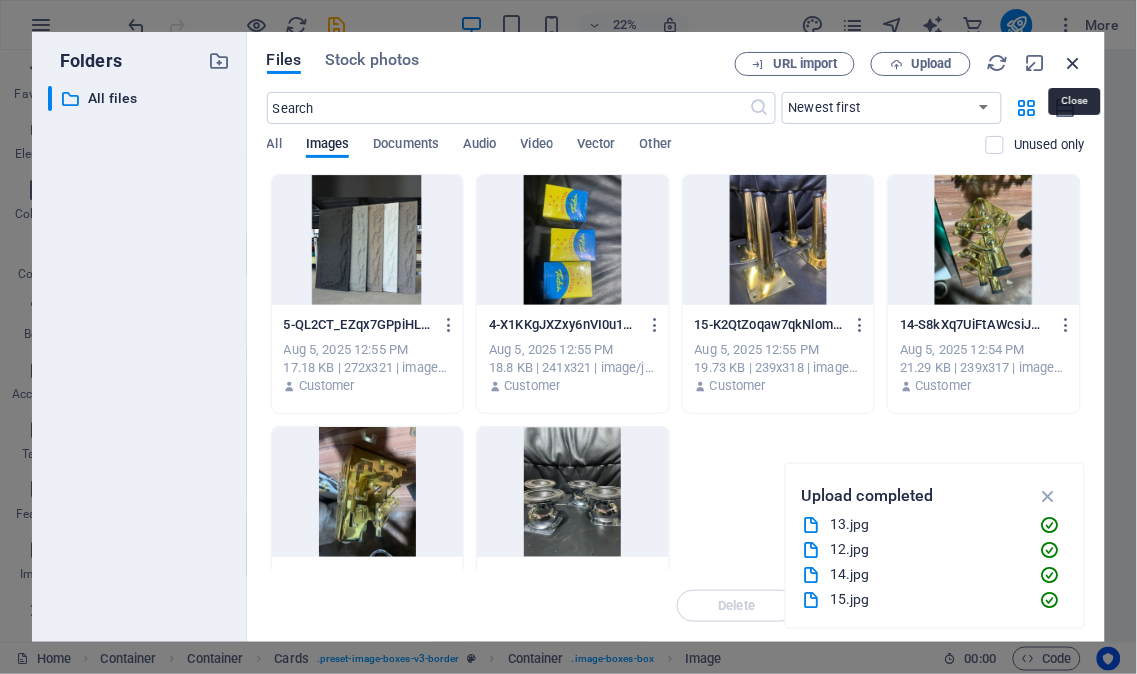 drag, startPoint x: 1070, startPoint y: 60, endPoint x: 620, endPoint y: 228, distance: 480.33737 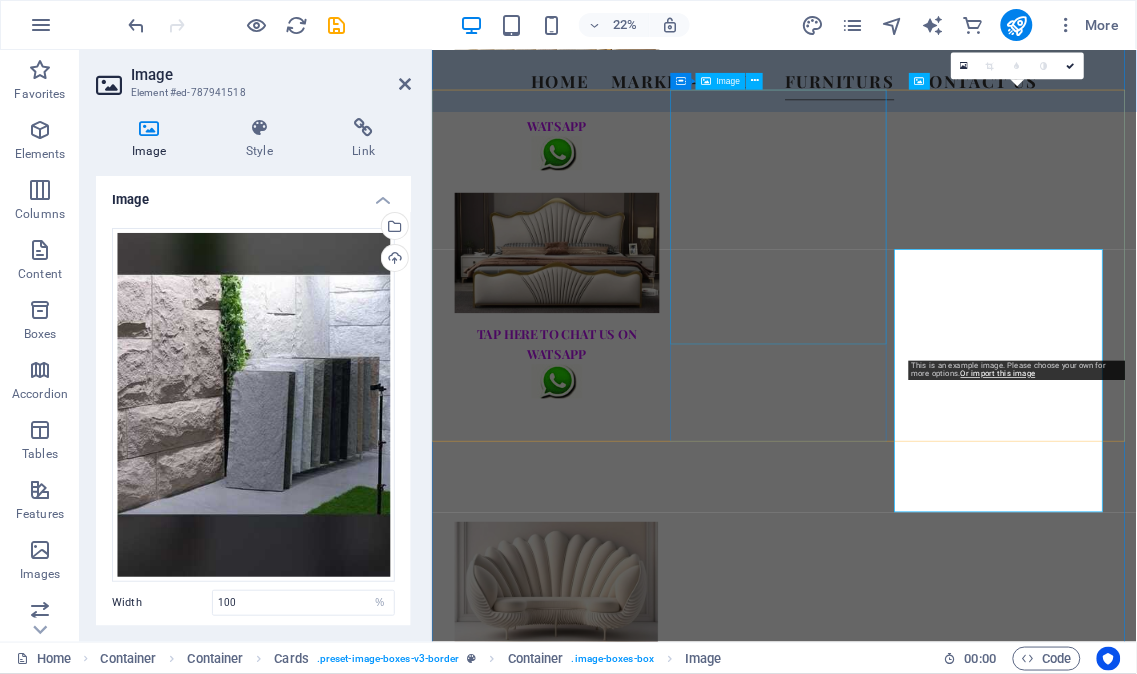 scroll, scrollTop: 2524, scrollLeft: 0, axis: vertical 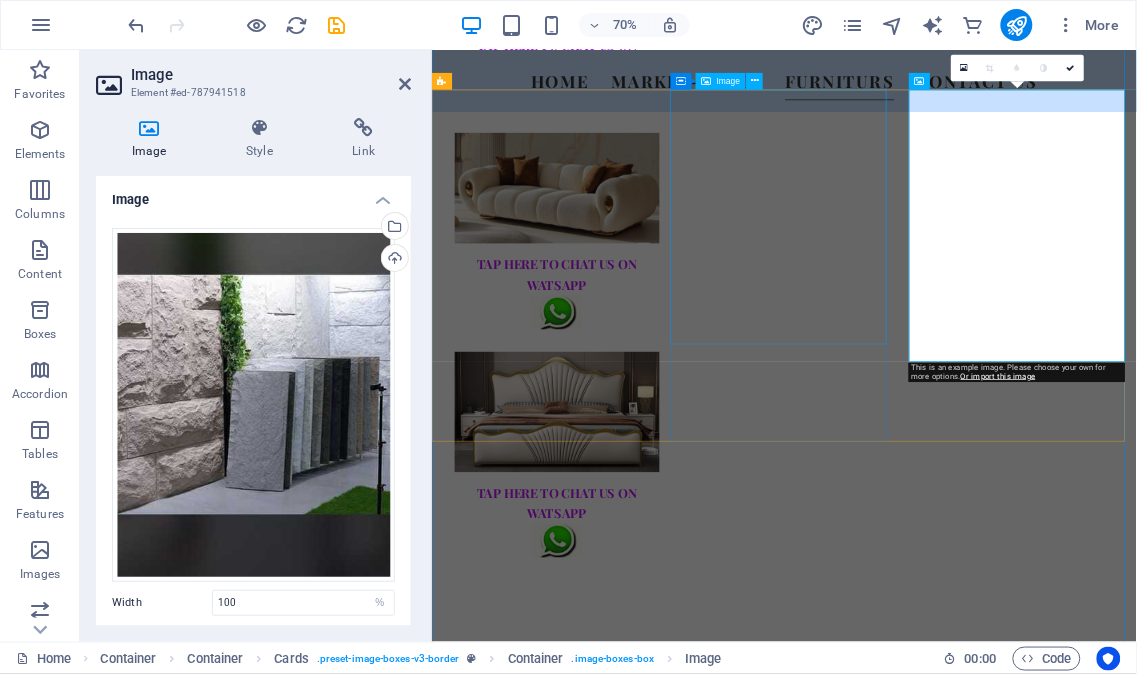 click at bounding box center (588, 4385) 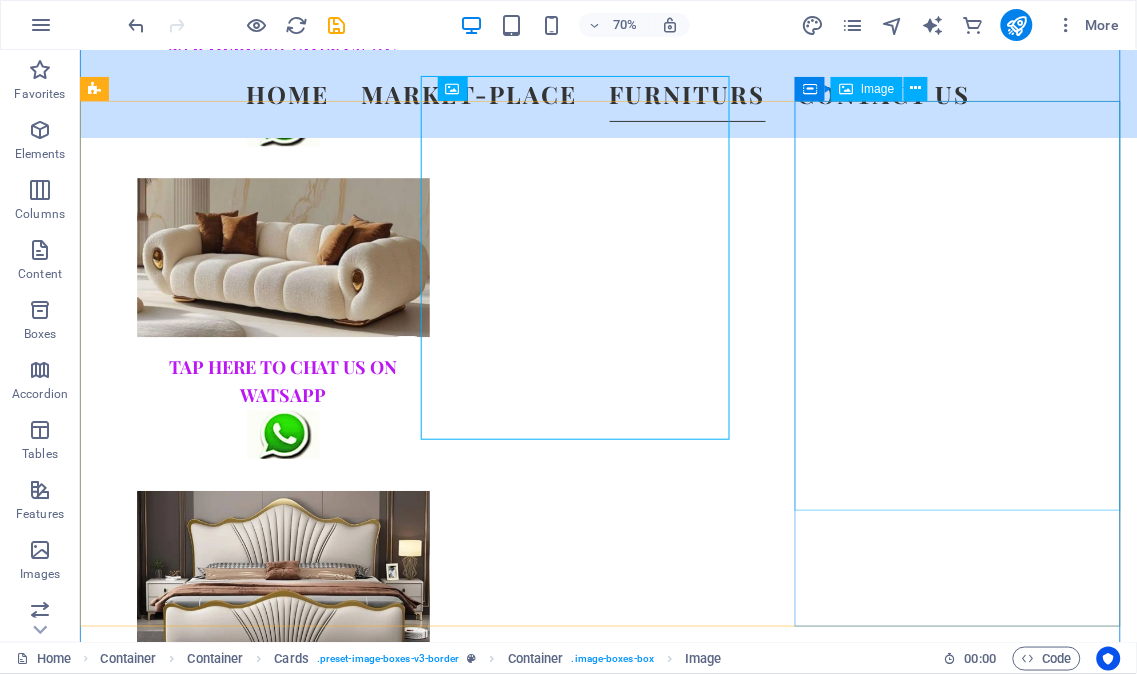 scroll, scrollTop: 2555, scrollLeft: 0, axis: vertical 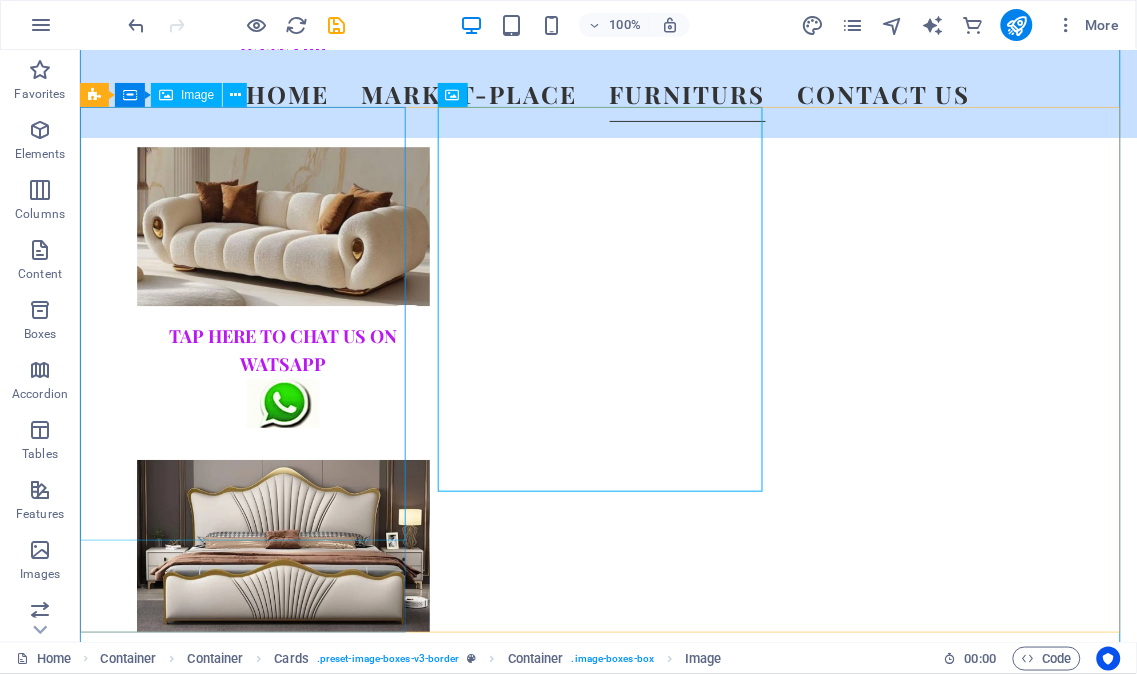 click at bounding box center (244, 3938) 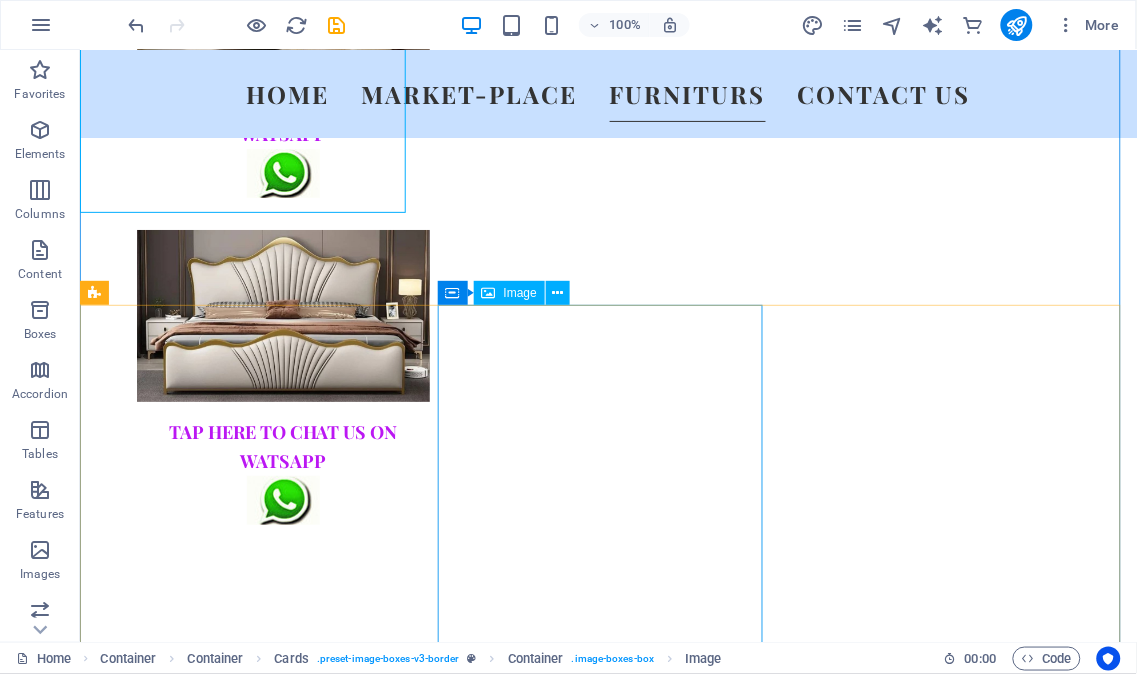 scroll, scrollTop: 2888, scrollLeft: 0, axis: vertical 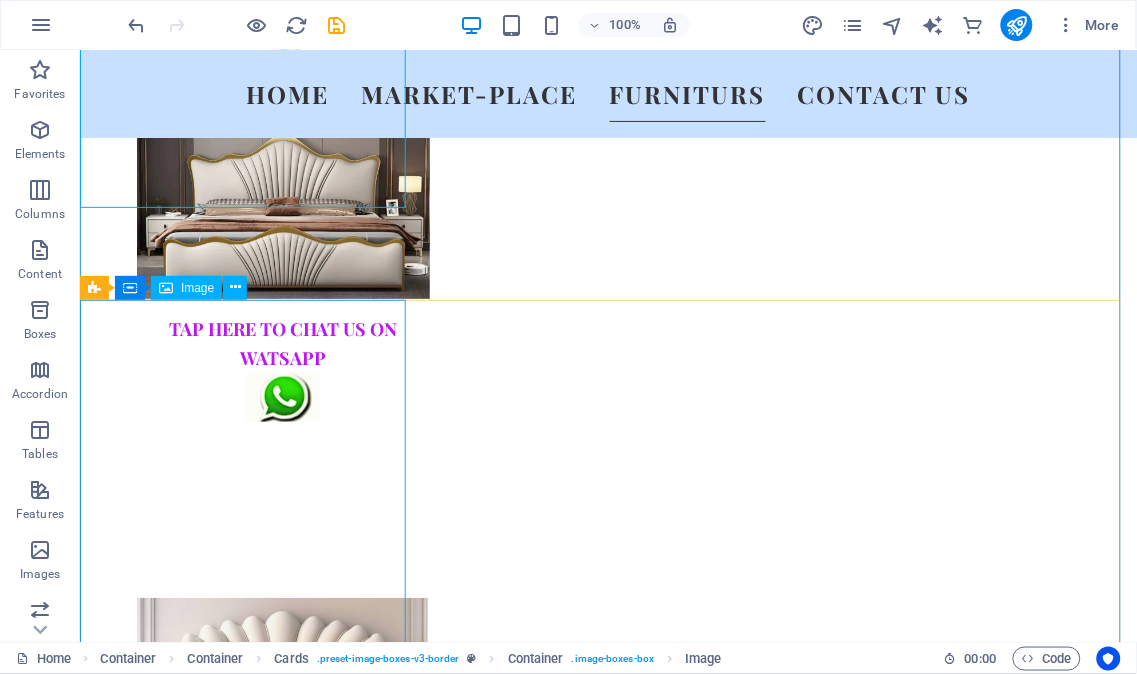 click at bounding box center (244, 5162) 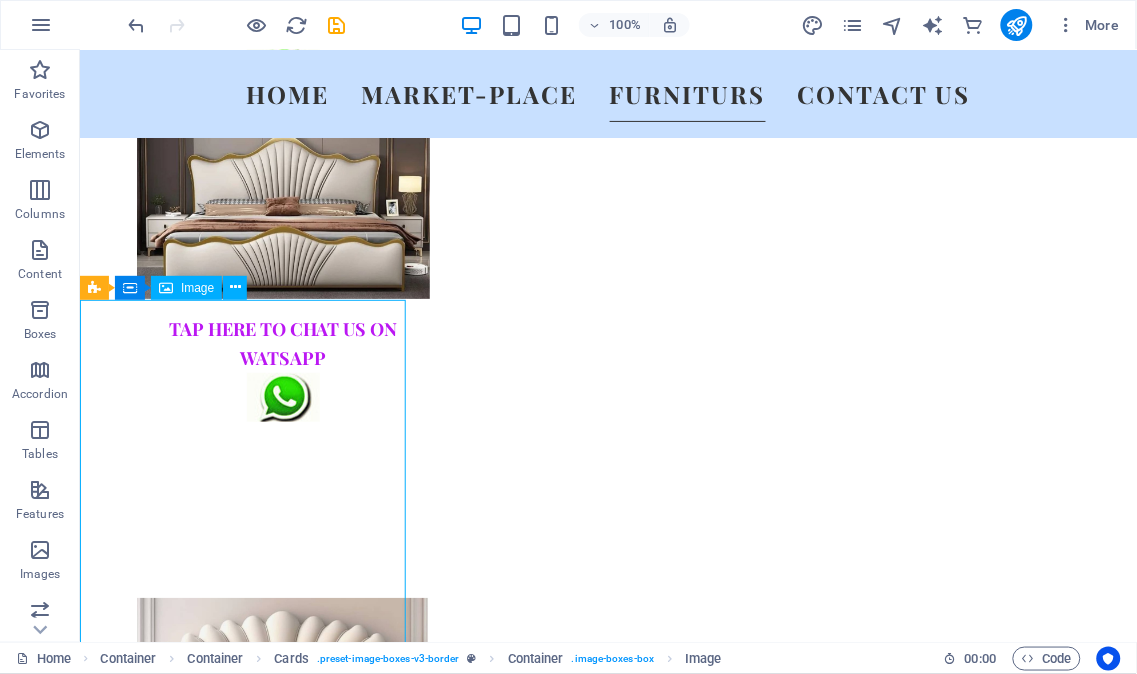 click at bounding box center [244, 5162] 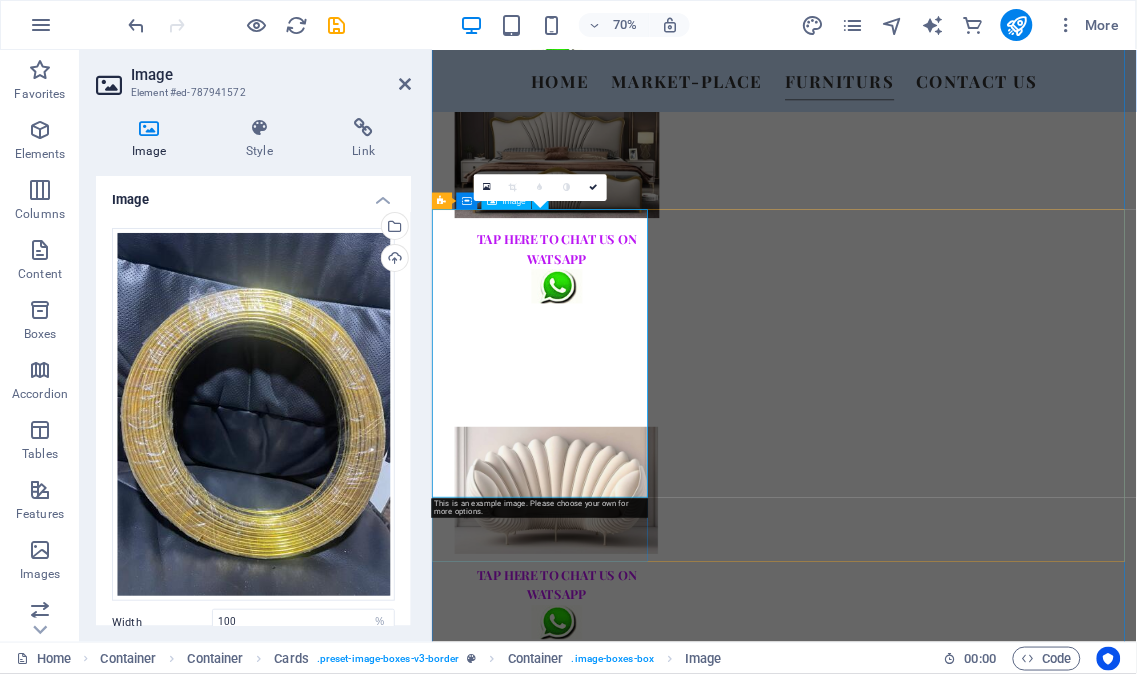 scroll, scrollTop: 2856, scrollLeft: 0, axis: vertical 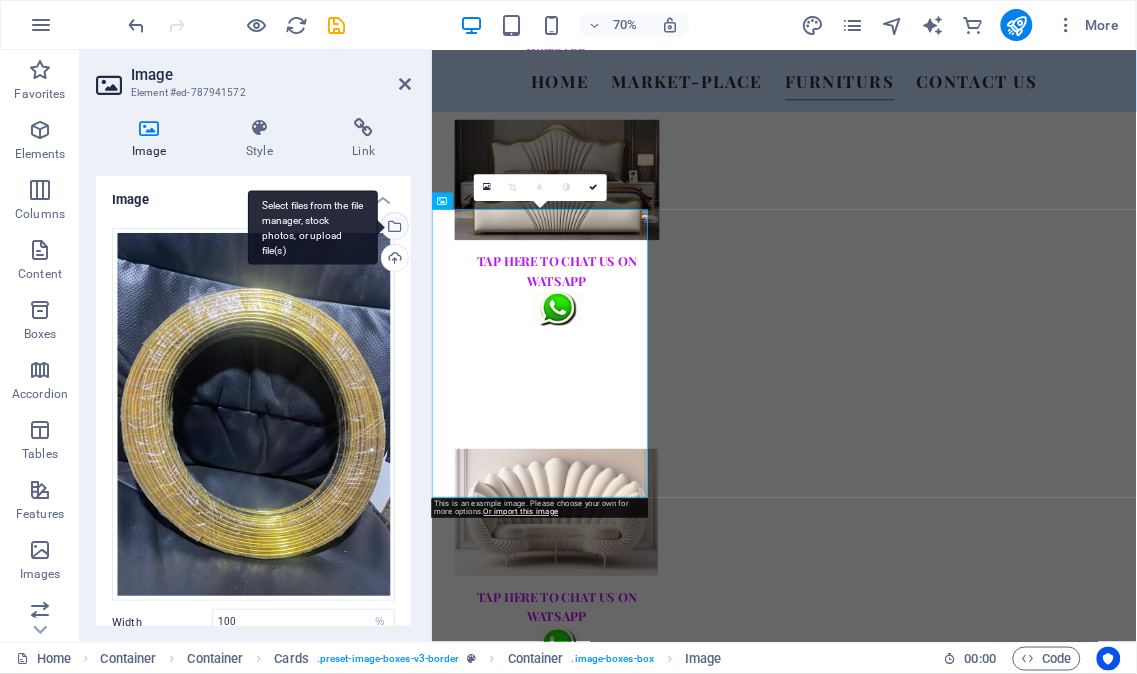 click on "Select files from the file manager, stock photos, or upload file(s)" at bounding box center (393, 228) 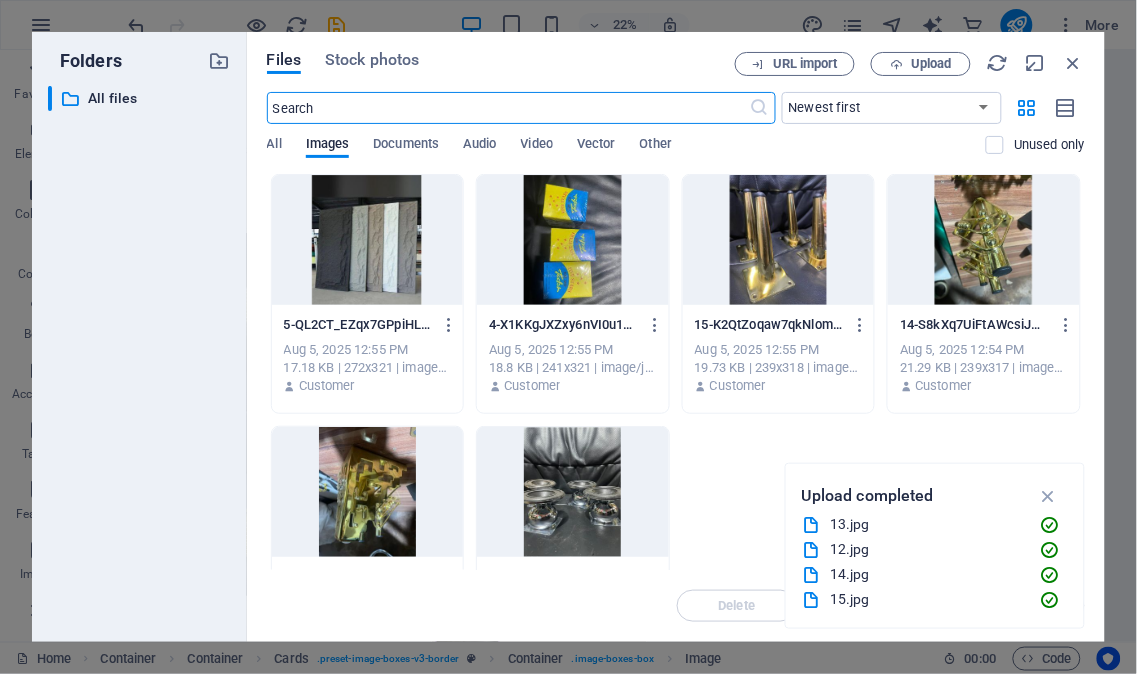 scroll, scrollTop: 3084, scrollLeft: 0, axis: vertical 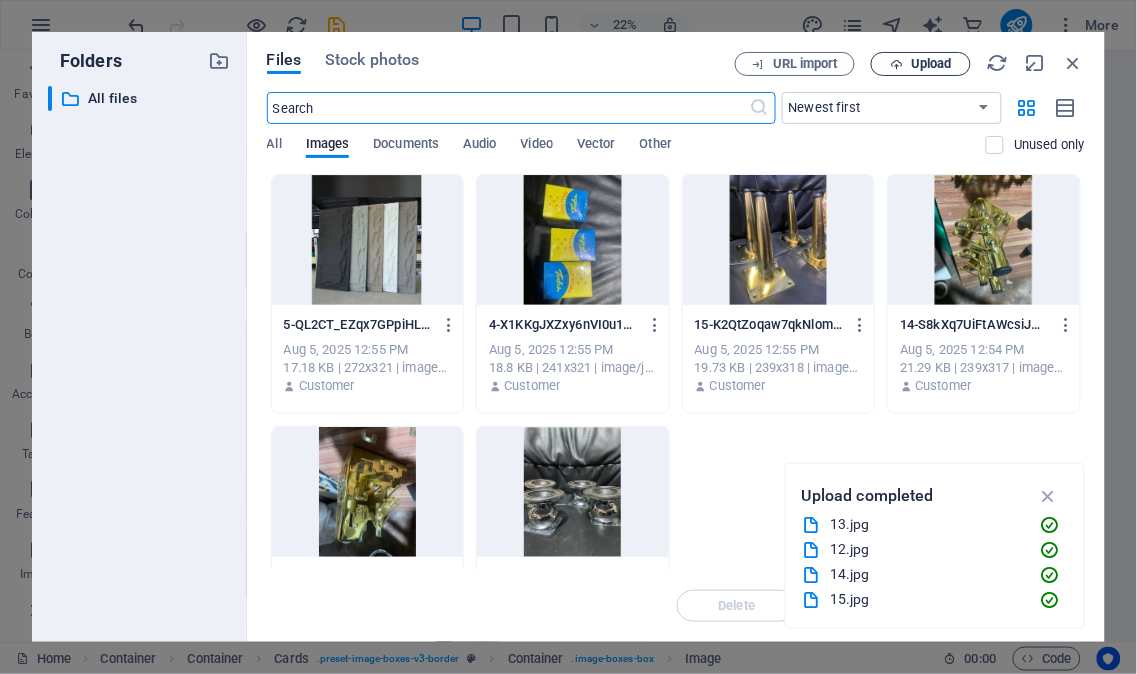 click on "Upload" at bounding box center [931, 64] 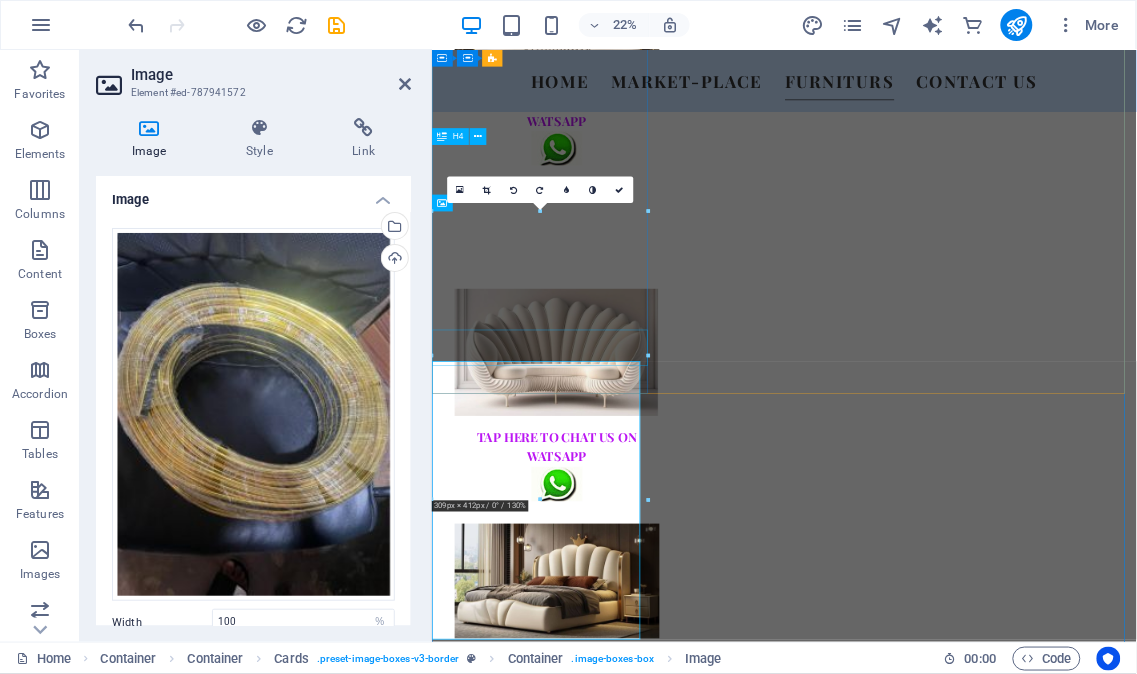 scroll, scrollTop: 2856, scrollLeft: 0, axis: vertical 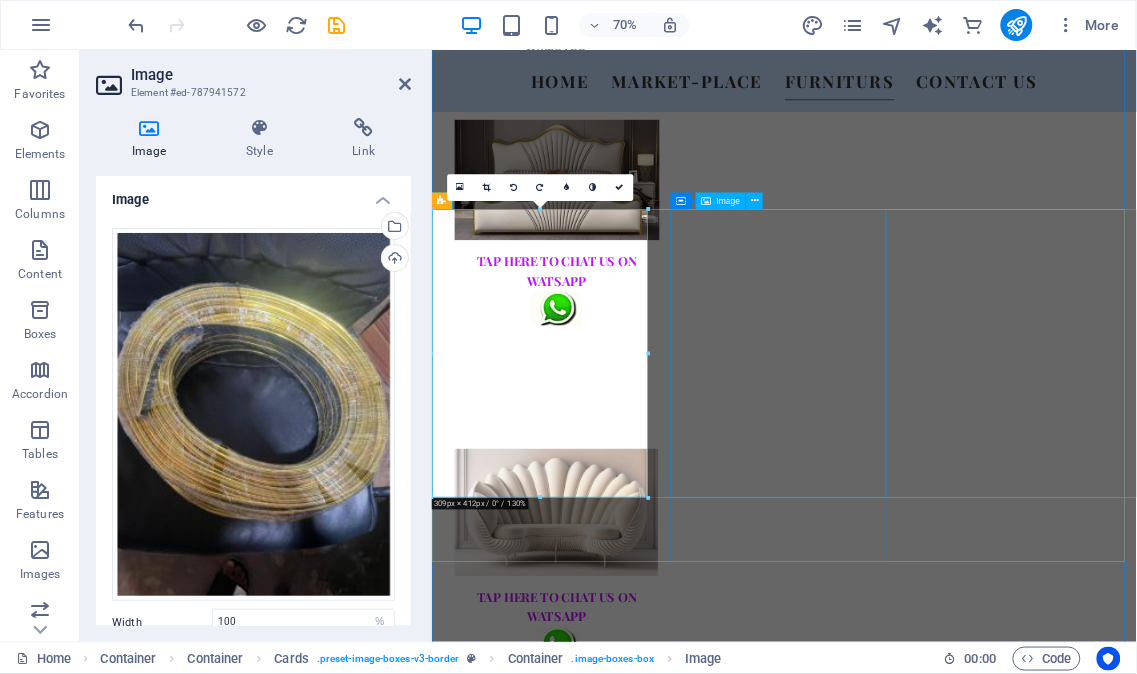 click at bounding box center [588, 5570] 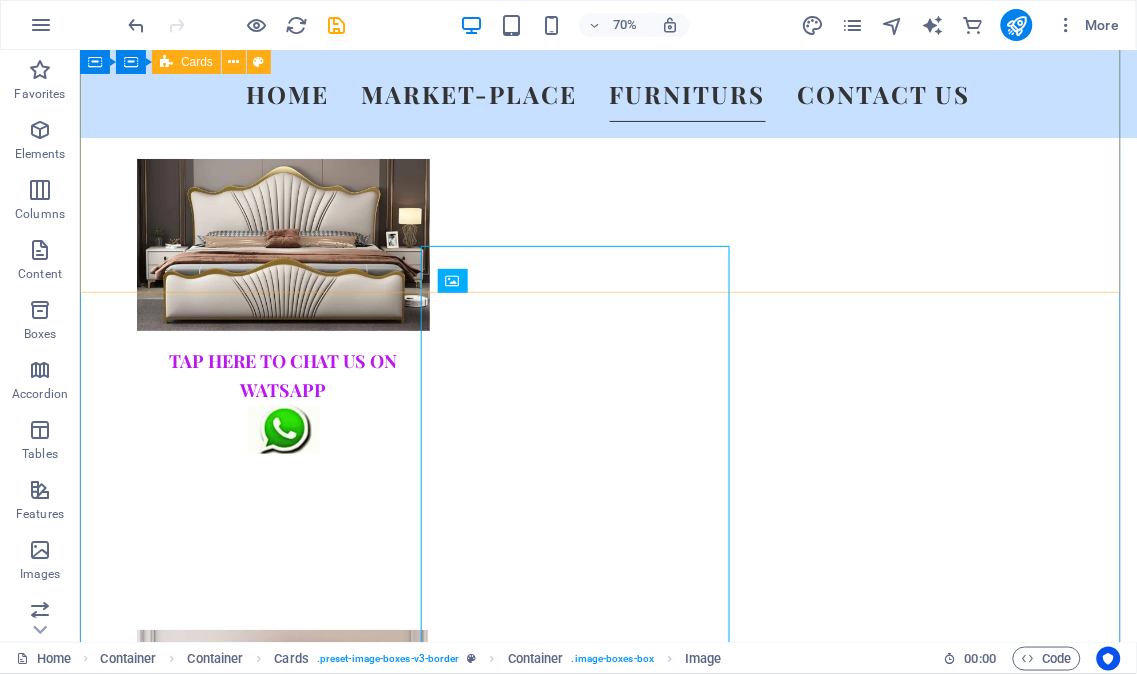 scroll, scrollTop: 2888, scrollLeft: 0, axis: vertical 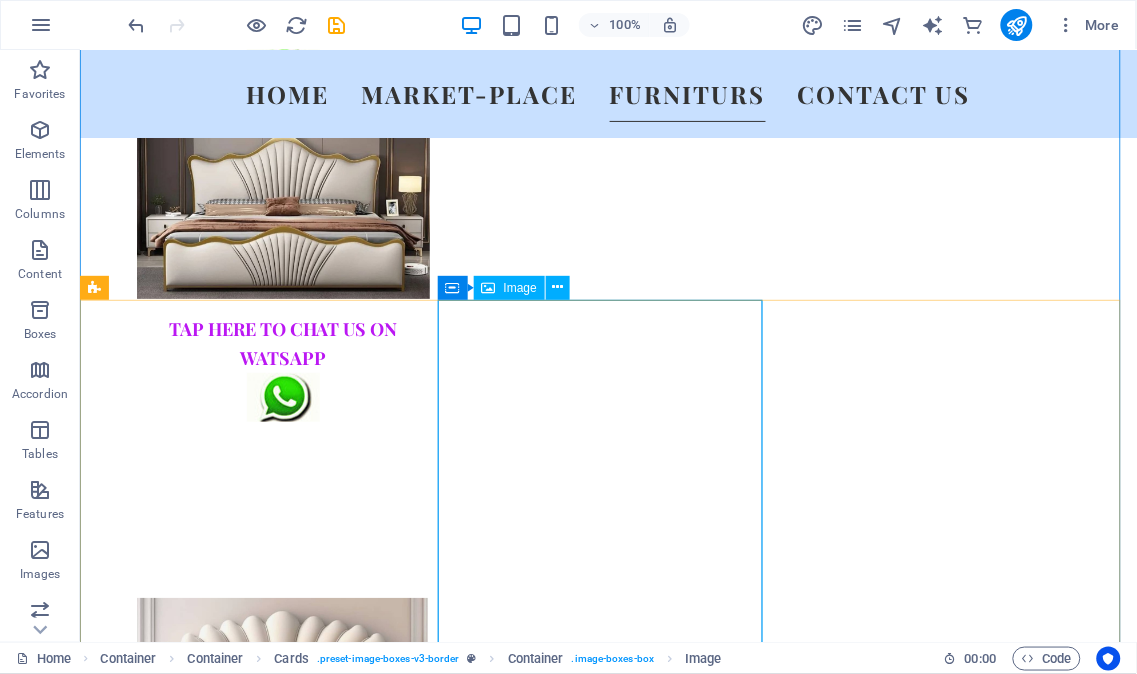 click at bounding box center (244, 5710) 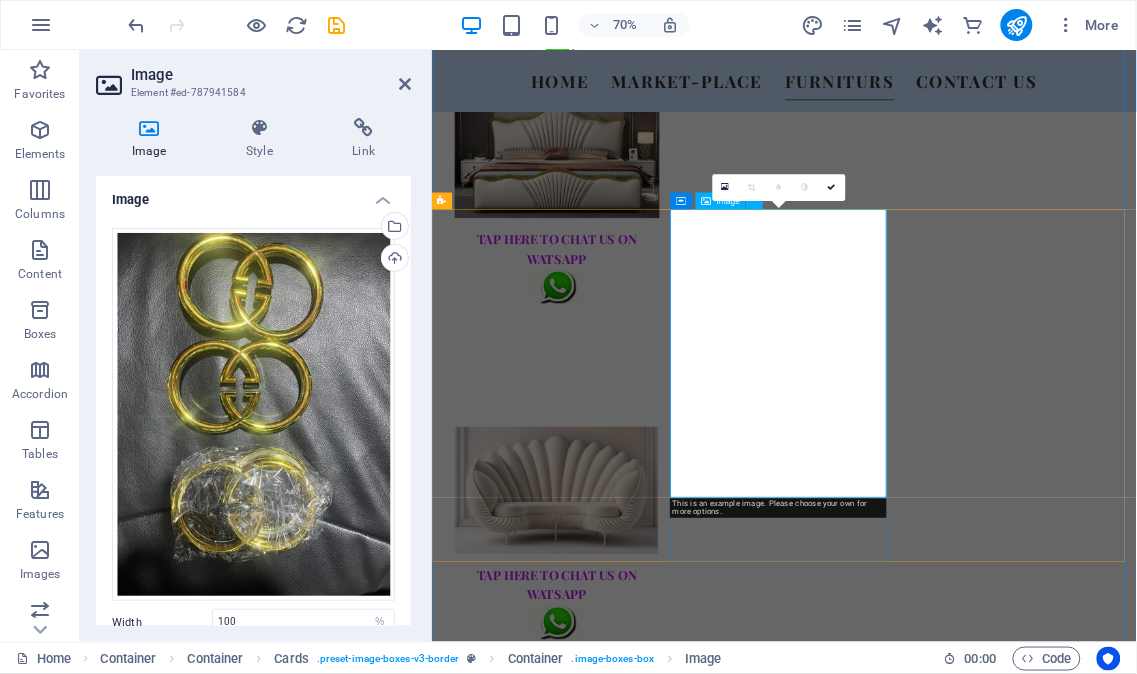 scroll, scrollTop: 2856, scrollLeft: 0, axis: vertical 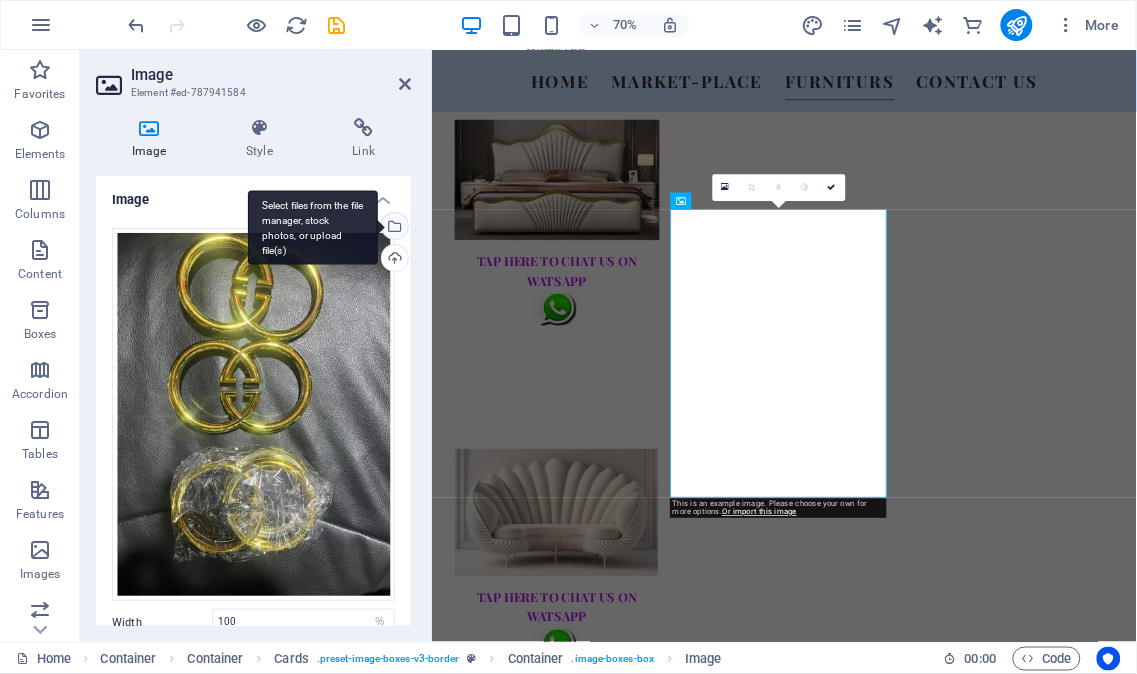 click on "Select files from the file manager, stock photos, or upload file(s)" at bounding box center (313, 227) 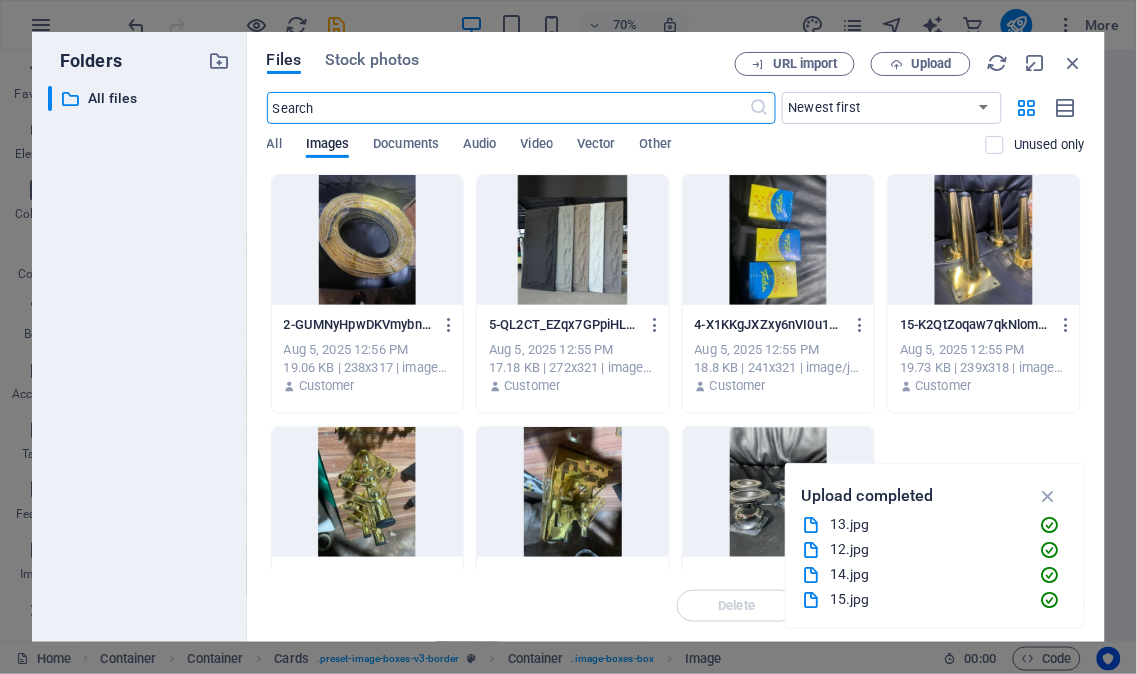 scroll, scrollTop: 3084, scrollLeft: 0, axis: vertical 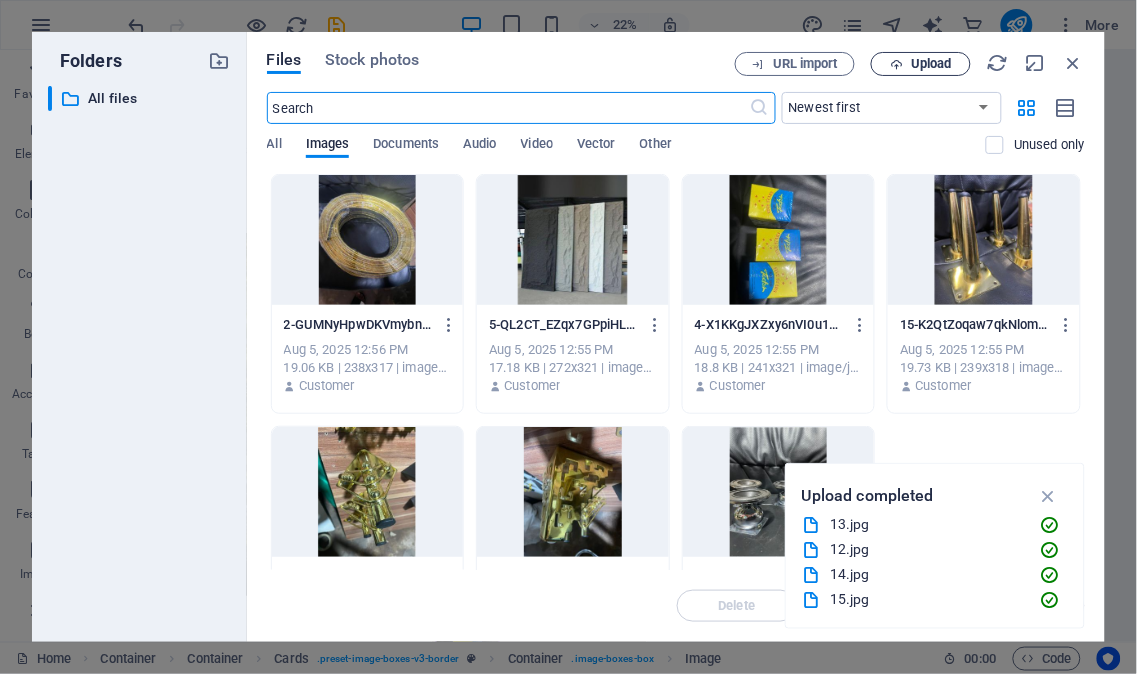 click on "Upload" at bounding box center (931, 64) 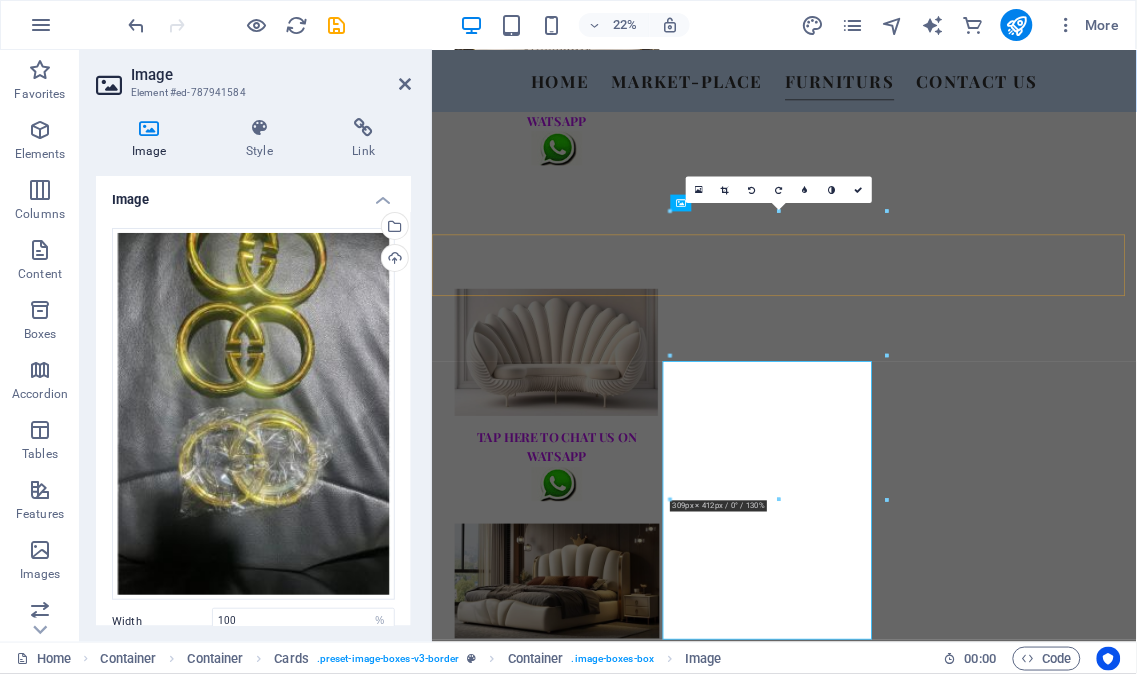 scroll, scrollTop: 2856, scrollLeft: 0, axis: vertical 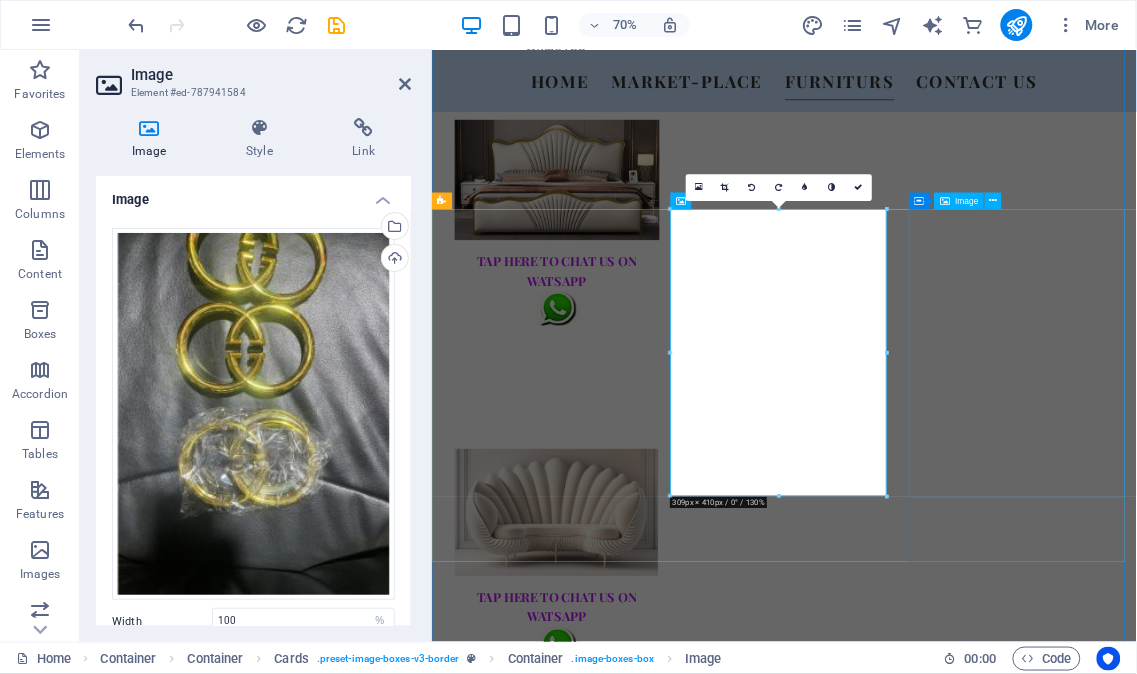 click at bounding box center [588, 6096] 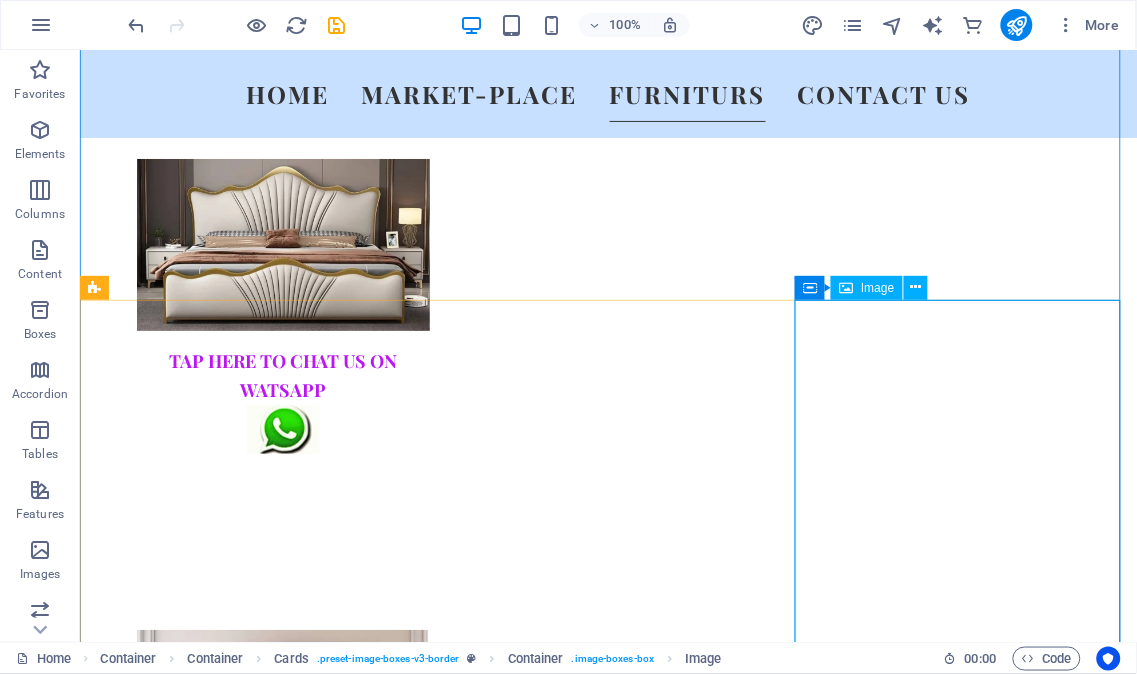 scroll, scrollTop: 2888, scrollLeft: 0, axis: vertical 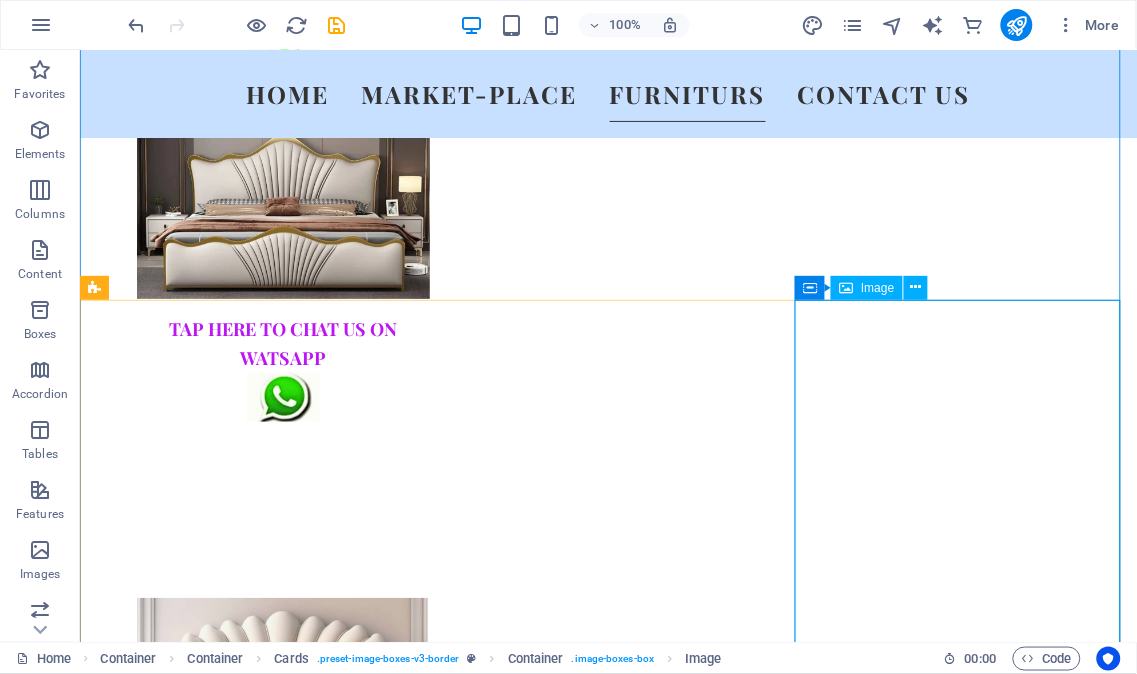 click at bounding box center (244, 6258) 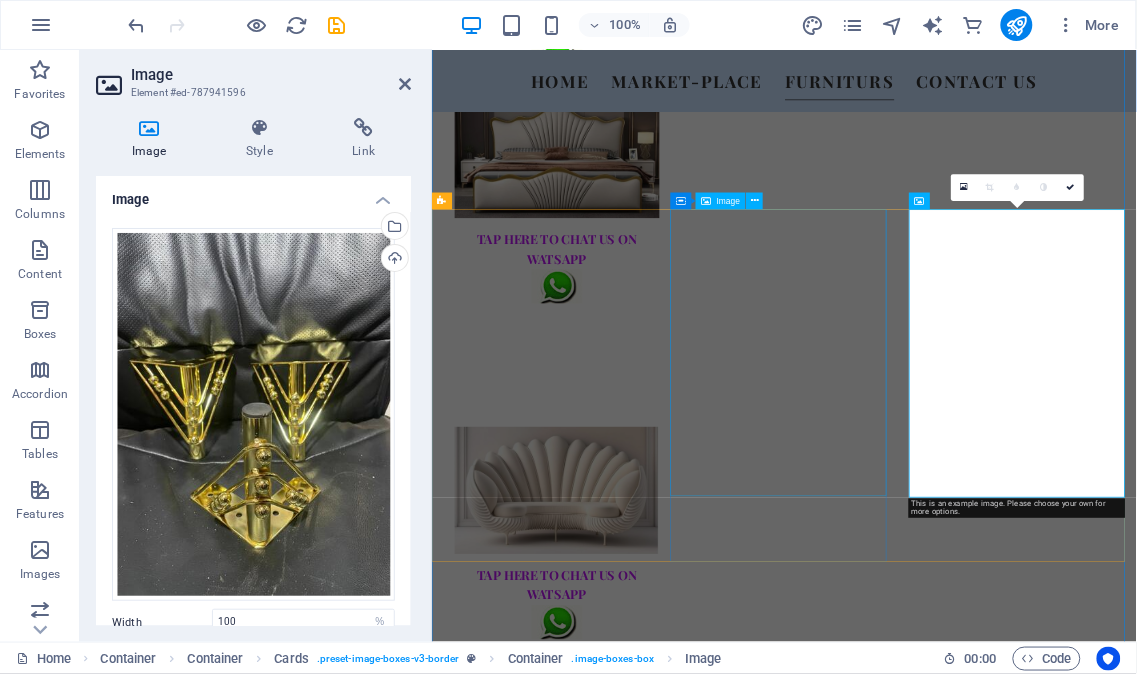 scroll, scrollTop: 2856, scrollLeft: 0, axis: vertical 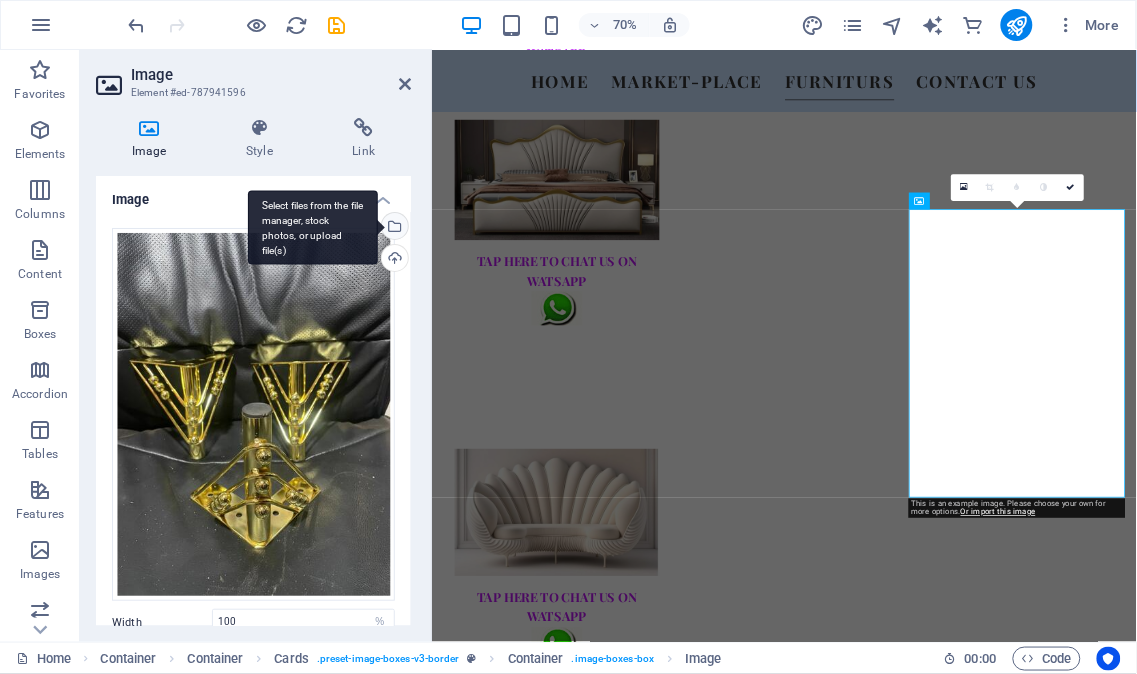 click on "Select files from the file manager, stock photos, or upload file(s)" at bounding box center [393, 228] 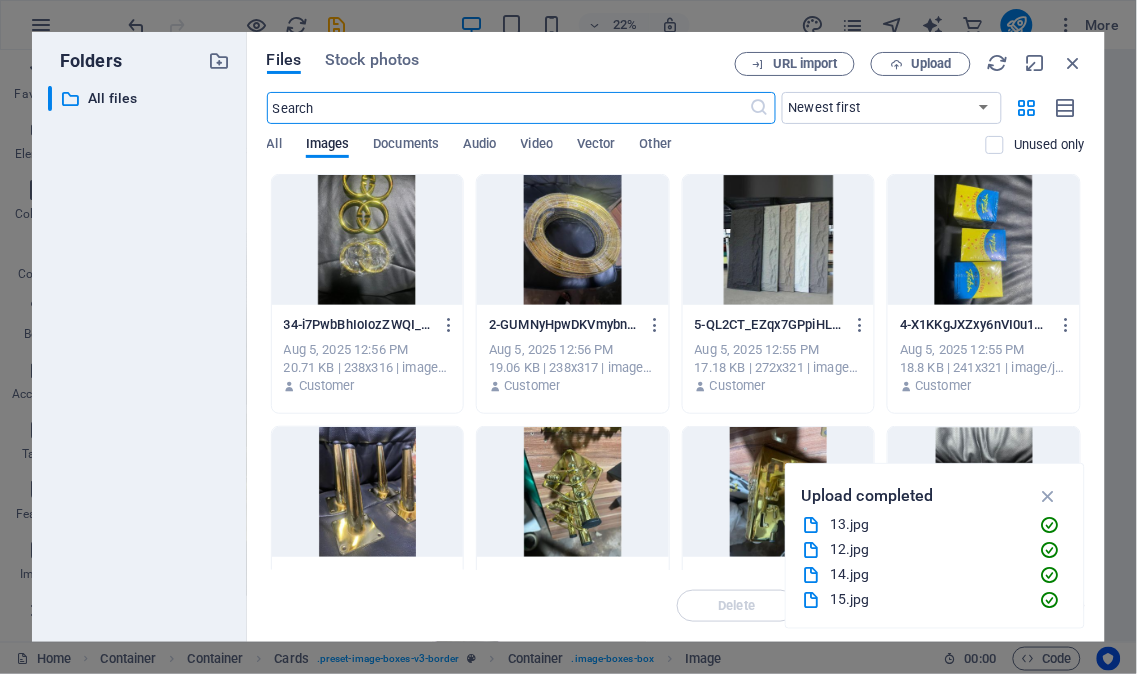 scroll, scrollTop: 3084, scrollLeft: 0, axis: vertical 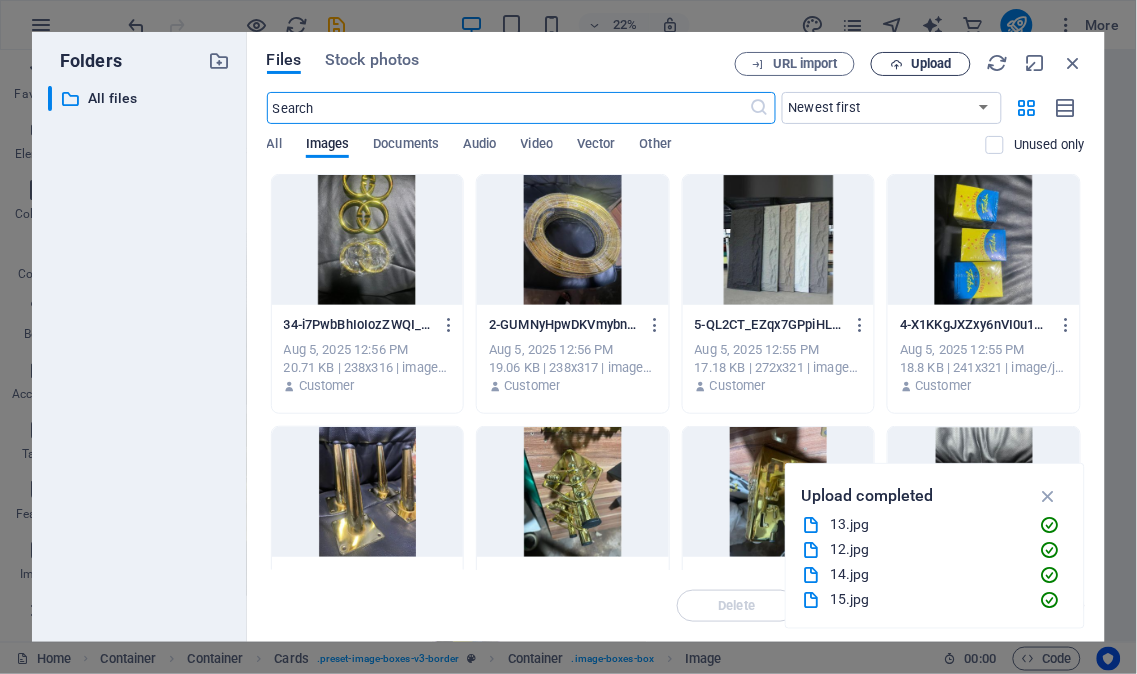 click on "Upload" at bounding box center [931, 64] 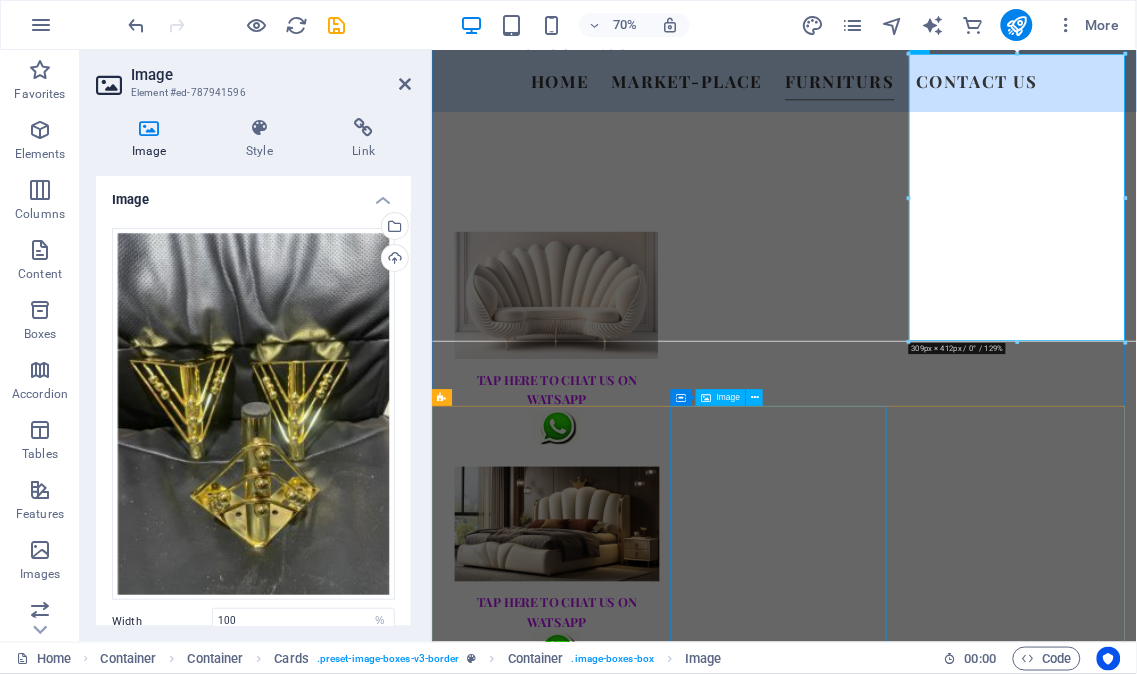 scroll, scrollTop: 3301, scrollLeft: 0, axis: vertical 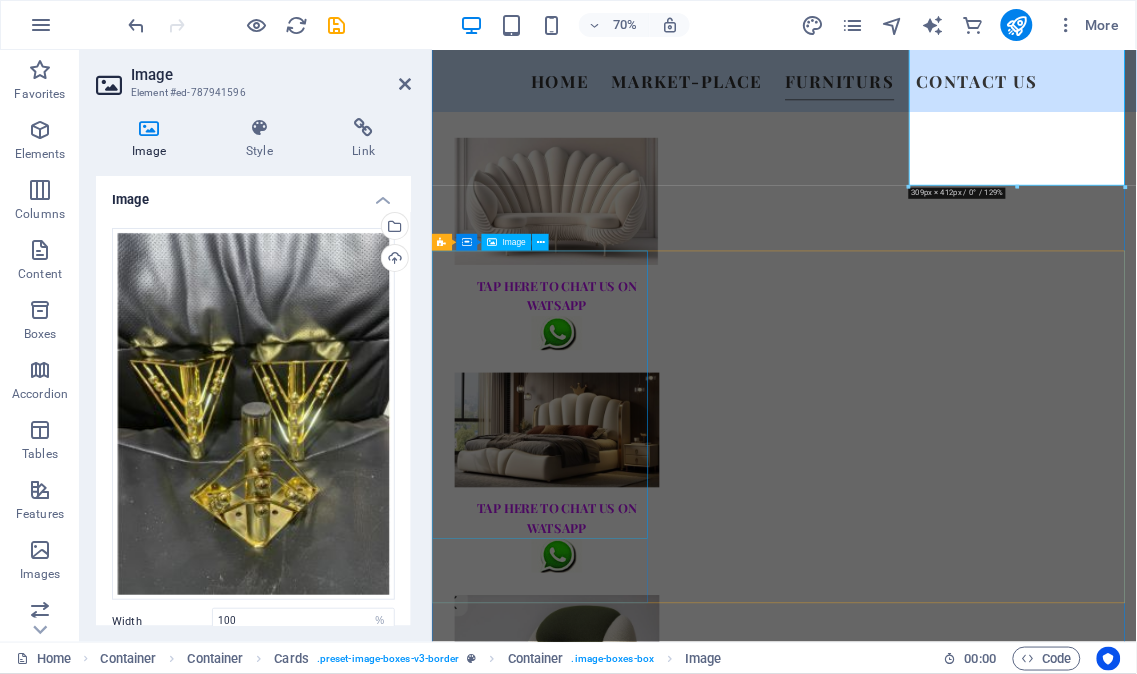 click at bounding box center (588, 6160) 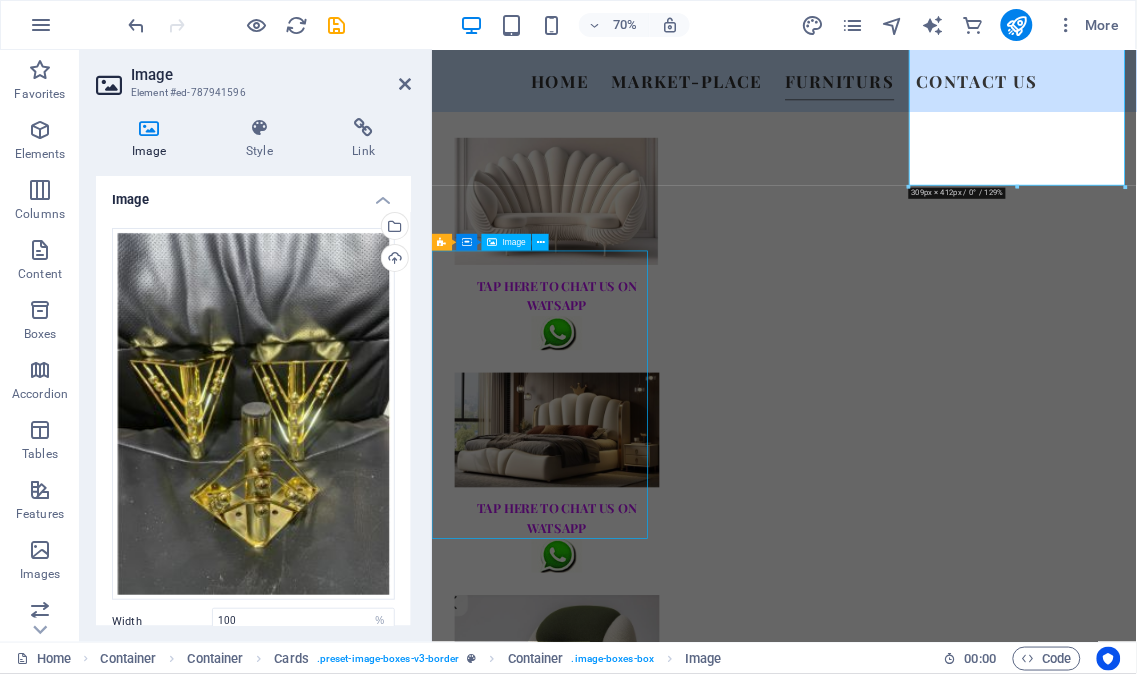 click at bounding box center [588, 6160] 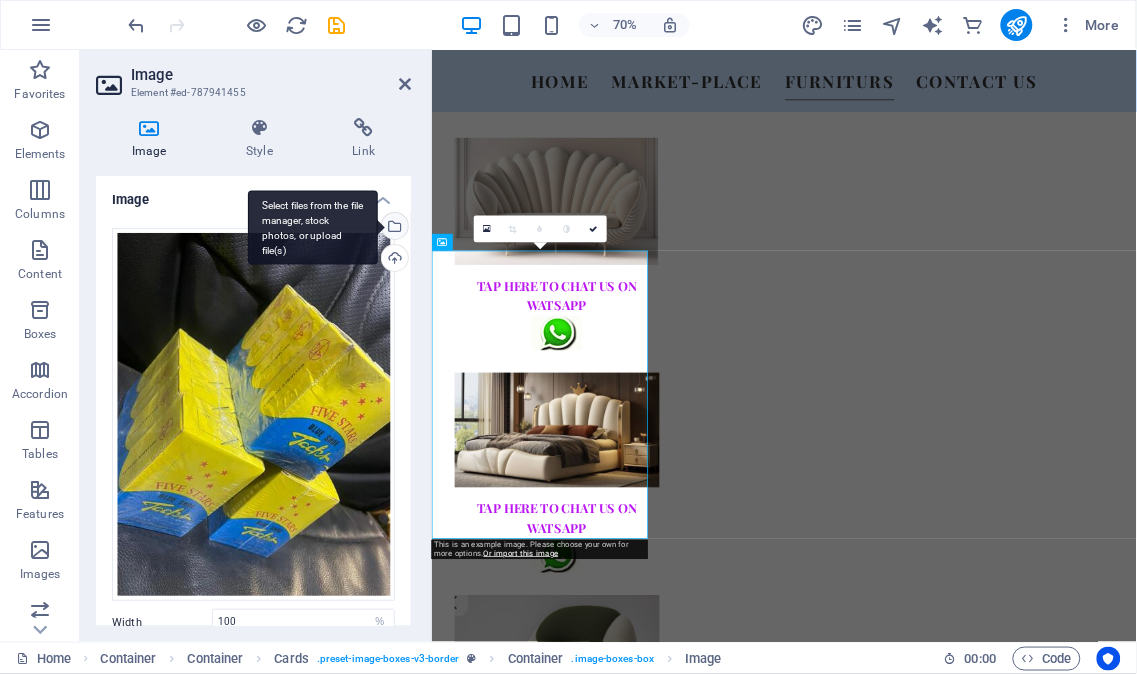 click on "Select files from the file manager, stock photos, or upload file(s)" at bounding box center (393, 228) 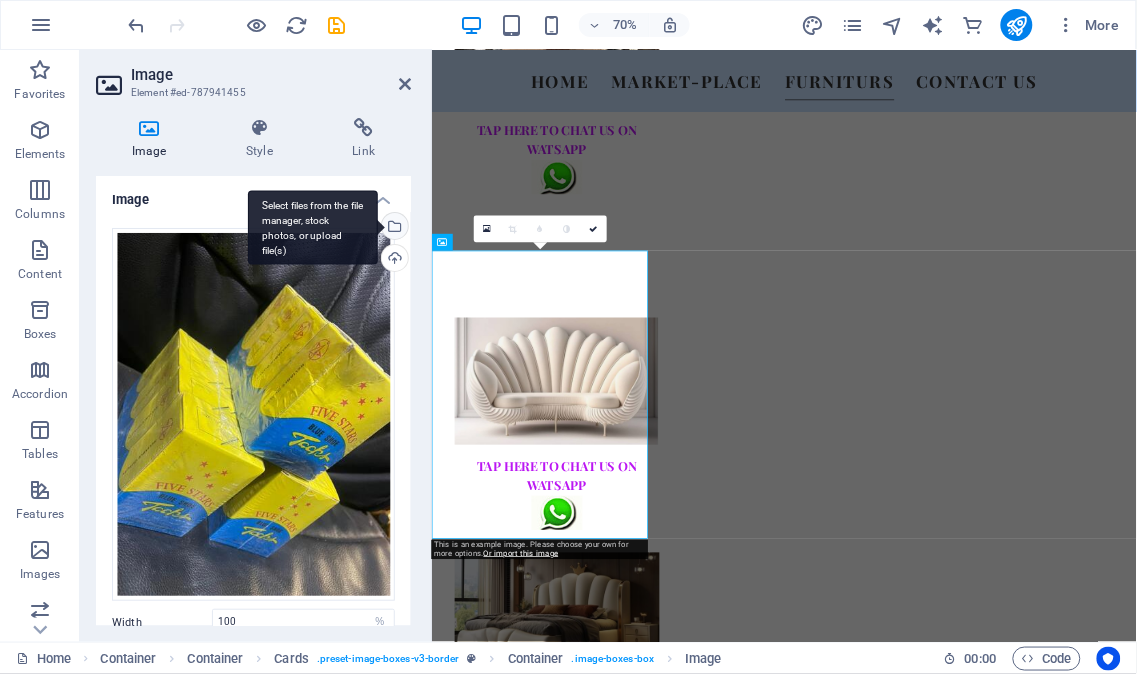 scroll, scrollTop: 3515, scrollLeft: 0, axis: vertical 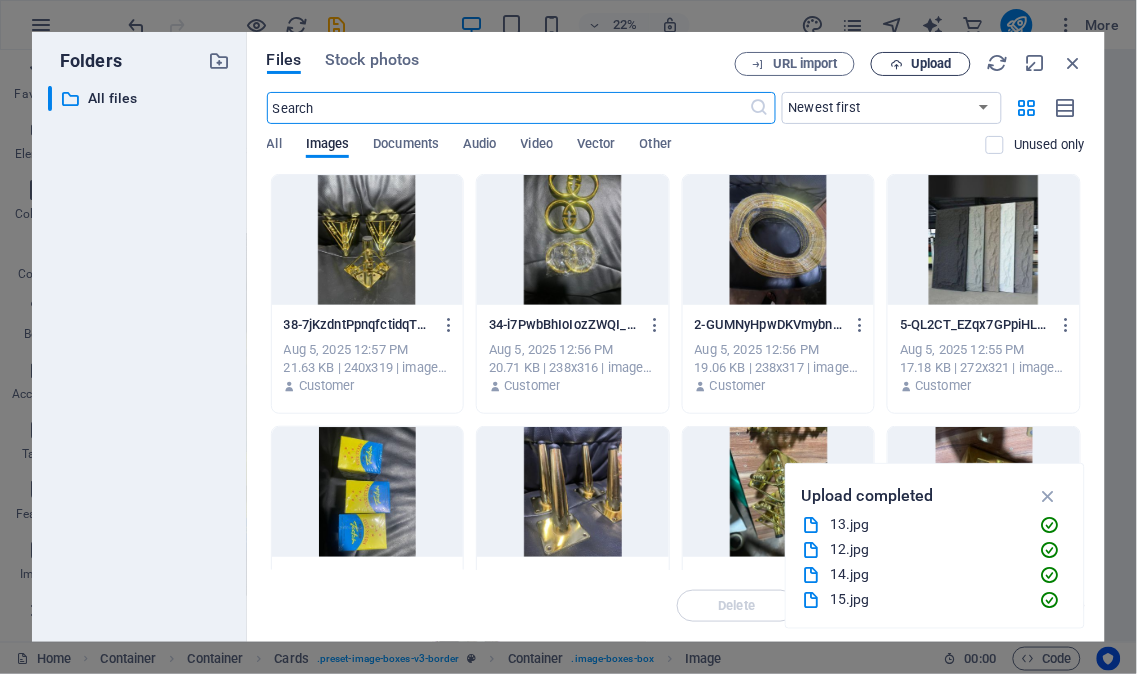 click on "Upload" at bounding box center [931, 64] 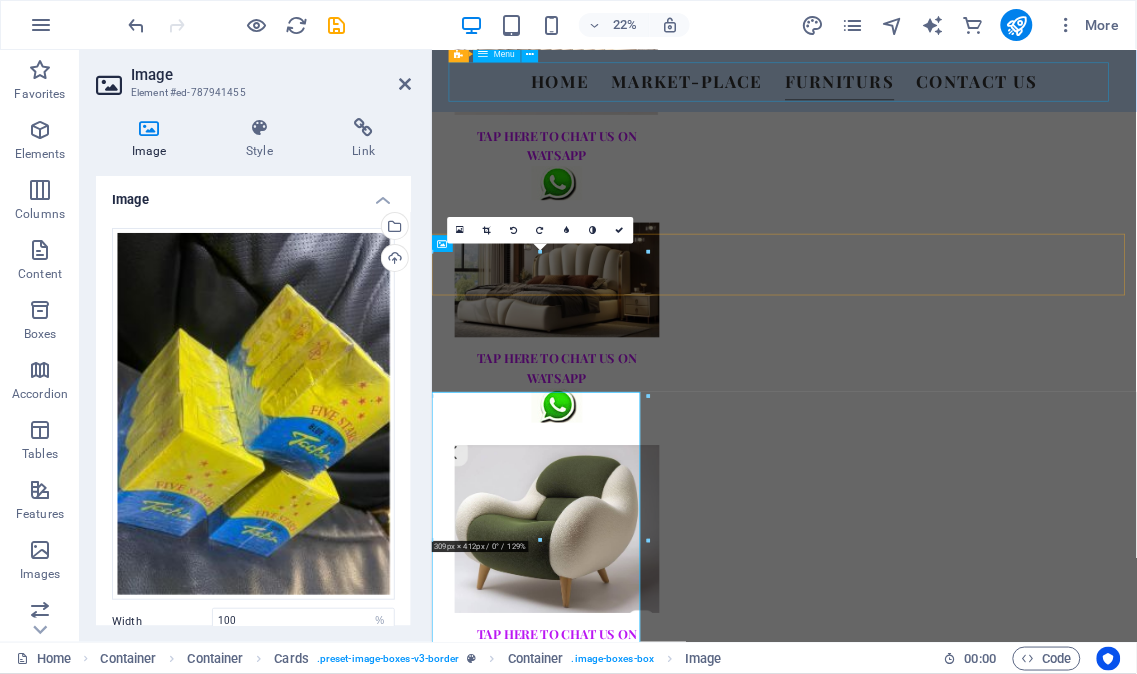 scroll, scrollTop: 3301, scrollLeft: 0, axis: vertical 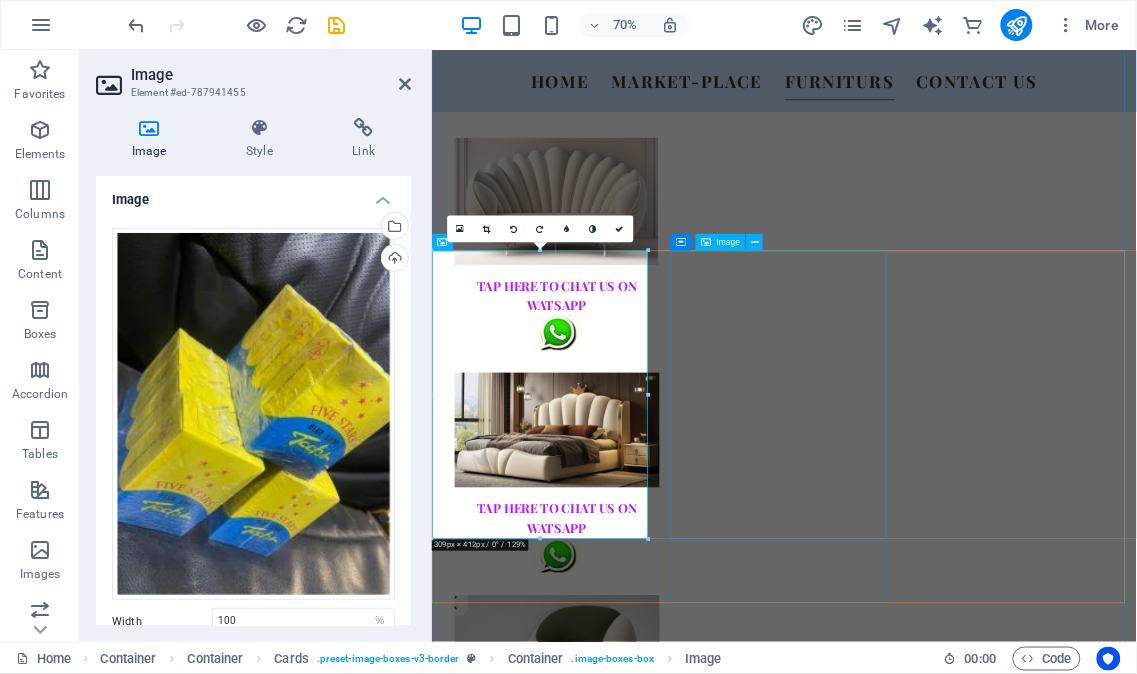 click at bounding box center (588, 6686) 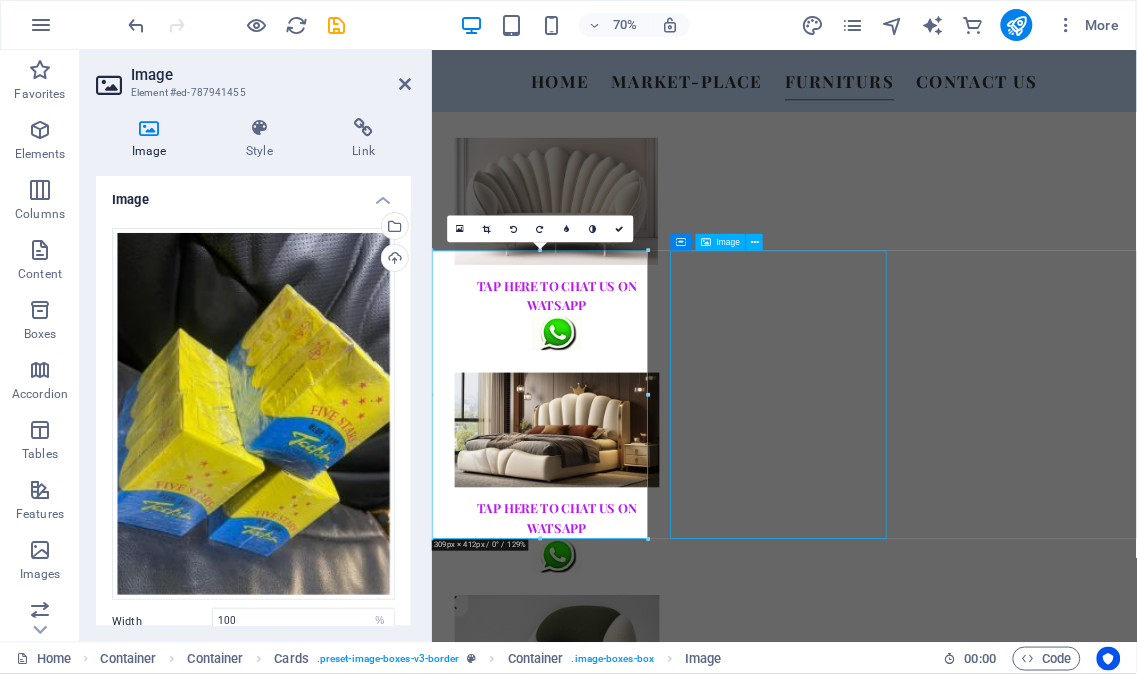 click at bounding box center [588, 6686] 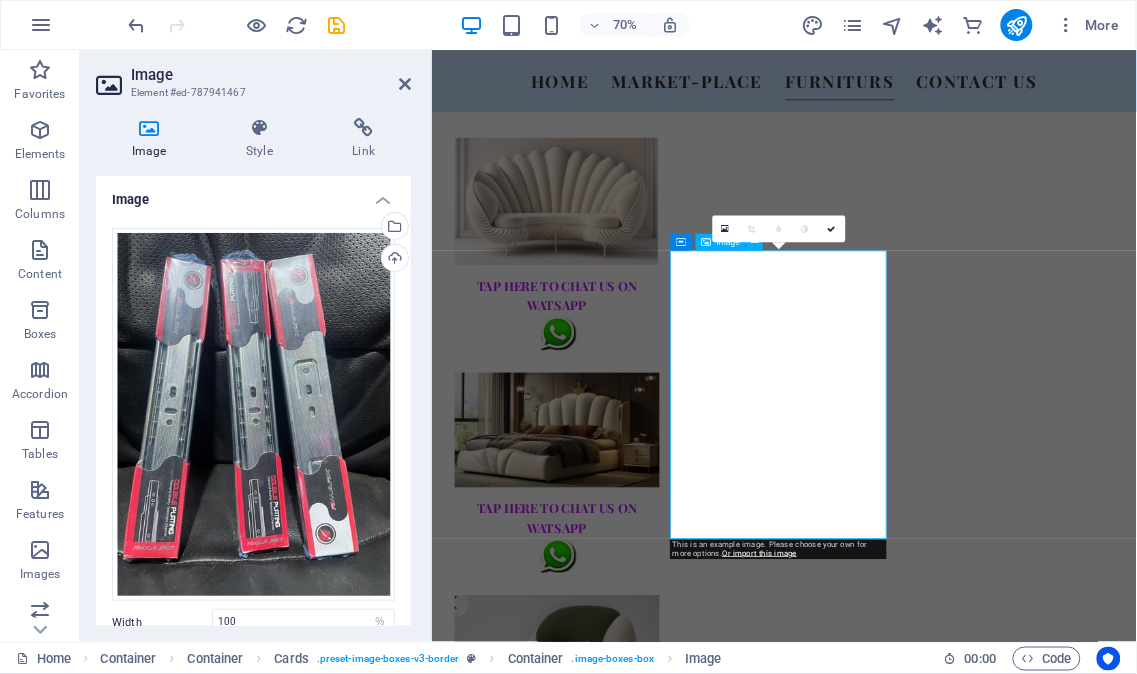 click at bounding box center [588, 6686] 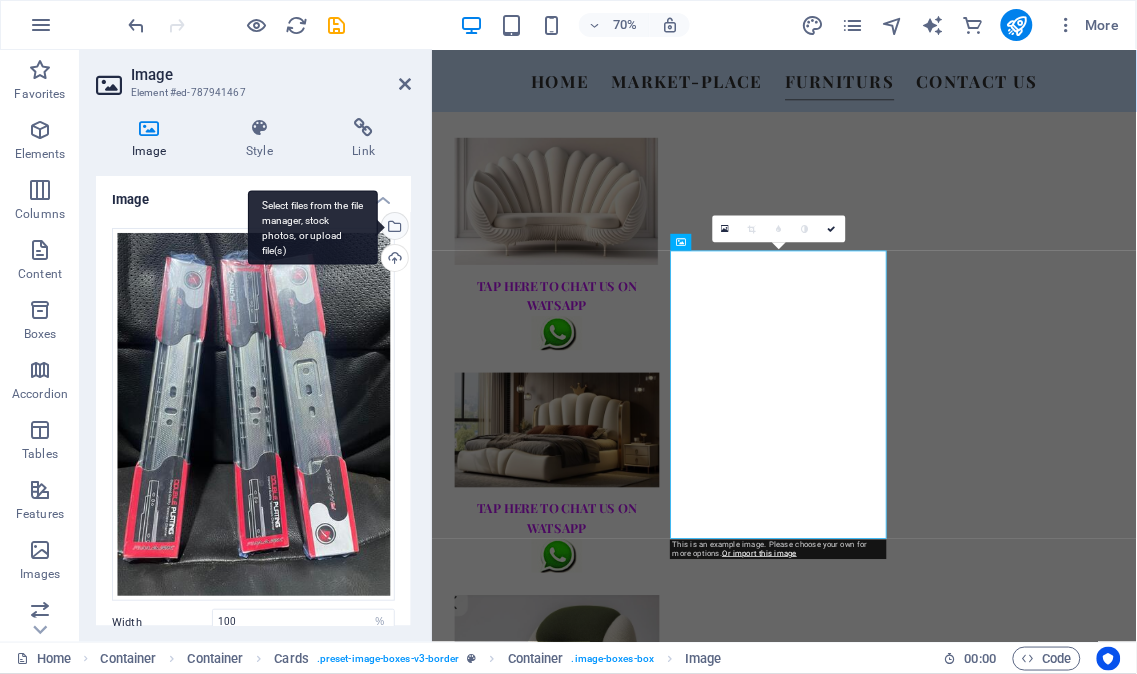 click on "Select files from the file manager, stock photos, or upload file(s)" at bounding box center (393, 228) 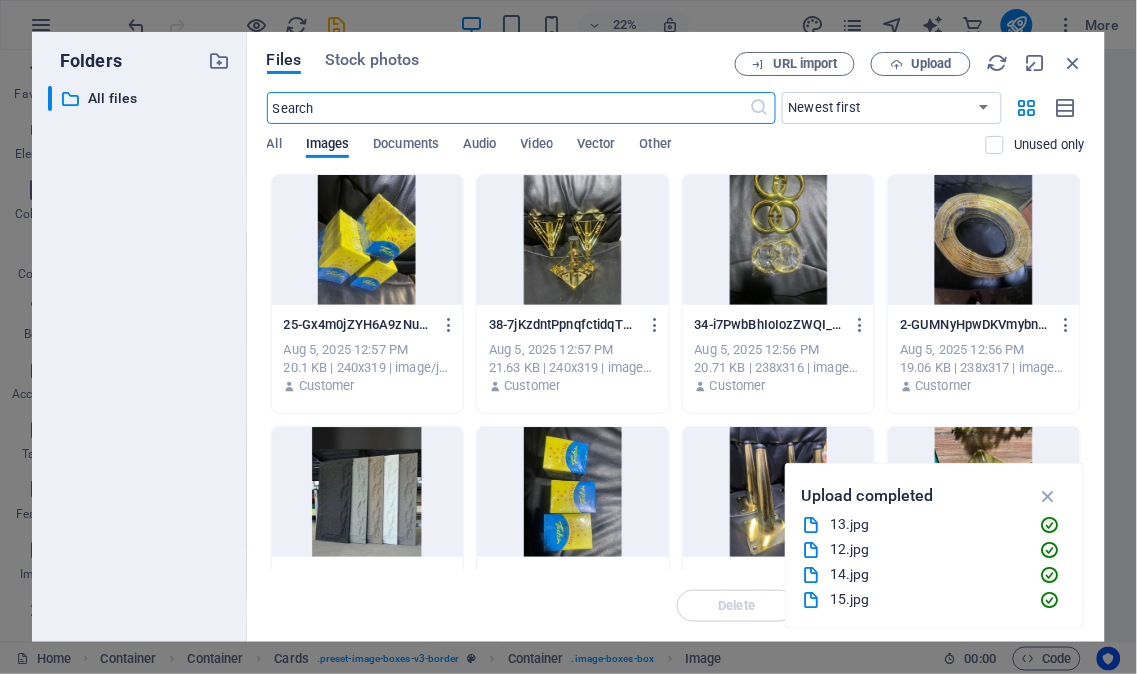 scroll, scrollTop: 3515, scrollLeft: 0, axis: vertical 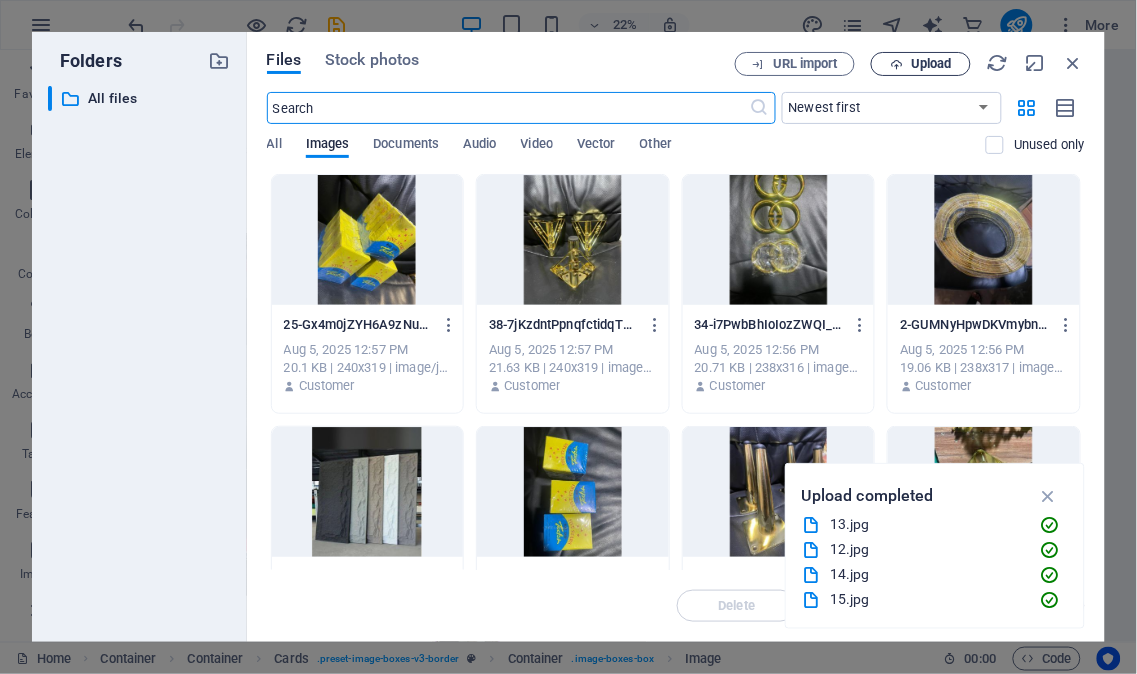 click on "Upload" at bounding box center [931, 64] 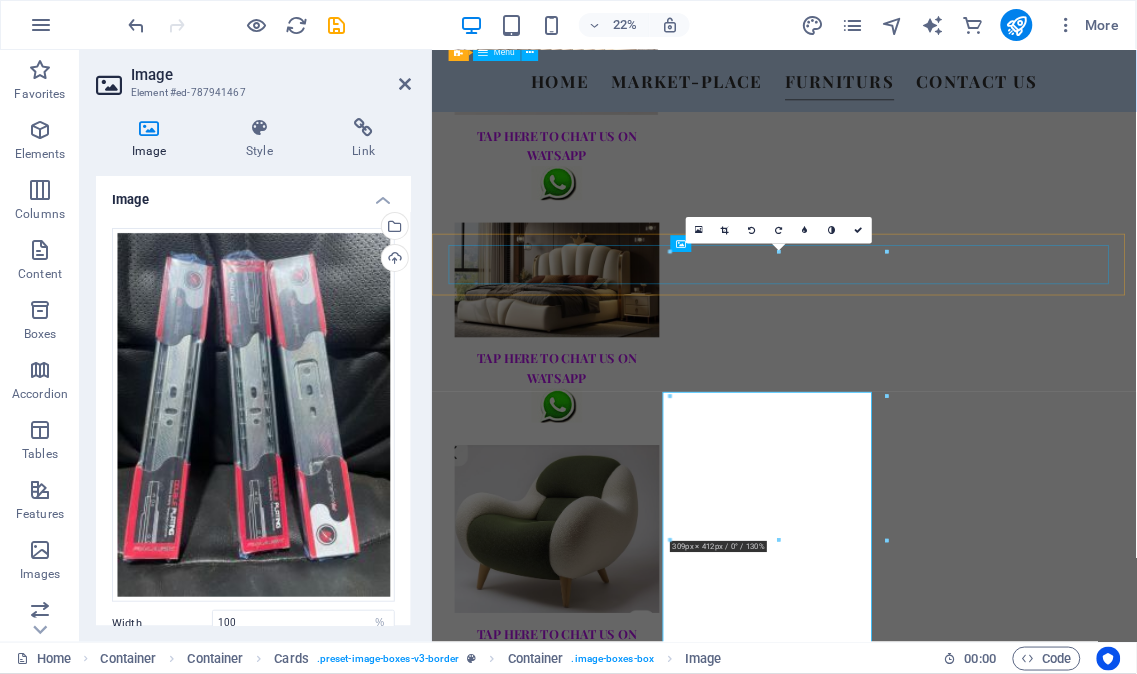 scroll, scrollTop: 3301, scrollLeft: 0, axis: vertical 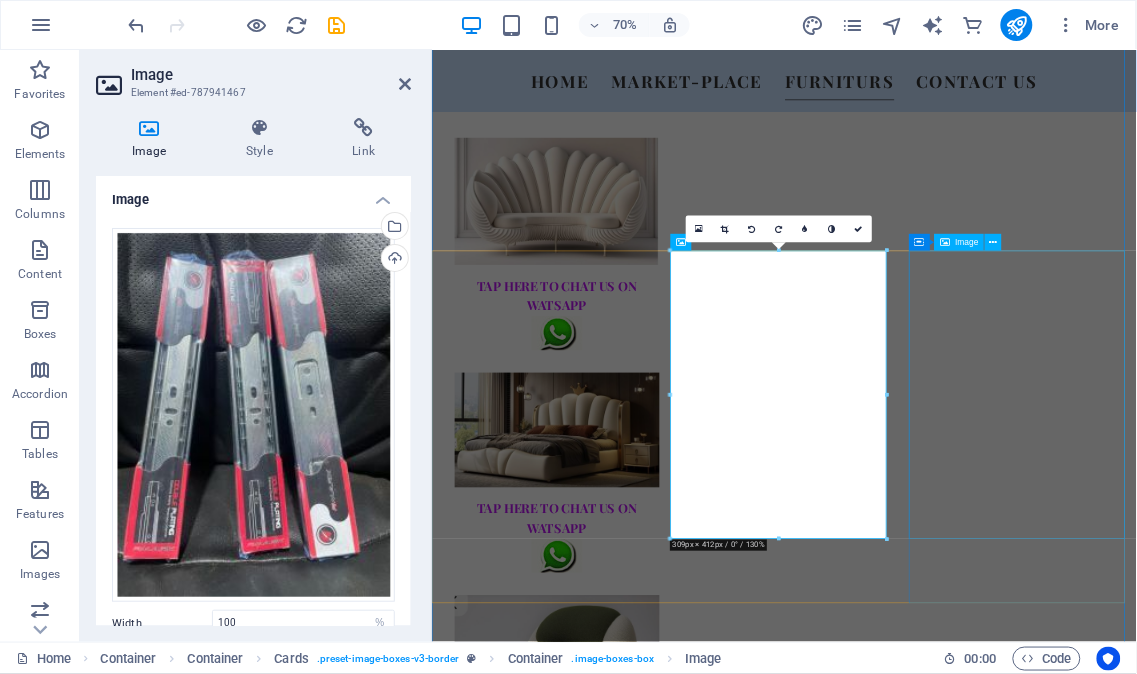 click at bounding box center [588, 7214] 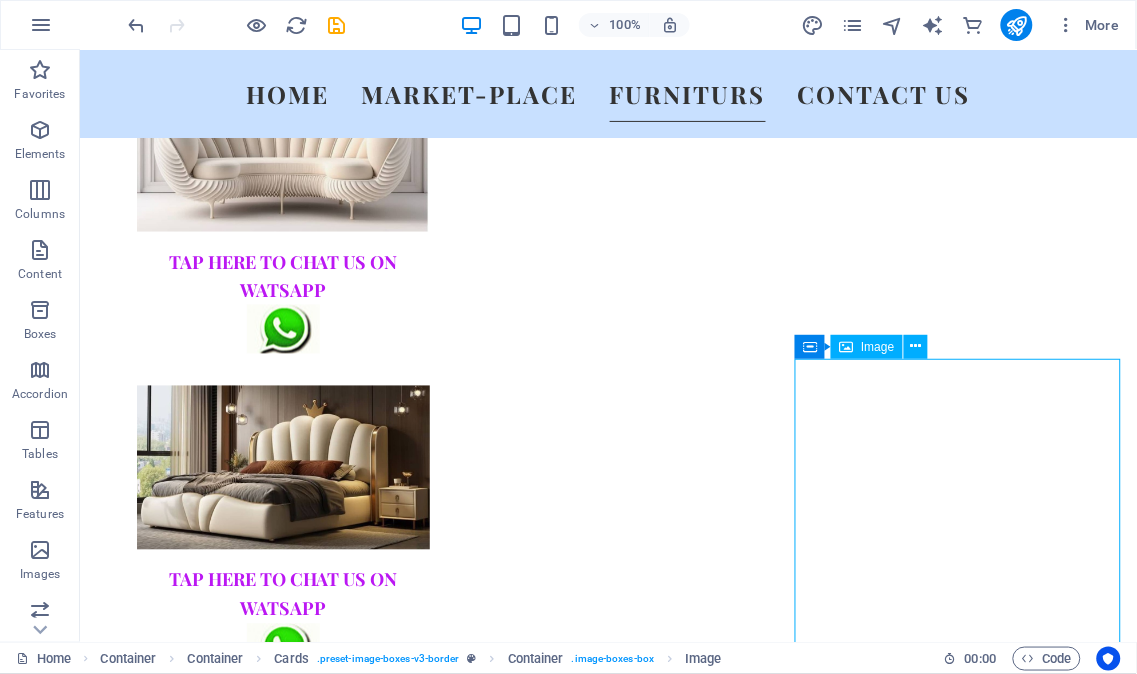 scroll, scrollTop: 3466, scrollLeft: 0, axis: vertical 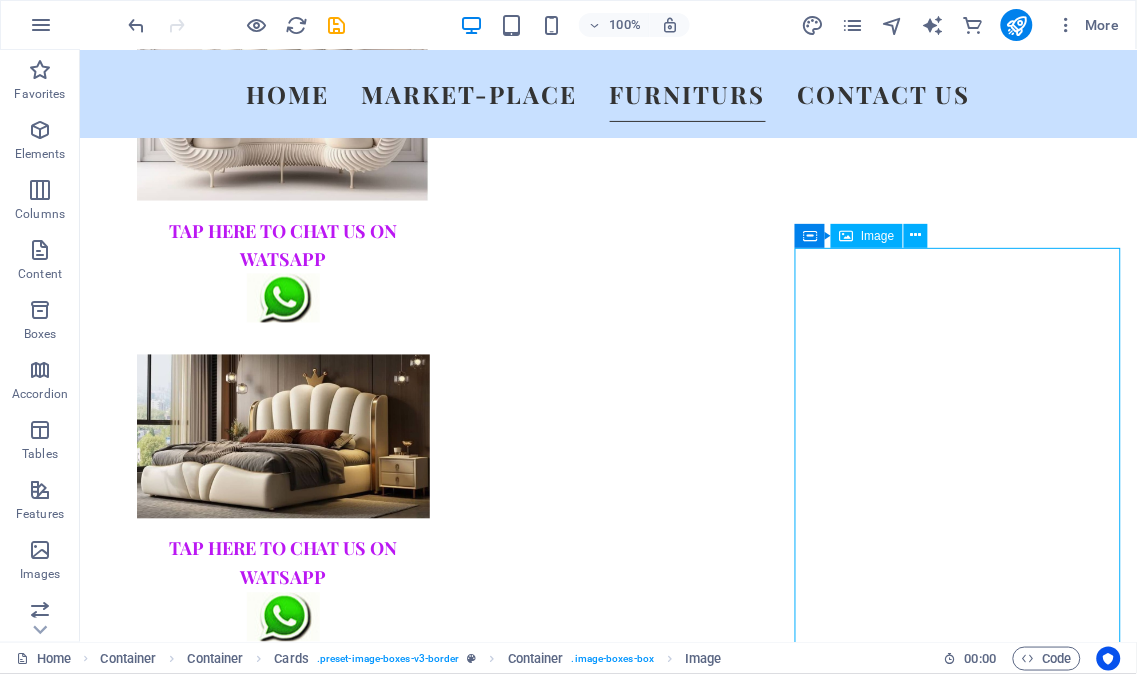 click at bounding box center [244, 7310] 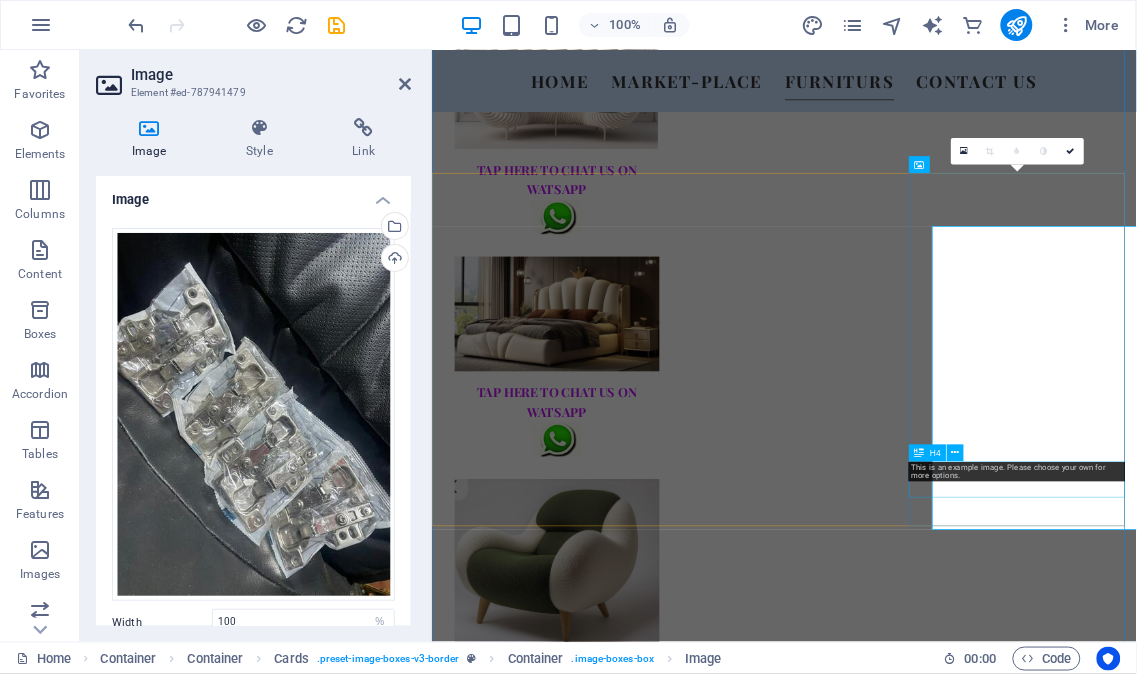 scroll, scrollTop: 3412, scrollLeft: 0, axis: vertical 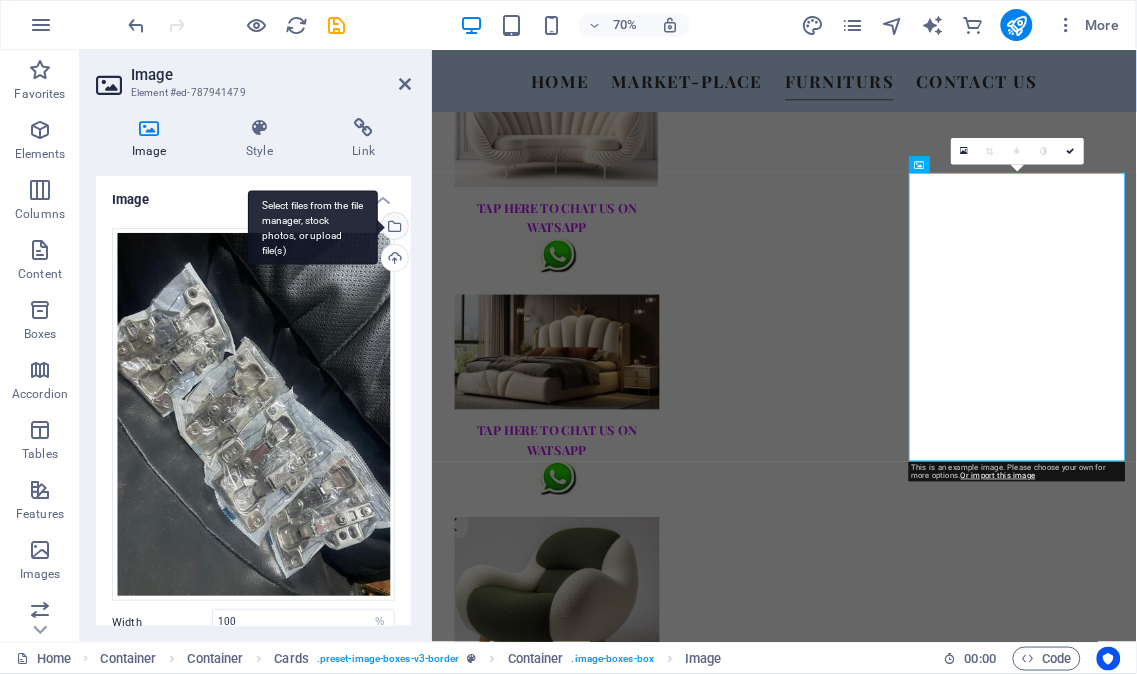 click on "Select files from the file manager, stock photos, or upload file(s)" at bounding box center [393, 228] 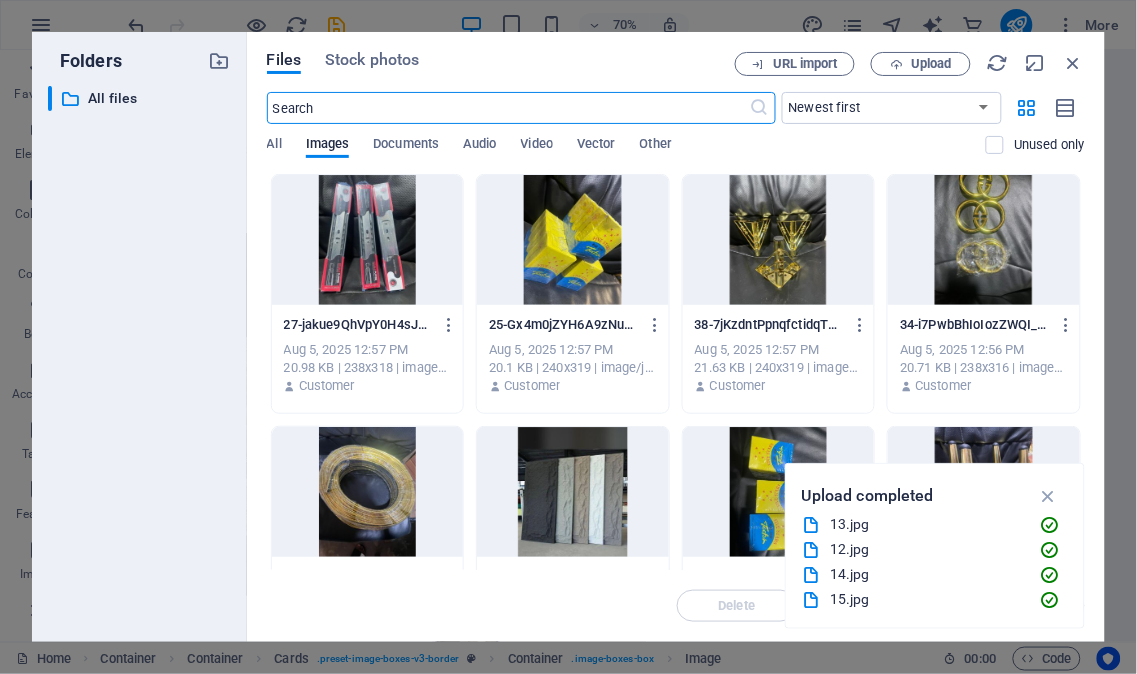 scroll, scrollTop: 3626, scrollLeft: 0, axis: vertical 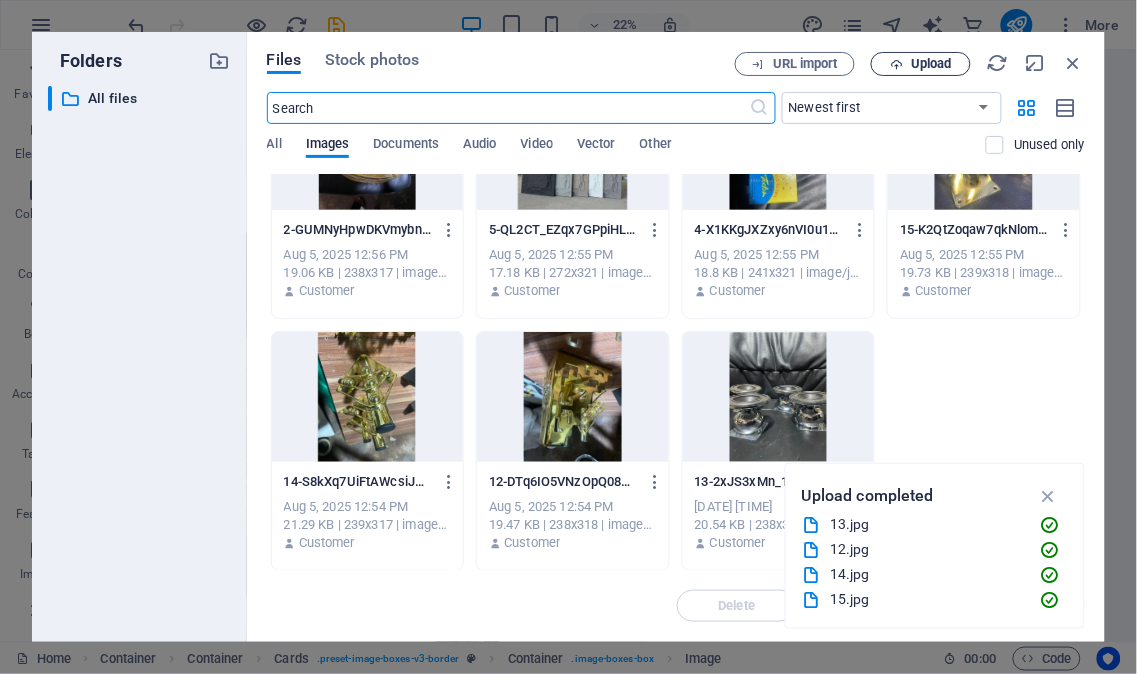 click on "Upload" at bounding box center [921, 64] 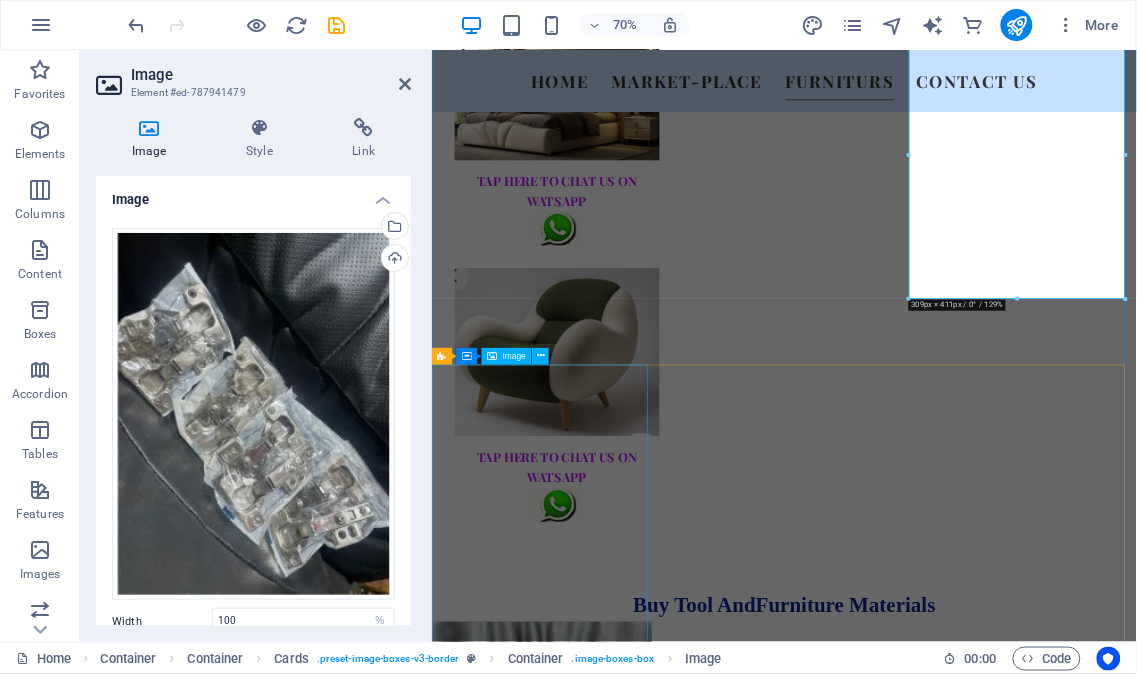 scroll, scrollTop: 3856, scrollLeft: 0, axis: vertical 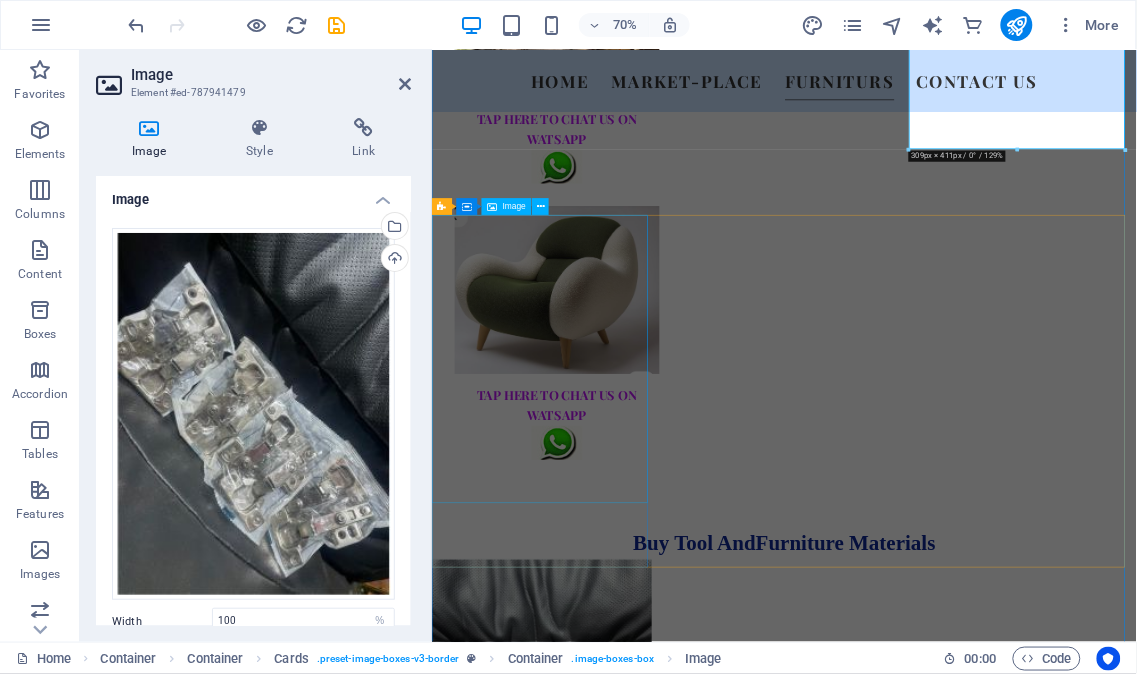 click at bounding box center [588, 7169] 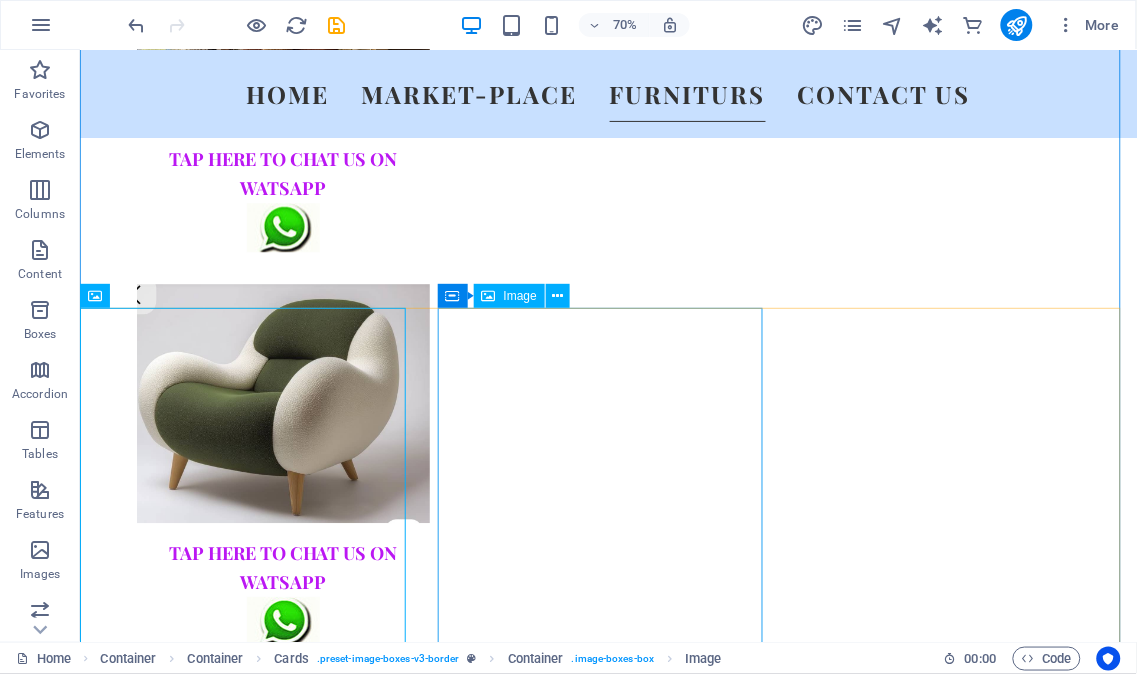 scroll, scrollTop: 3933, scrollLeft: 0, axis: vertical 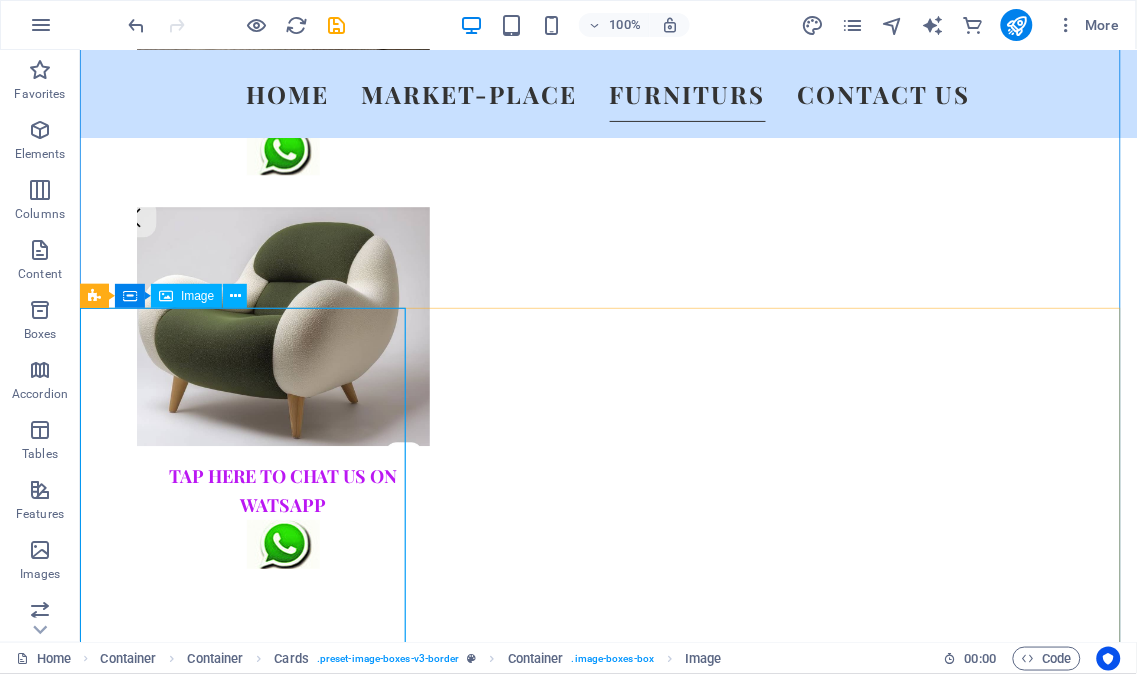click at bounding box center [244, 7375] 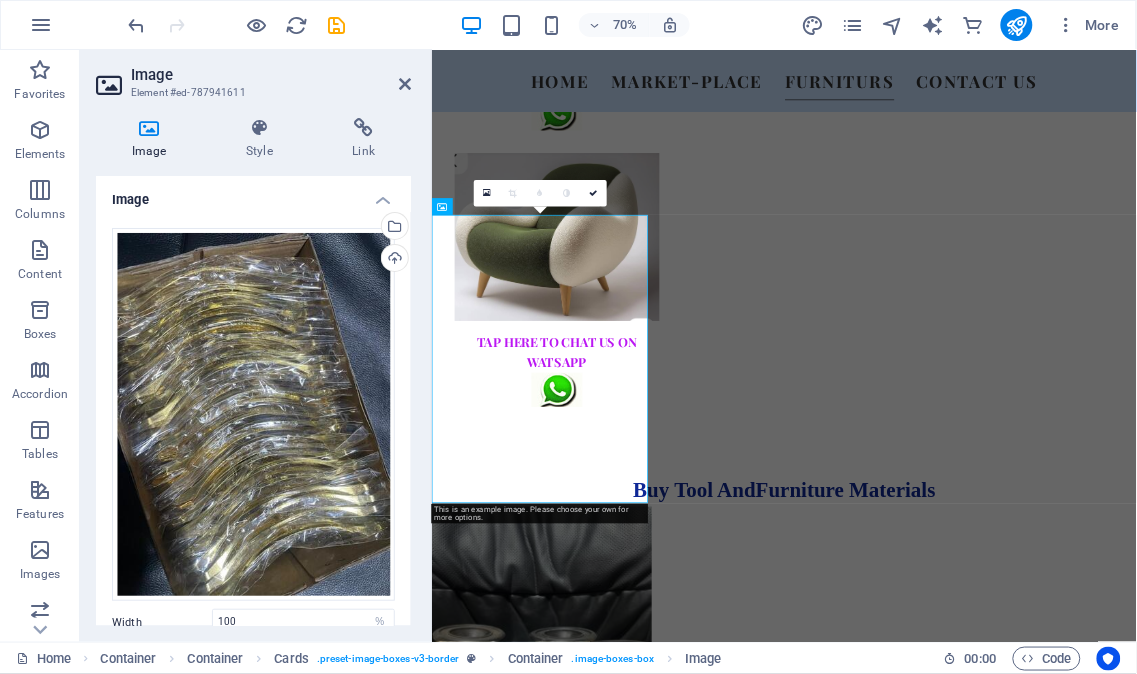 scroll, scrollTop: 3856, scrollLeft: 0, axis: vertical 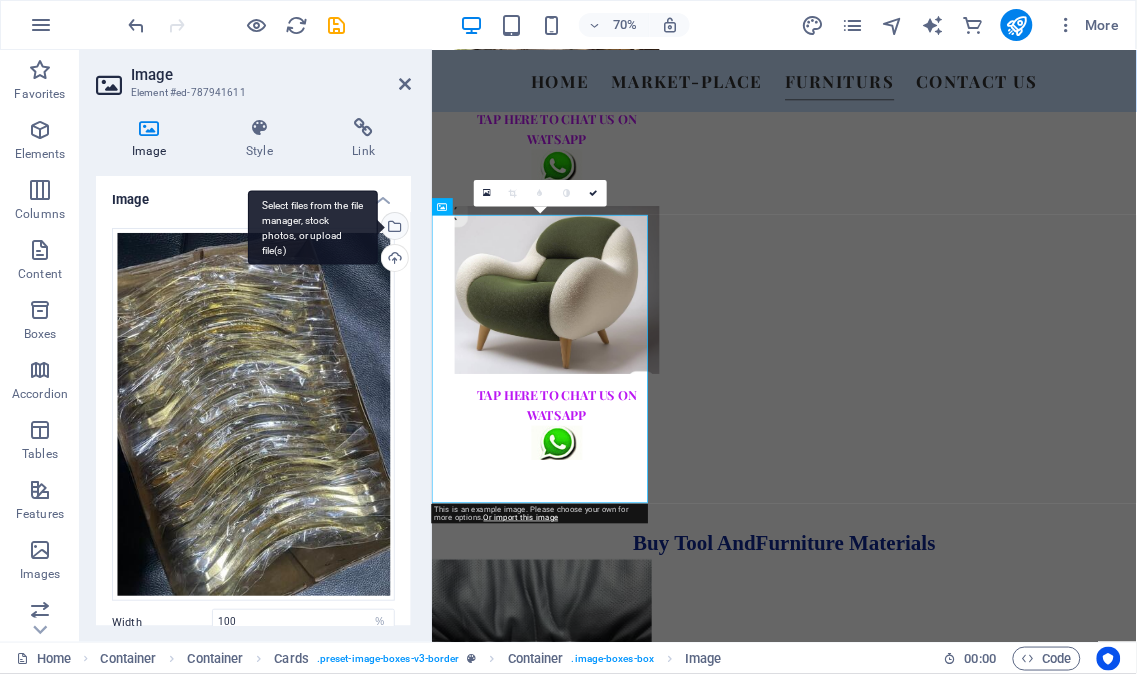 click on "Select files from the file manager, stock photos, or upload file(s)" at bounding box center [393, 228] 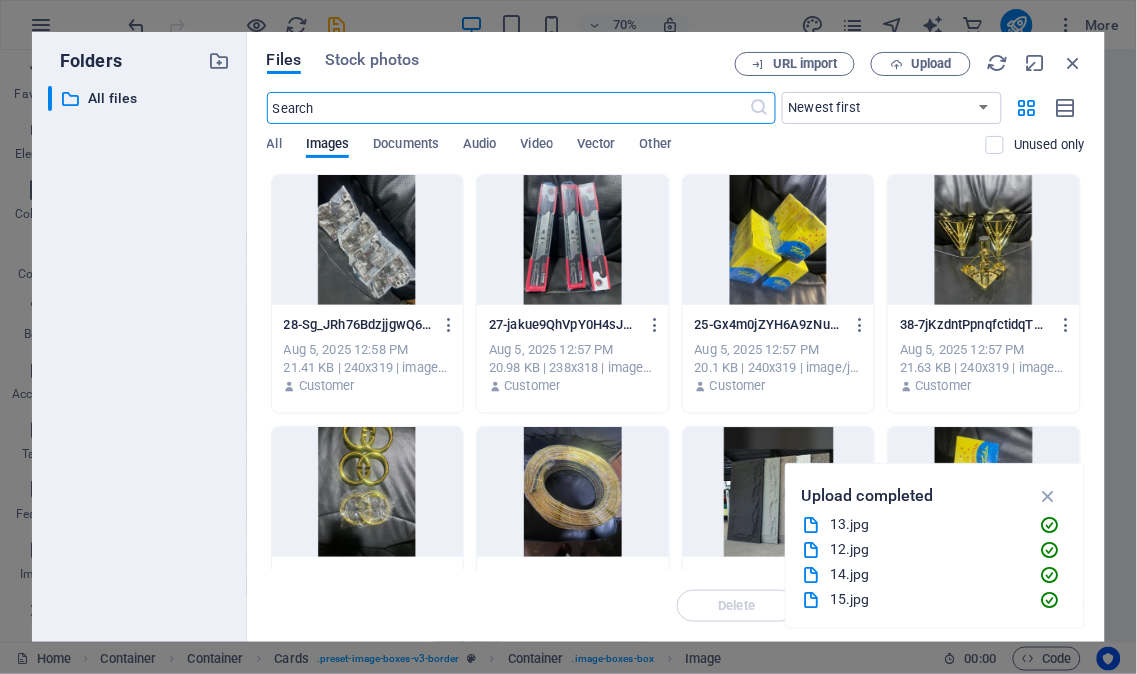 scroll, scrollTop: 4056, scrollLeft: 0, axis: vertical 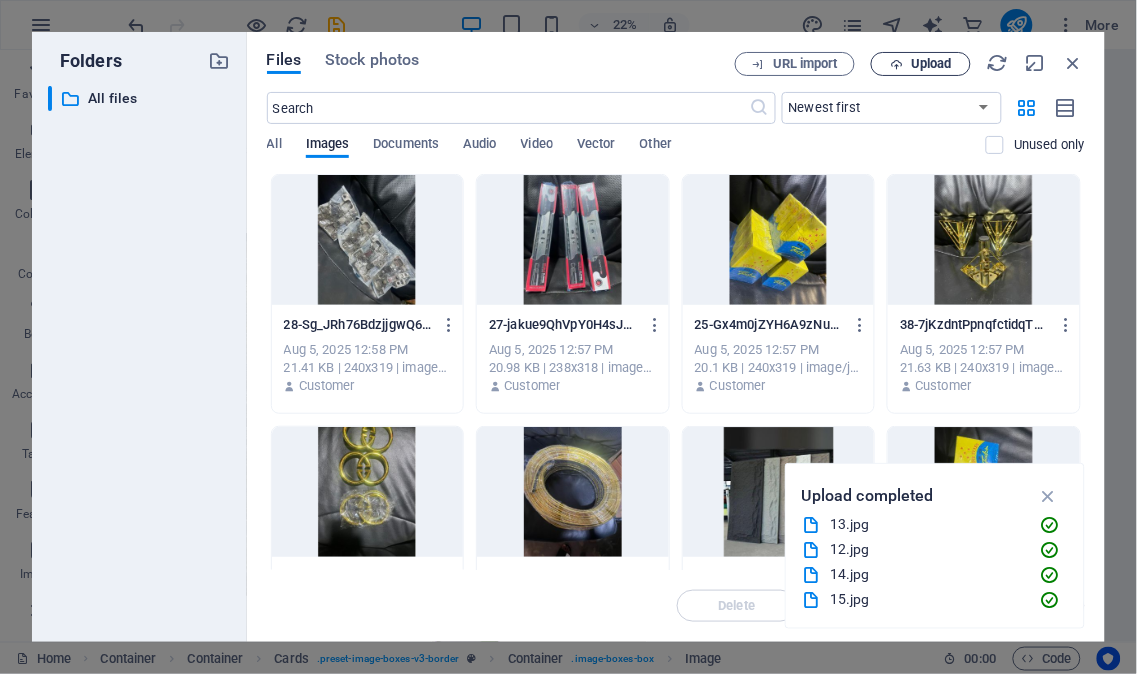 click on "Upload" at bounding box center (921, 64) 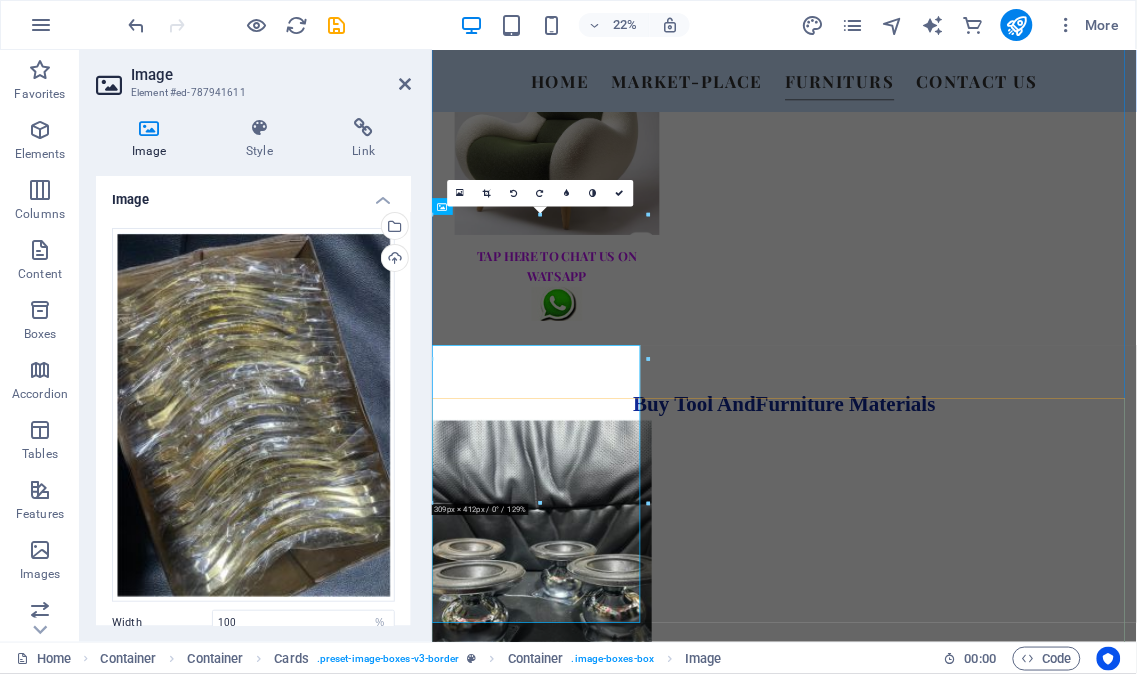 scroll, scrollTop: 3856, scrollLeft: 0, axis: vertical 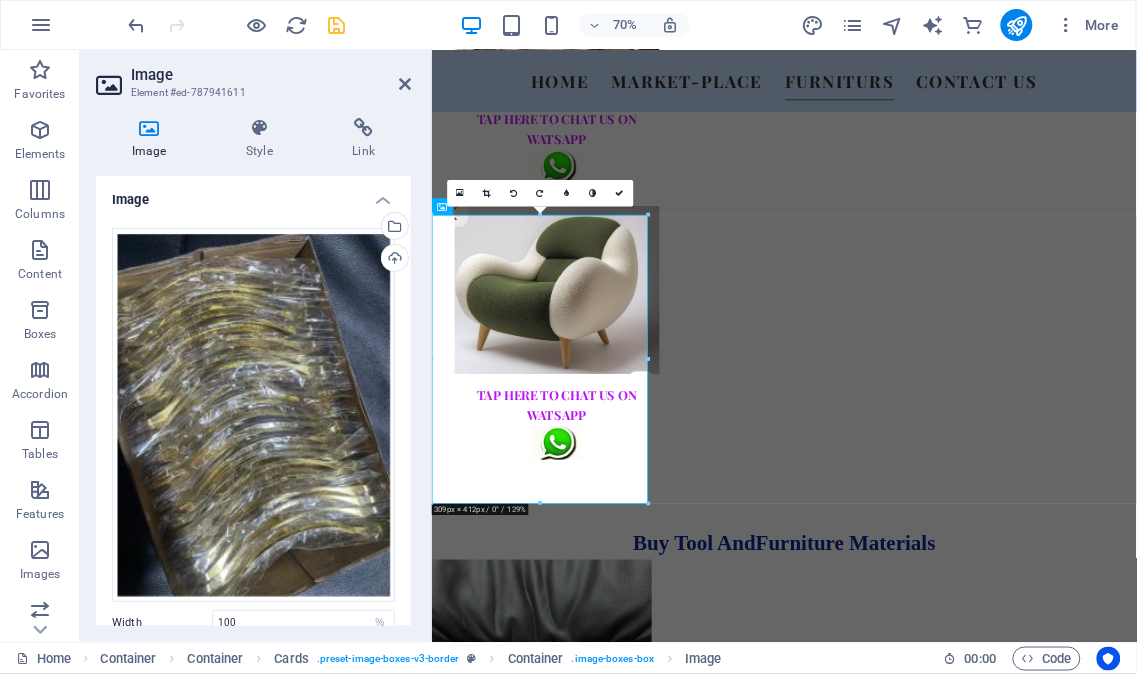 click at bounding box center (337, 25) 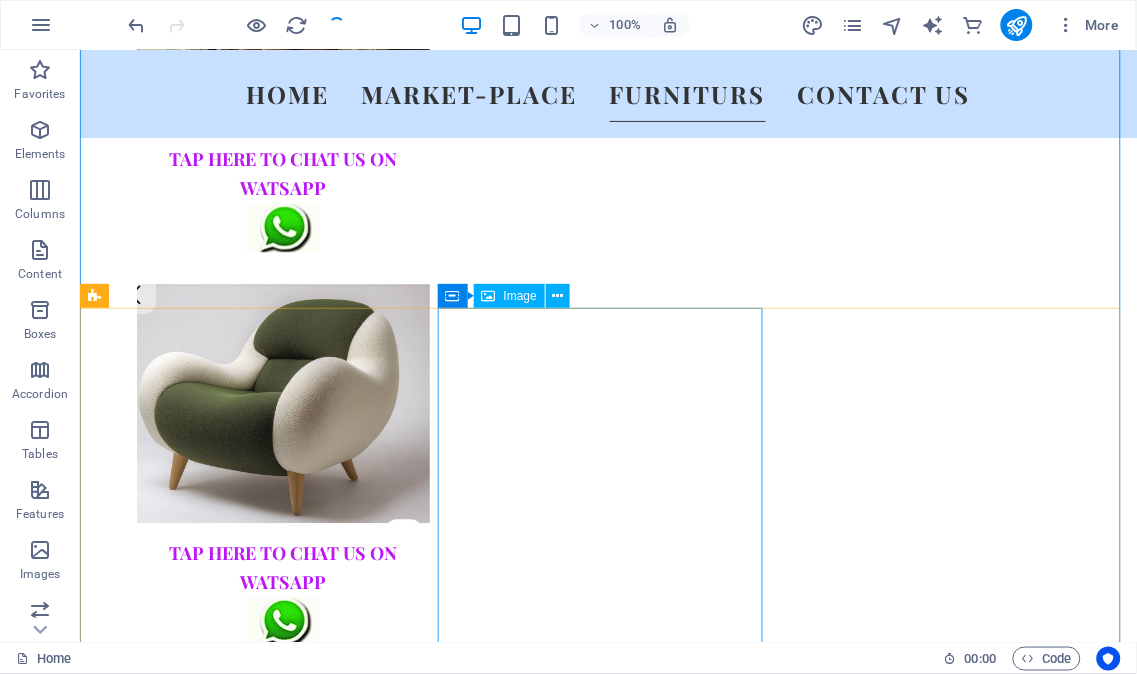 scroll, scrollTop: 3933, scrollLeft: 0, axis: vertical 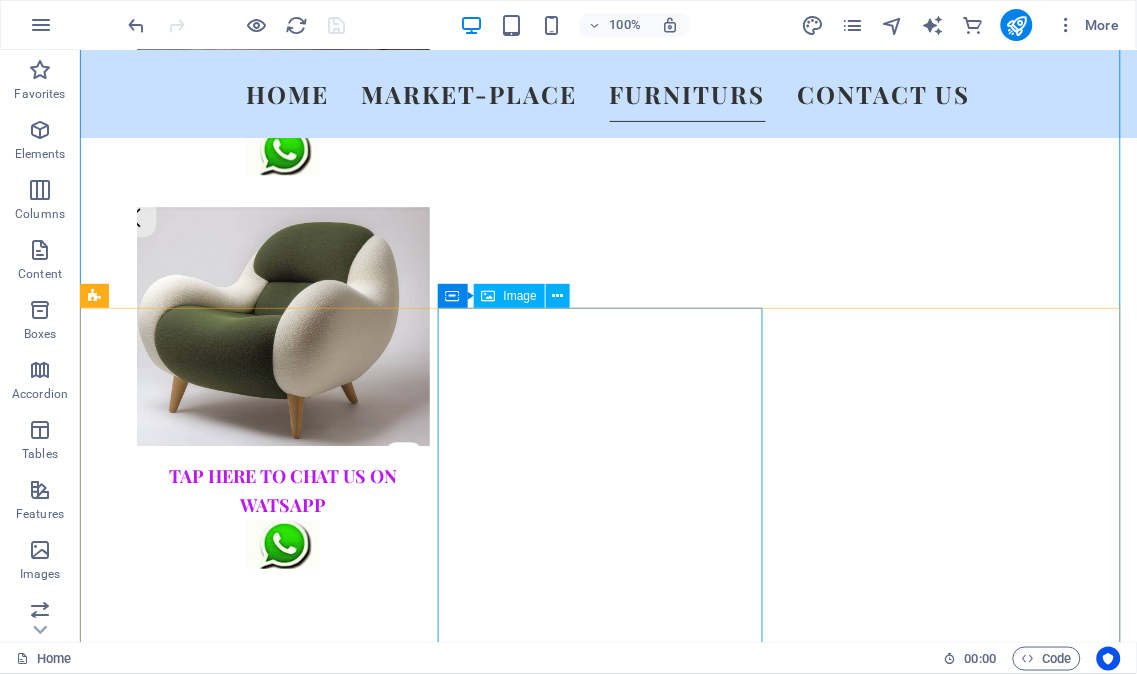 click at bounding box center (244, 7925) 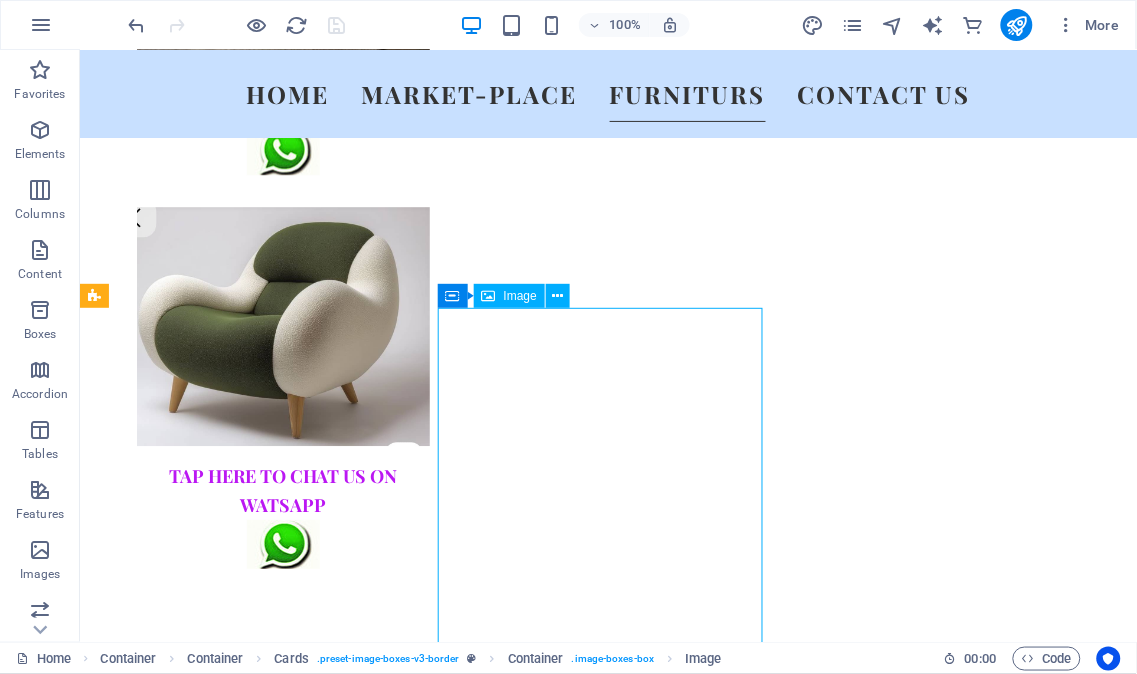 click at bounding box center [244, 7925] 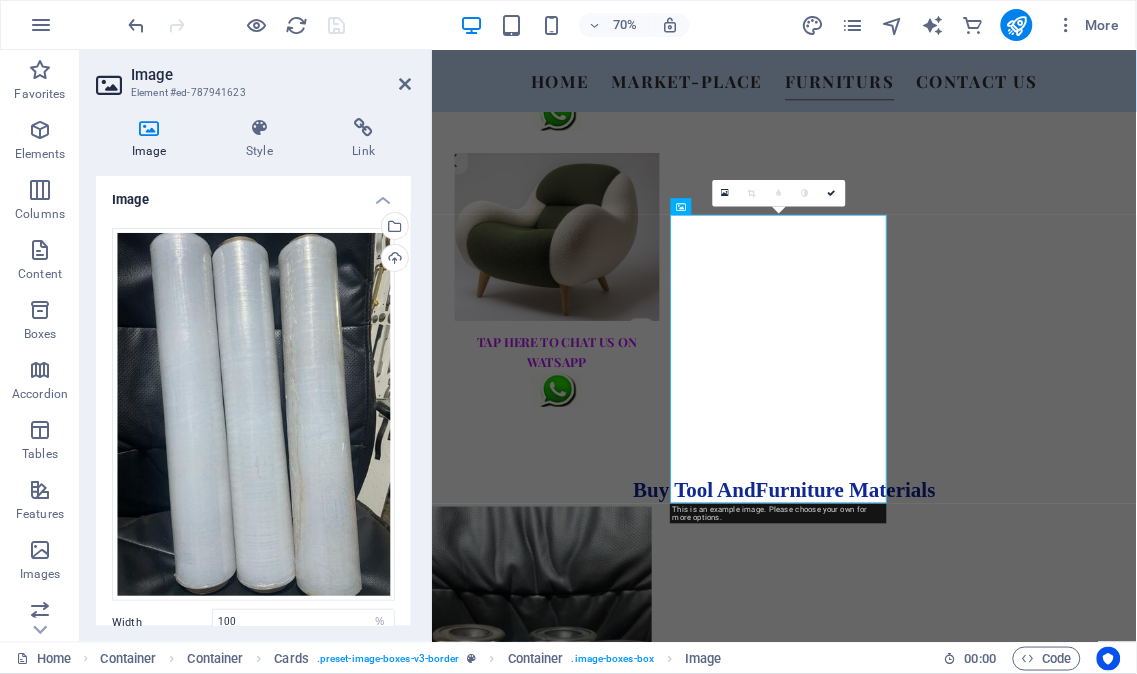 scroll, scrollTop: 3856, scrollLeft: 0, axis: vertical 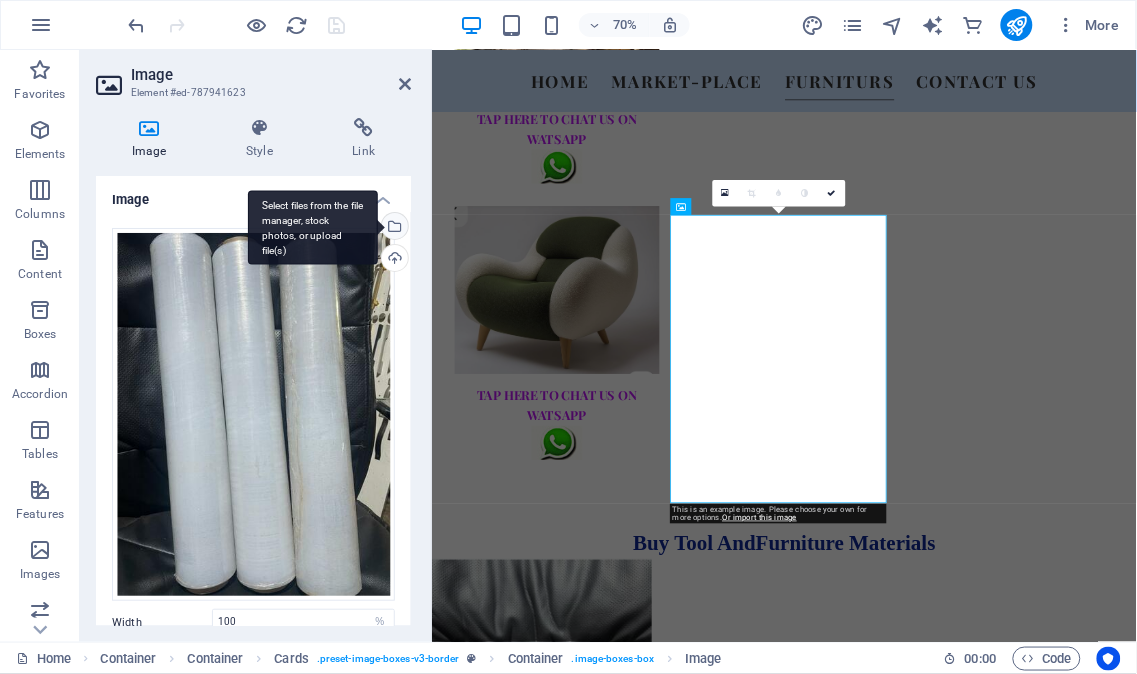 click on "Select files from the file manager, stock photos, or upload file(s)" at bounding box center [313, 227] 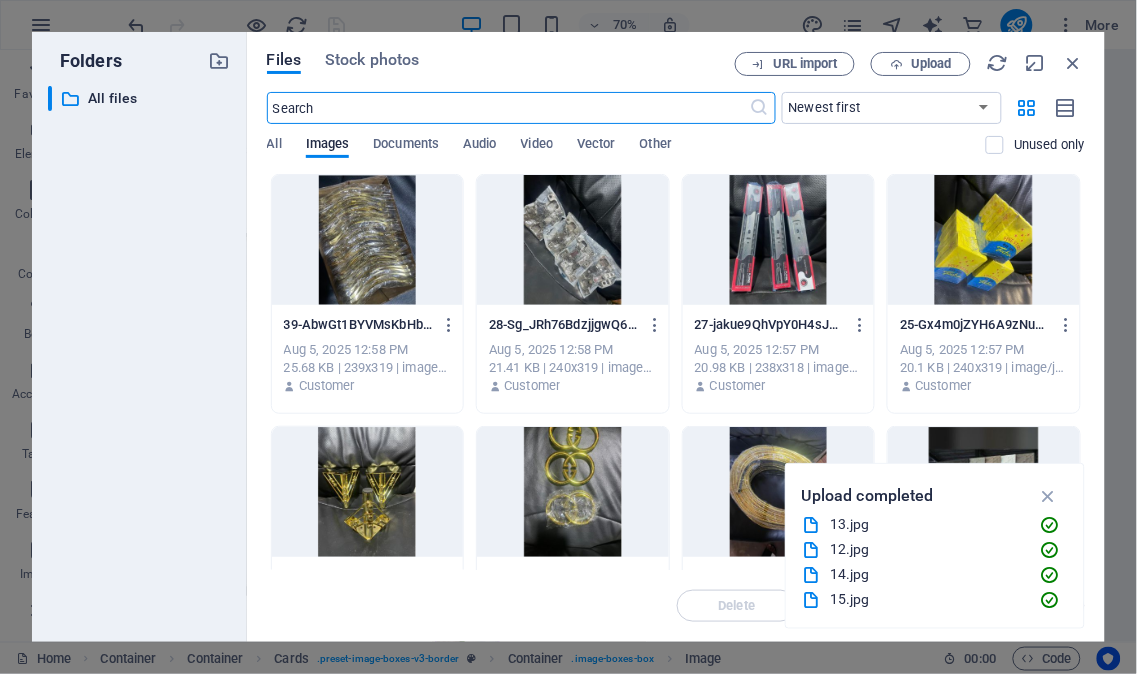 scroll, scrollTop: 4056, scrollLeft: 0, axis: vertical 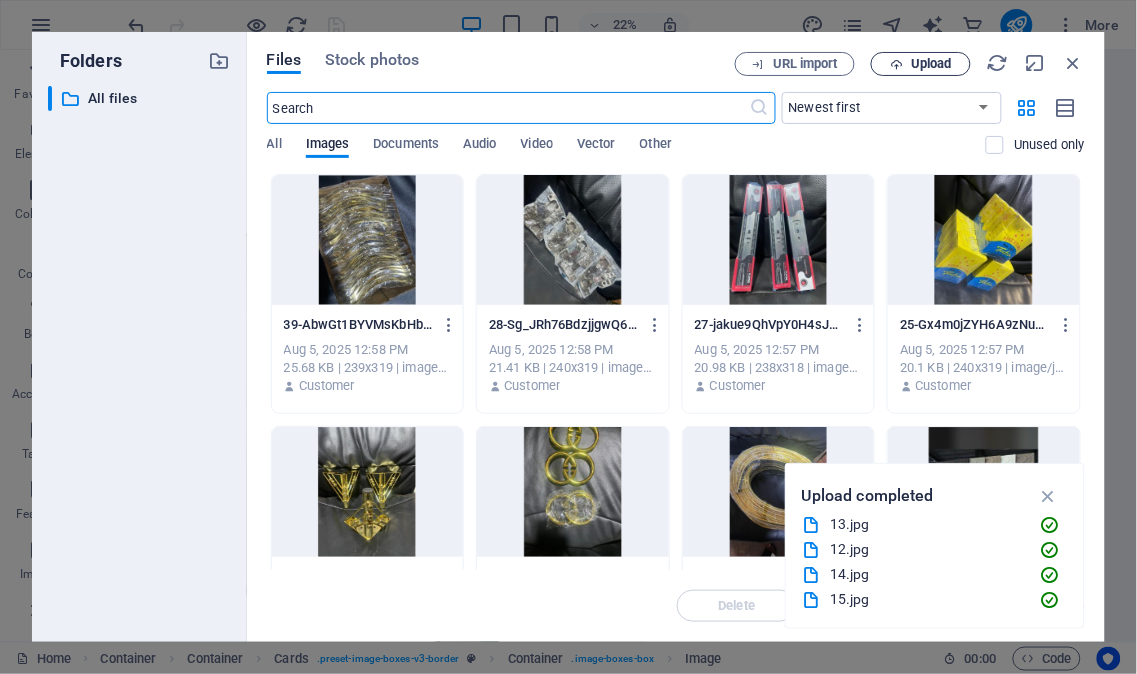 click on "Upload" at bounding box center (921, 64) 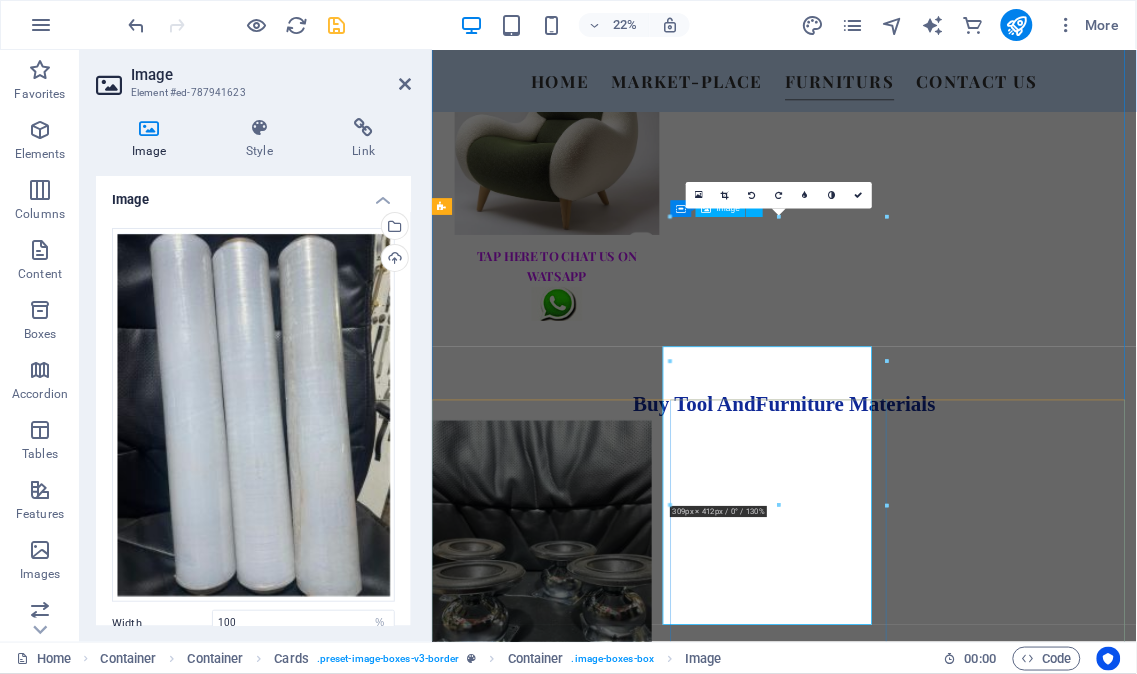 scroll, scrollTop: 3856, scrollLeft: 0, axis: vertical 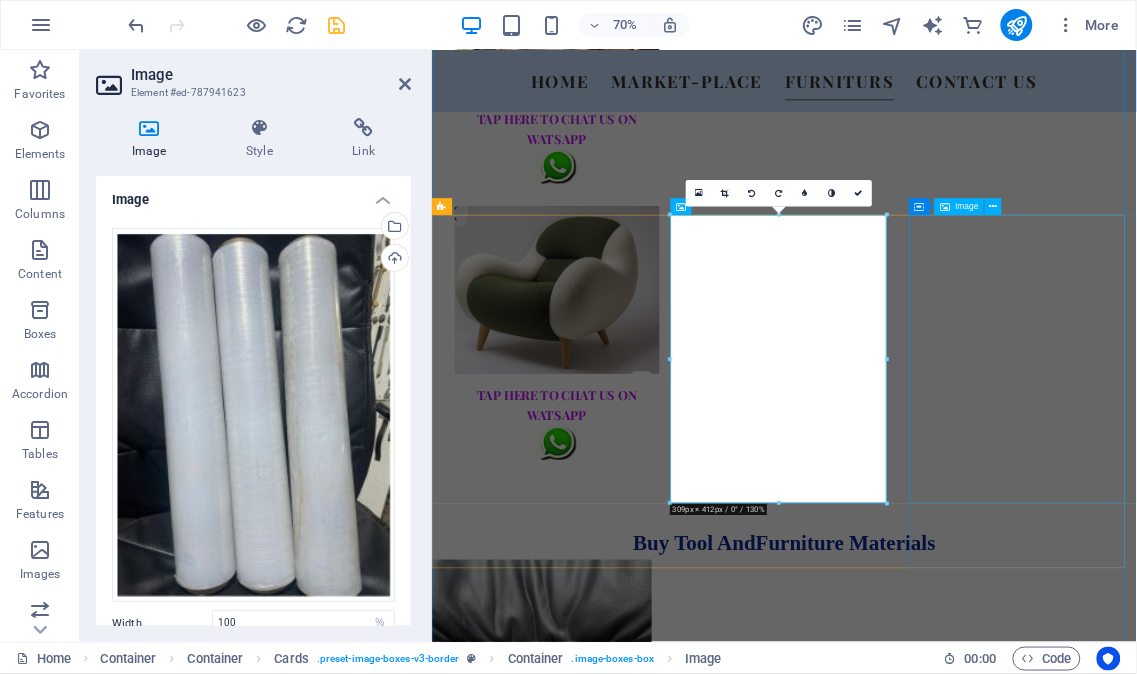 click at bounding box center [588, 8225] 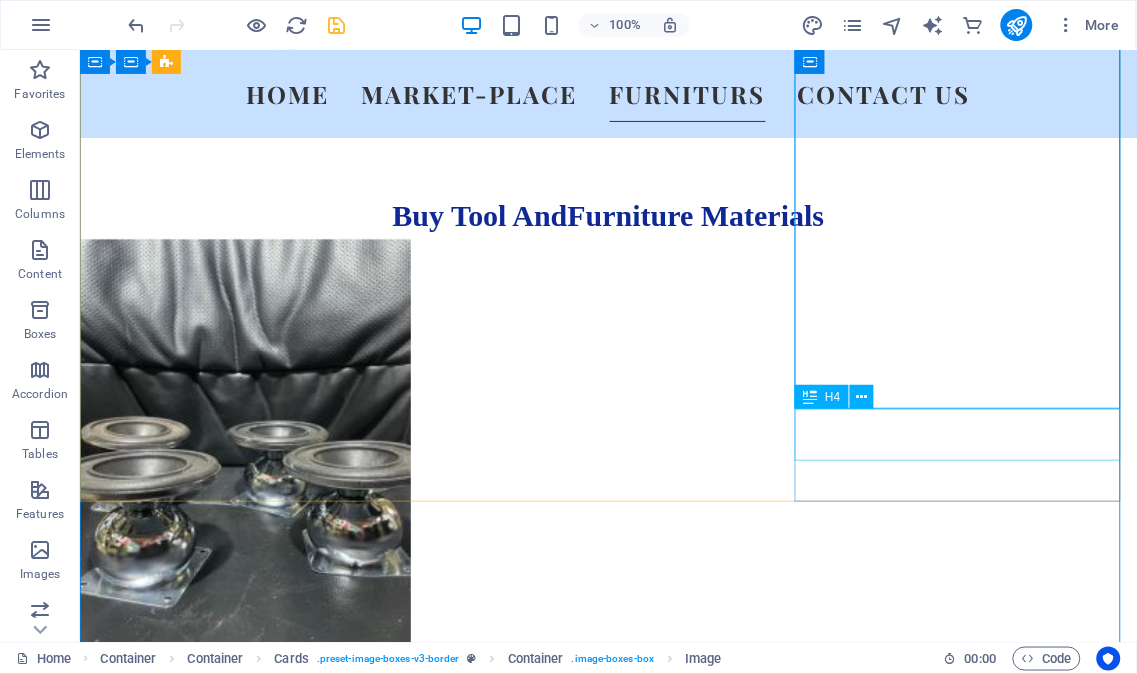 scroll, scrollTop: 4266, scrollLeft: 0, axis: vertical 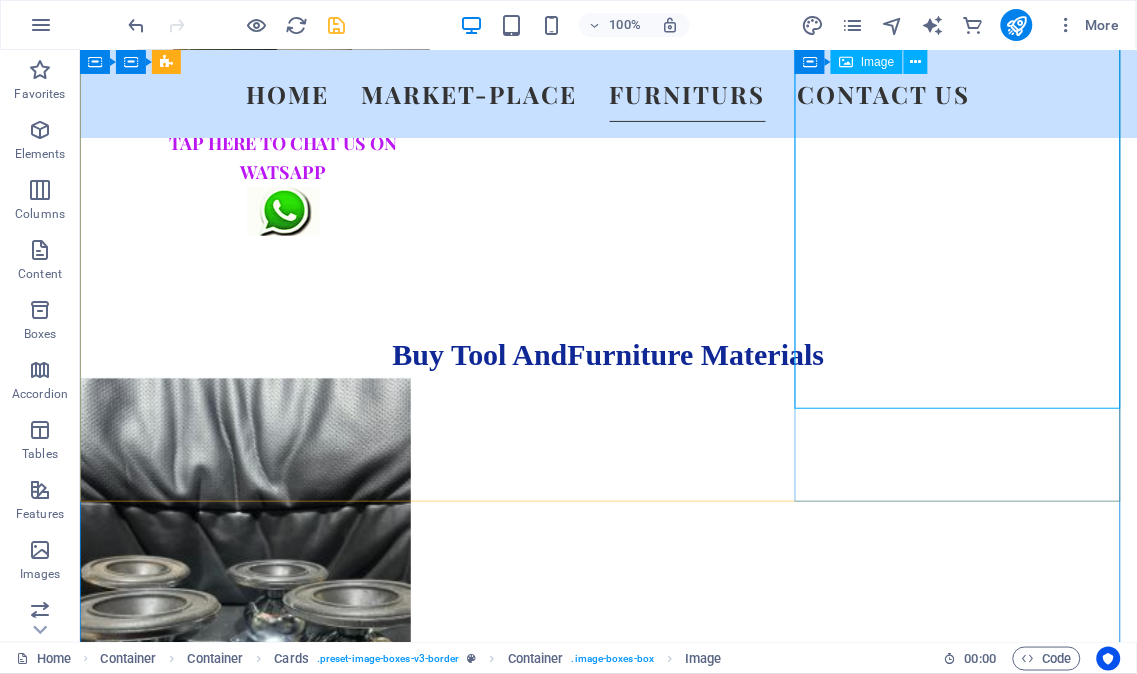 click at bounding box center [244, 8142] 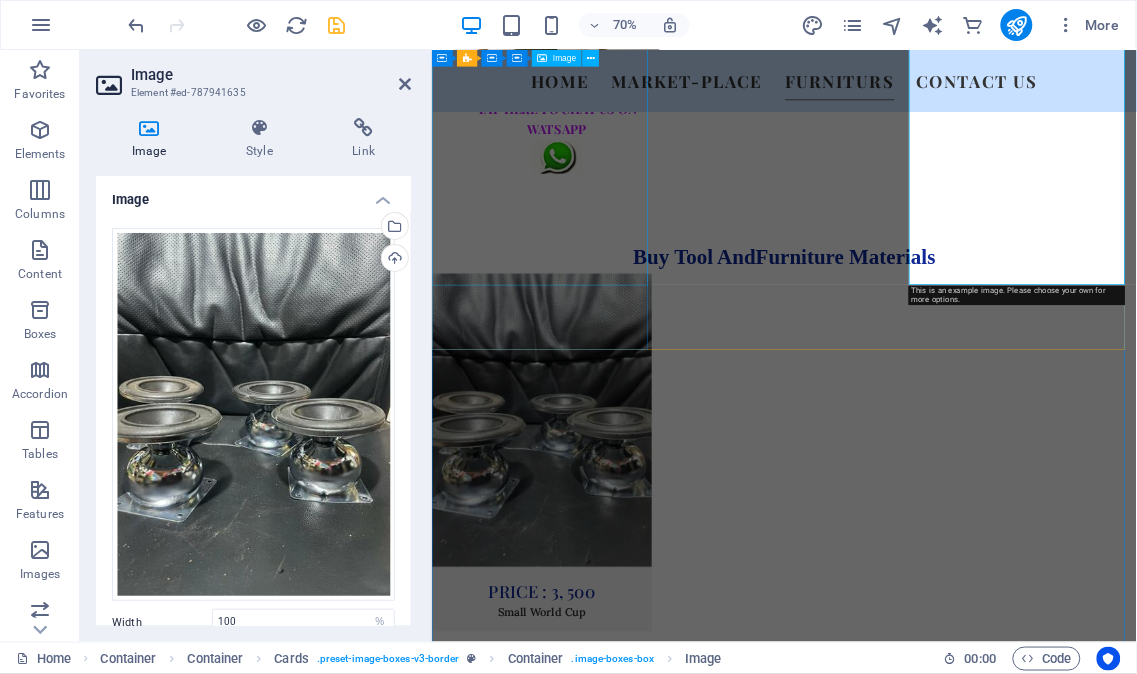 scroll, scrollTop: 4168, scrollLeft: 0, axis: vertical 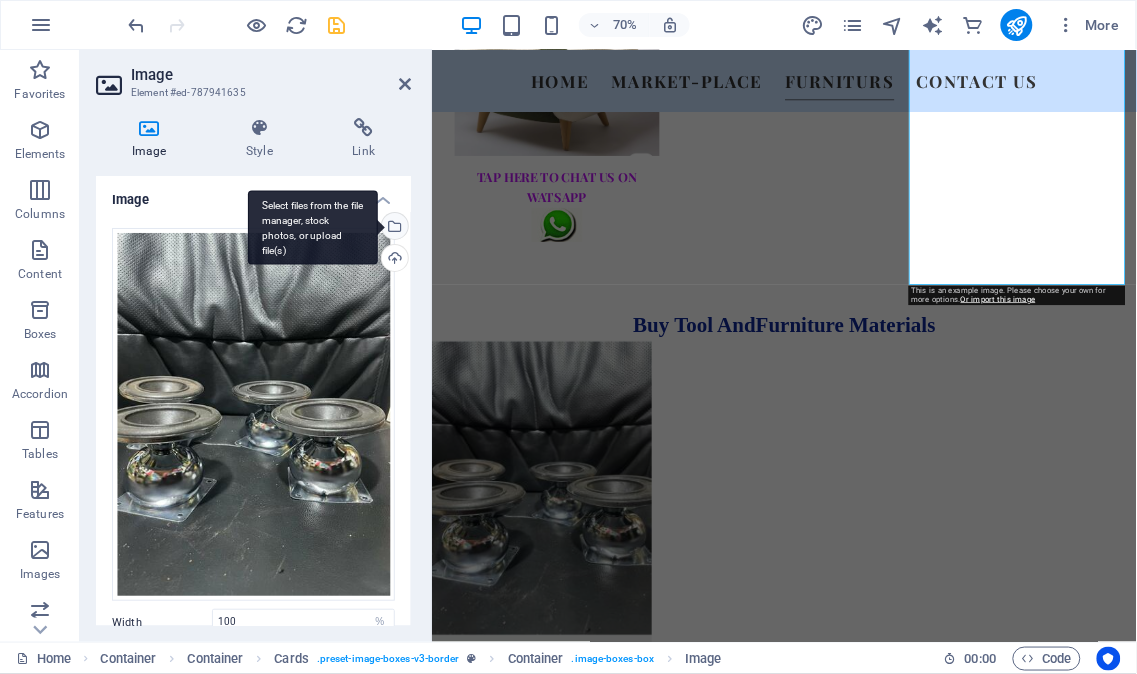 click on "Select files from the file manager, stock photos, or upload file(s)" at bounding box center [393, 228] 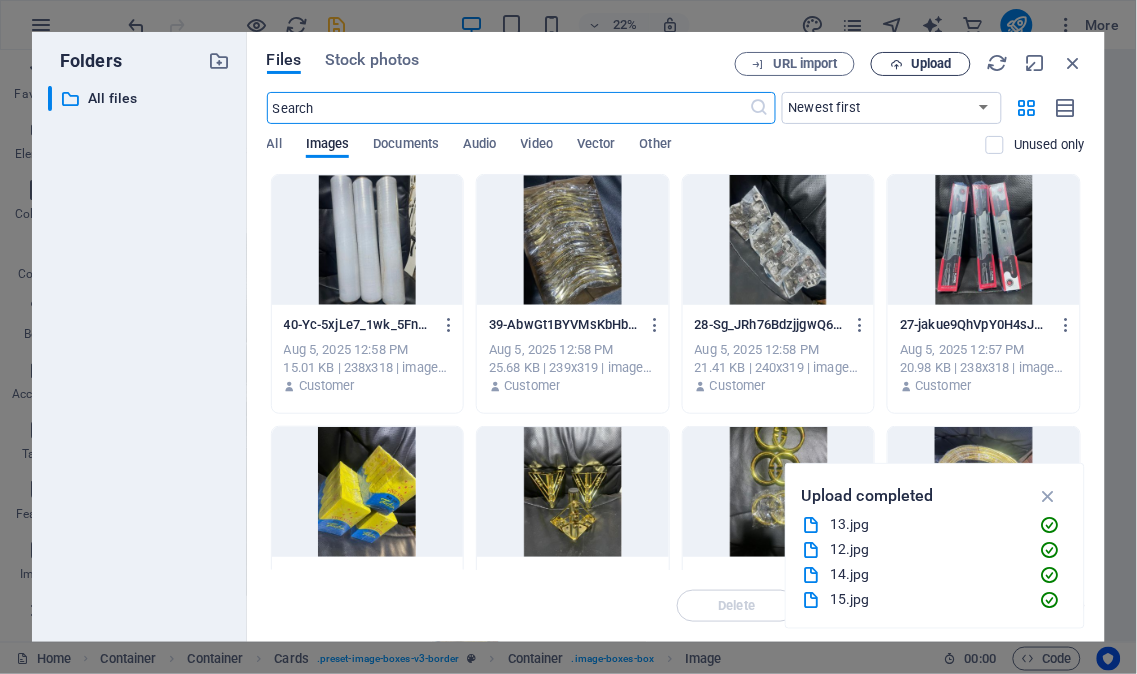 click at bounding box center [896, 64] 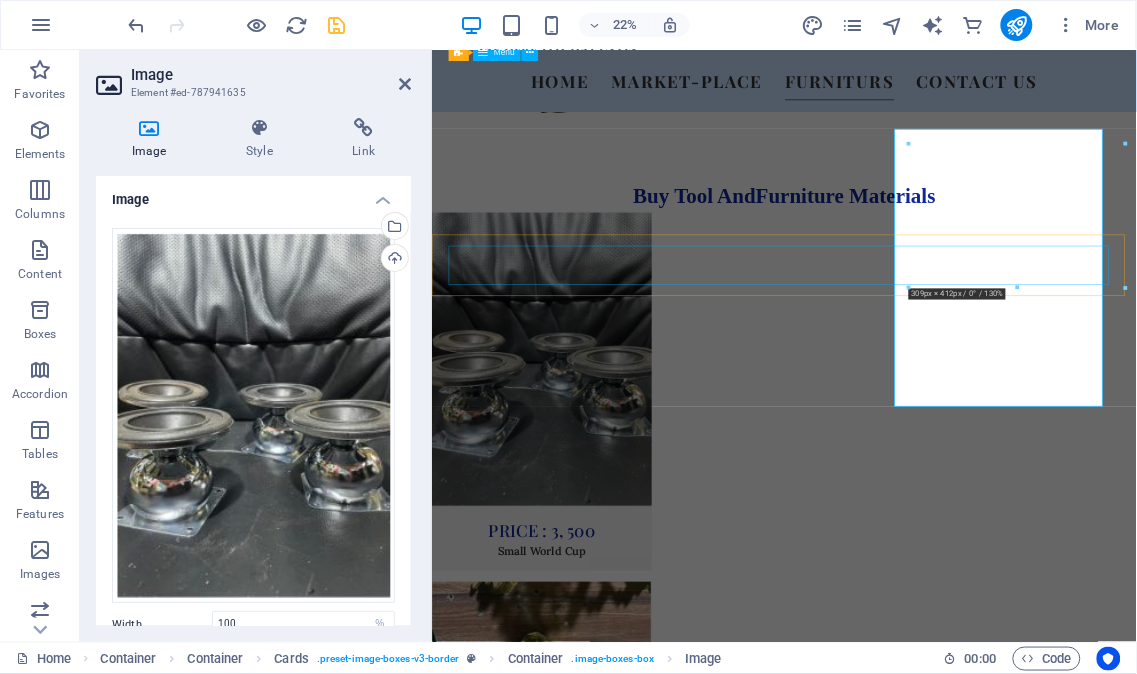 scroll, scrollTop: 4168, scrollLeft: 0, axis: vertical 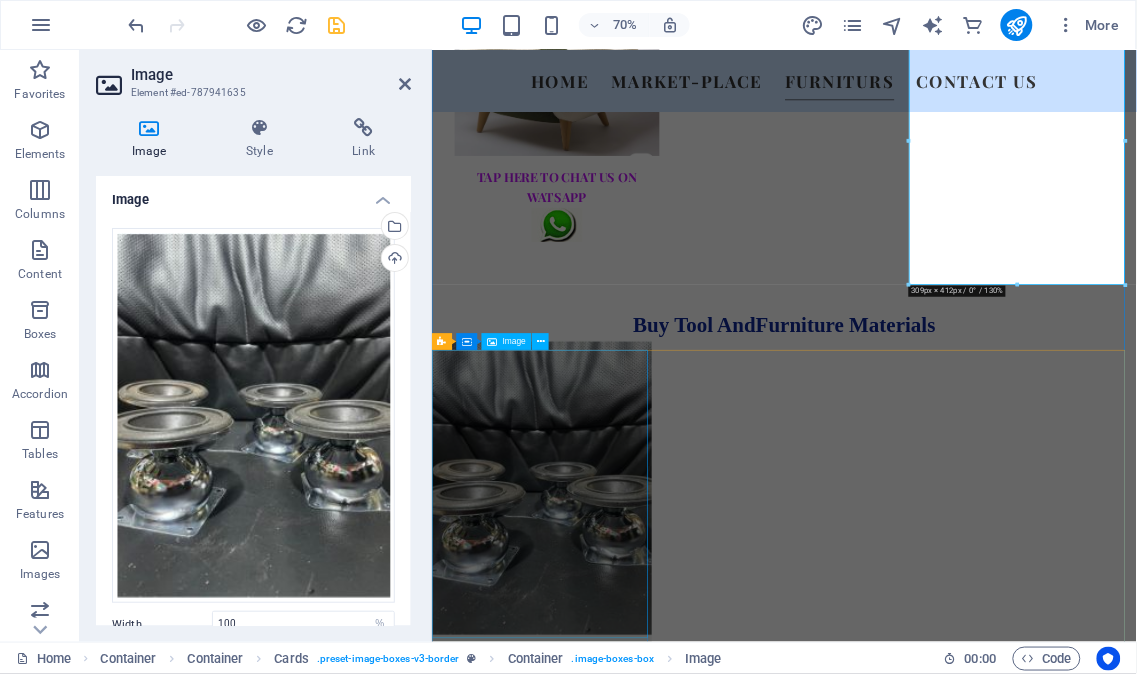 click at bounding box center [588, 8426] 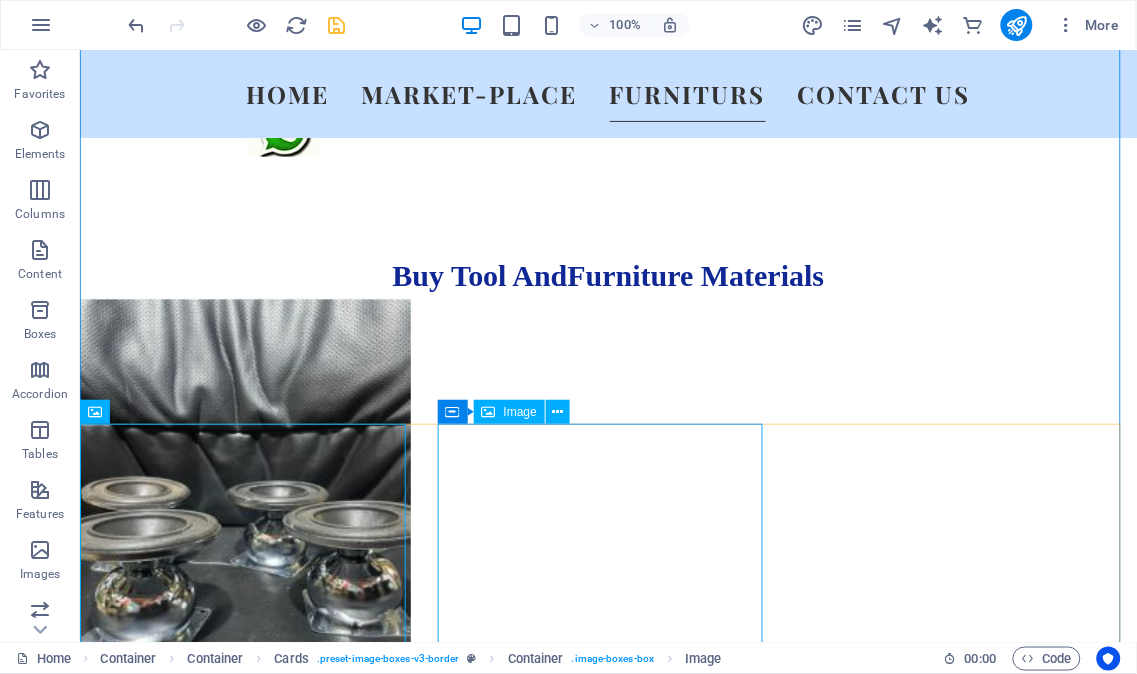 scroll, scrollTop: 4711, scrollLeft: 0, axis: vertical 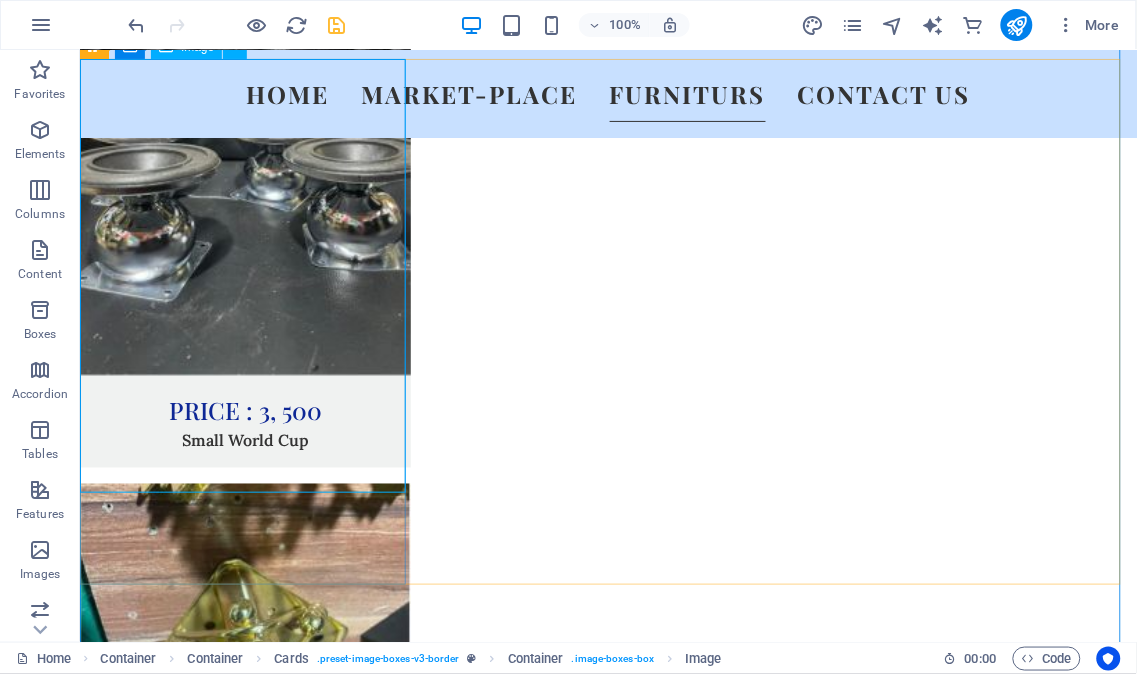 click at bounding box center [244, 8232] 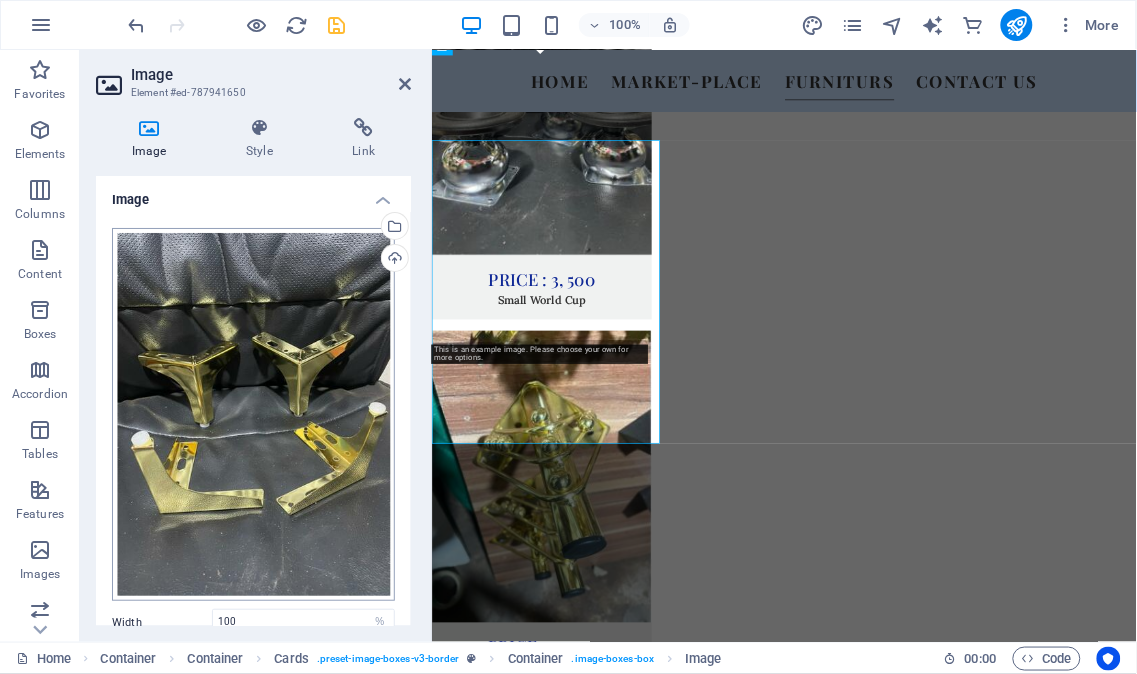 scroll, scrollTop: 4591, scrollLeft: 0, axis: vertical 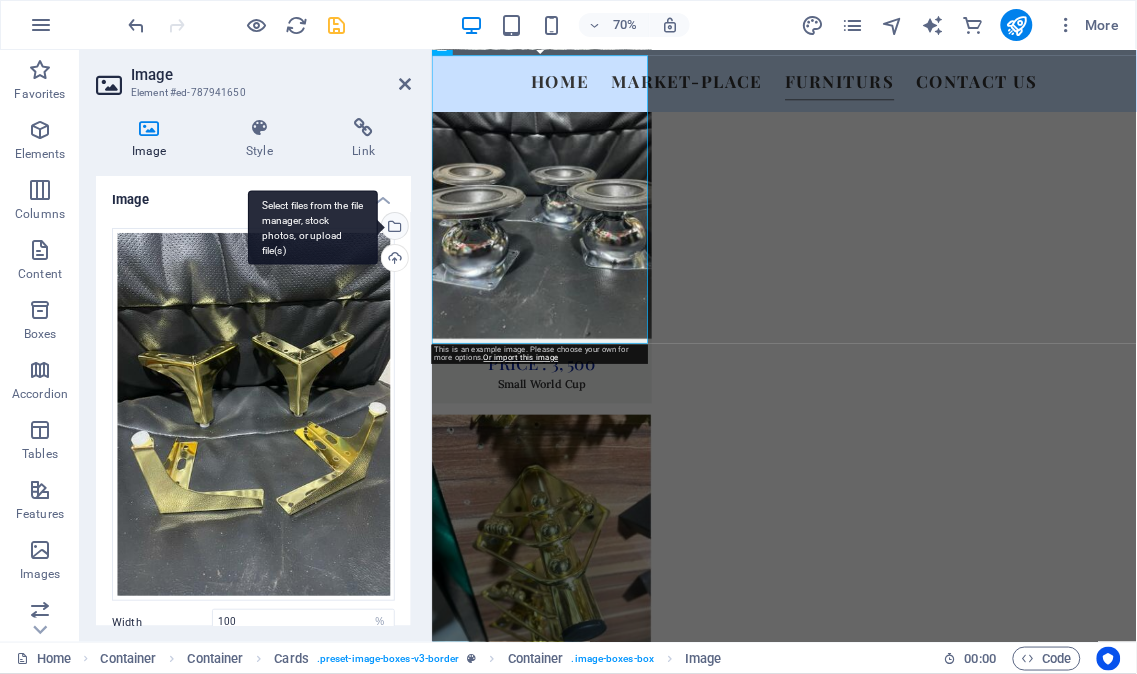 click on "Select files from the file manager, stock photos, or upload file(s)" at bounding box center (393, 228) 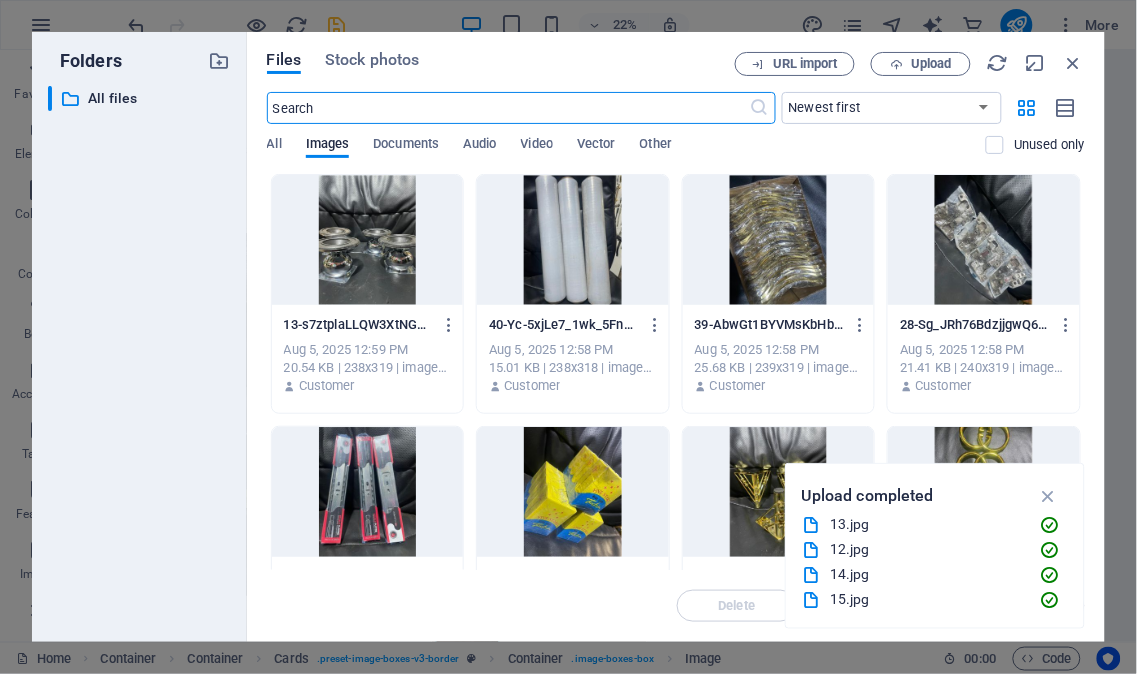 scroll, scrollTop: 4762, scrollLeft: 0, axis: vertical 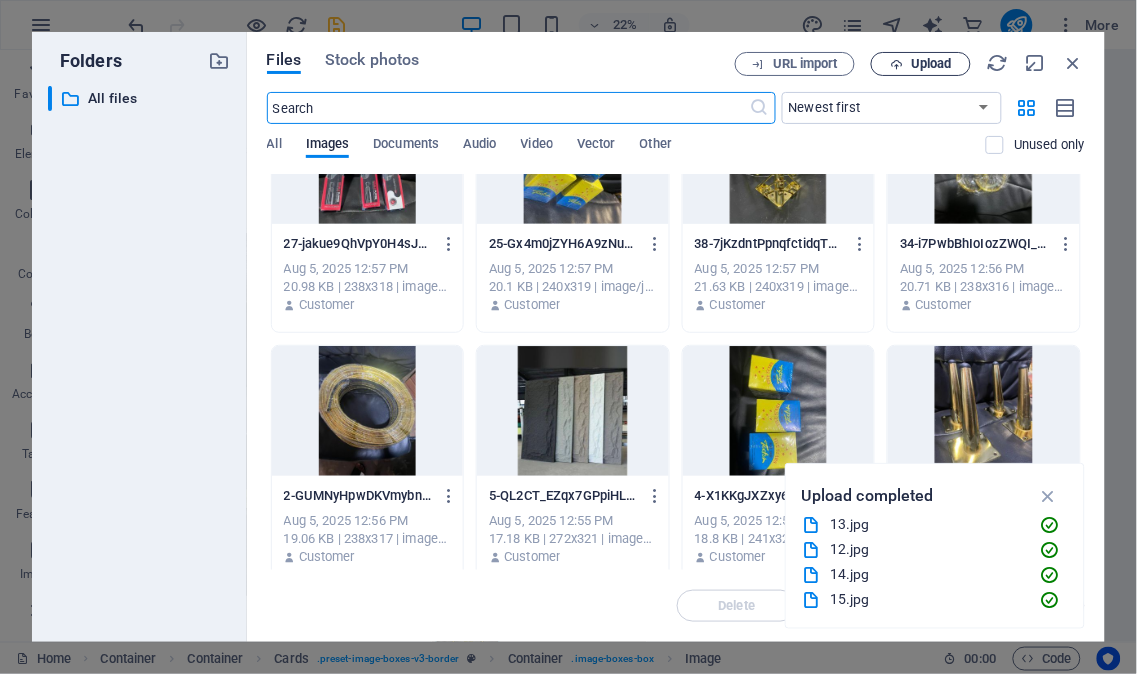 click on "Upload" at bounding box center (931, 64) 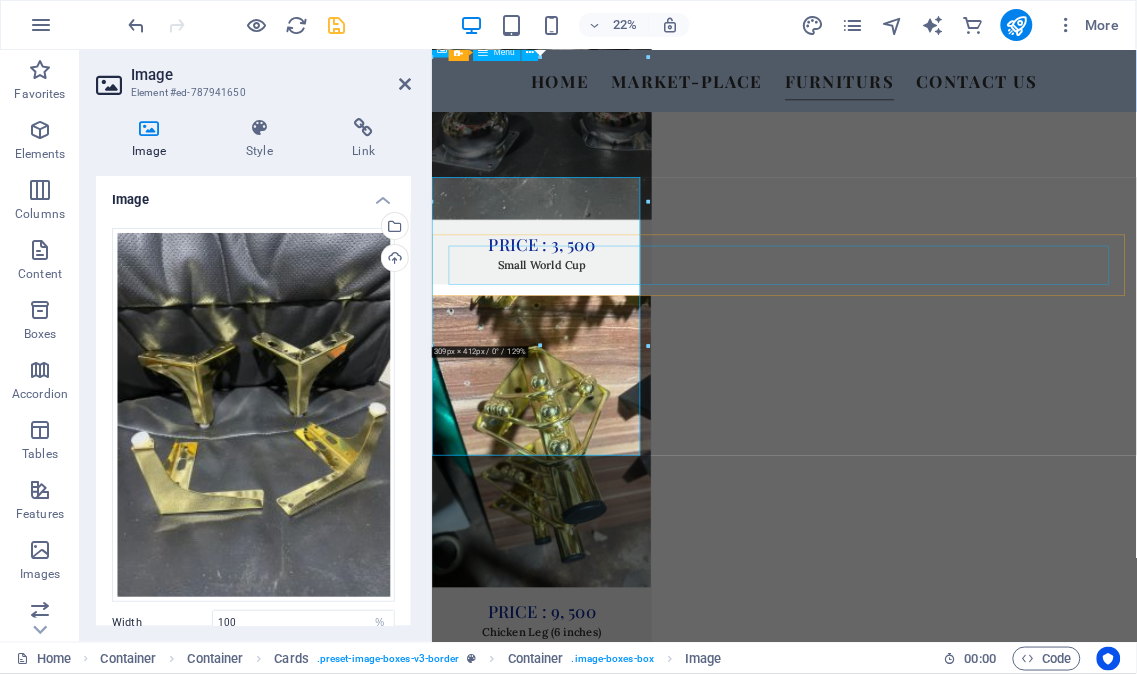 scroll, scrollTop: 4591, scrollLeft: 0, axis: vertical 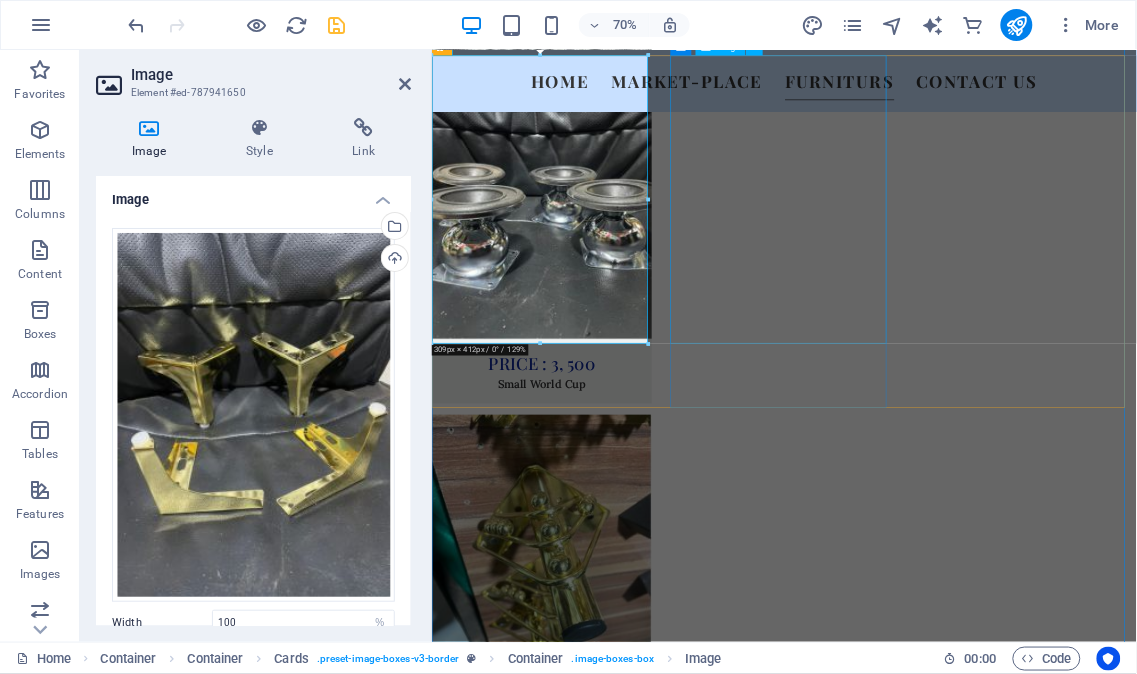 click at bounding box center (588, 8530) 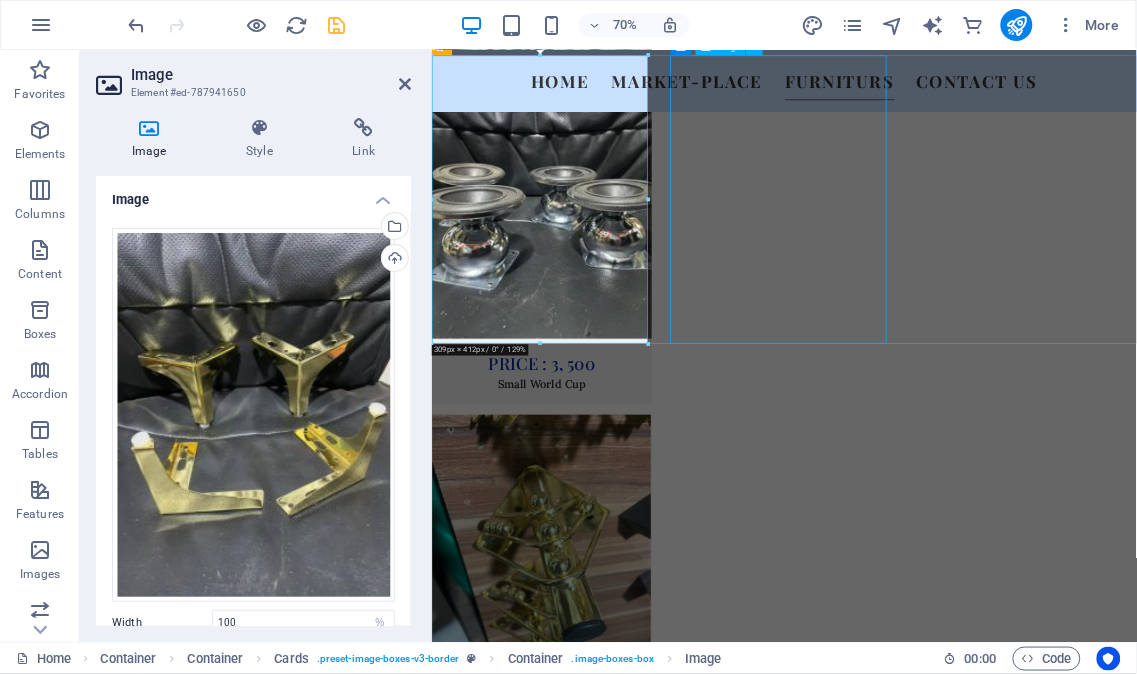 click at bounding box center (588, 8530) 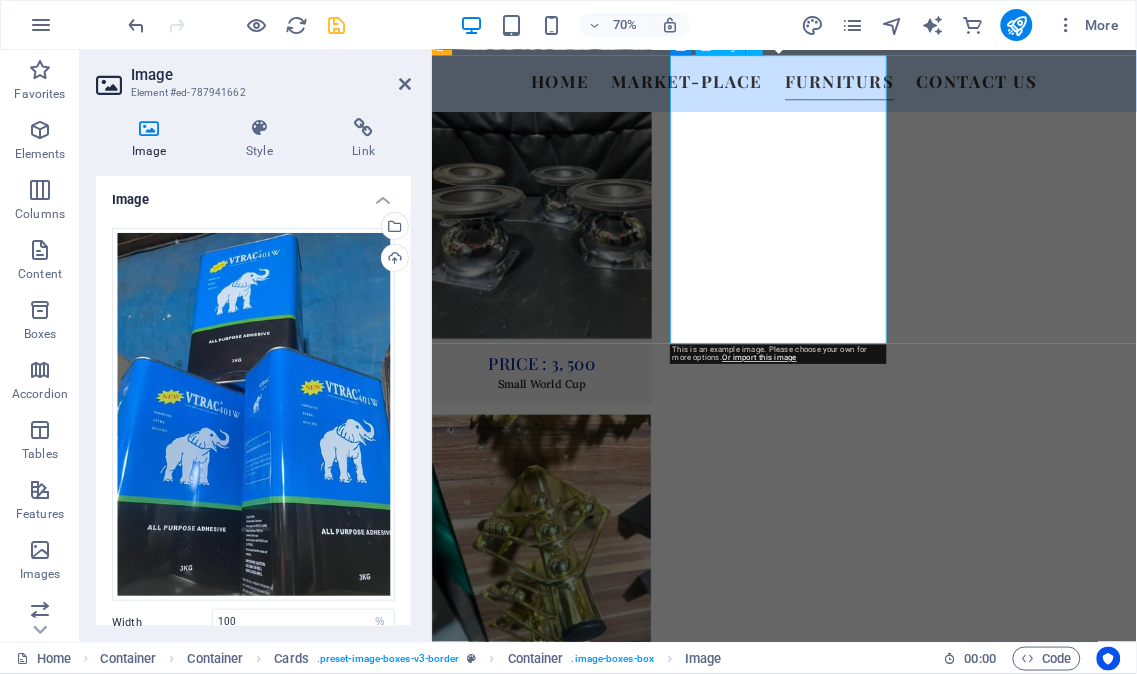click at bounding box center (588, 8530) 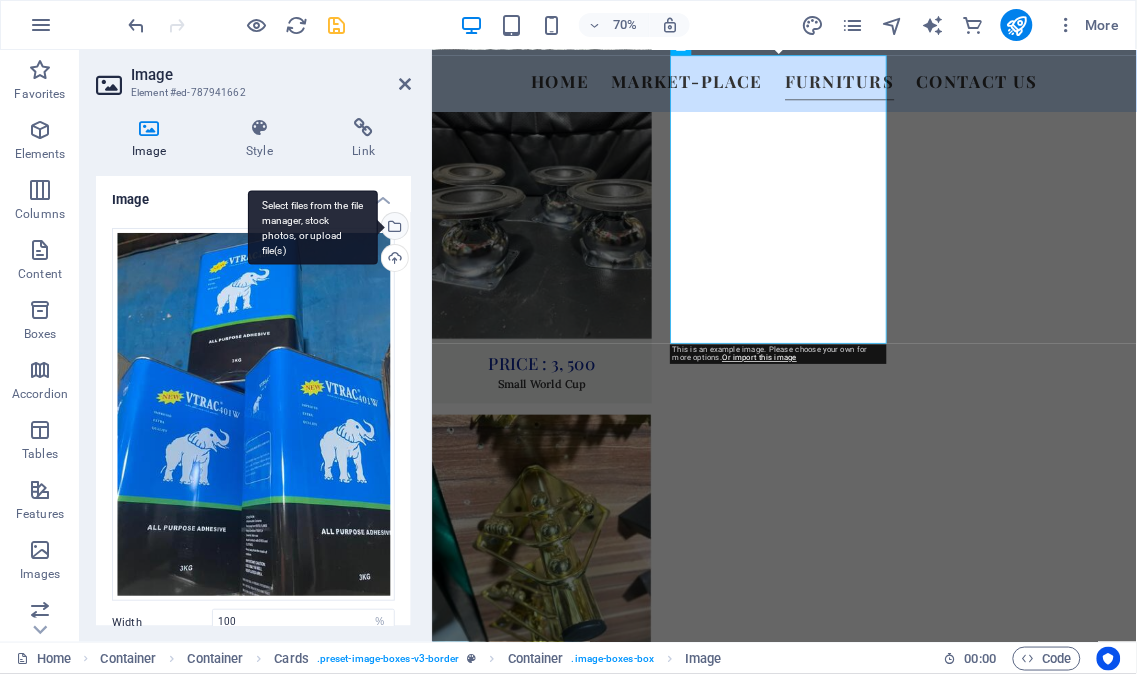 click on "Select files from the file manager, stock photos, or upload file(s)" at bounding box center [393, 228] 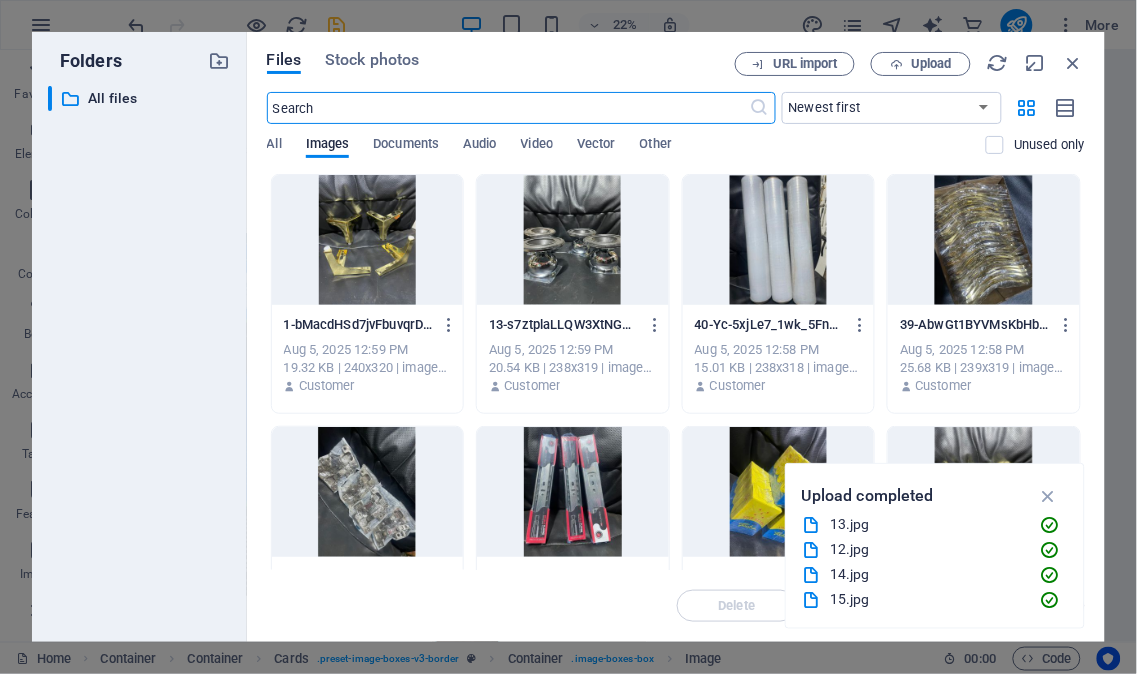 scroll, scrollTop: 4762, scrollLeft: 0, axis: vertical 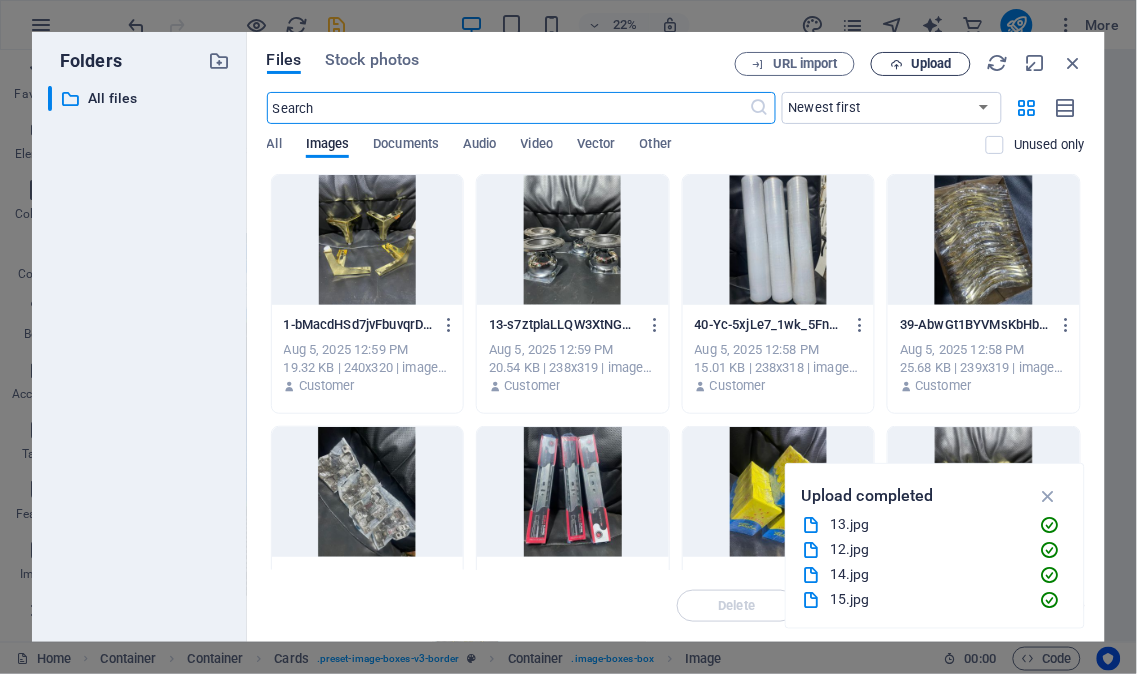 click on "Upload" at bounding box center (931, 64) 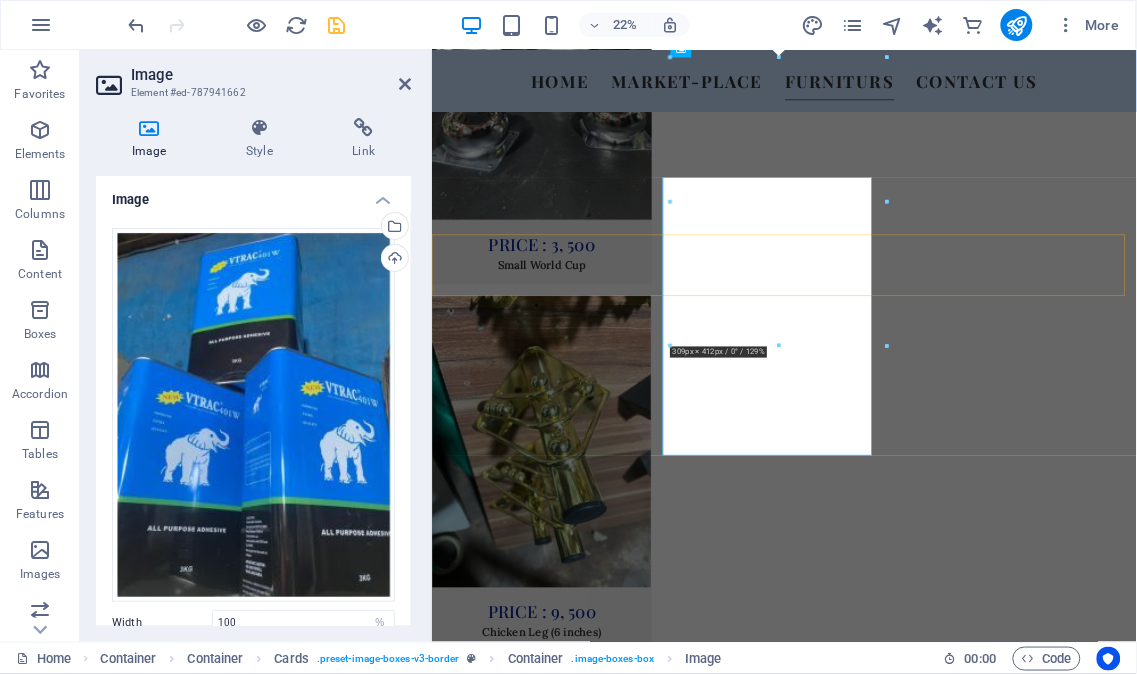 scroll, scrollTop: 4591, scrollLeft: 0, axis: vertical 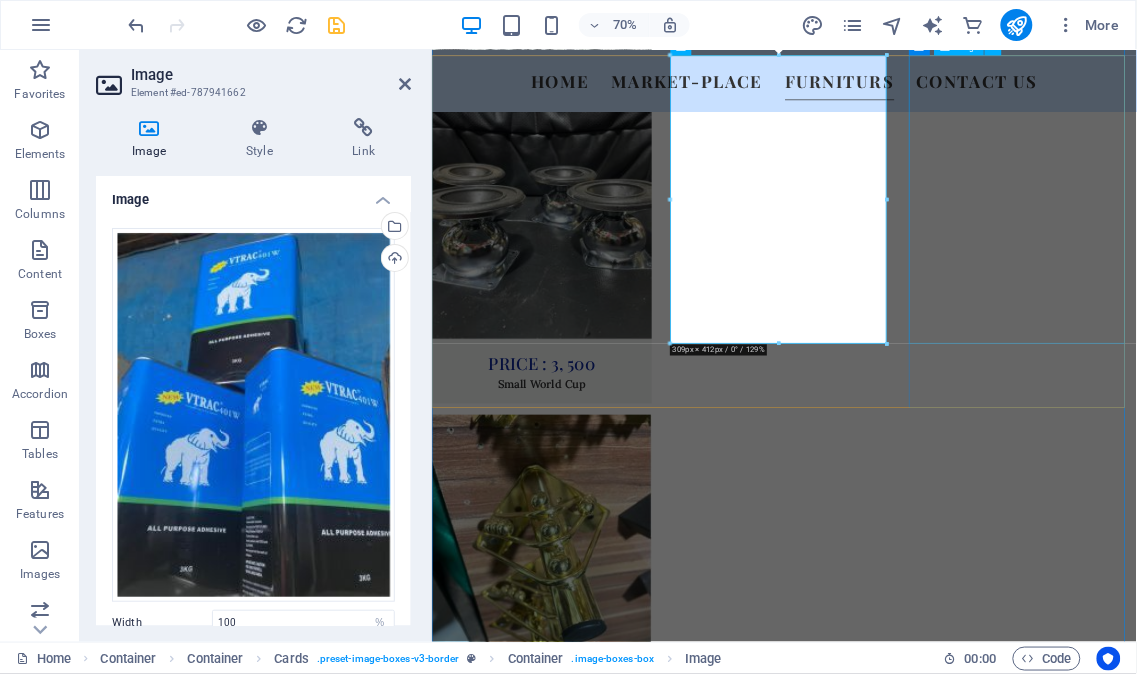 click at bounding box center [588, 9057] 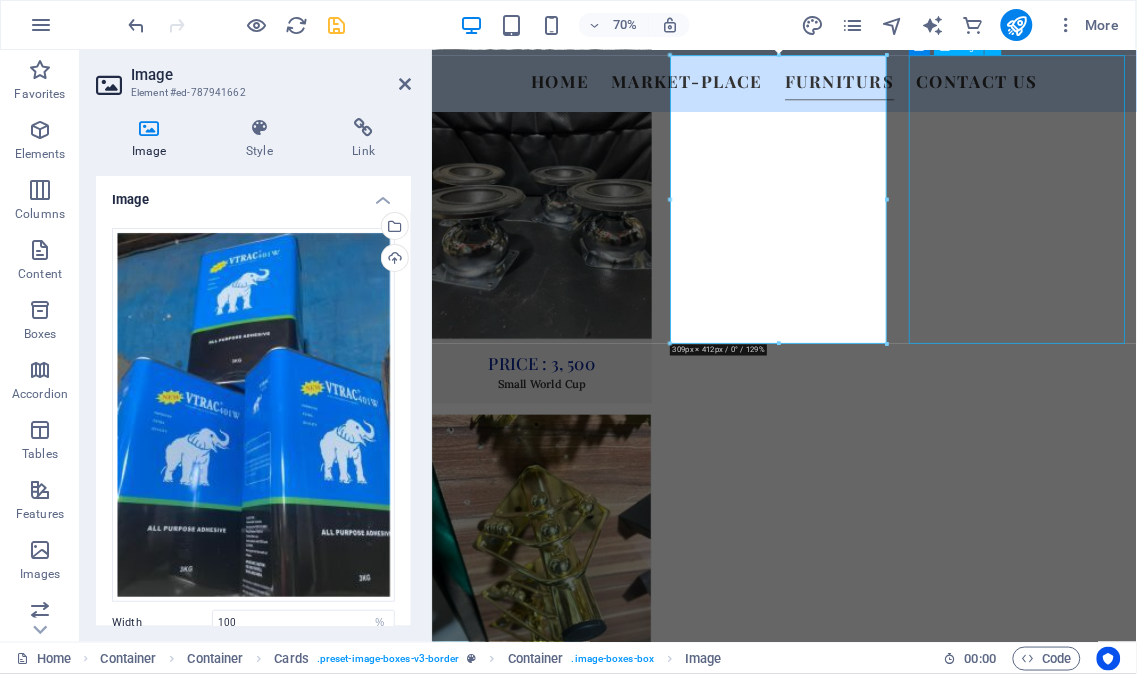 scroll, scrollTop: 4711, scrollLeft: 0, axis: vertical 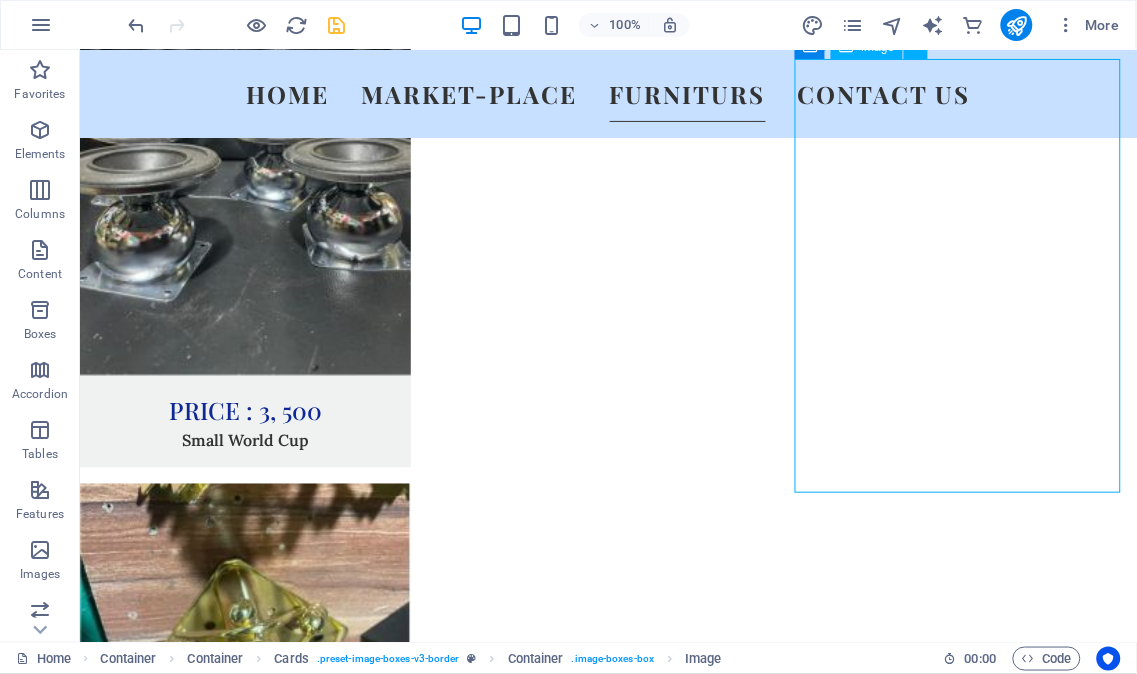 click at bounding box center (244, 9331) 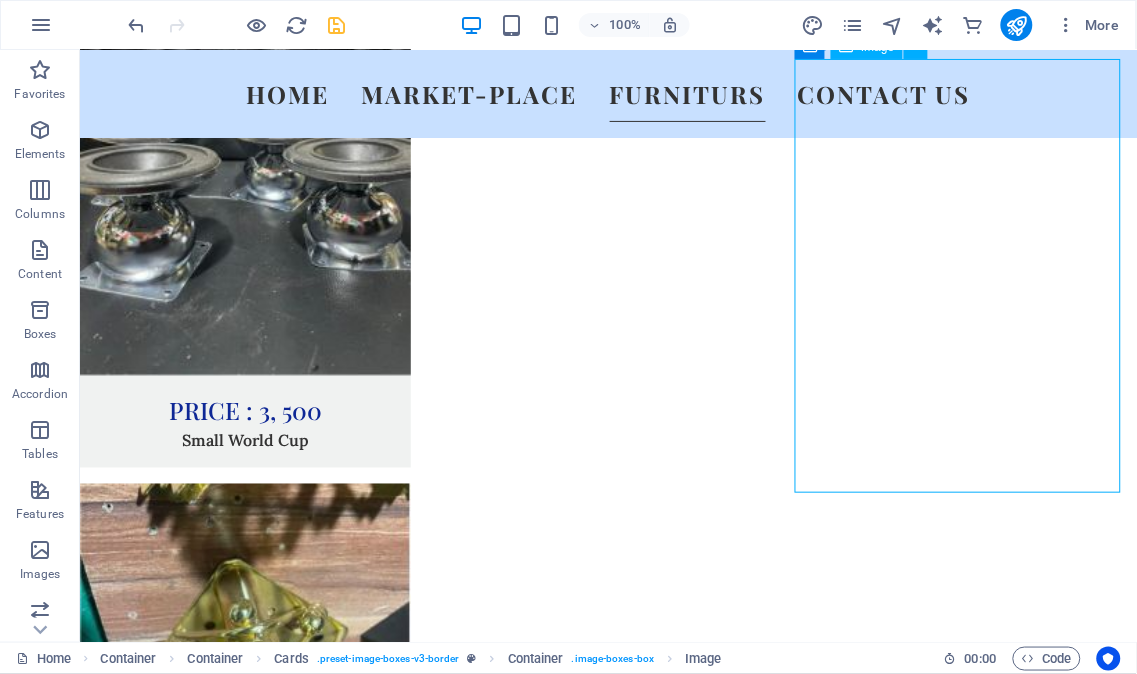 click at bounding box center (244, 9331) 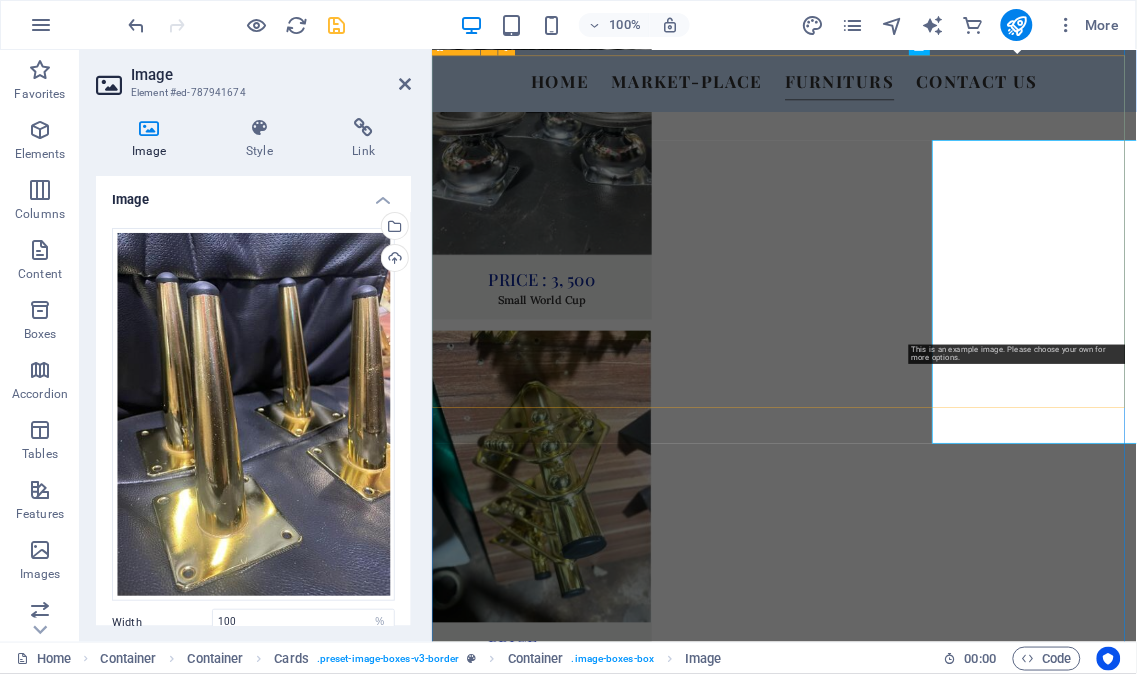 scroll, scrollTop: 4591, scrollLeft: 0, axis: vertical 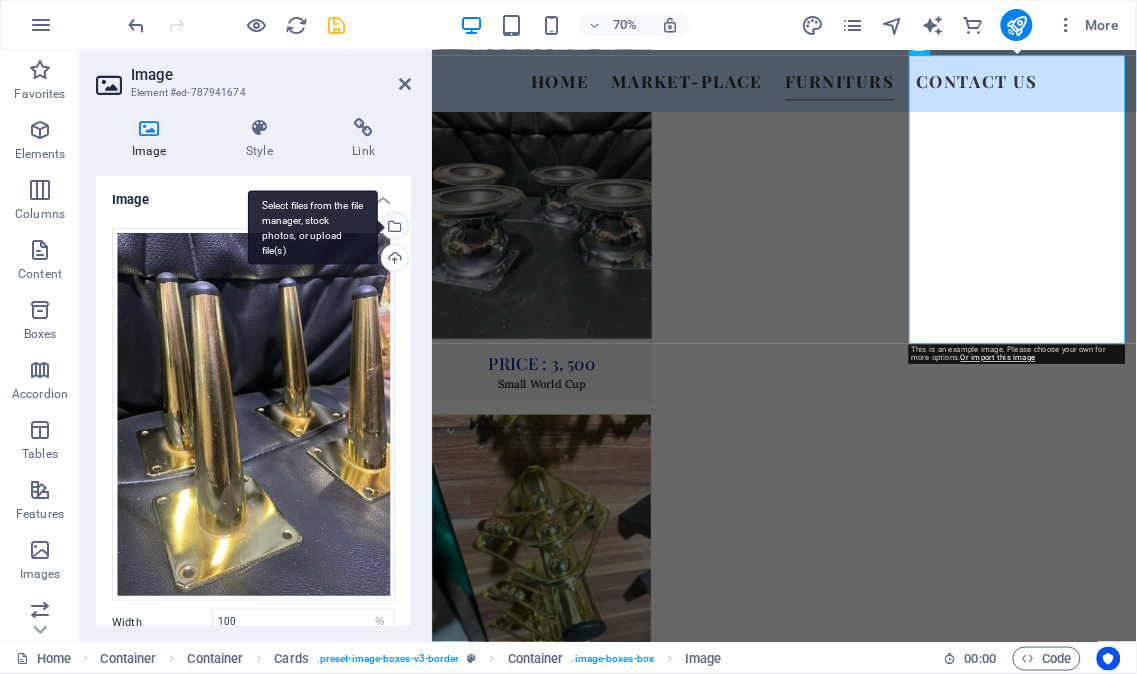 click on "Select files from the file manager, stock photos, or upload file(s)" at bounding box center (393, 228) 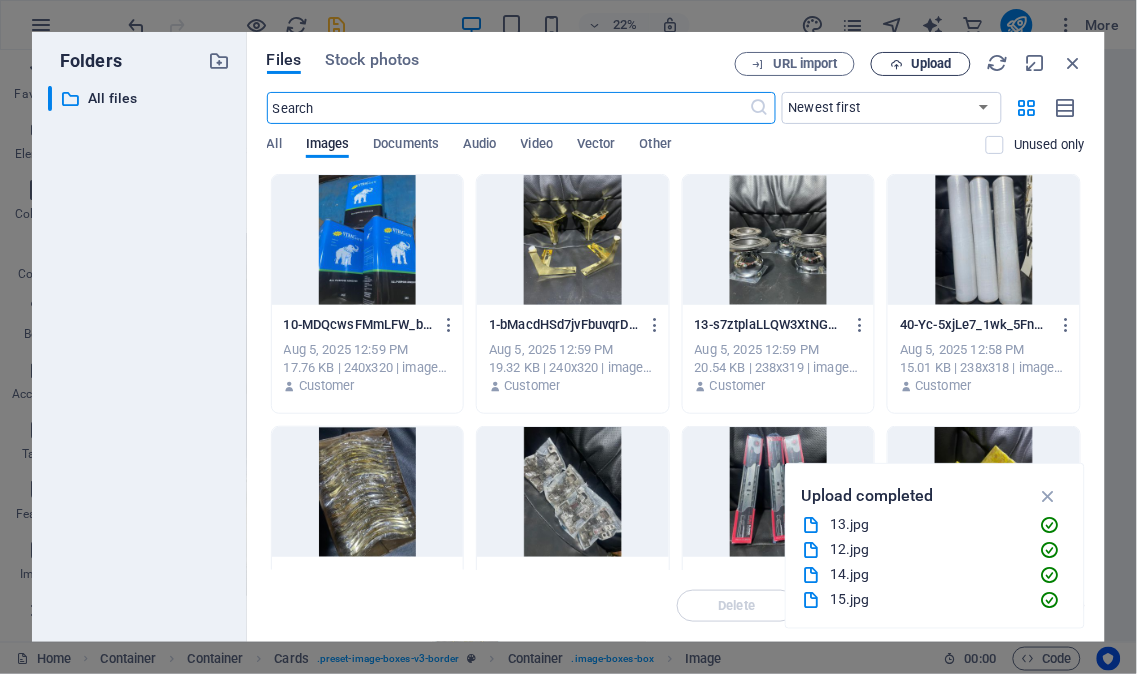 click on "Upload" at bounding box center [921, 64] 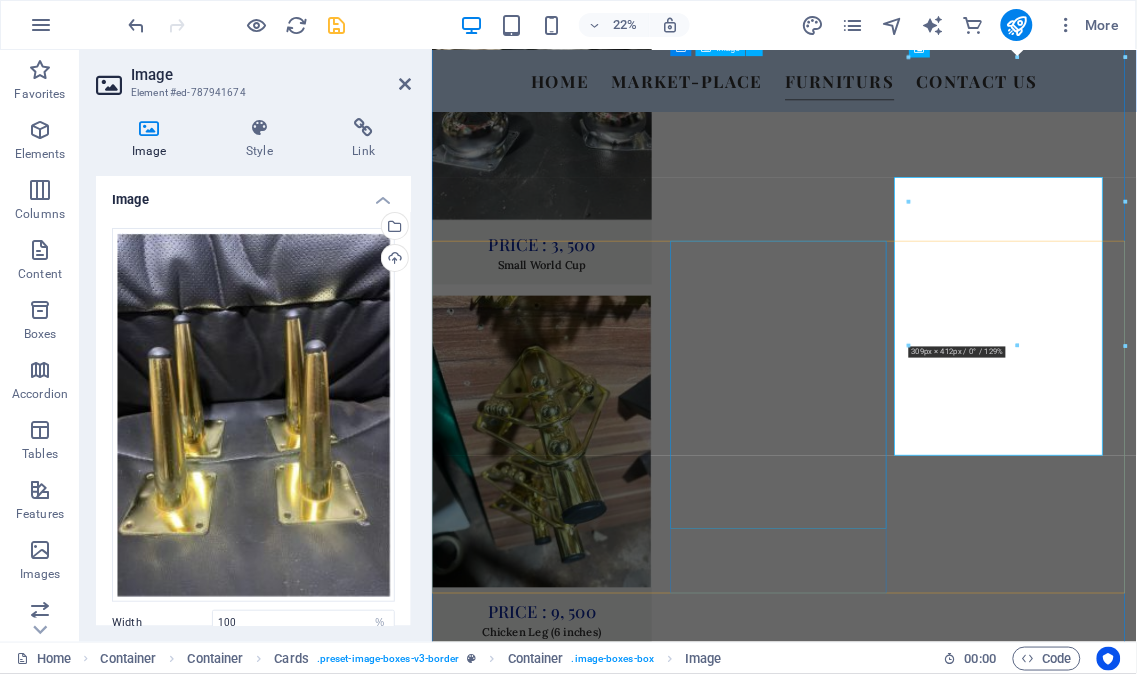 scroll, scrollTop: 4591, scrollLeft: 0, axis: vertical 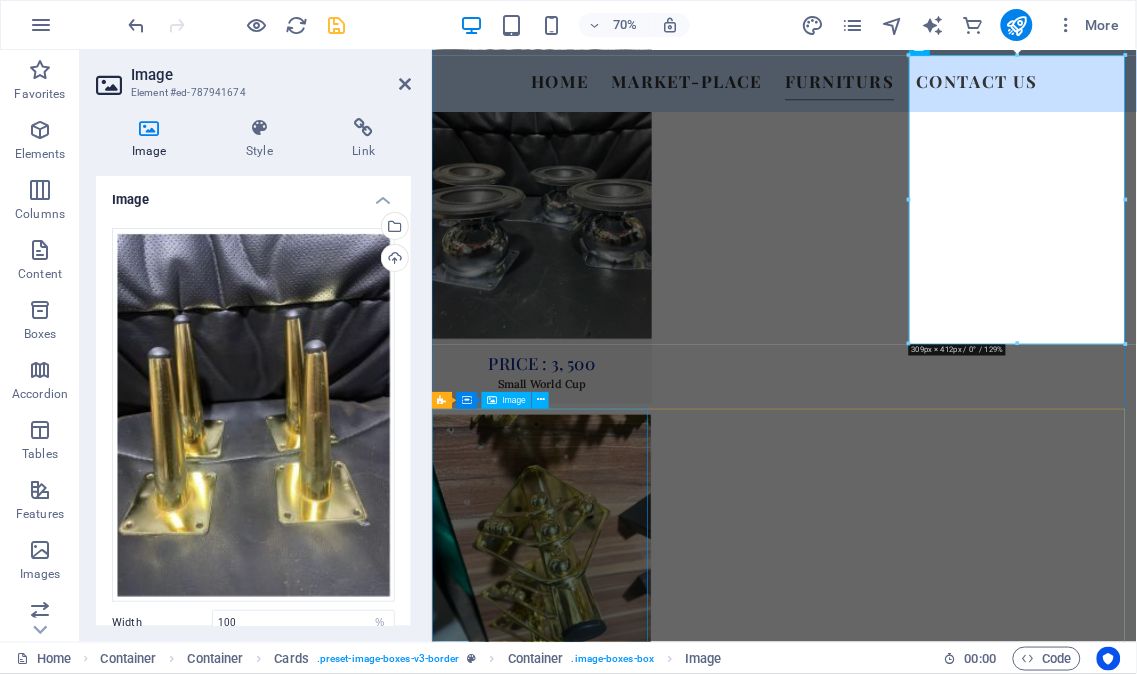 click at bounding box center [588, 9569] 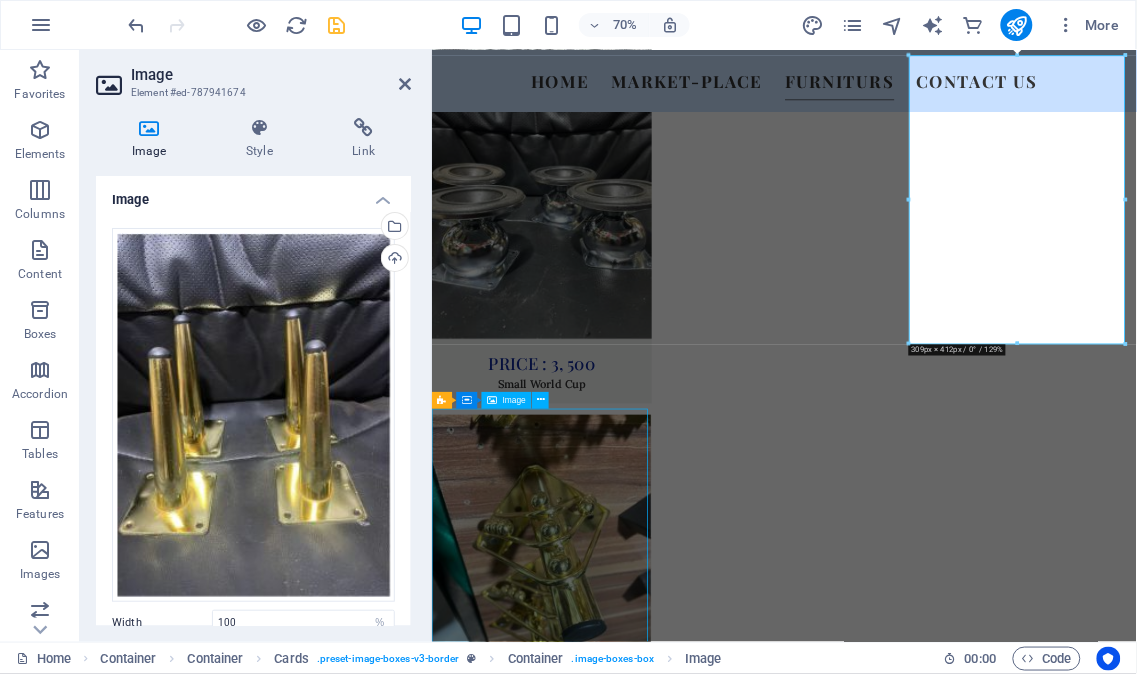 click on "Price : 3, 500 Small World Cup Price : 9, 500 Chicken Leg (6 inches) Price : 5, 500 Pencil Leg (5 inches) Price : 800 Pin Price : 8, 000 Material_1 Price : 8, 000 Material_2 Price : 22, 000 Gold Tape Price : 3, 500 Chair Design Price : 8, 500 Chicken Leg (6 inches) Price : 800 Pin Price : 1, 500 Drawer Runner ( 12 inches) Price : 700 Hindges Price : 500 Handle Price : 8, 000 Wrapper Price : 3, 500 Small World Cup Price : 3, 500 3 Finger( 3 inches) Price : 12, 000 Gum Price : 5, 500  Pencil Leg (5 inches) Price : 1, 500 Top Bond Price : 22, 000 Edge Tape Price : 1, 500 Measuring Tape" at bounding box center (934, 5483) 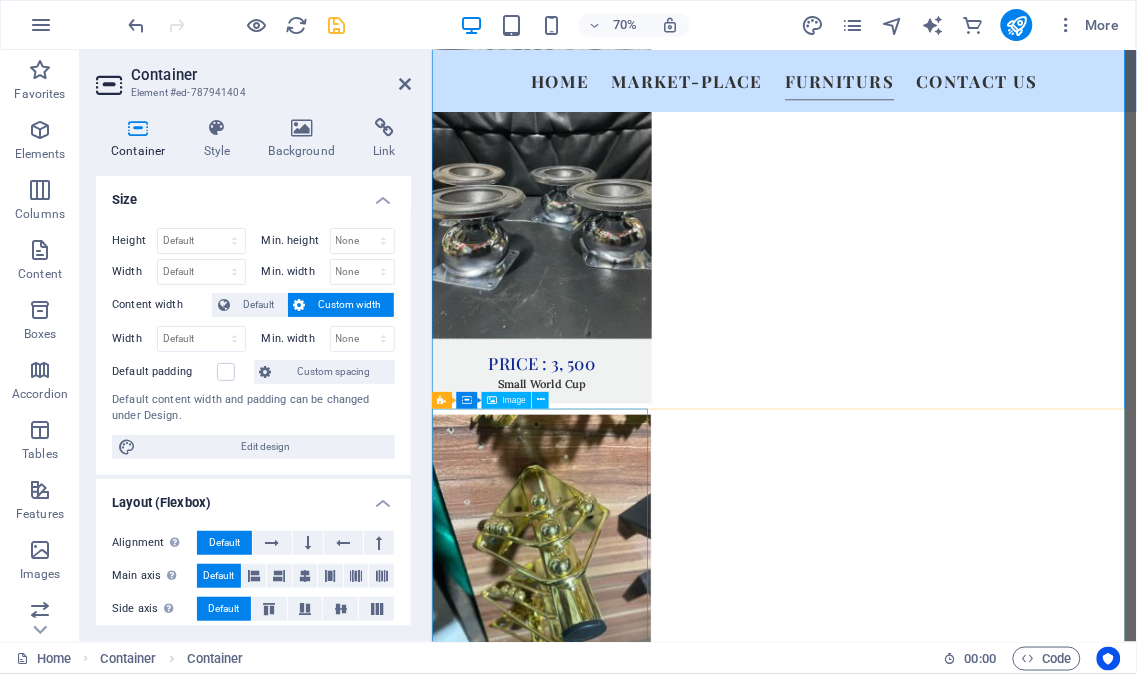 click at bounding box center (588, 9569) 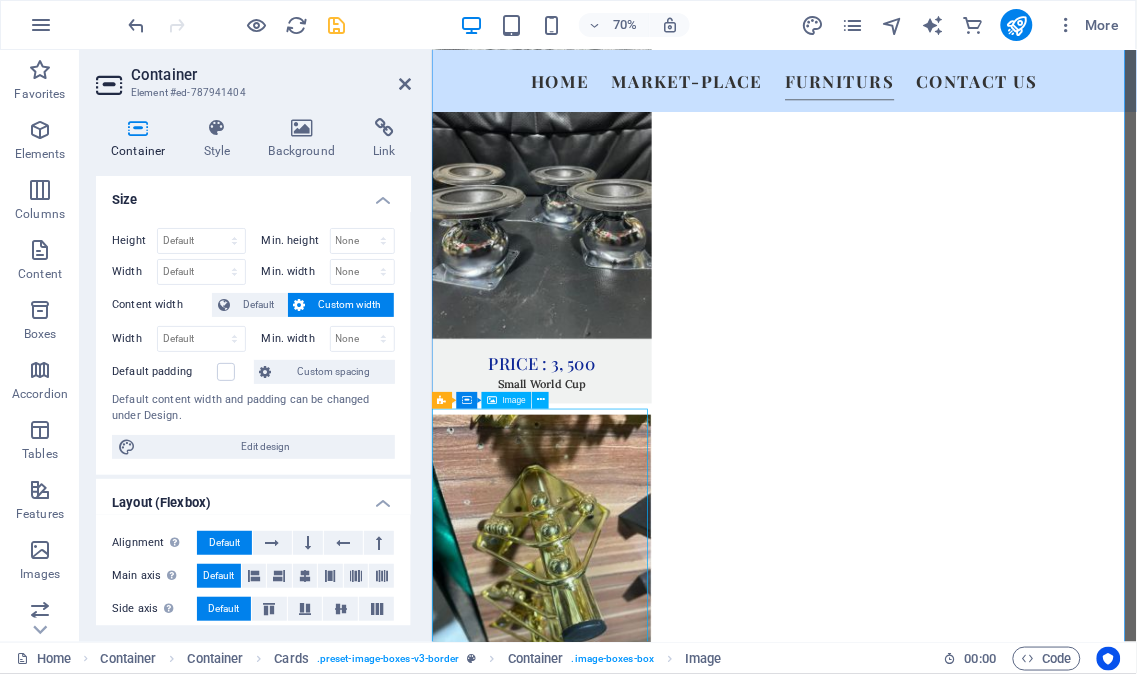 click at bounding box center [588, 9569] 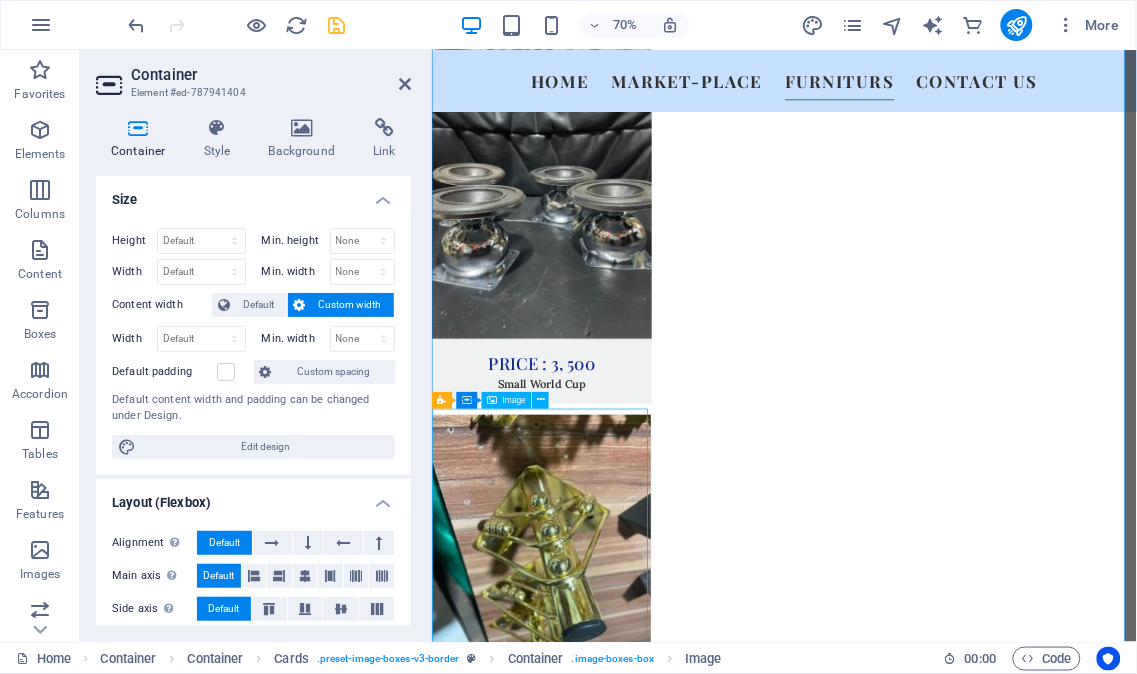 select on "%" 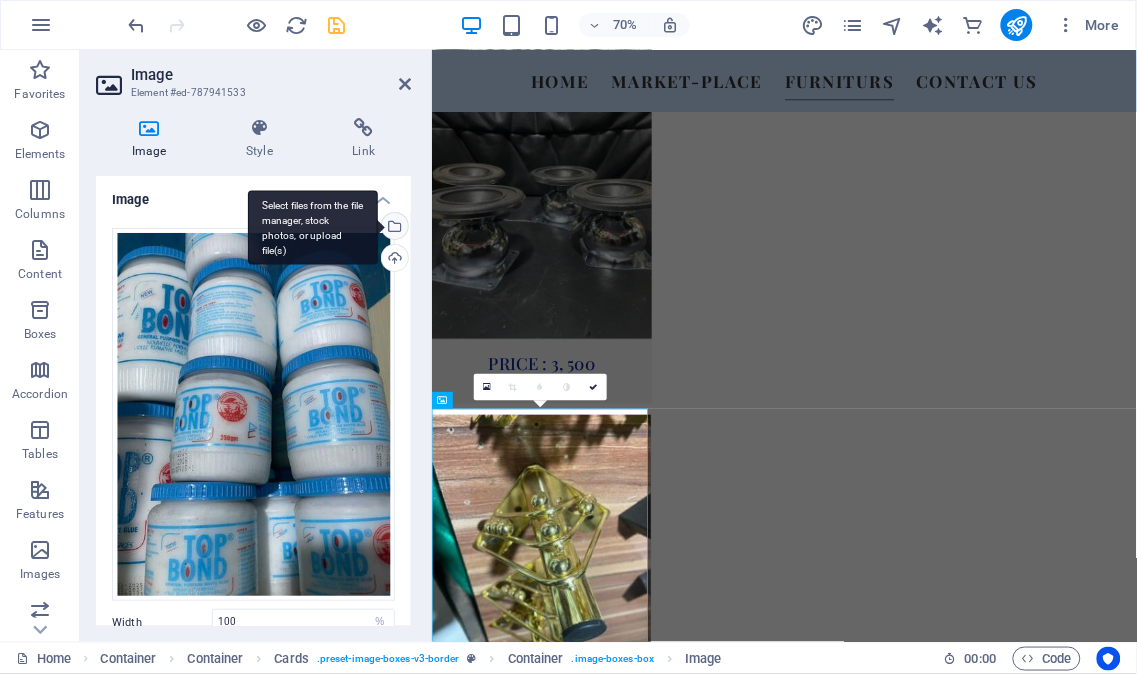 click on "Select files from the file manager, stock photos, or upload file(s)" at bounding box center [393, 228] 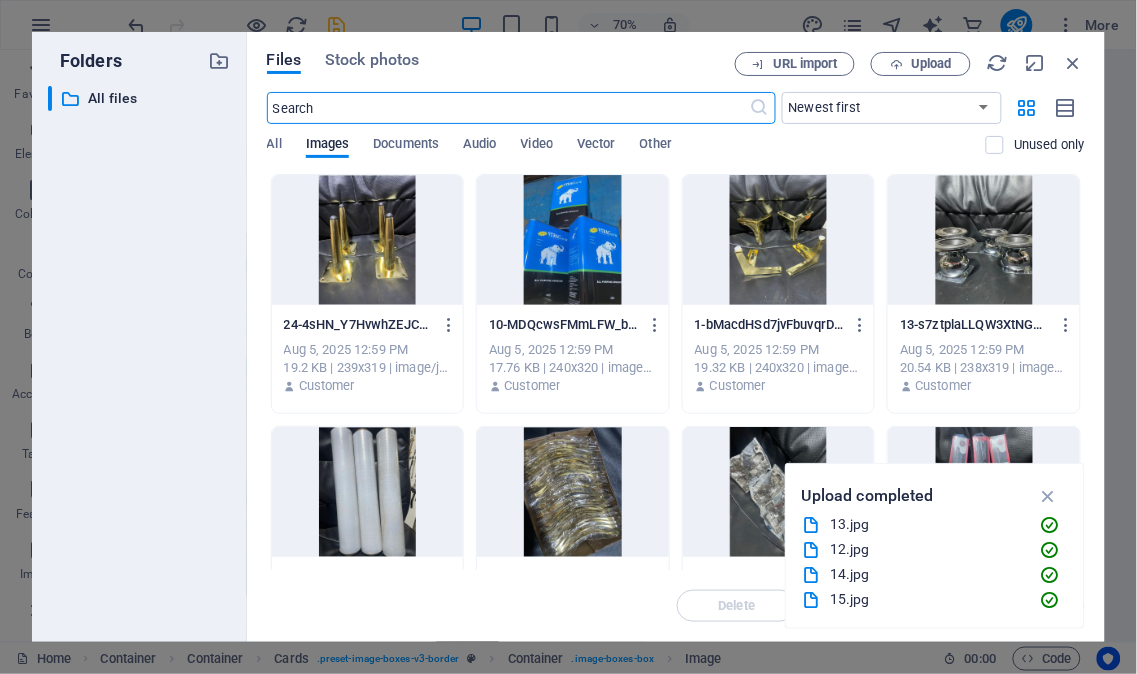 scroll, scrollTop: 4762, scrollLeft: 0, axis: vertical 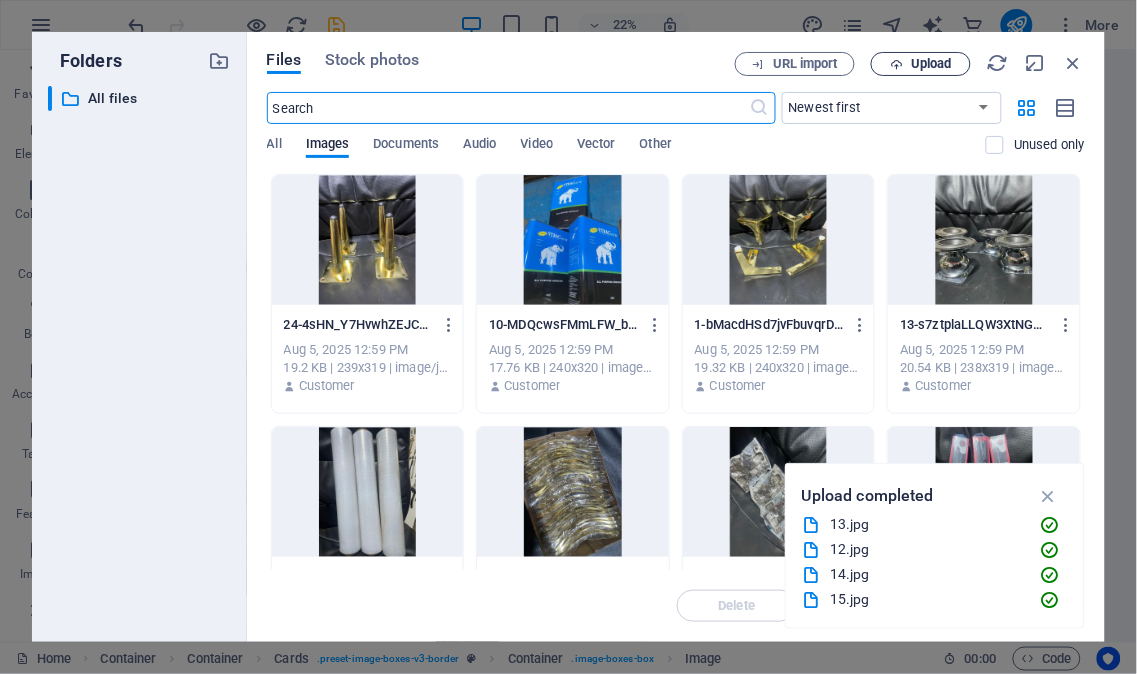 click on "Upload" at bounding box center (931, 64) 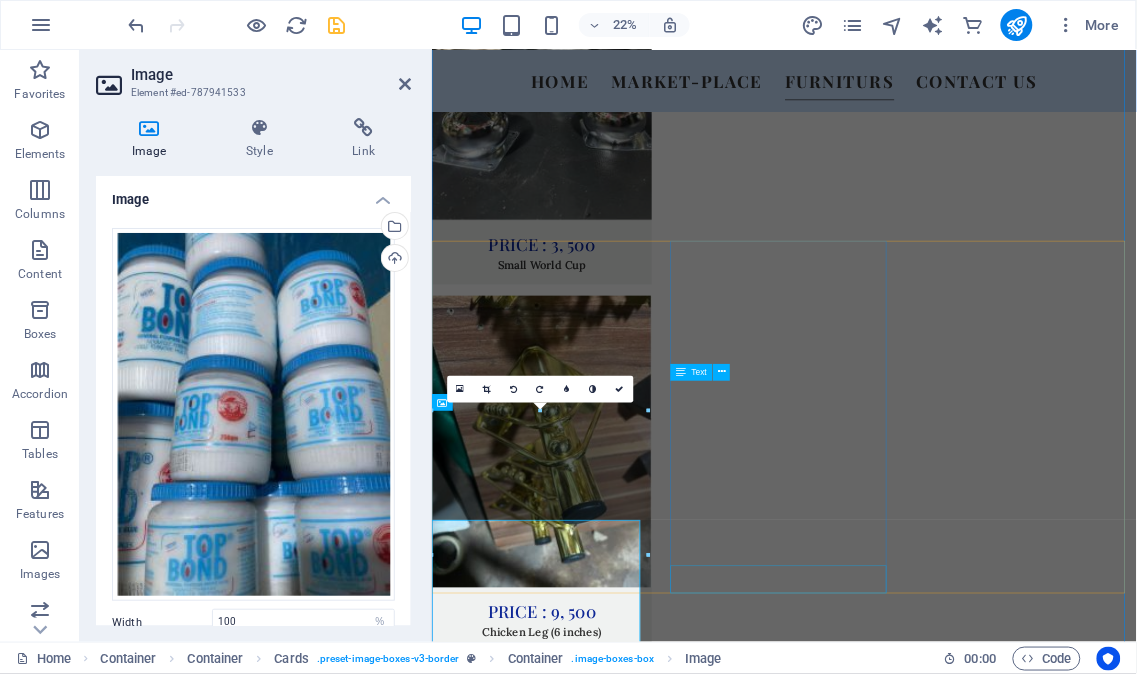 scroll, scrollTop: 4591, scrollLeft: 0, axis: vertical 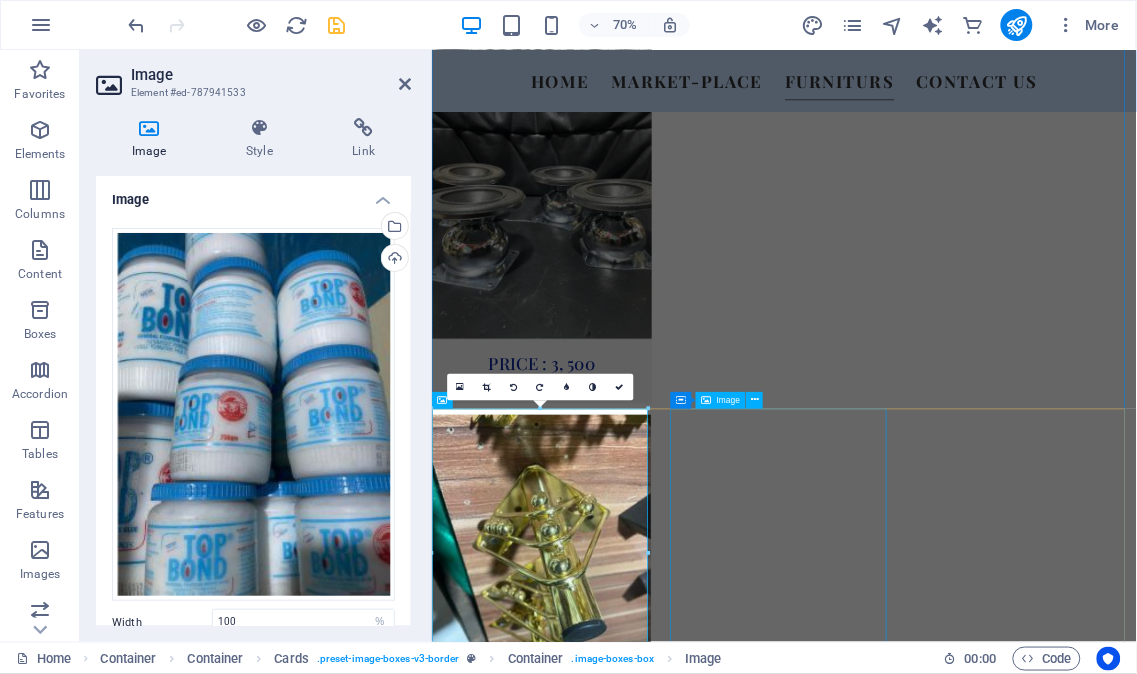 click at bounding box center [588, 10095] 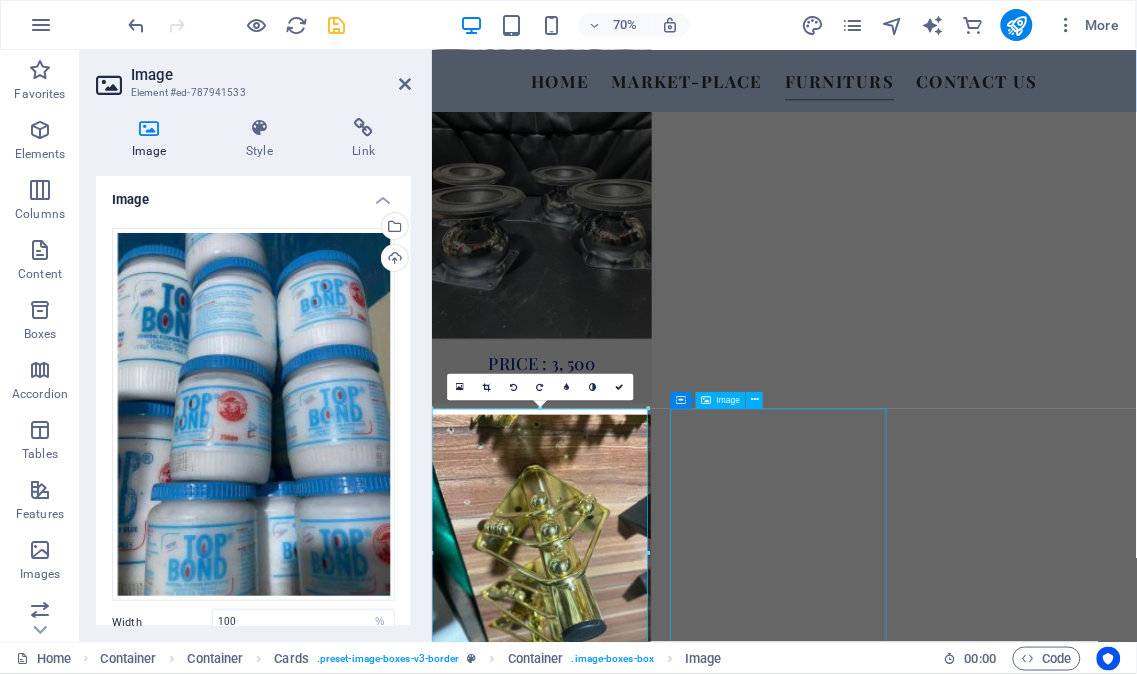 click at bounding box center (588, 10095) 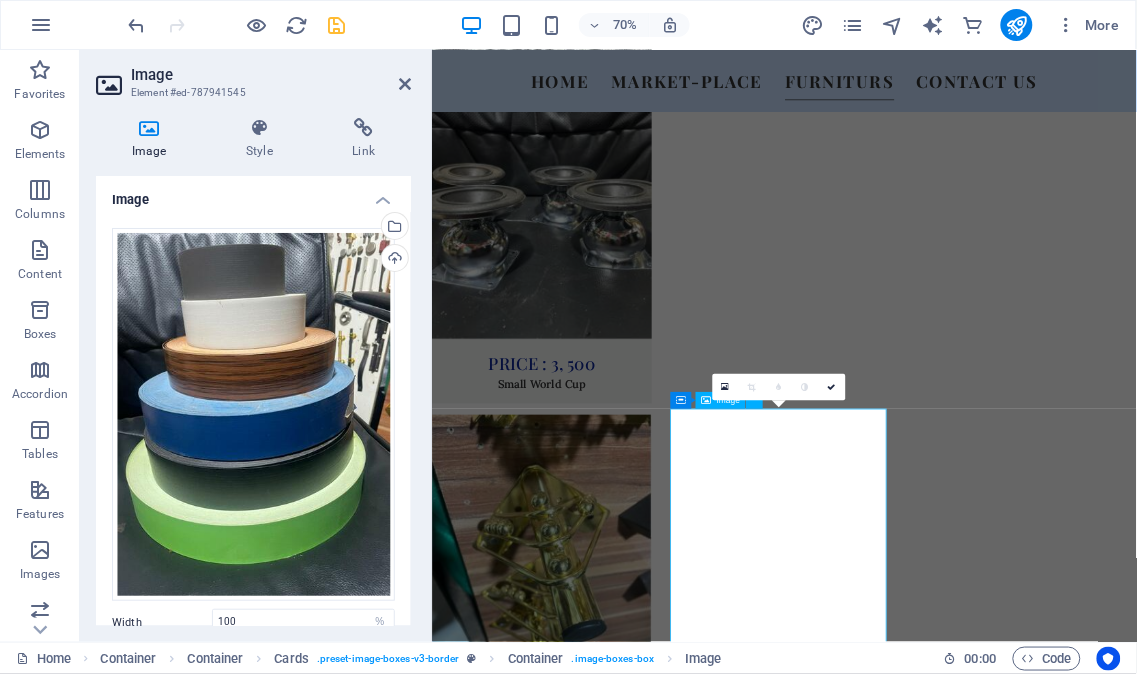 click at bounding box center (588, 10095) 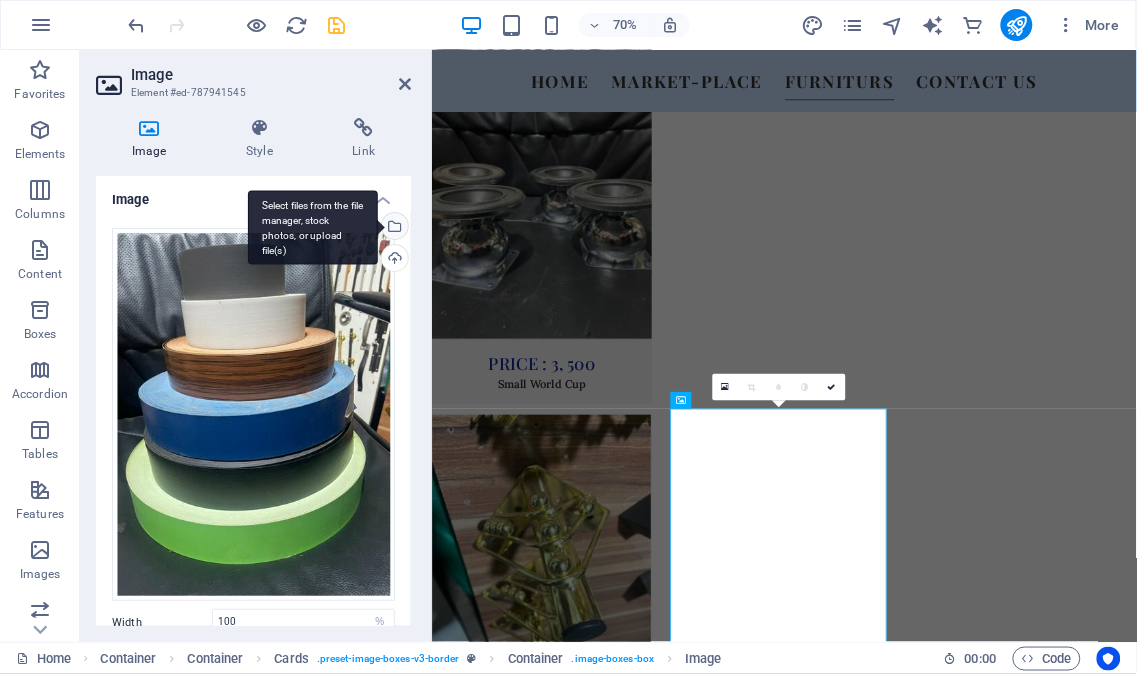 click on "Select files from the file manager, stock photos, or upload file(s)" at bounding box center (313, 227) 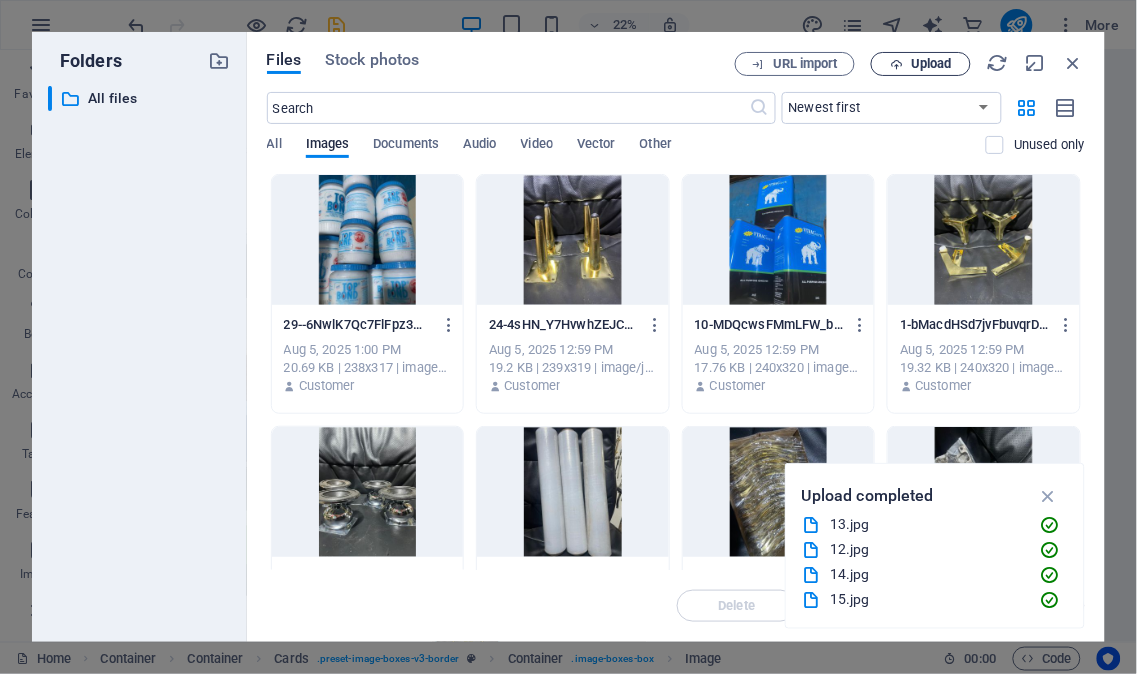 click on "Upload" at bounding box center [921, 64] 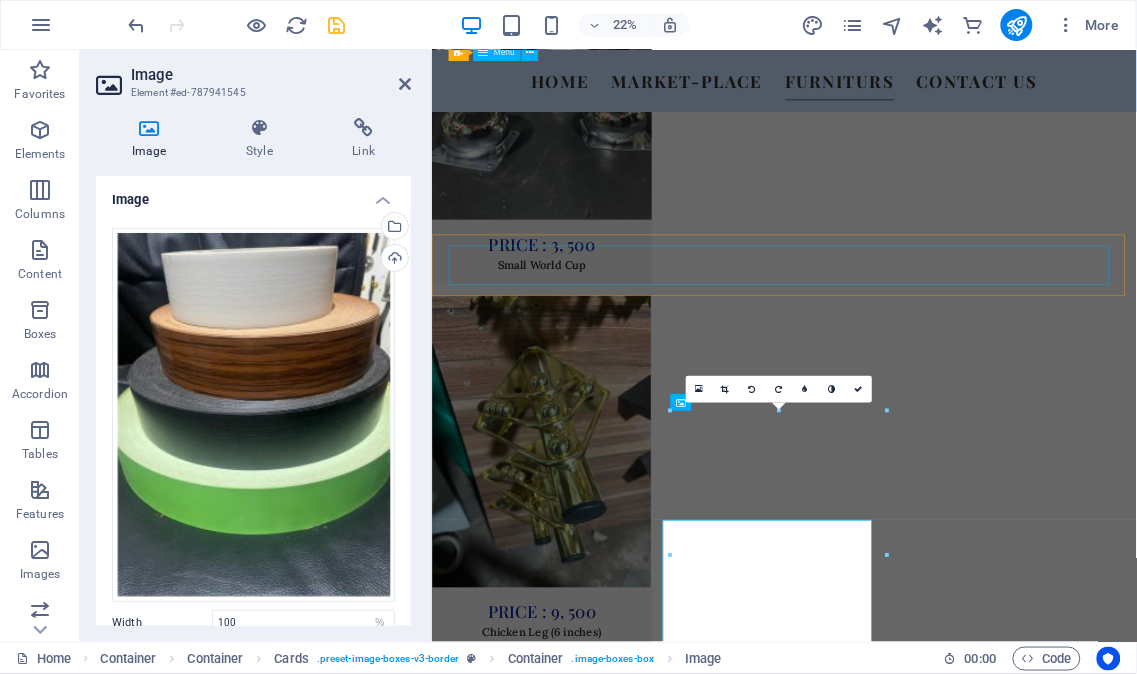 scroll, scrollTop: 4591, scrollLeft: 0, axis: vertical 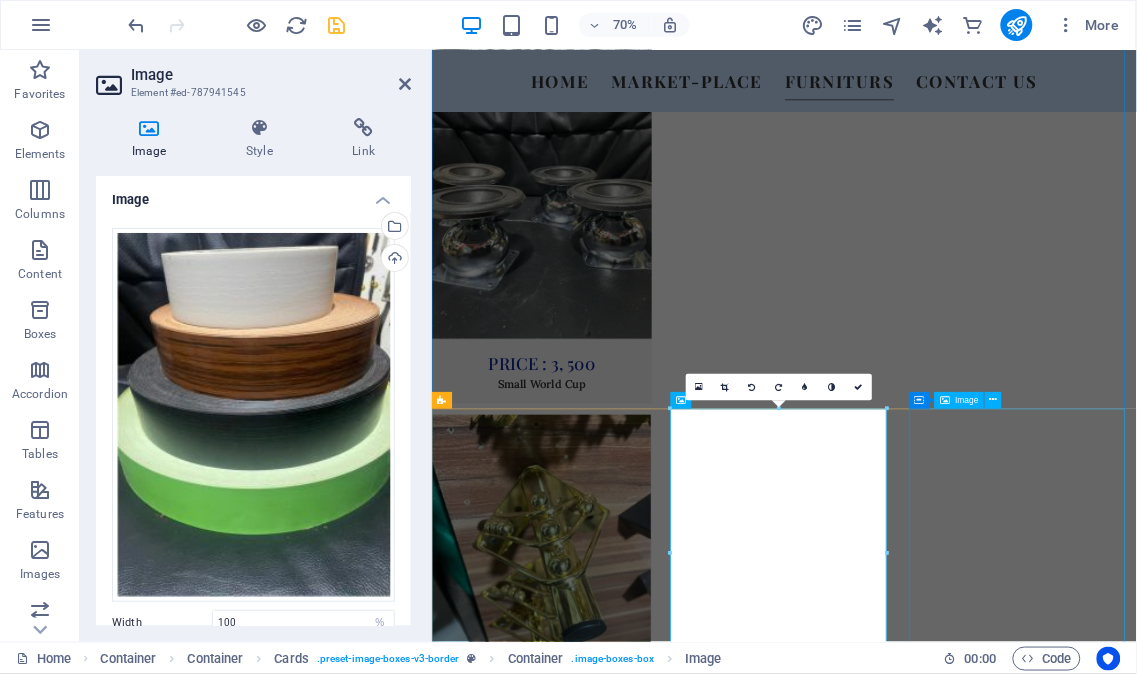 click at bounding box center (588, 10622) 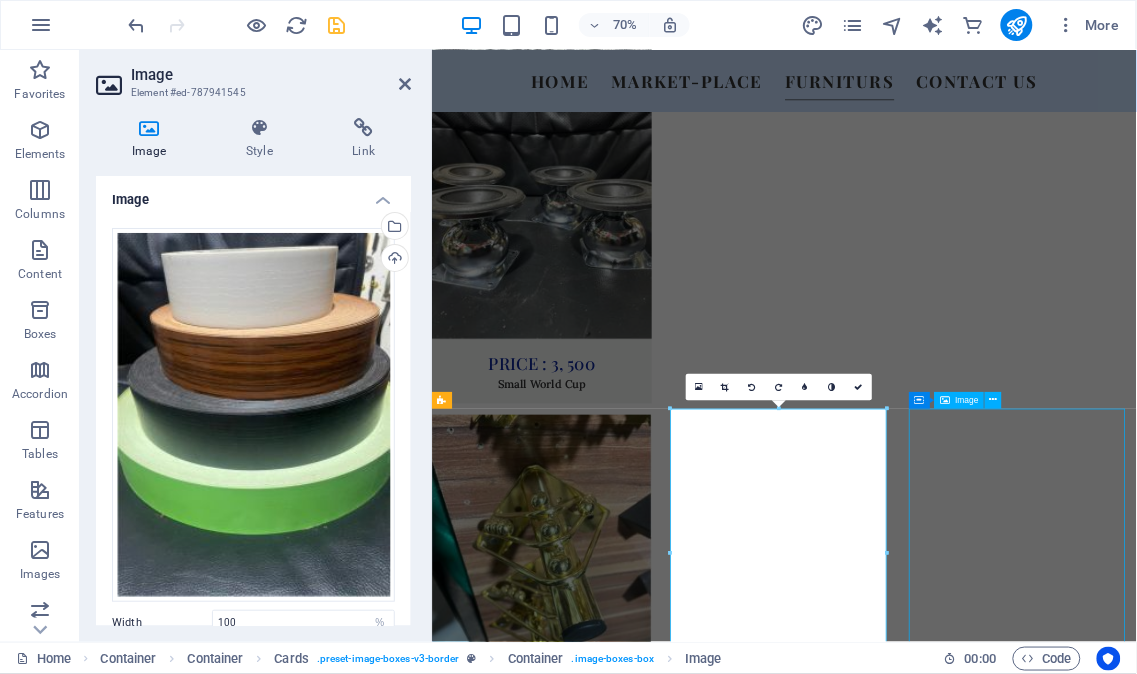 click on "Price : 5, 500" at bounding box center (588, 9294) 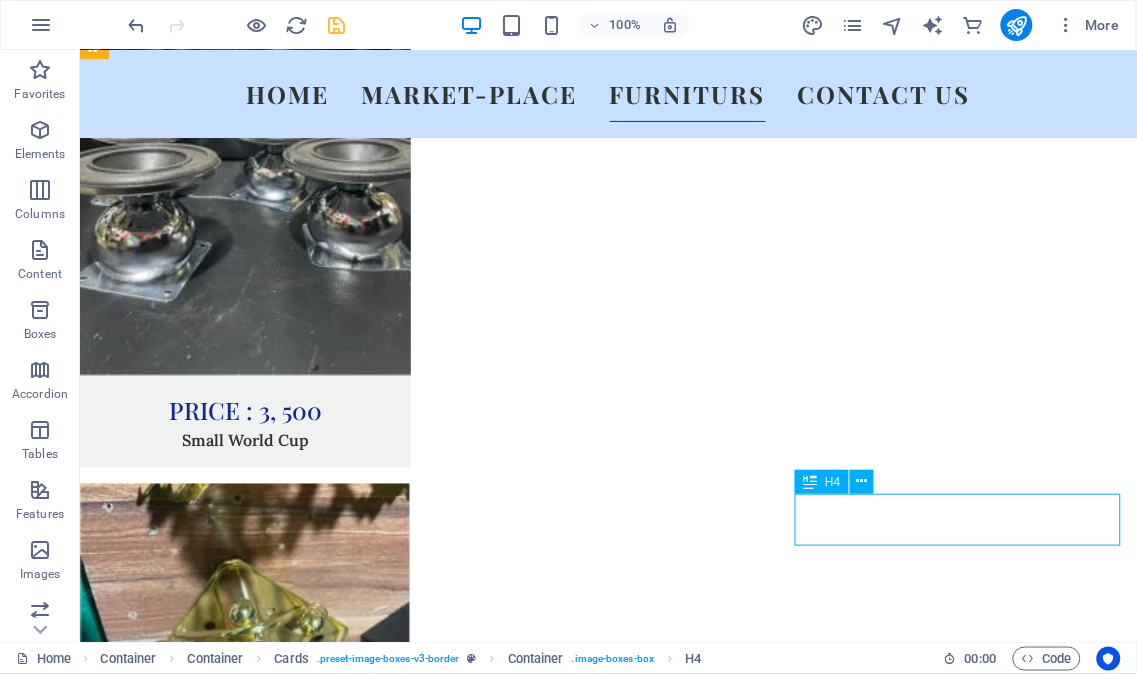 click on "Price : 5, 500" at bounding box center (244, 9579) 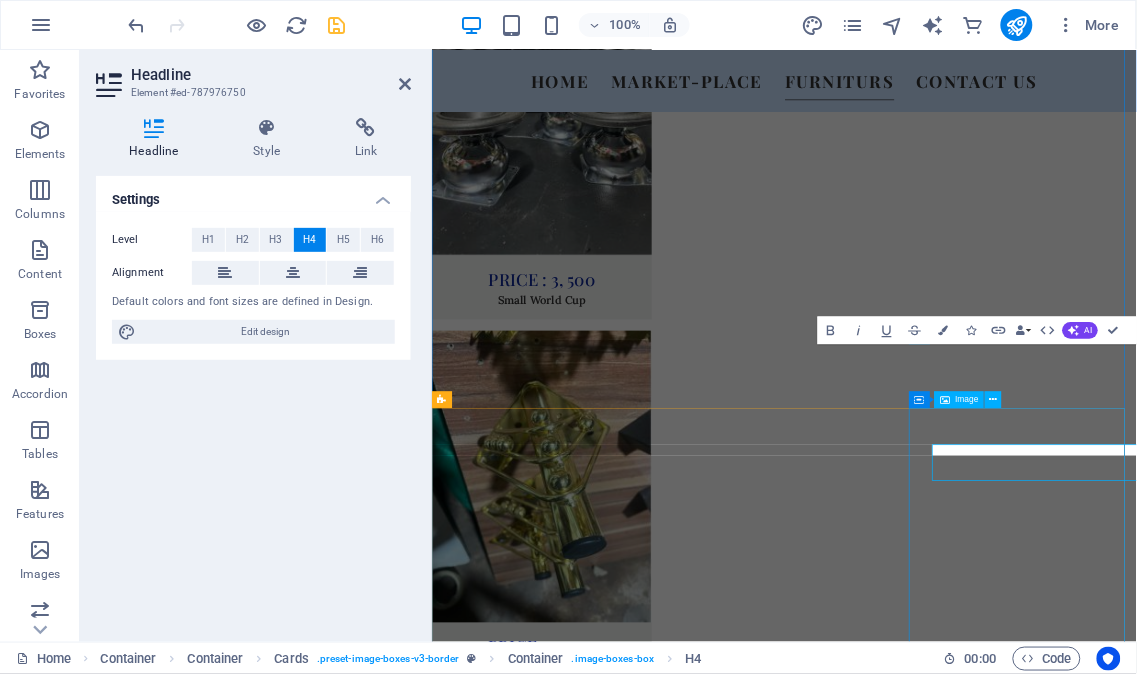 scroll, scrollTop: 4591, scrollLeft: 0, axis: vertical 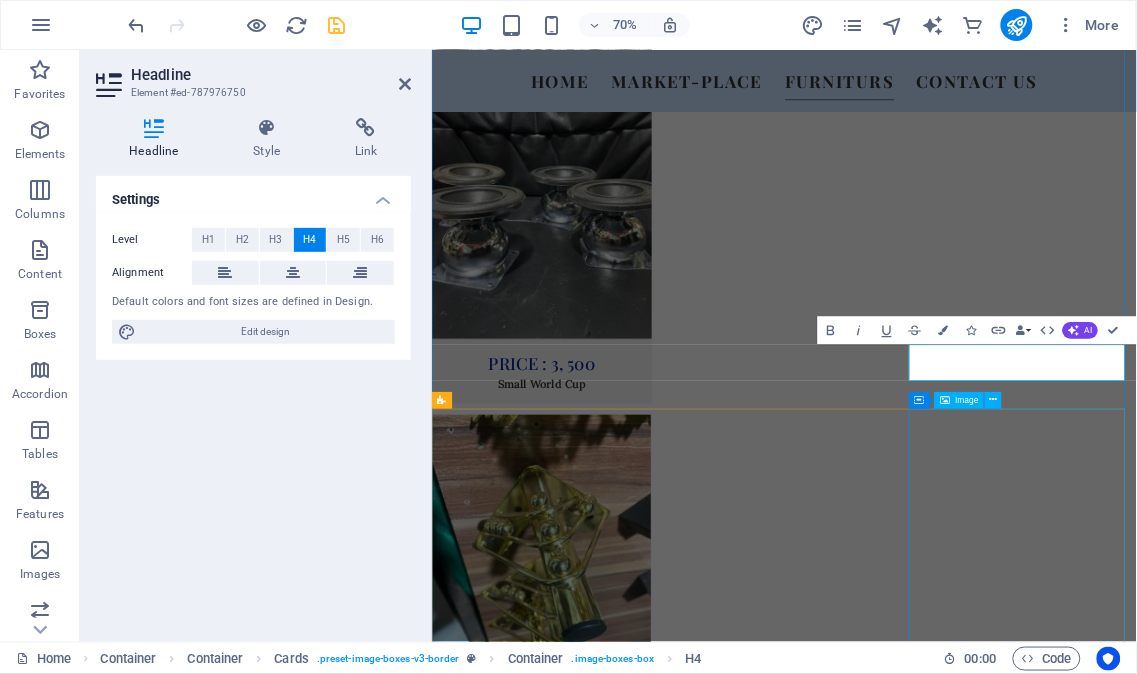 click at bounding box center (588, 10622) 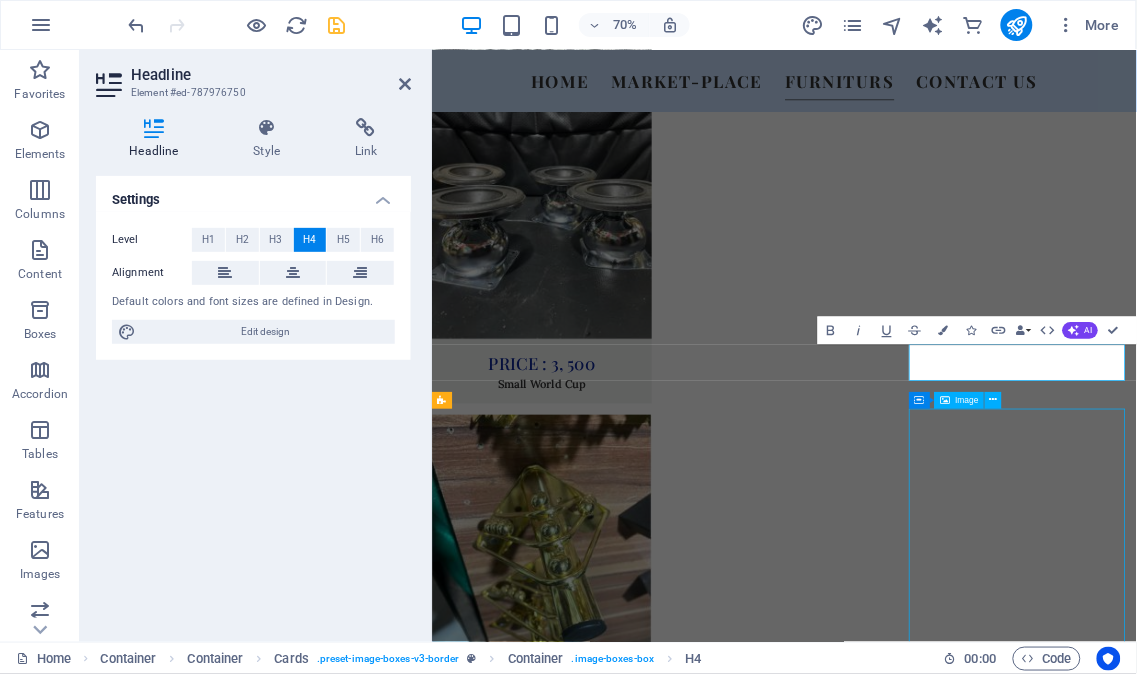 click at bounding box center [588, 10622] 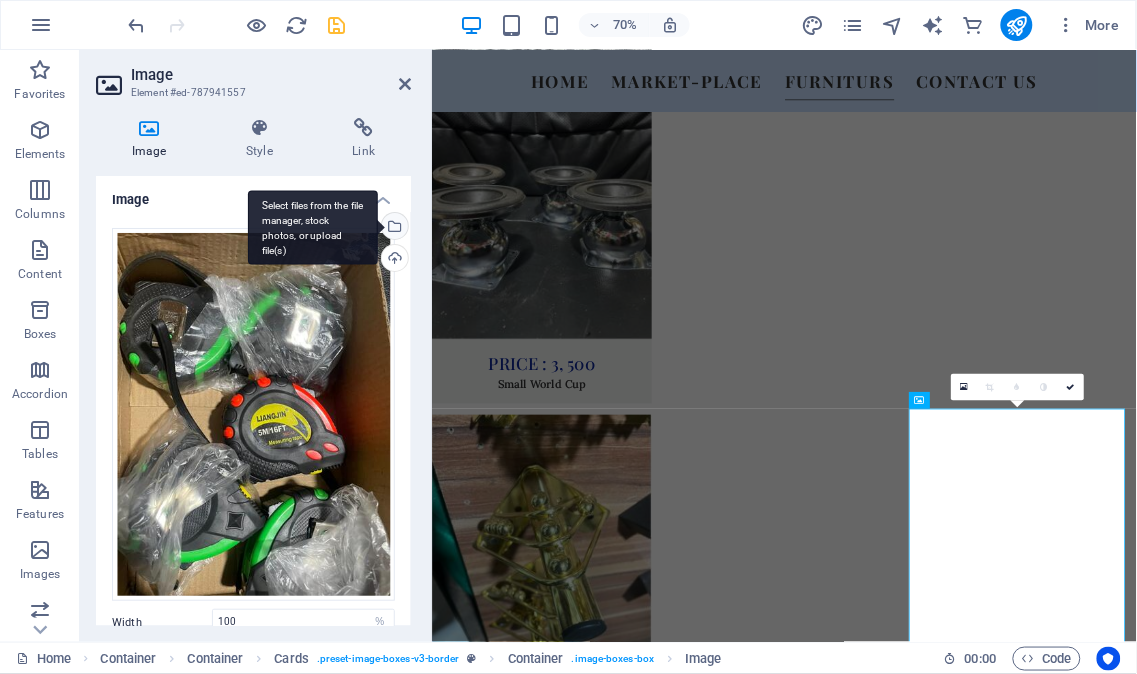 click on "Select files from the file manager, stock photos, or upload file(s)" at bounding box center [393, 228] 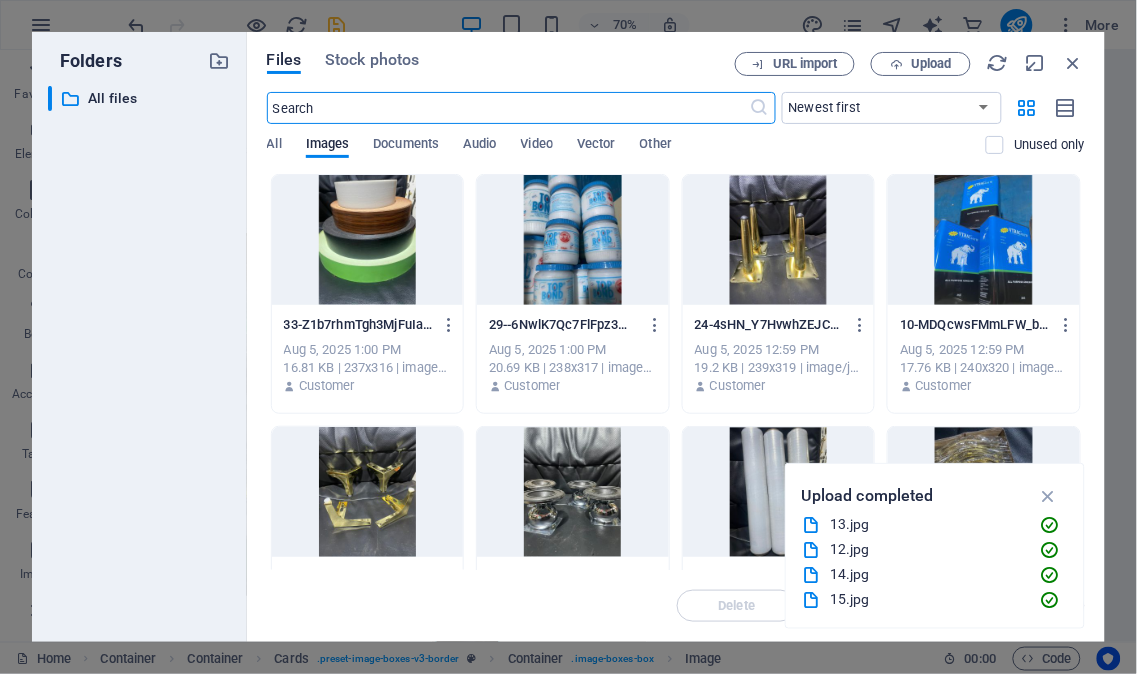 scroll, scrollTop: 4762, scrollLeft: 0, axis: vertical 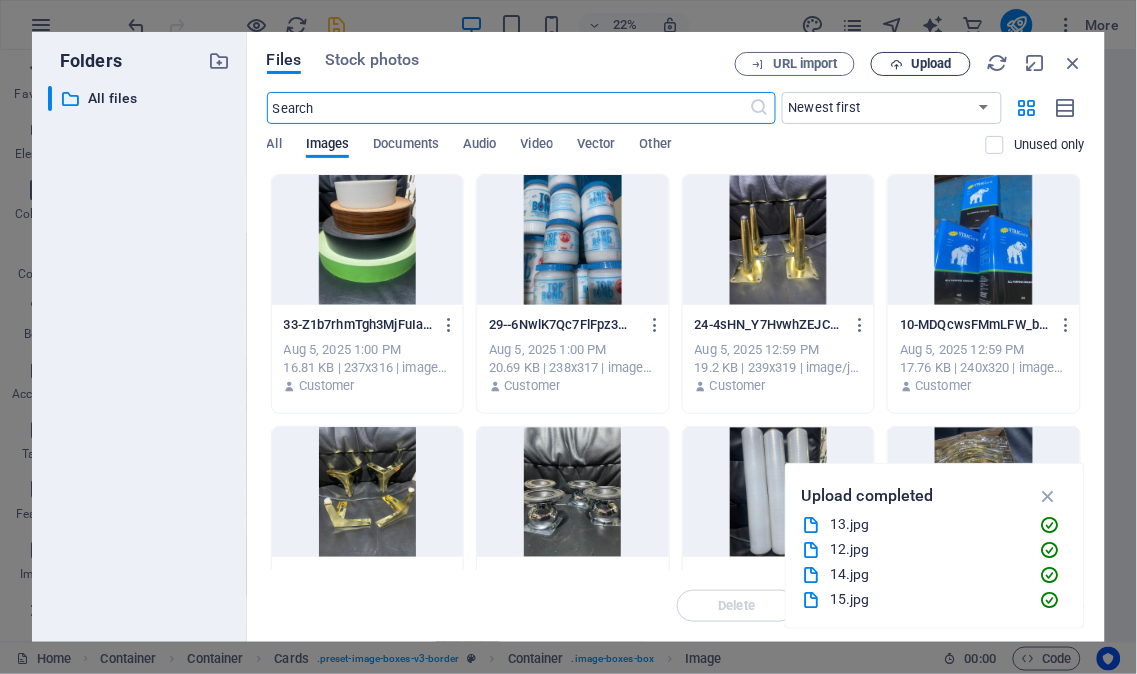 click on "Upload" at bounding box center [931, 64] 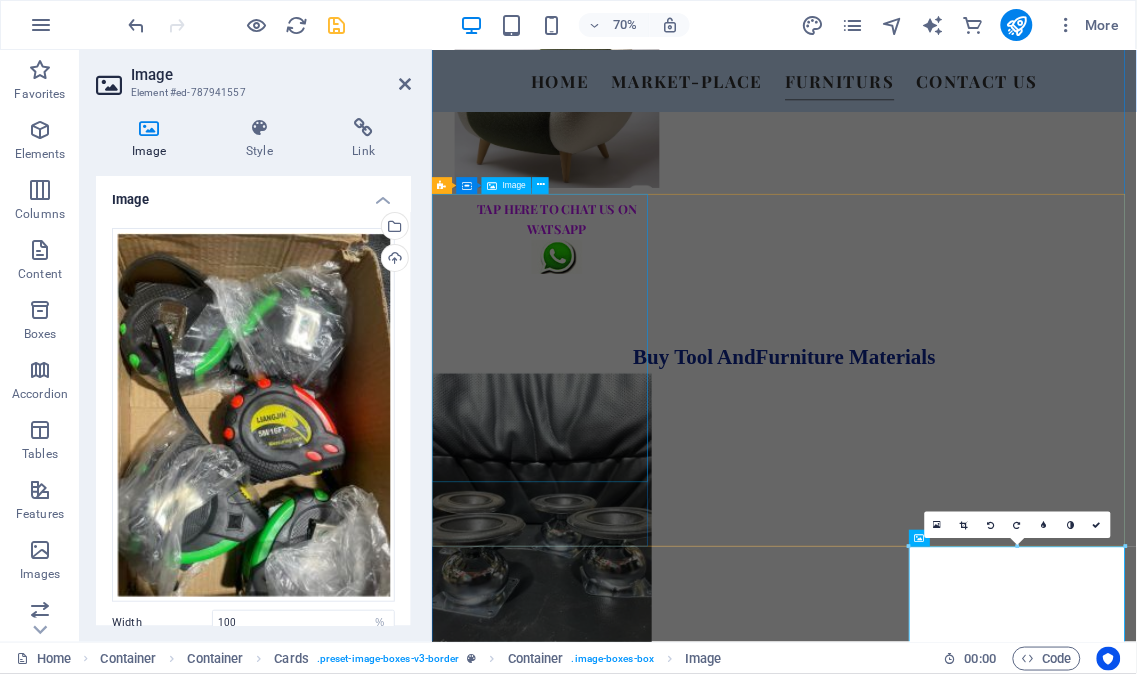scroll, scrollTop: 4035, scrollLeft: 0, axis: vertical 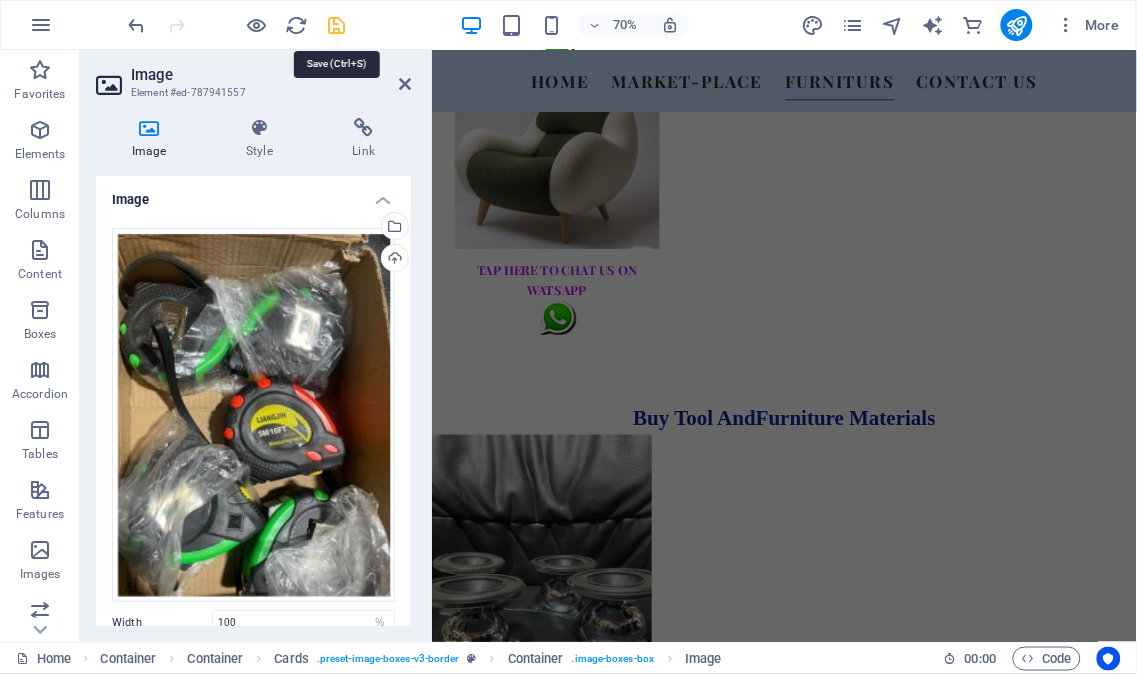 click at bounding box center (337, 25) 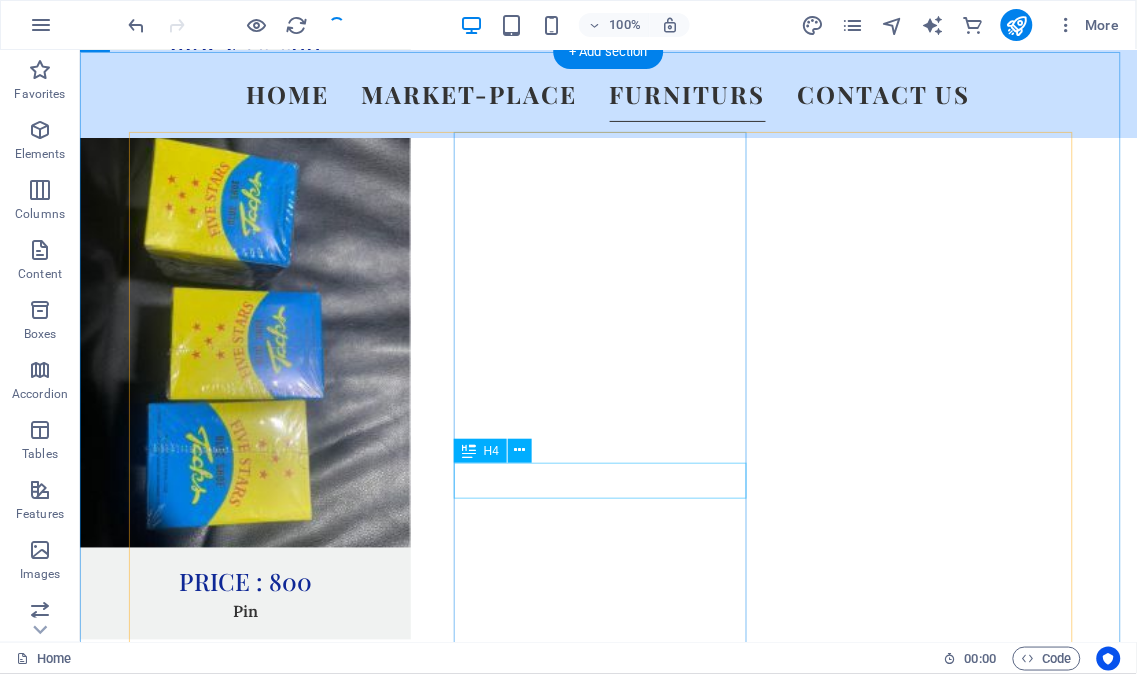 scroll, scrollTop: 5834, scrollLeft: 0, axis: vertical 